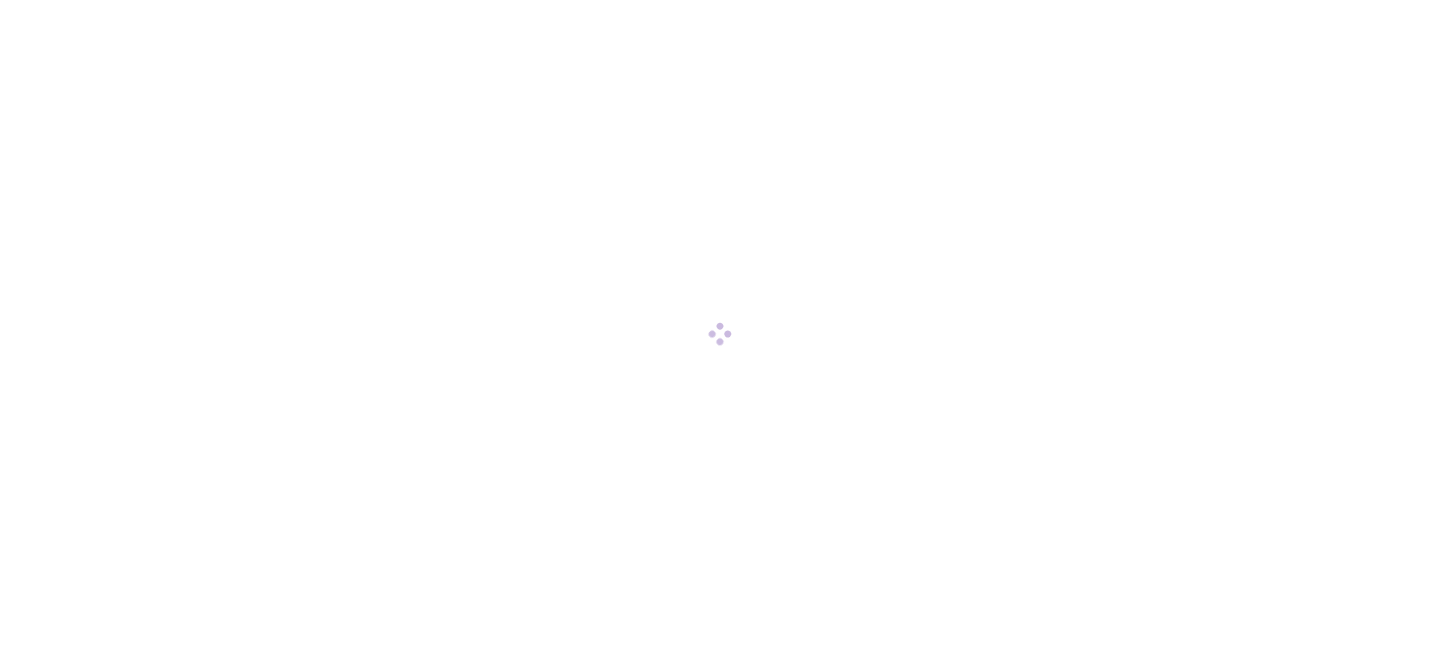 scroll, scrollTop: 0, scrollLeft: 0, axis: both 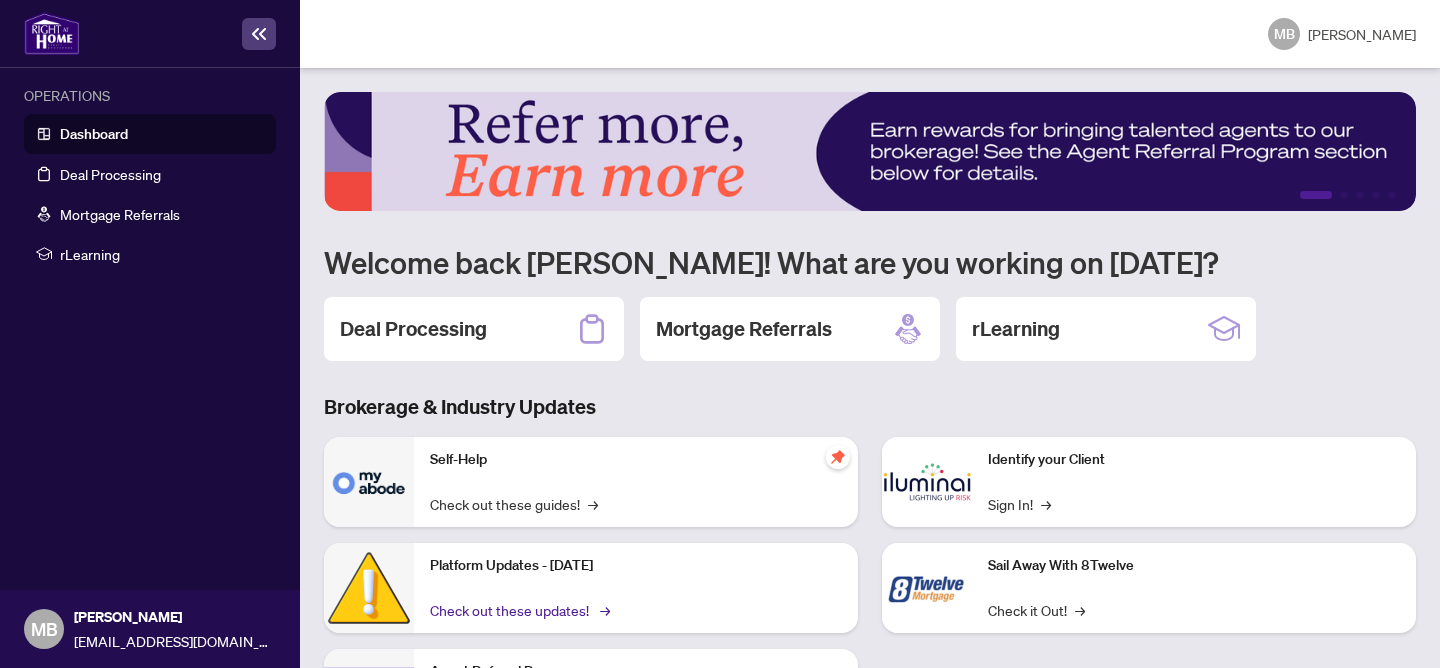 click on "Check out these updates! →" at bounding box center (518, 610) 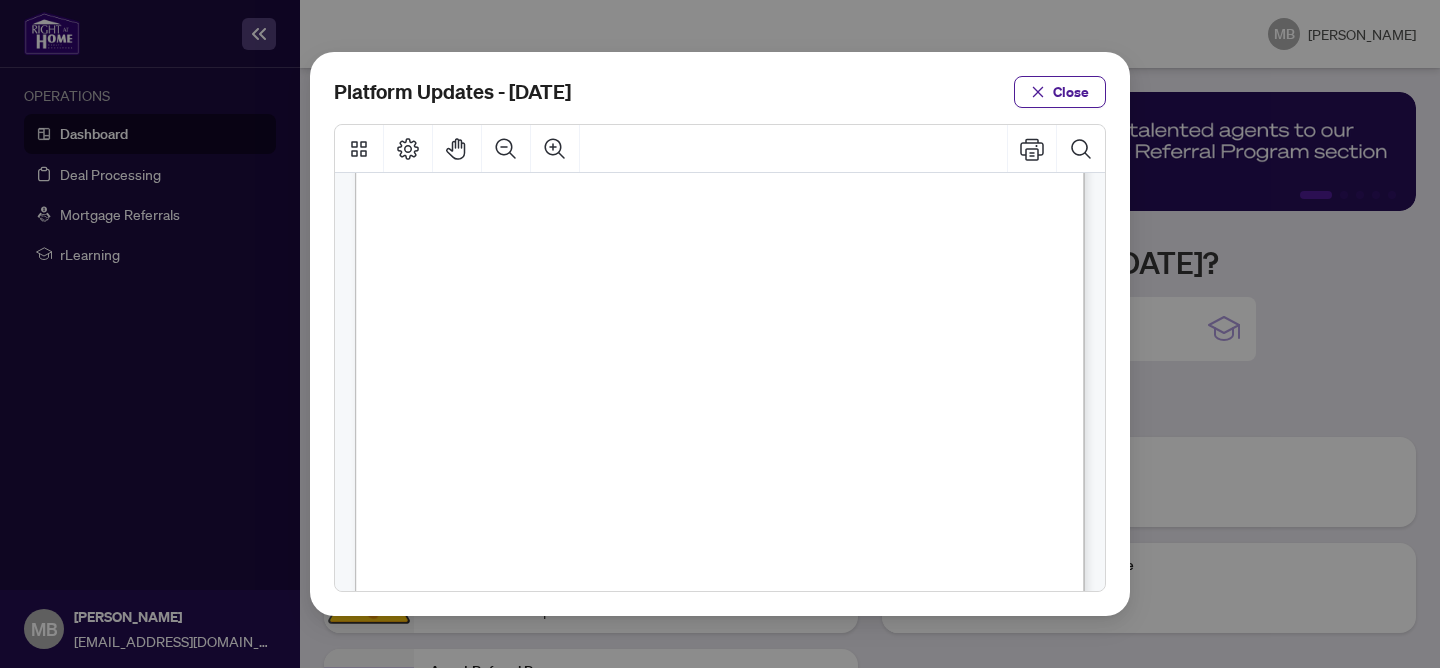 scroll, scrollTop: 293, scrollLeft: 0, axis: vertical 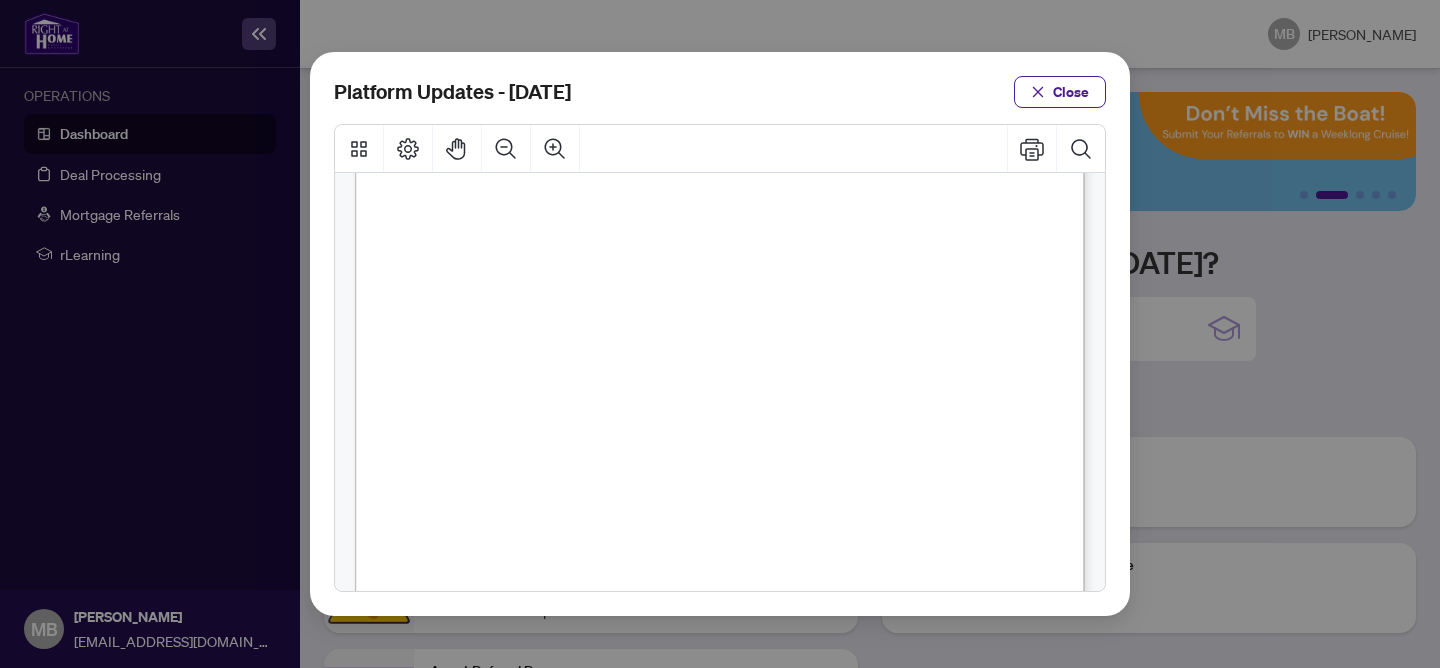 click at bounding box center [802, 533] 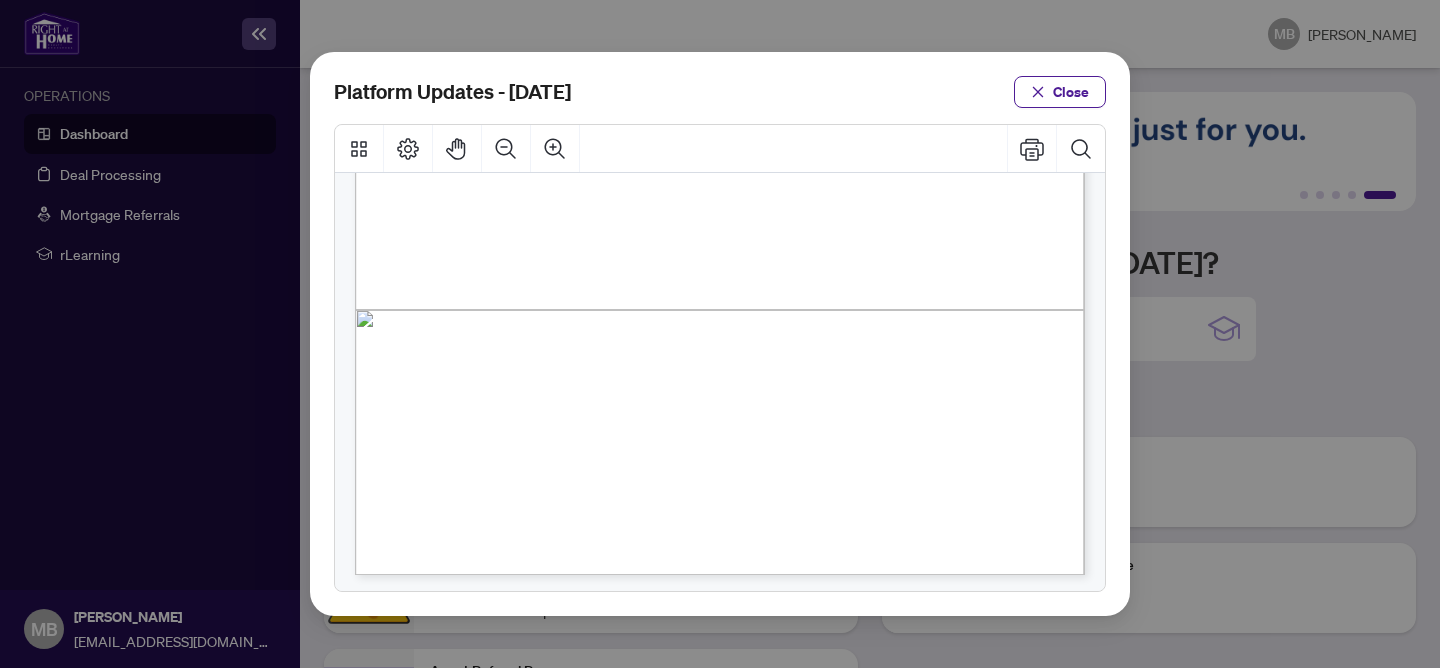 scroll, scrollTop: 654, scrollLeft: 0, axis: vertical 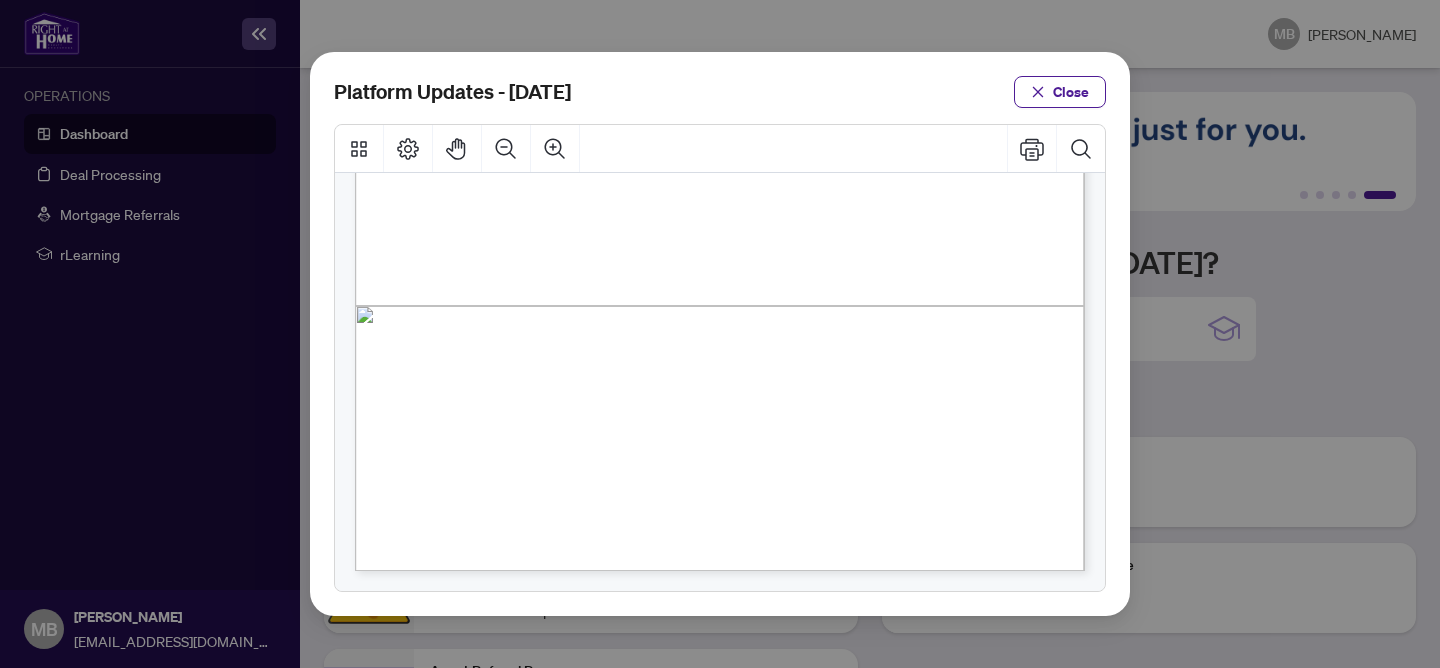 click at bounding box center [802, 172] 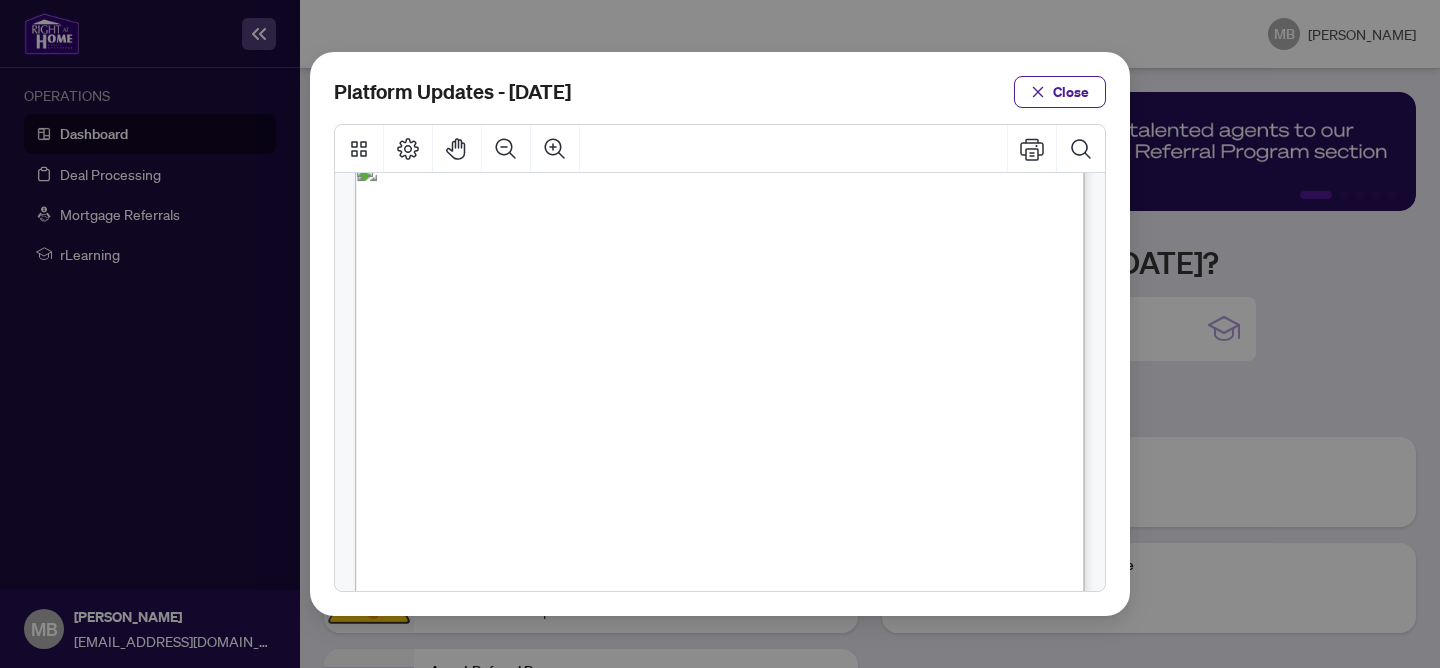 scroll, scrollTop: 41, scrollLeft: 0, axis: vertical 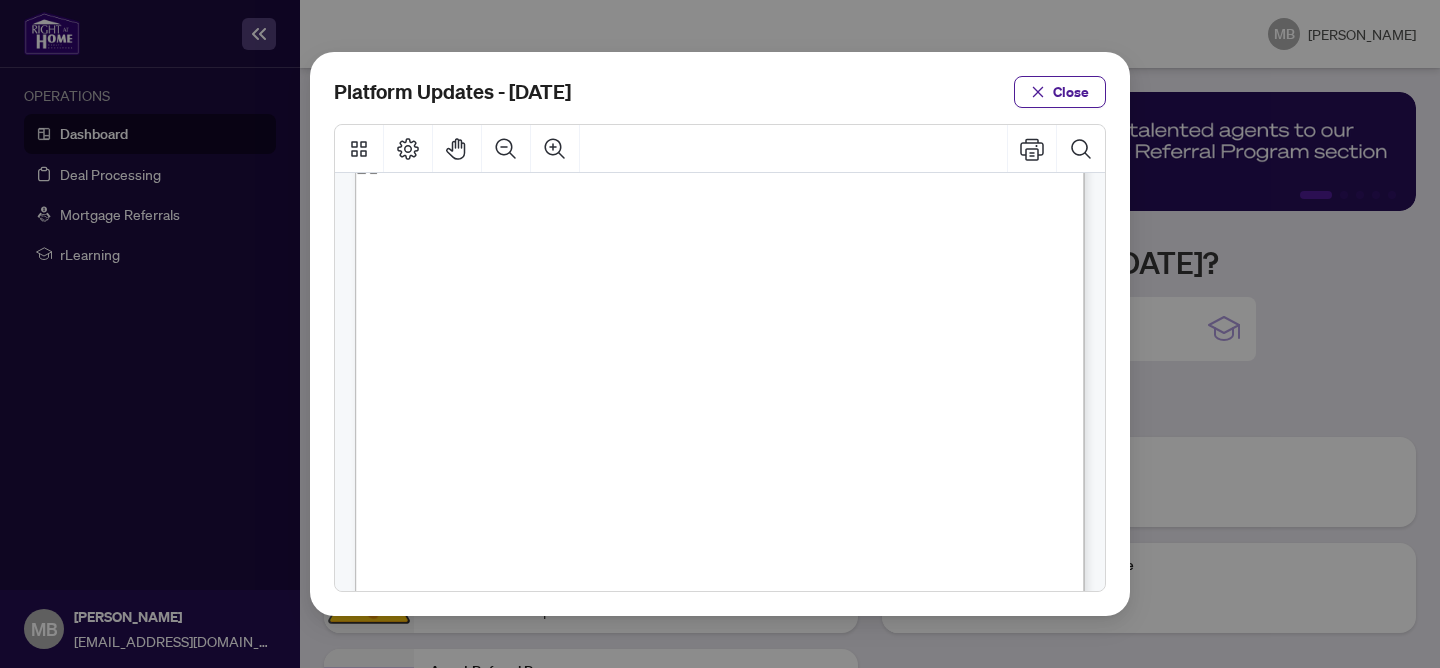 click at bounding box center [802, 785] 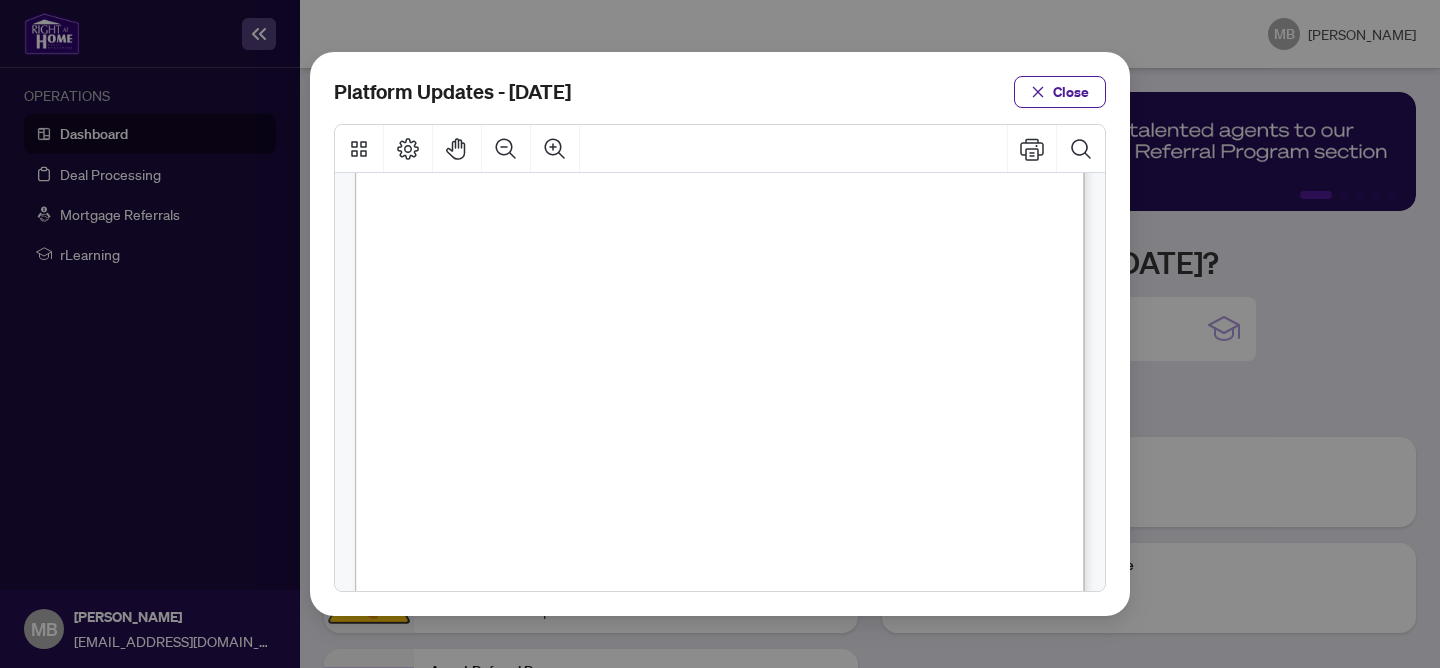 scroll, scrollTop: 229, scrollLeft: 0, axis: vertical 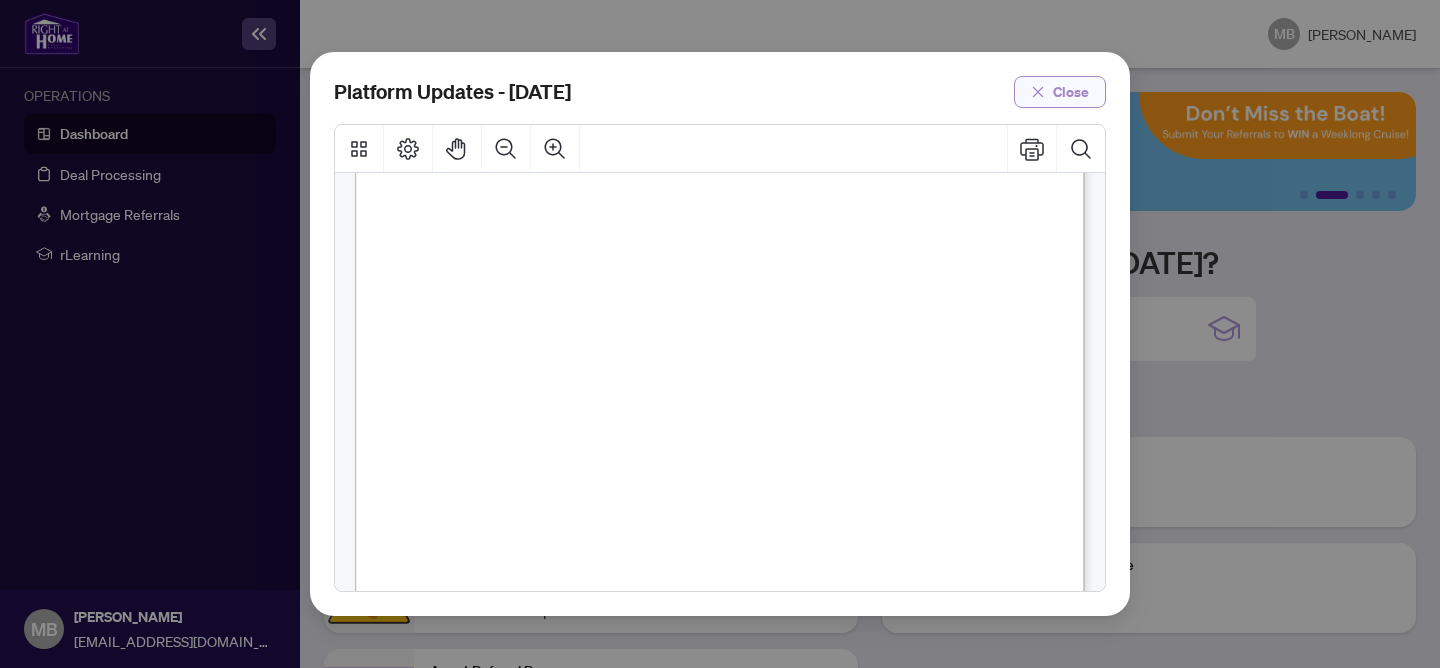 click on "Close" at bounding box center [1071, 92] 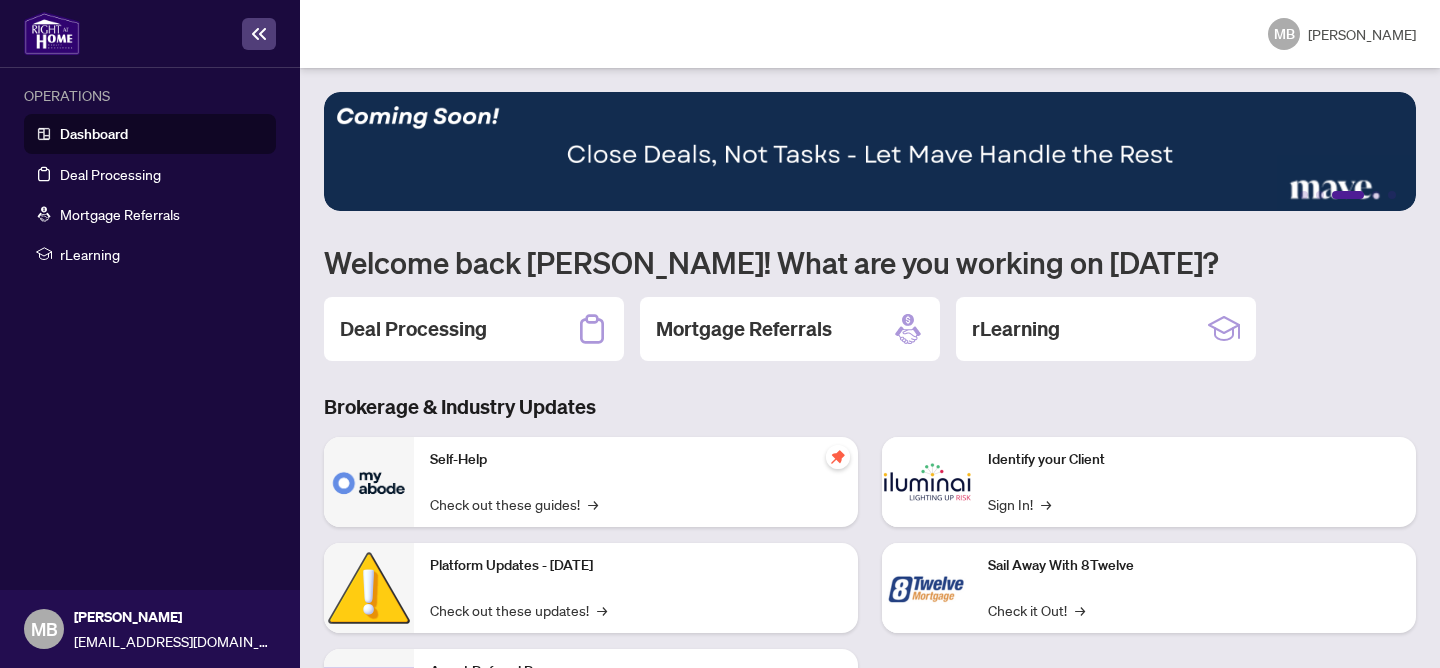 click at bounding box center [870, 151] 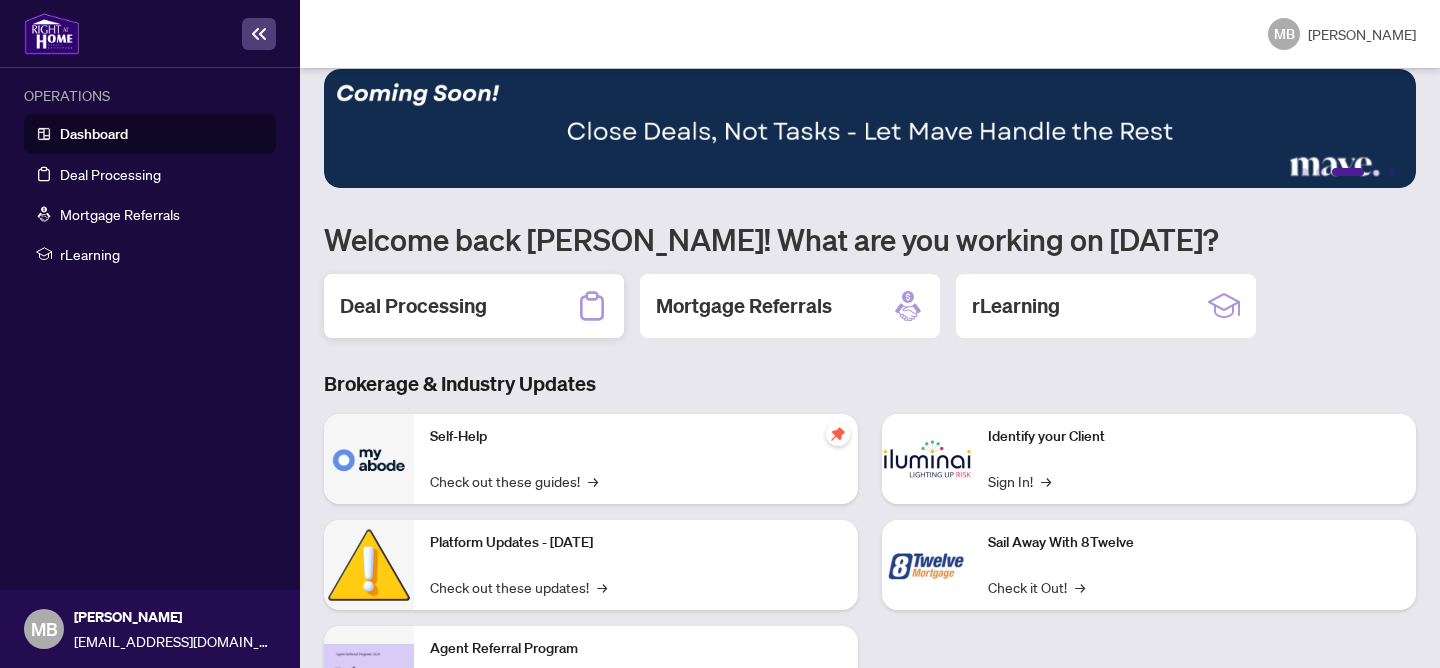 scroll, scrollTop: 25, scrollLeft: 0, axis: vertical 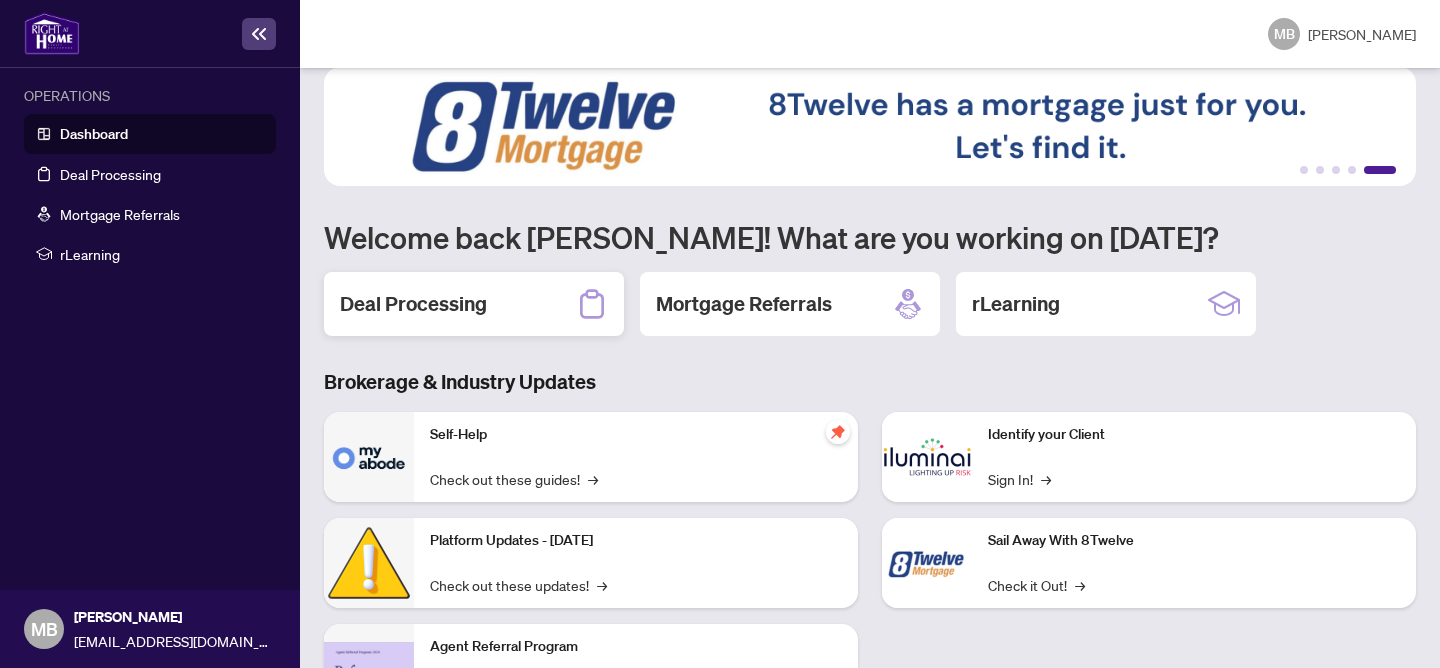 click on "Deal Processing" at bounding box center [413, 304] 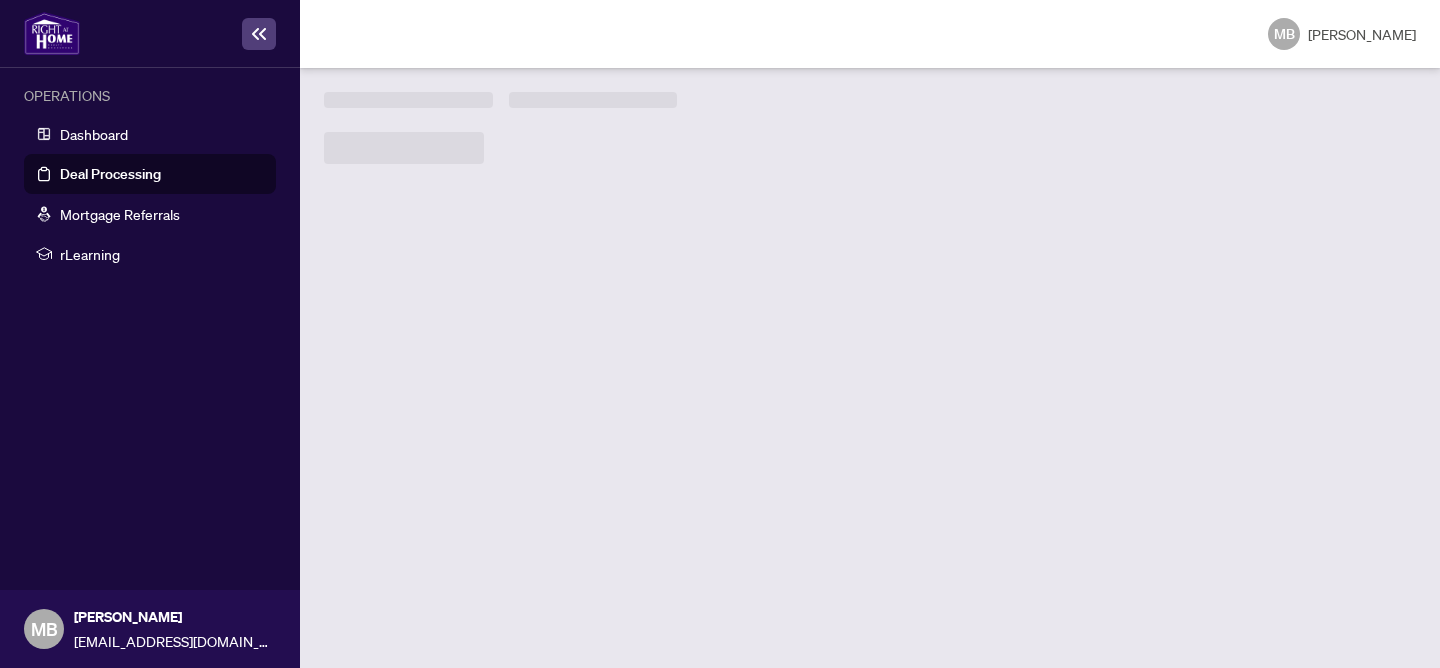 scroll, scrollTop: 0, scrollLeft: 0, axis: both 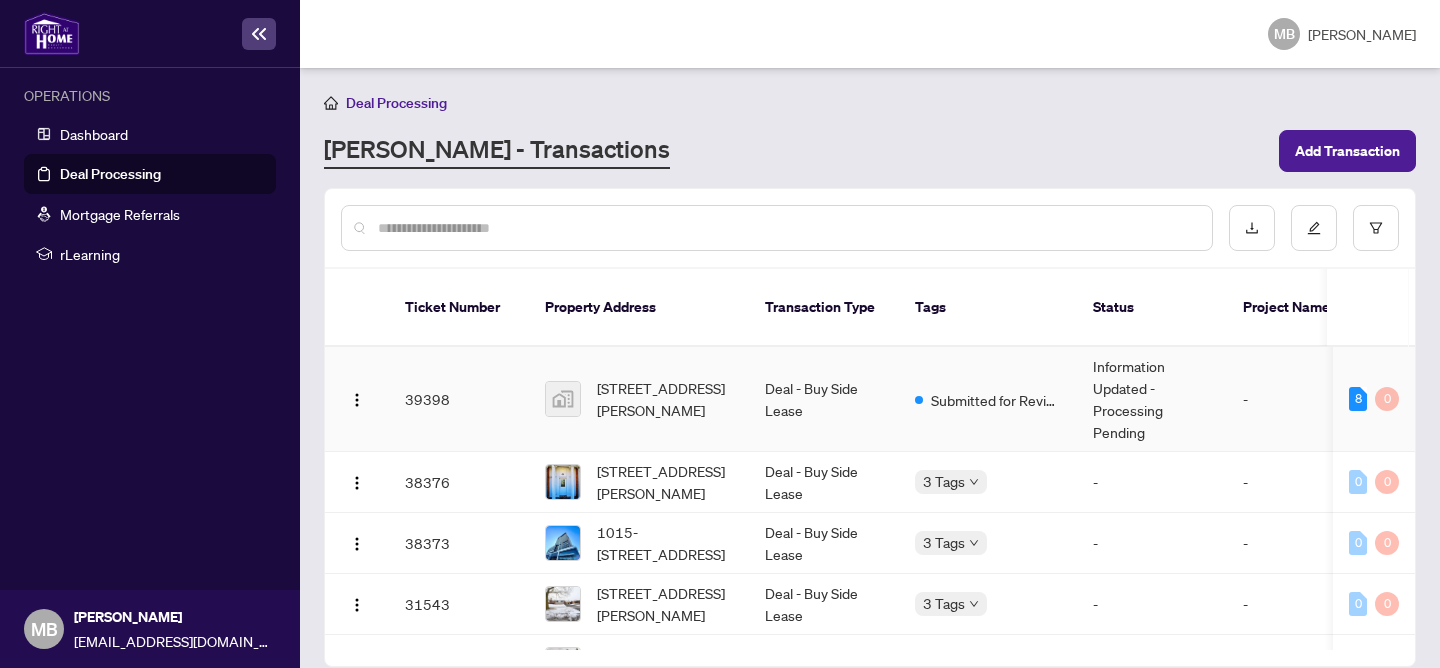 click on "8 0" at bounding box center (1374, 399) 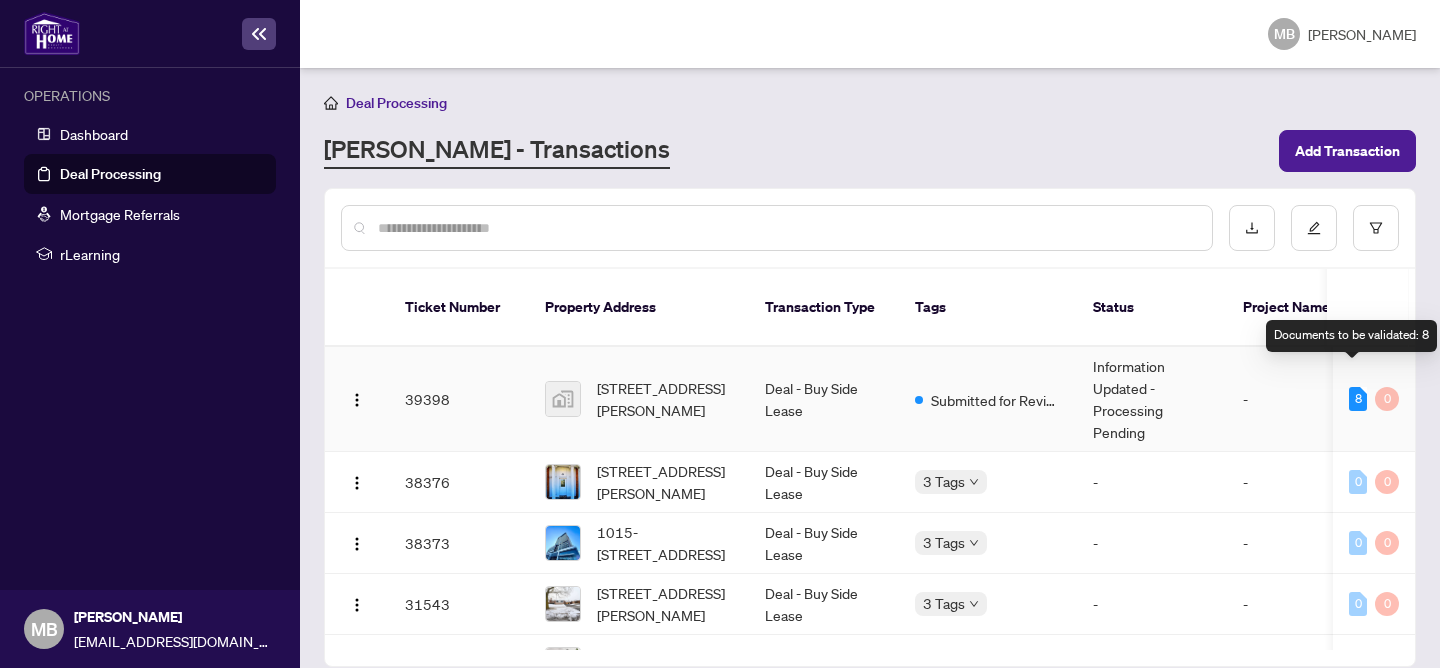 click on "8" at bounding box center (1358, 399) 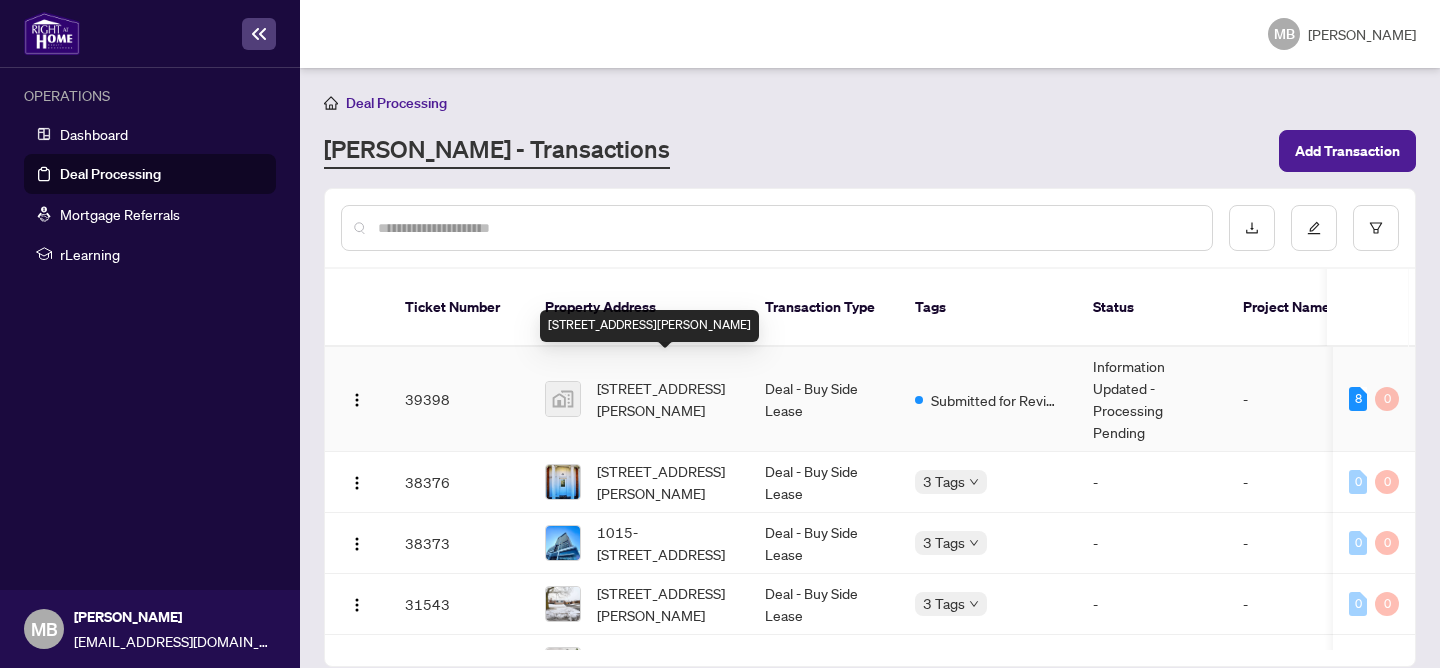 click on "[STREET_ADDRESS][PERSON_NAME]" at bounding box center [665, 399] 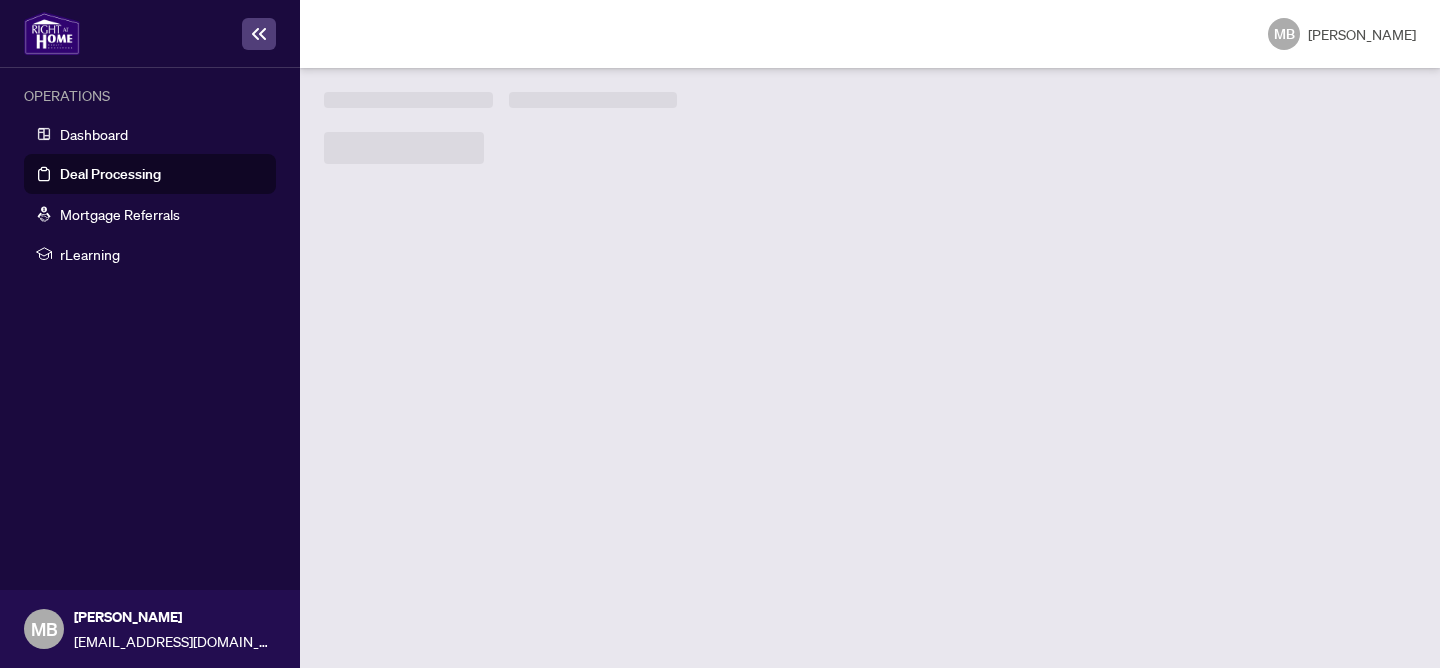 scroll, scrollTop: 0, scrollLeft: 0, axis: both 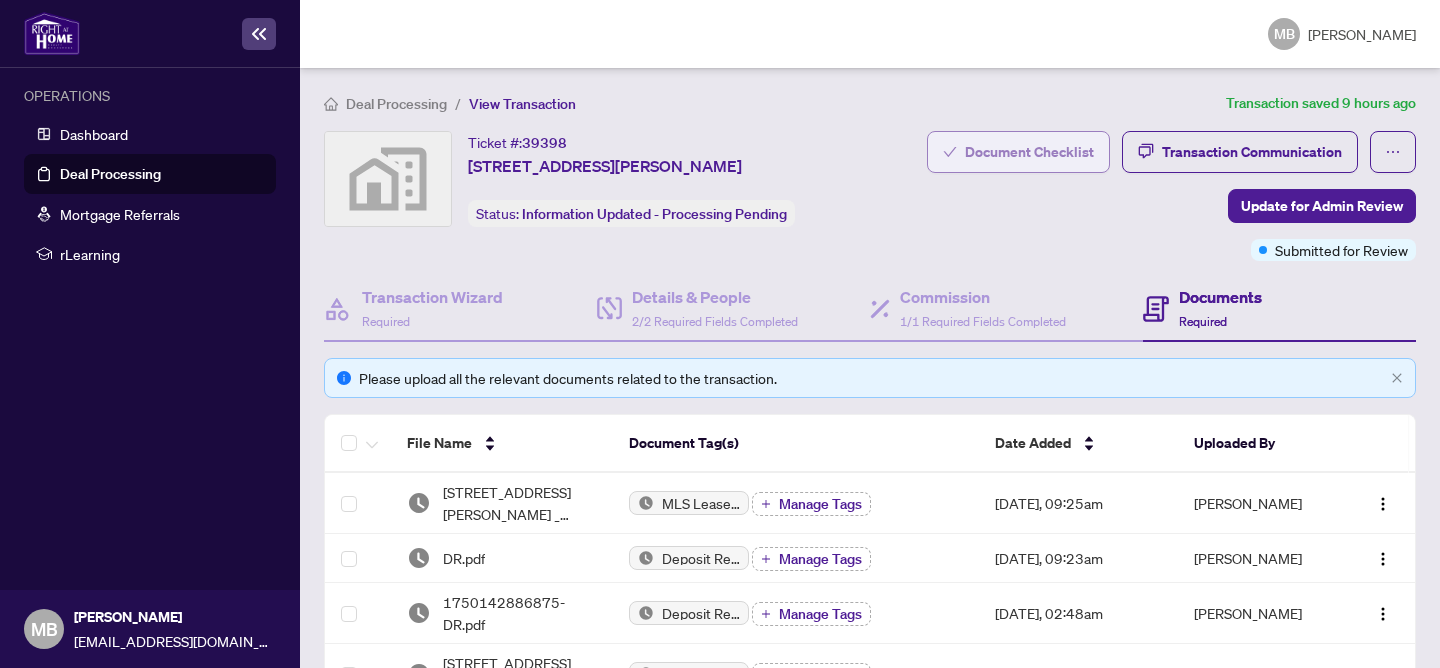 click on "Document Checklist" at bounding box center (1029, 152) 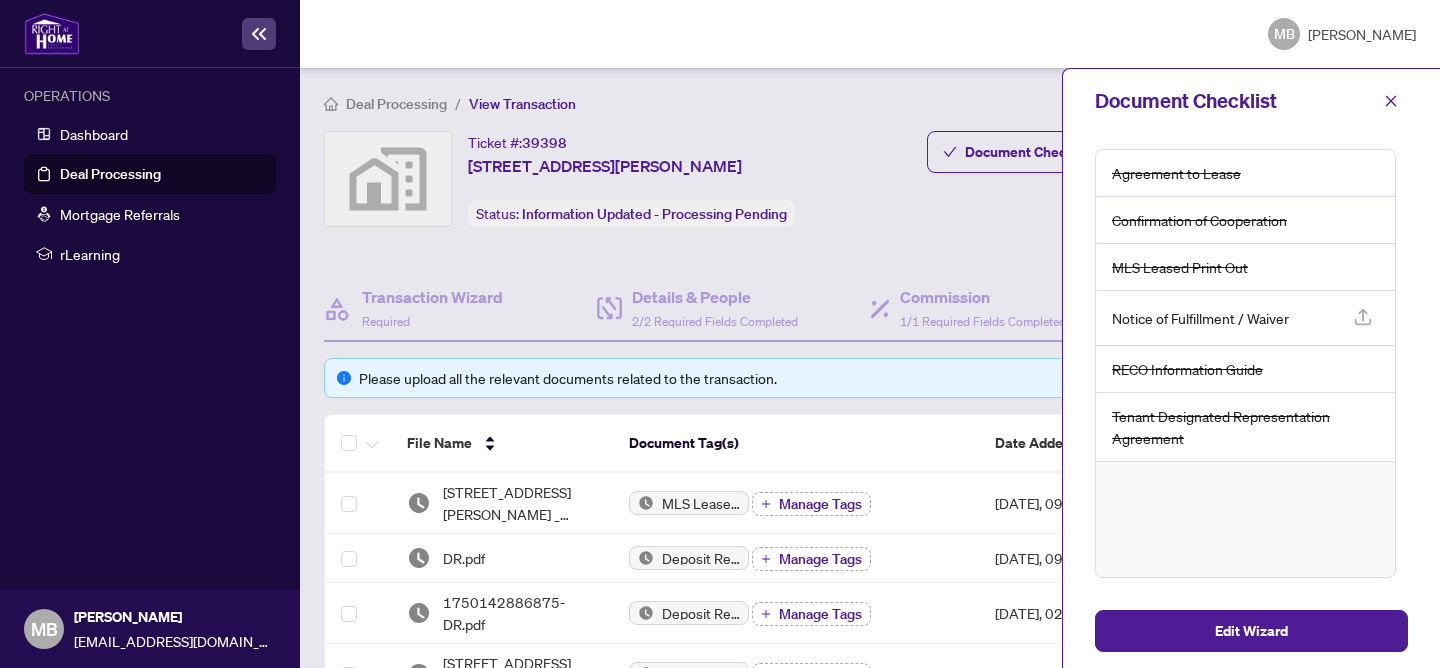 click on "Agreement to Lease" at bounding box center [1245, 173] 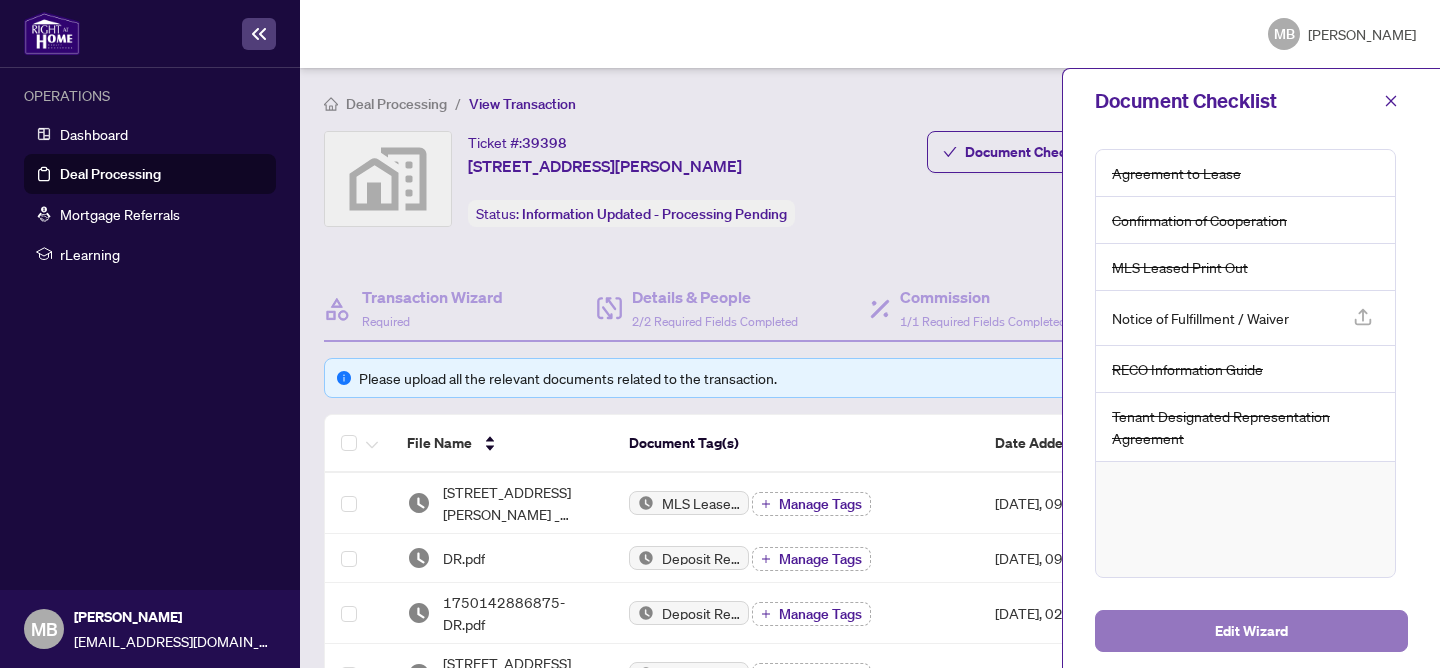 click on "Edit Wizard" at bounding box center [1251, 631] 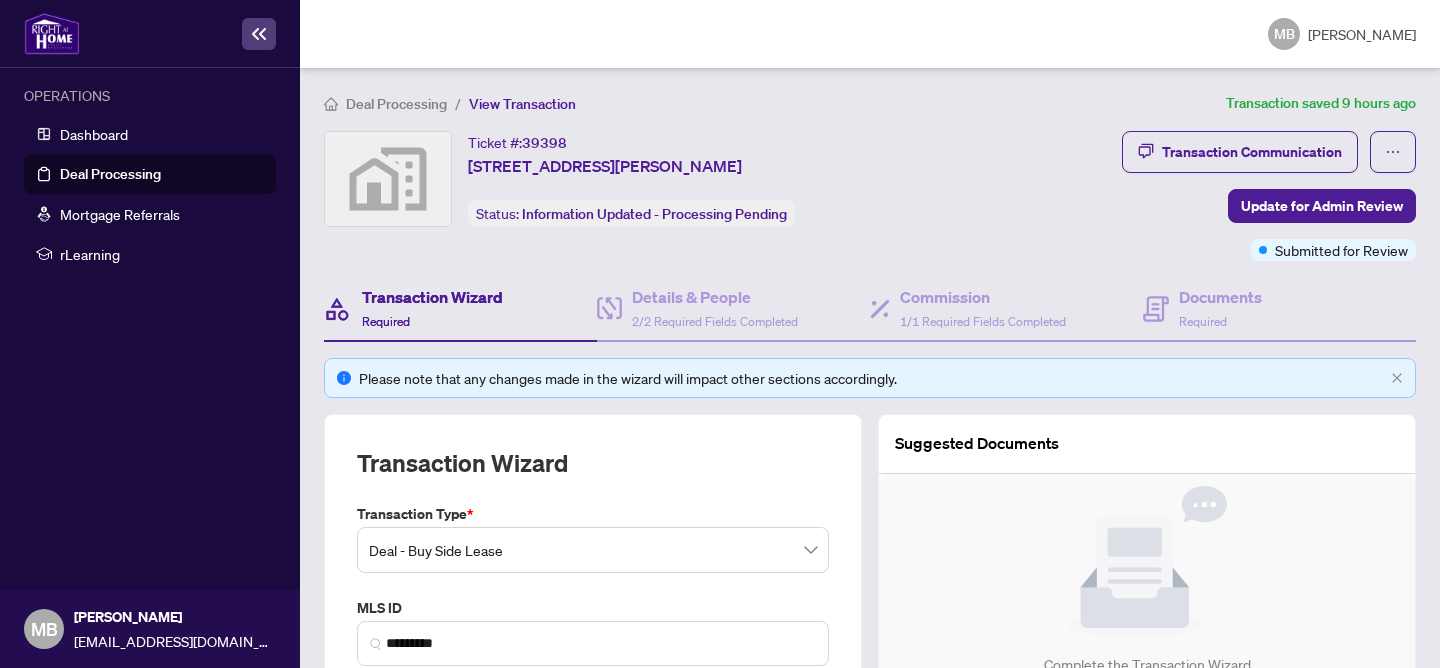 type on "**********" 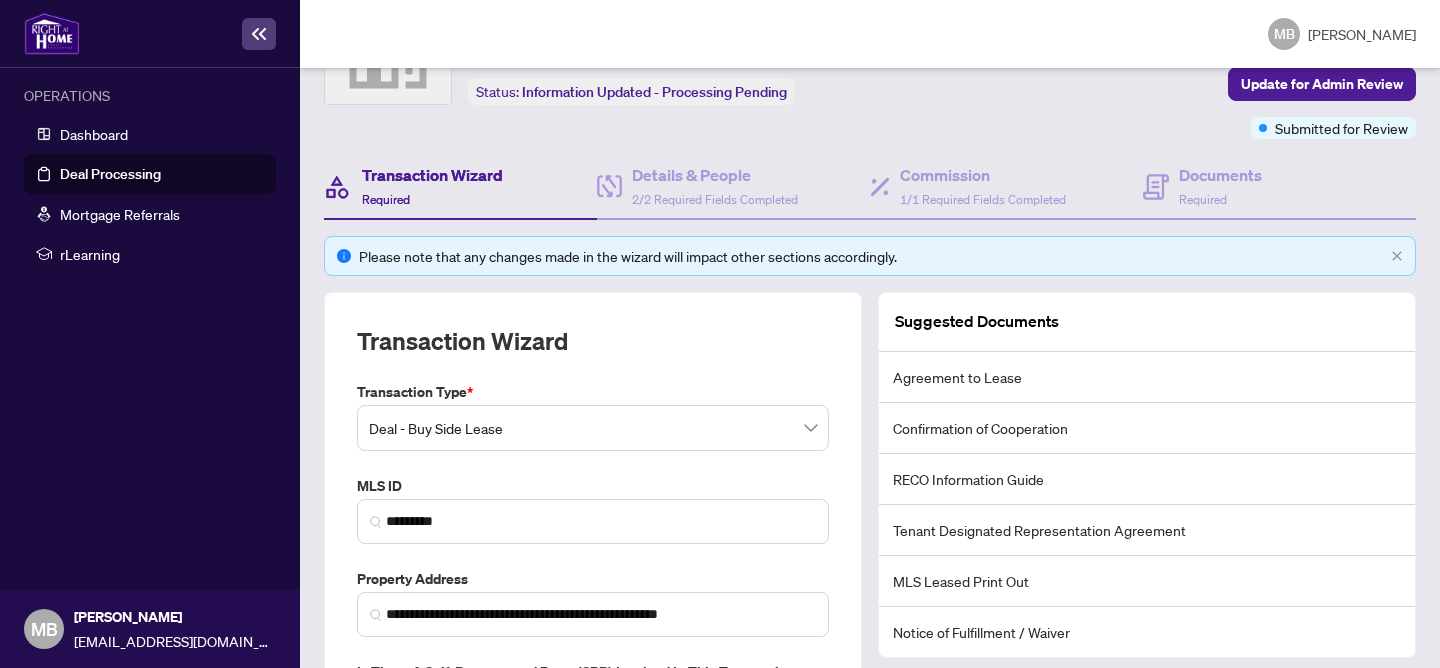 scroll, scrollTop: 0, scrollLeft: 0, axis: both 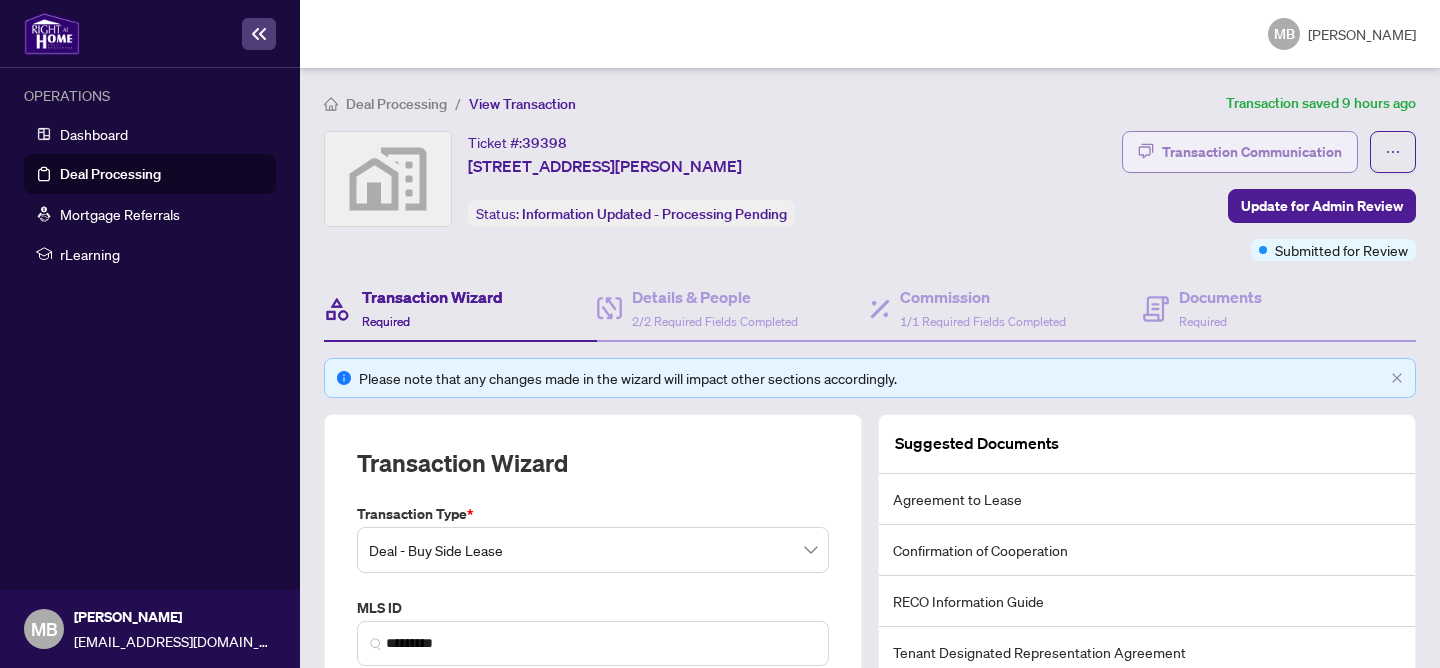 click on "Transaction Communication" at bounding box center [1252, 152] 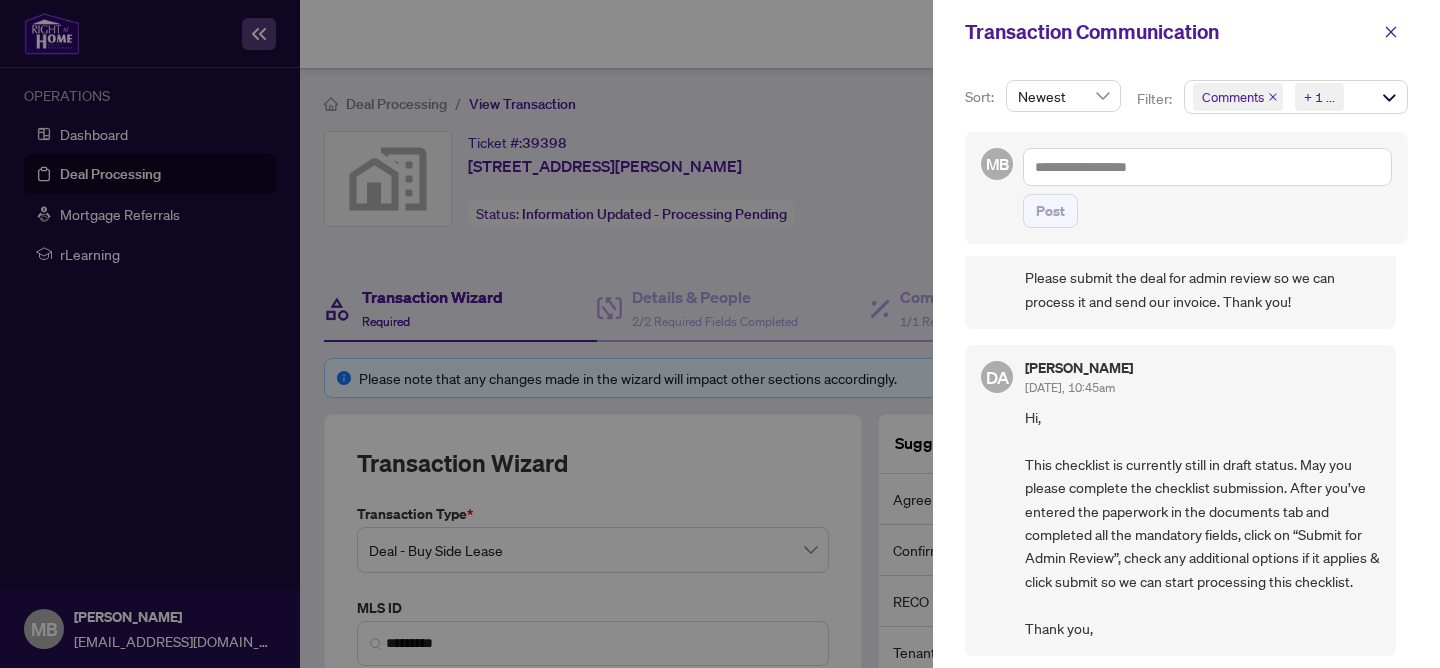 scroll, scrollTop: 409, scrollLeft: 0, axis: vertical 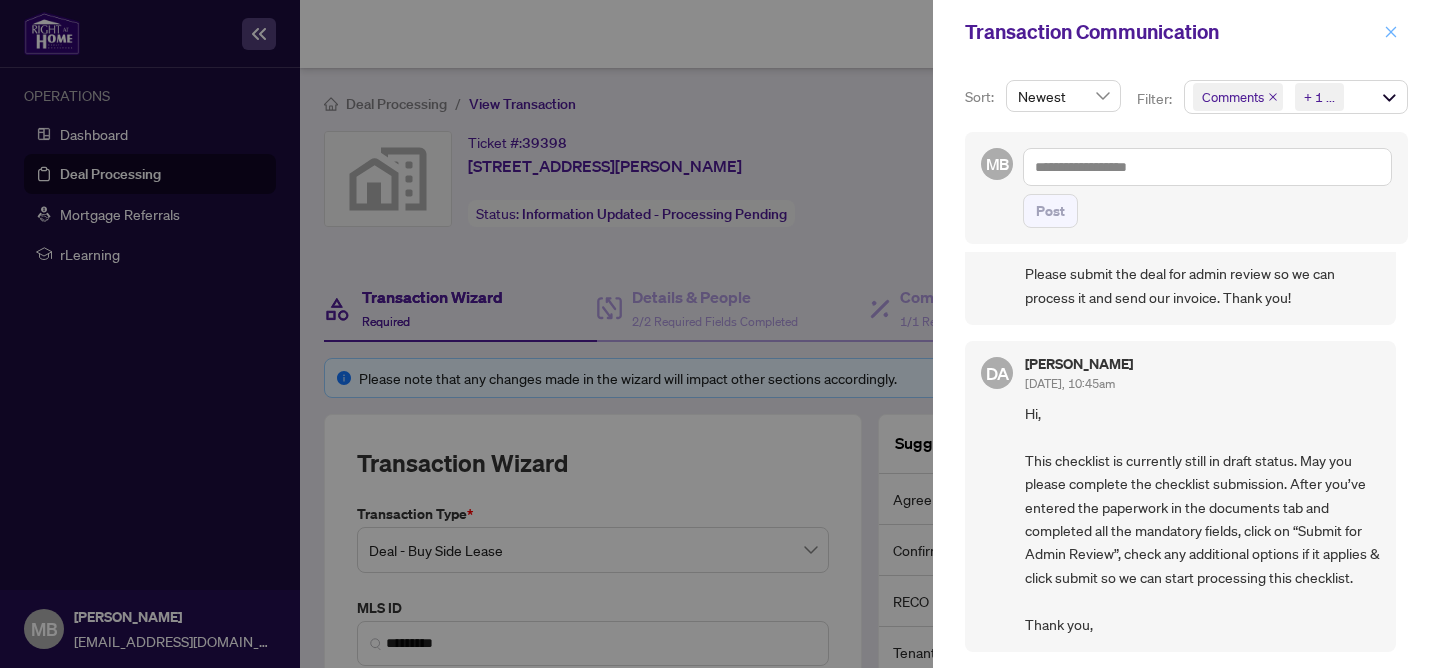 click 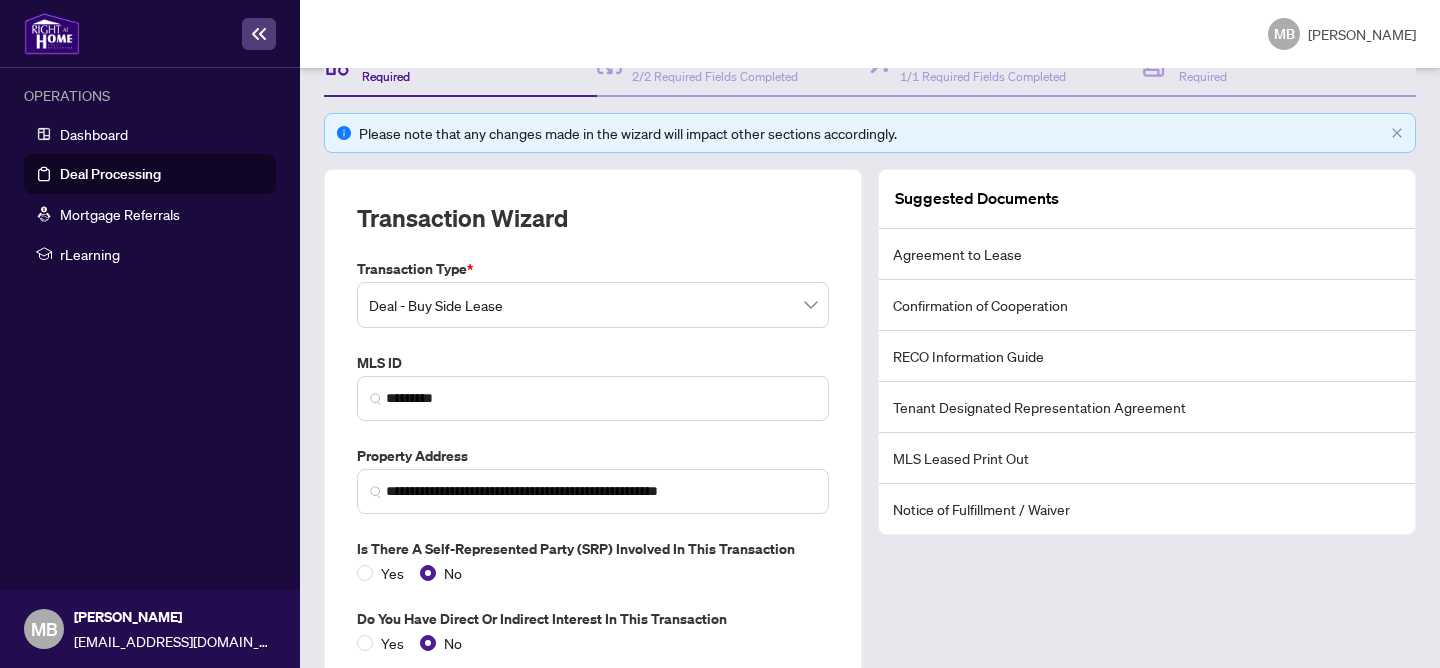 scroll, scrollTop: 247, scrollLeft: 0, axis: vertical 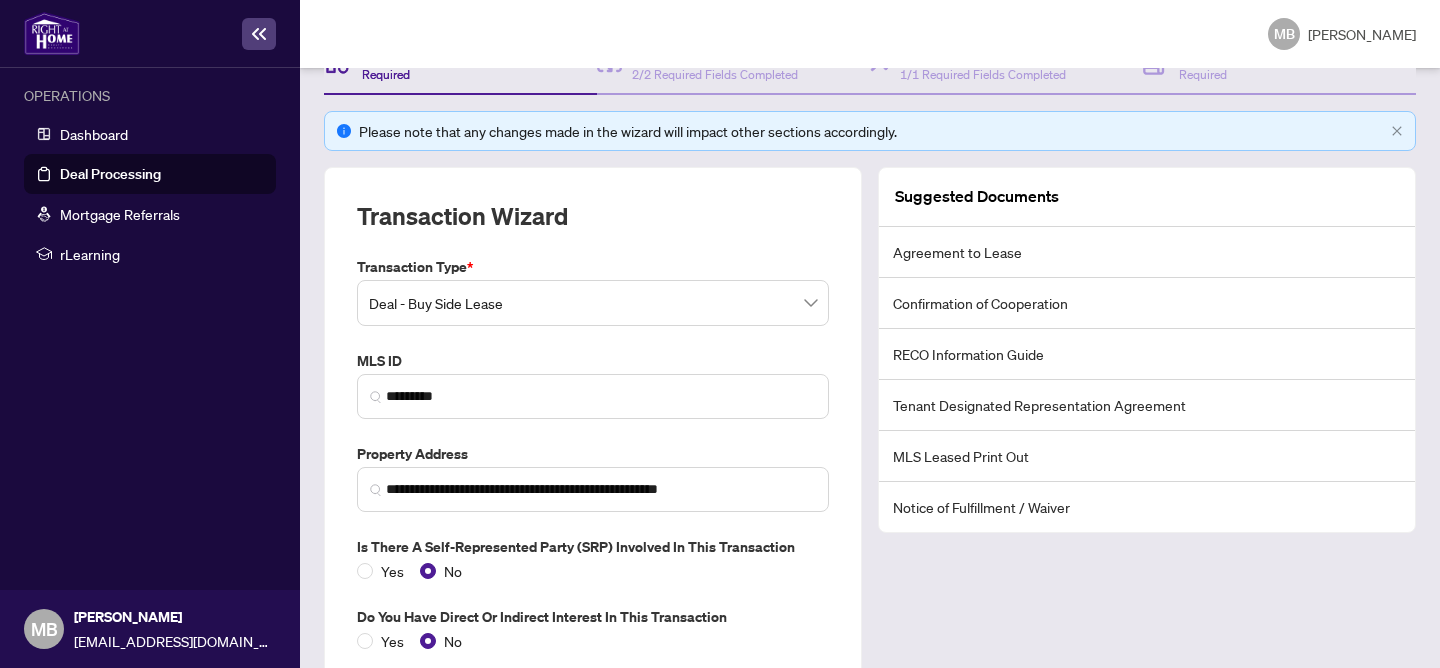 click on "Tenant Designated Representation Agreement" at bounding box center (1147, 405) 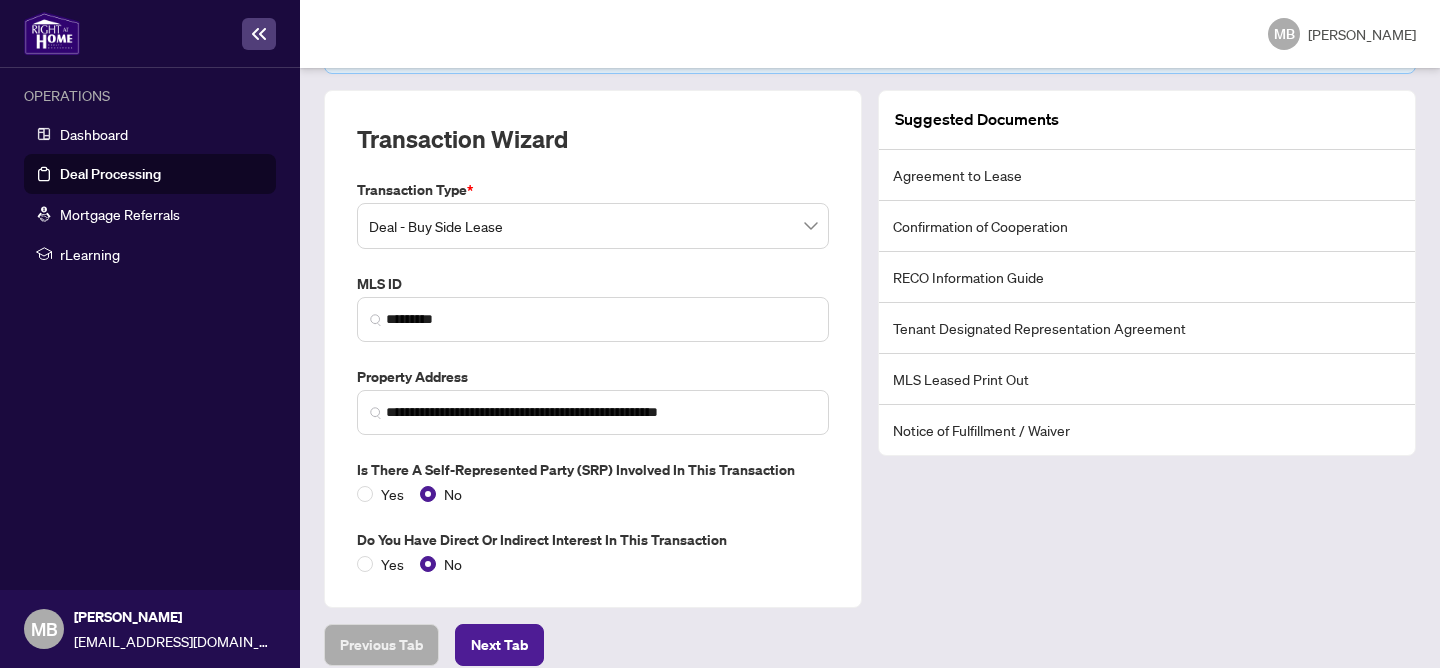 scroll, scrollTop: 331, scrollLeft: 0, axis: vertical 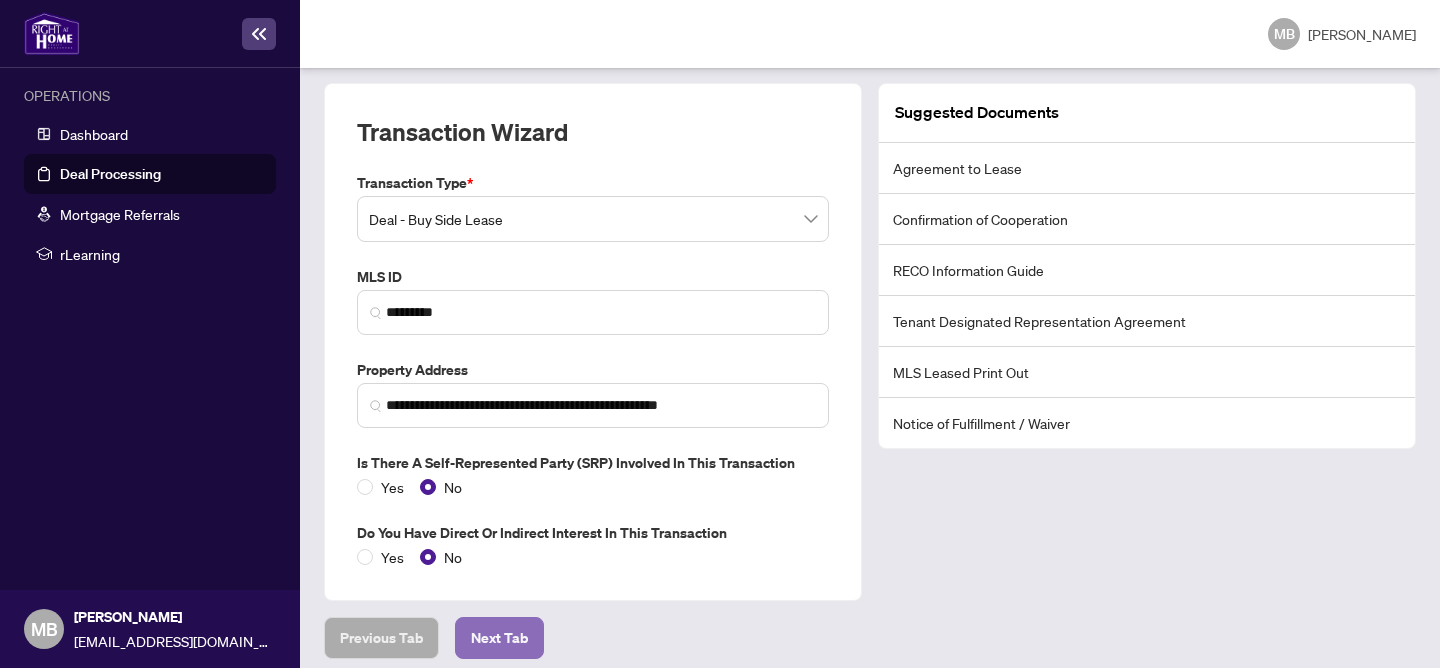 click on "Next Tab" at bounding box center (499, 638) 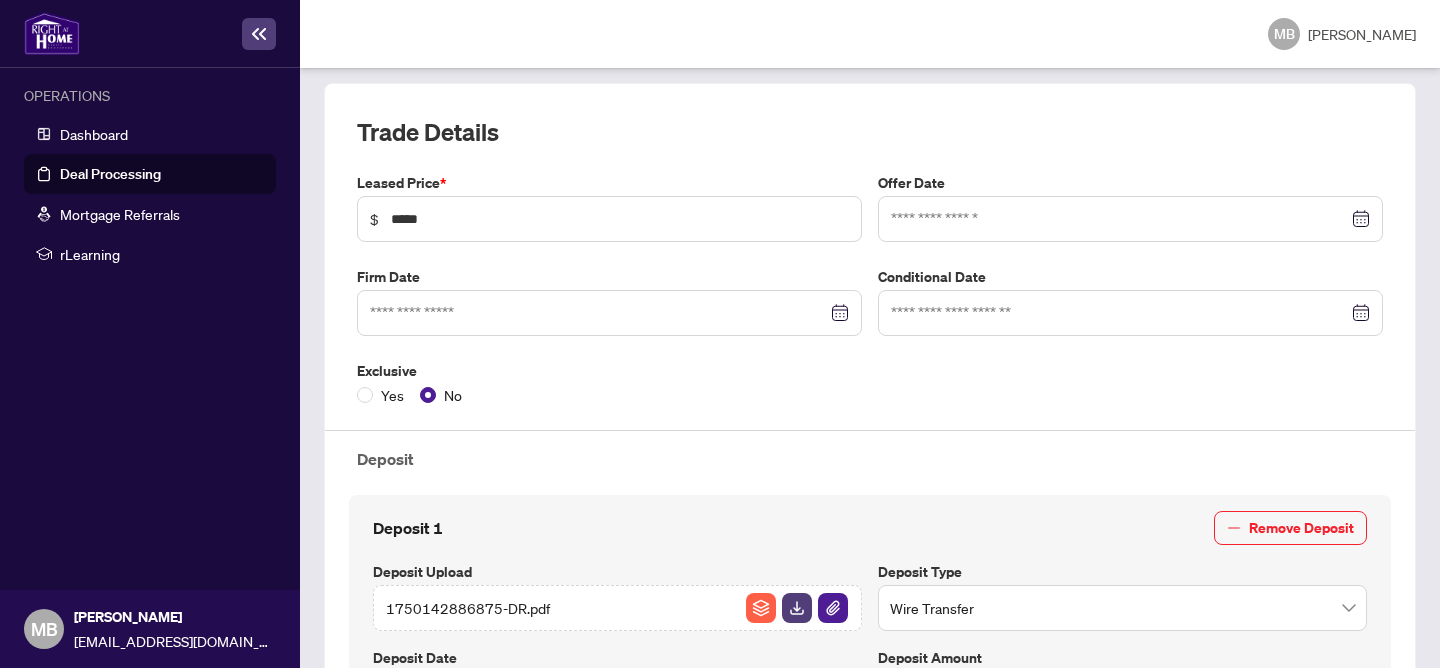 type on "**********" 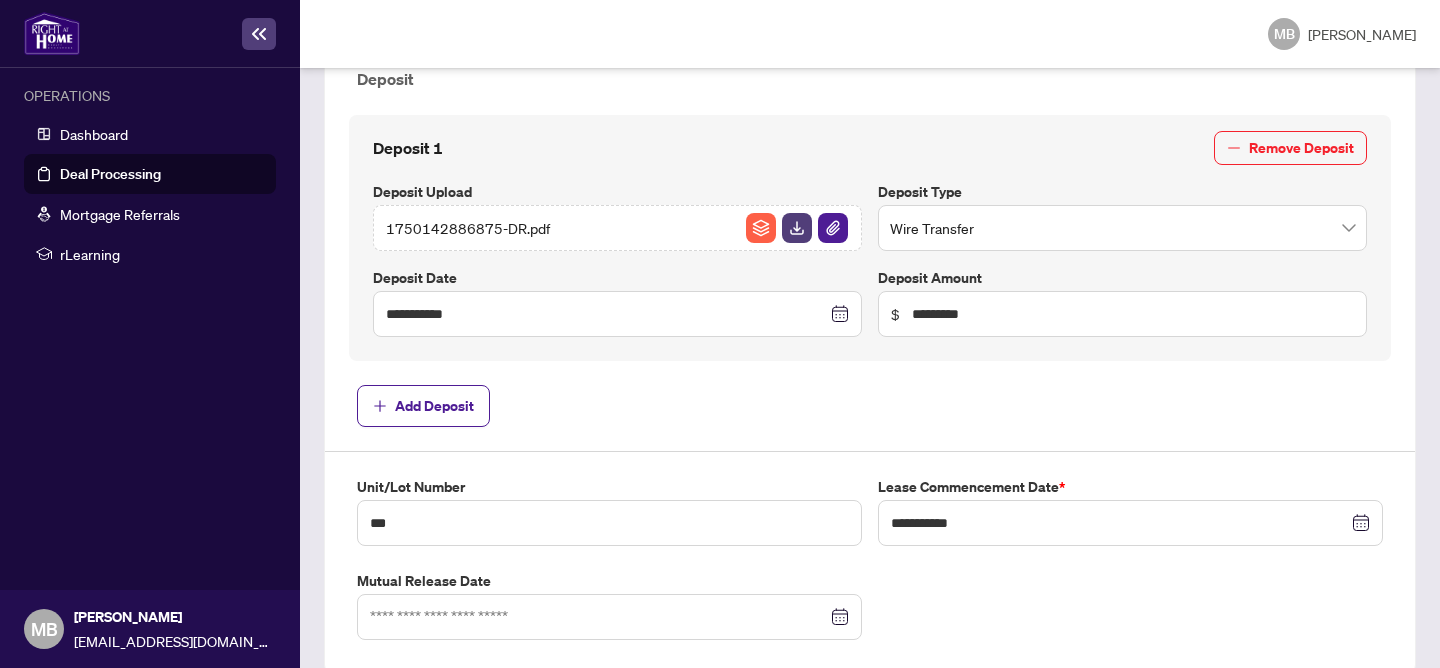 scroll, scrollTop: 699, scrollLeft: 0, axis: vertical 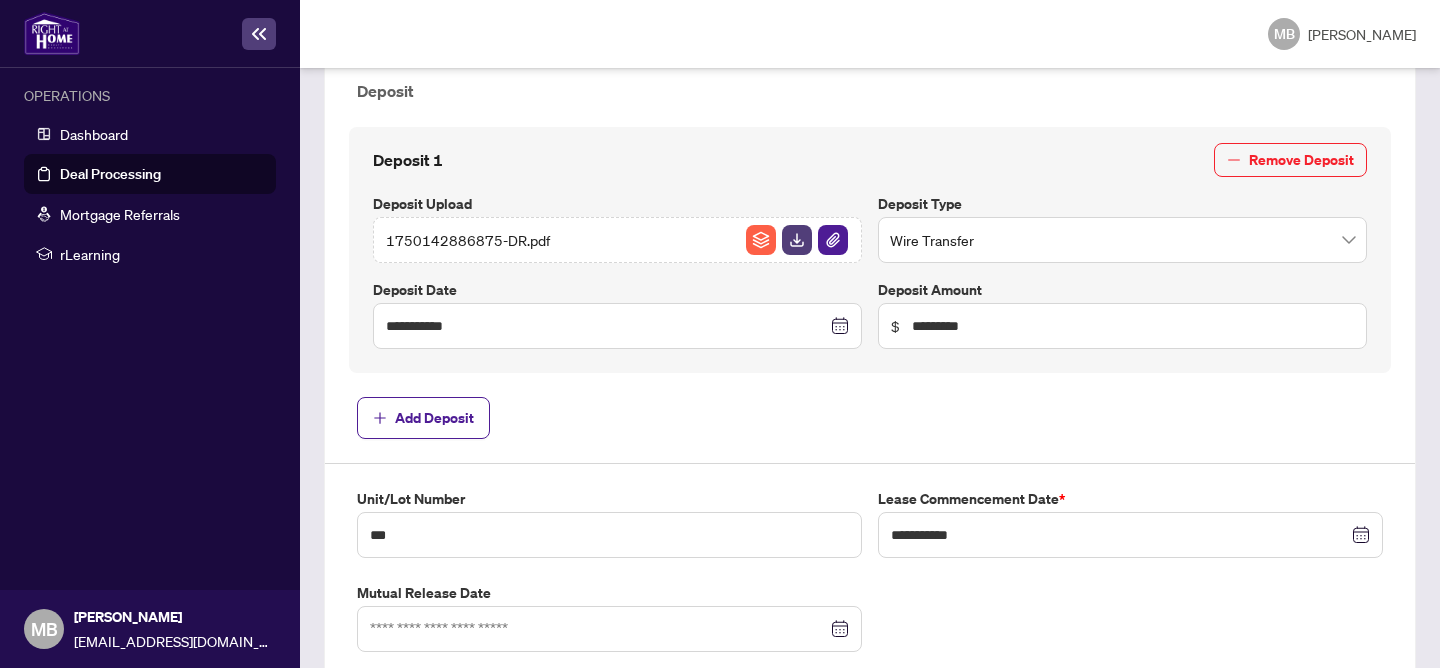 click on "1750142886875-DR.pdf" at bounding box center [468, 240] 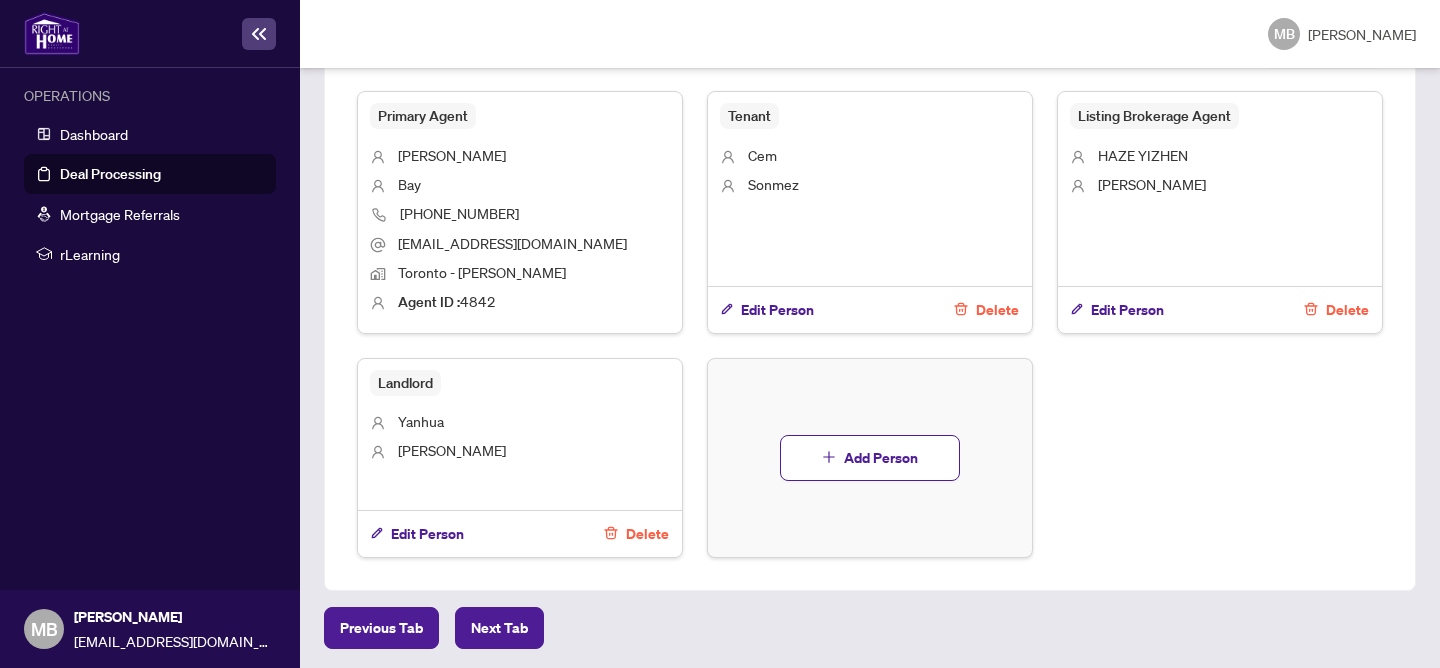 scroll, scrollTop: 1402, scrollLeft: 0, axis: vertical 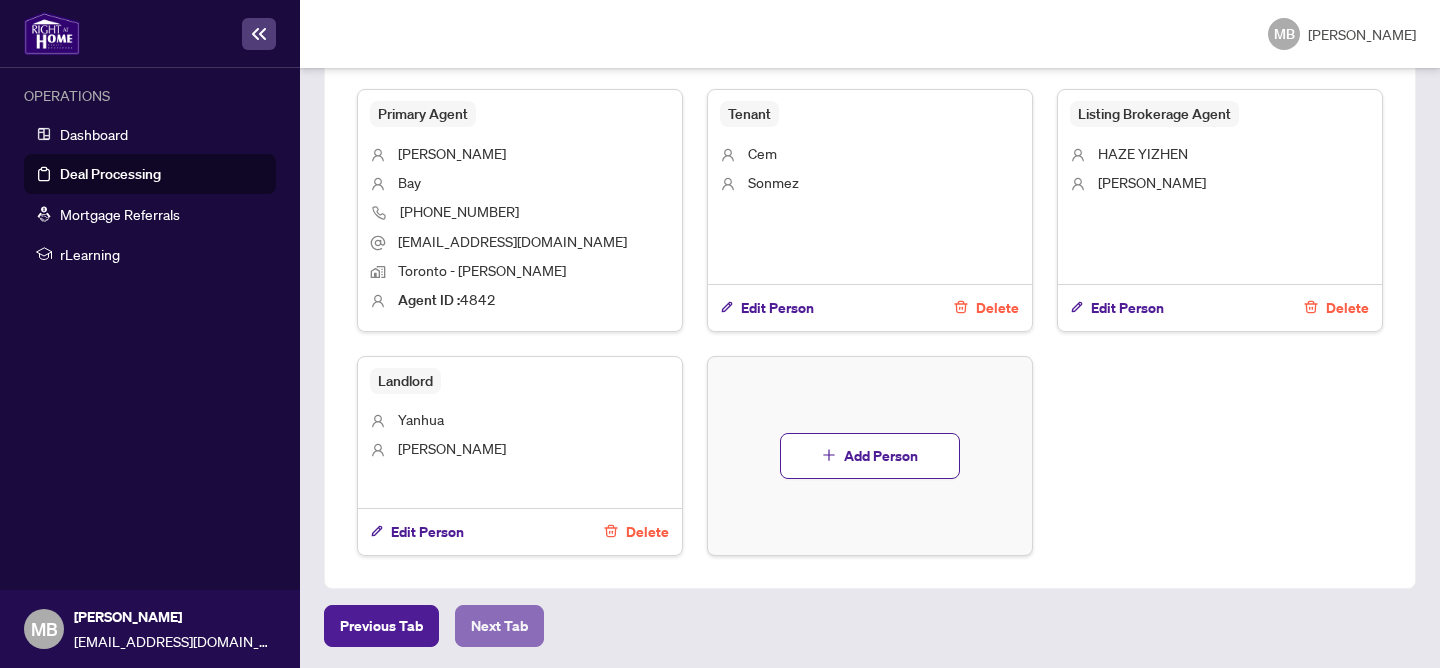 click on "Next Tab" at bounding box center (499, 626) 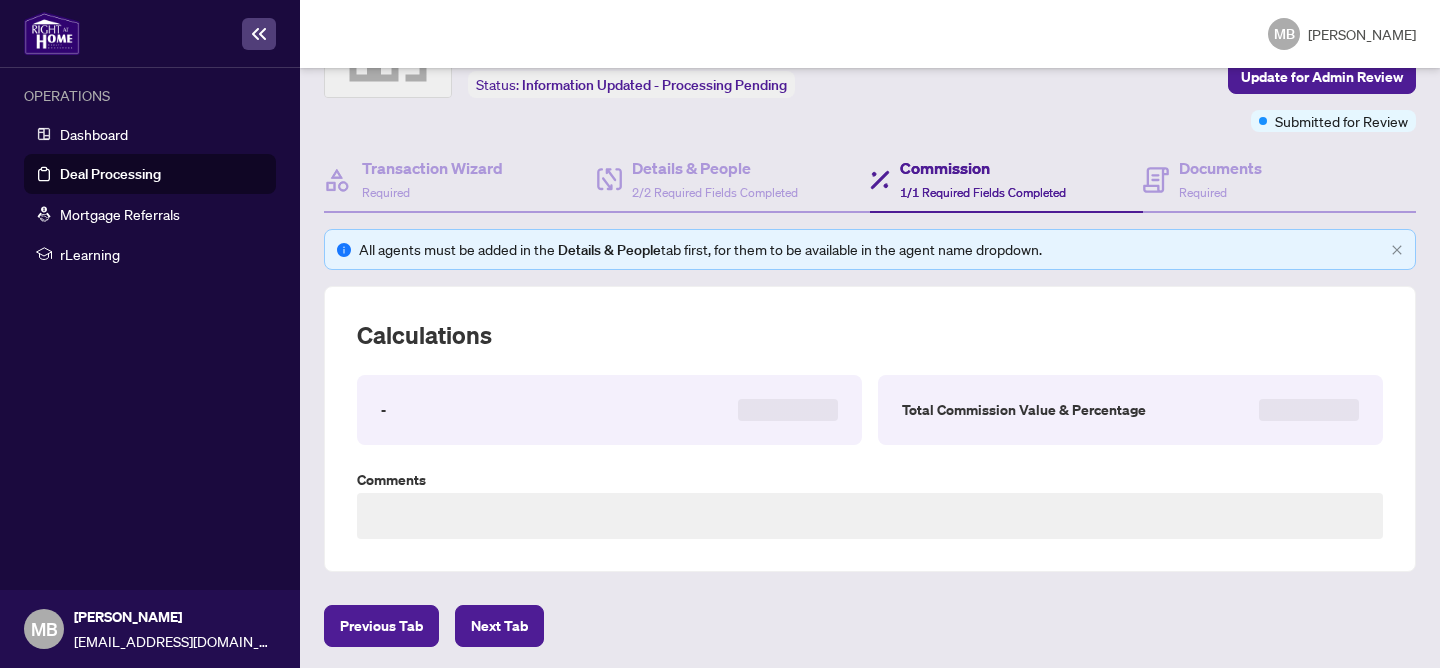 type on "**********" 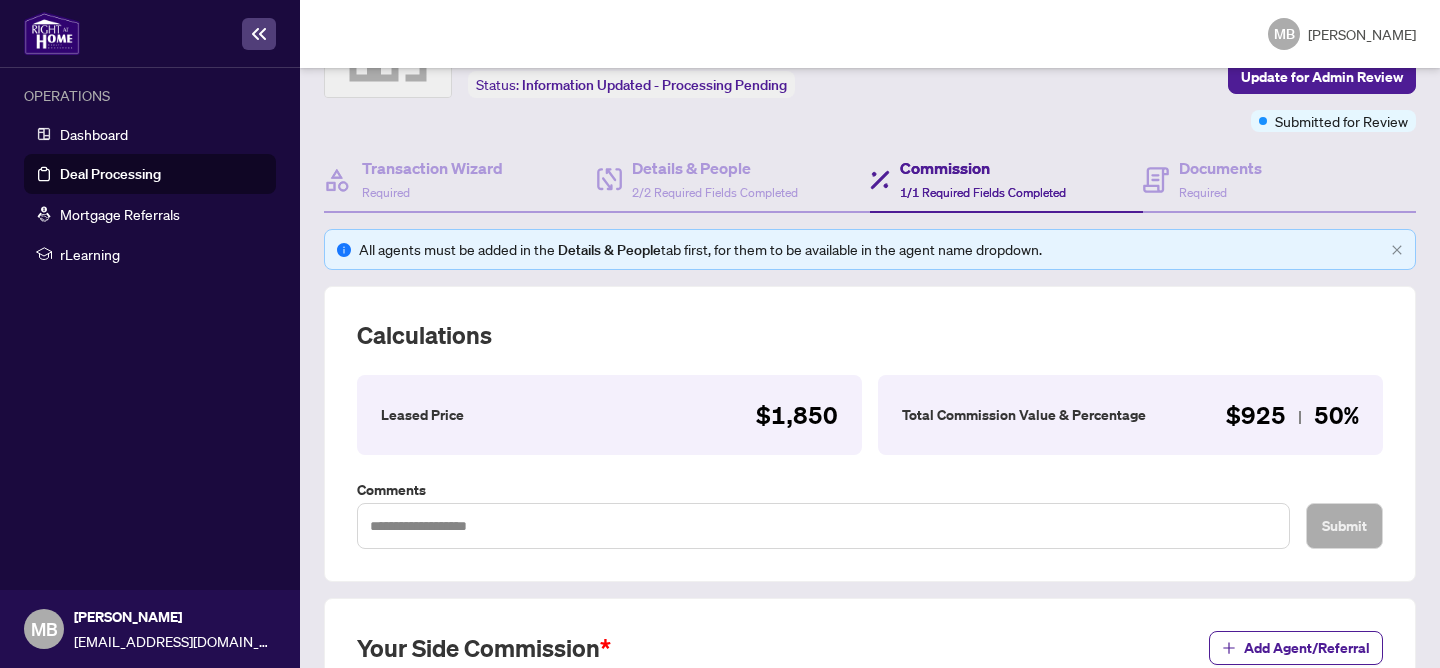 scroll, scrollTop: 636, scrollLeft: 0, axis: vertical 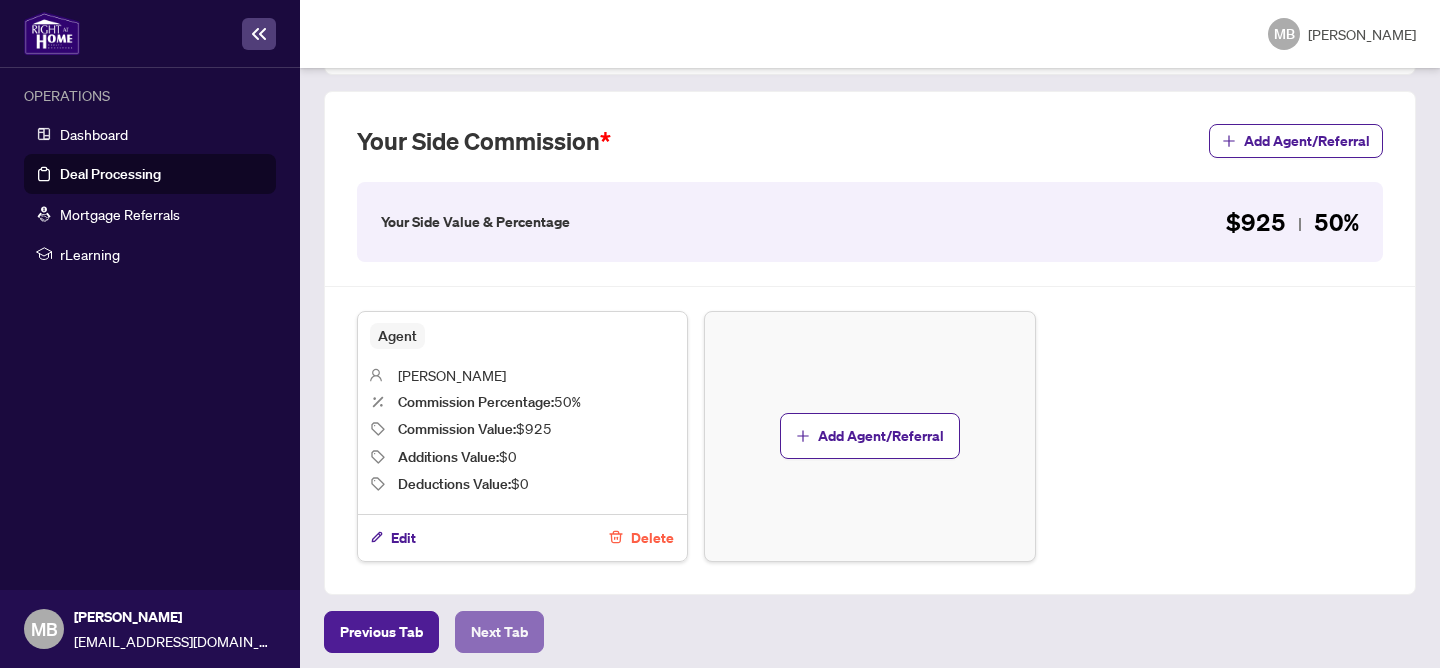 click on "Next Tab" at bounding box center (499, 632) 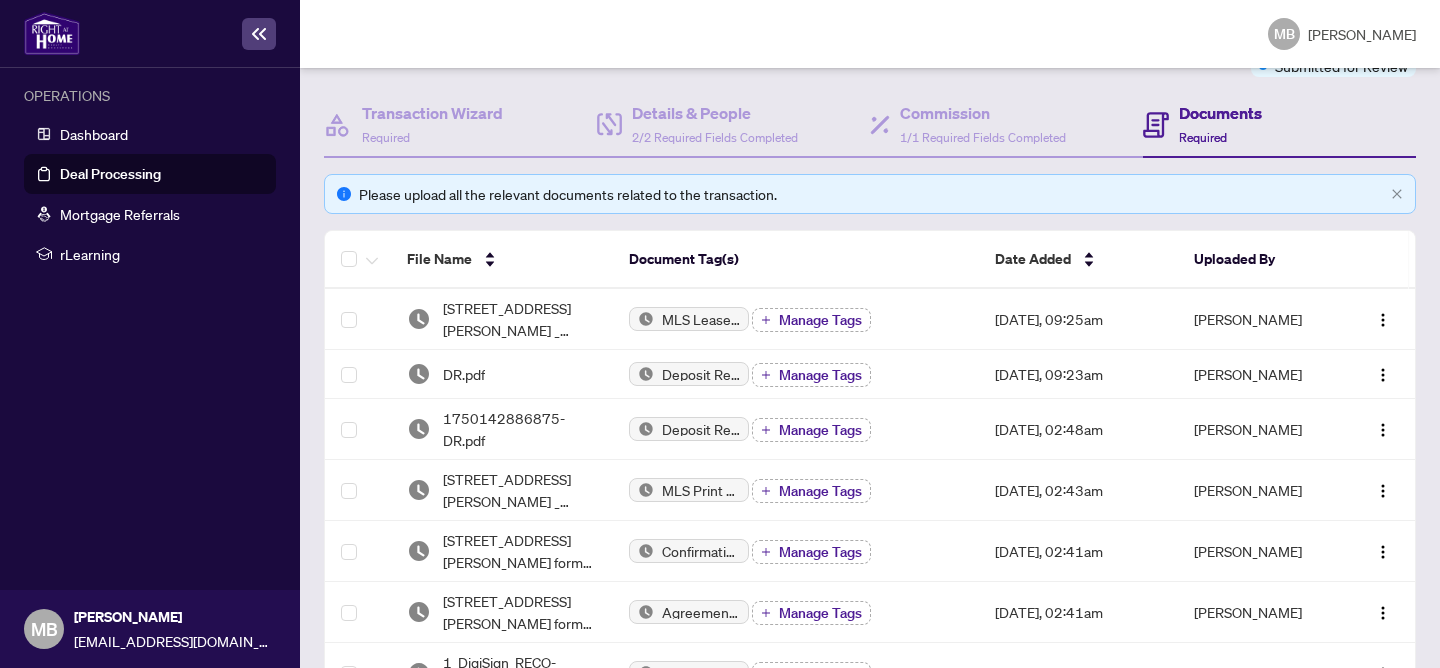 scroll, scrollTop: 170, scrollLeft: 0, axis: vertical 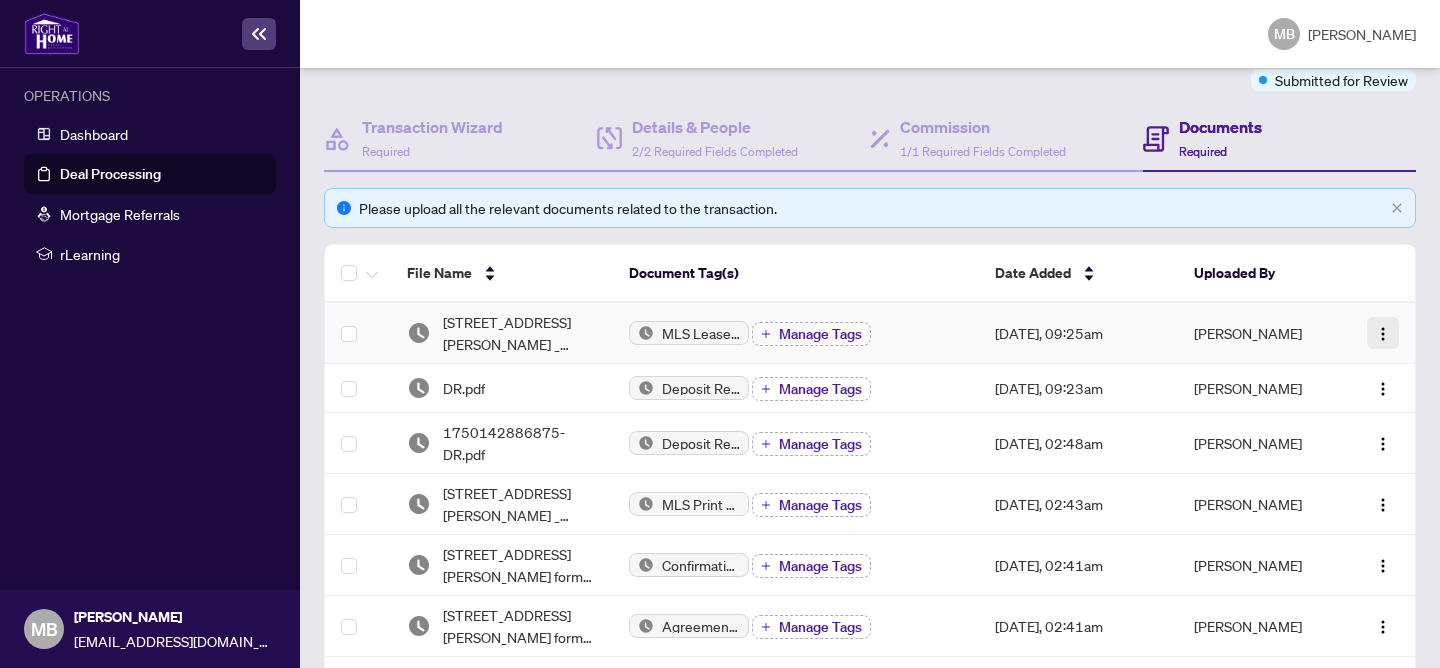 click at bounding box center (1383, 334) 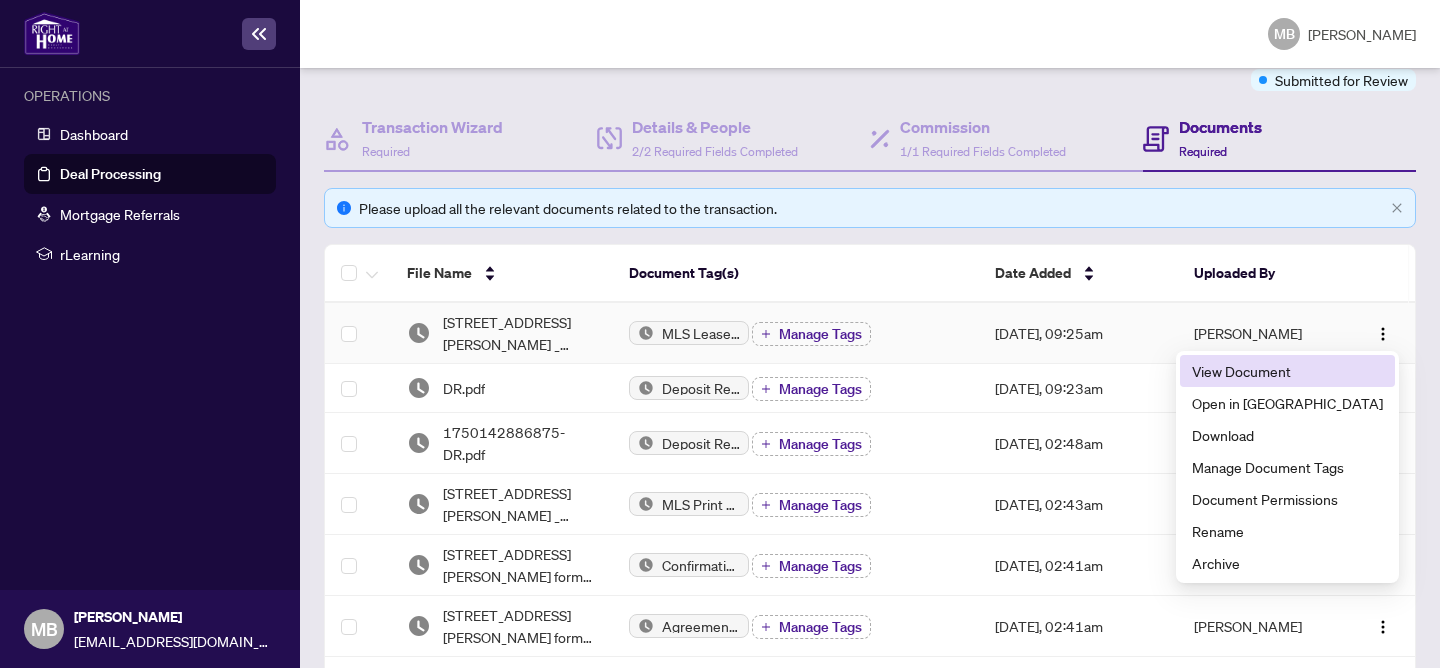 click on "View Document" at bounding box center [1287, 371] 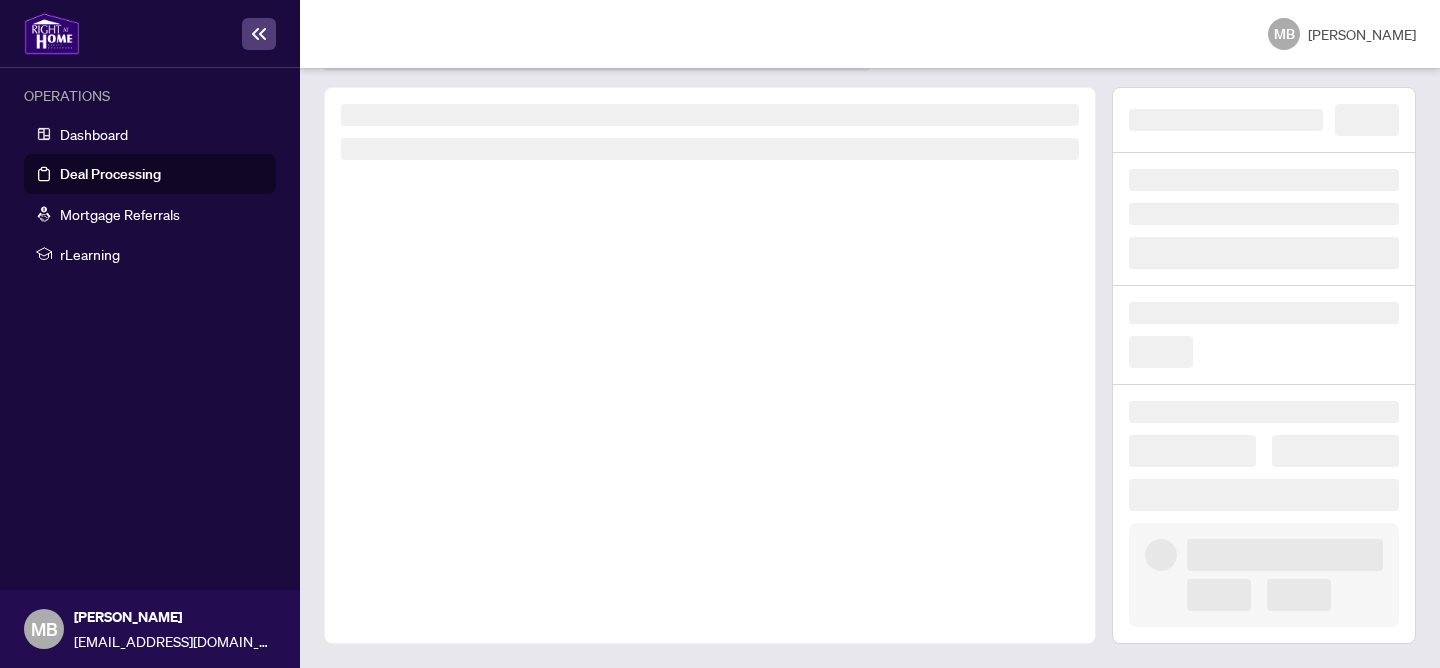 scroll, scrollTop: 0, scrollLeft: 0, axis: both 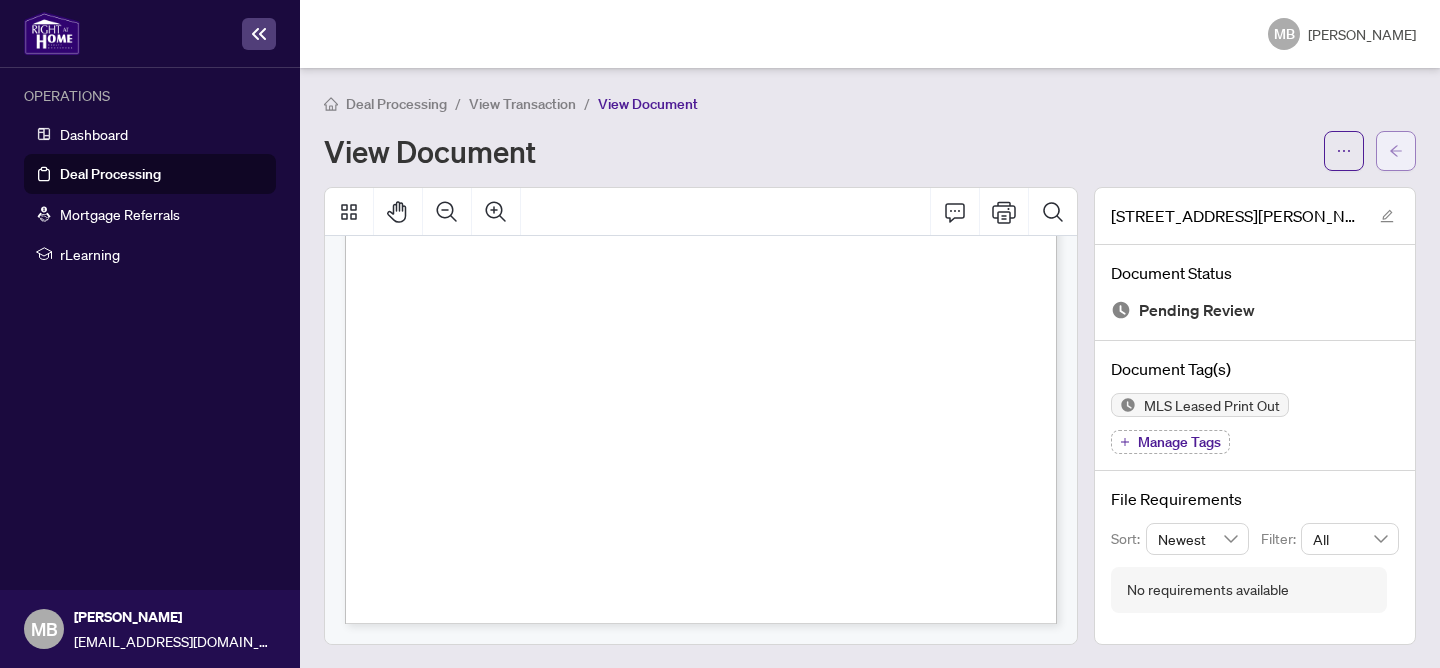 click 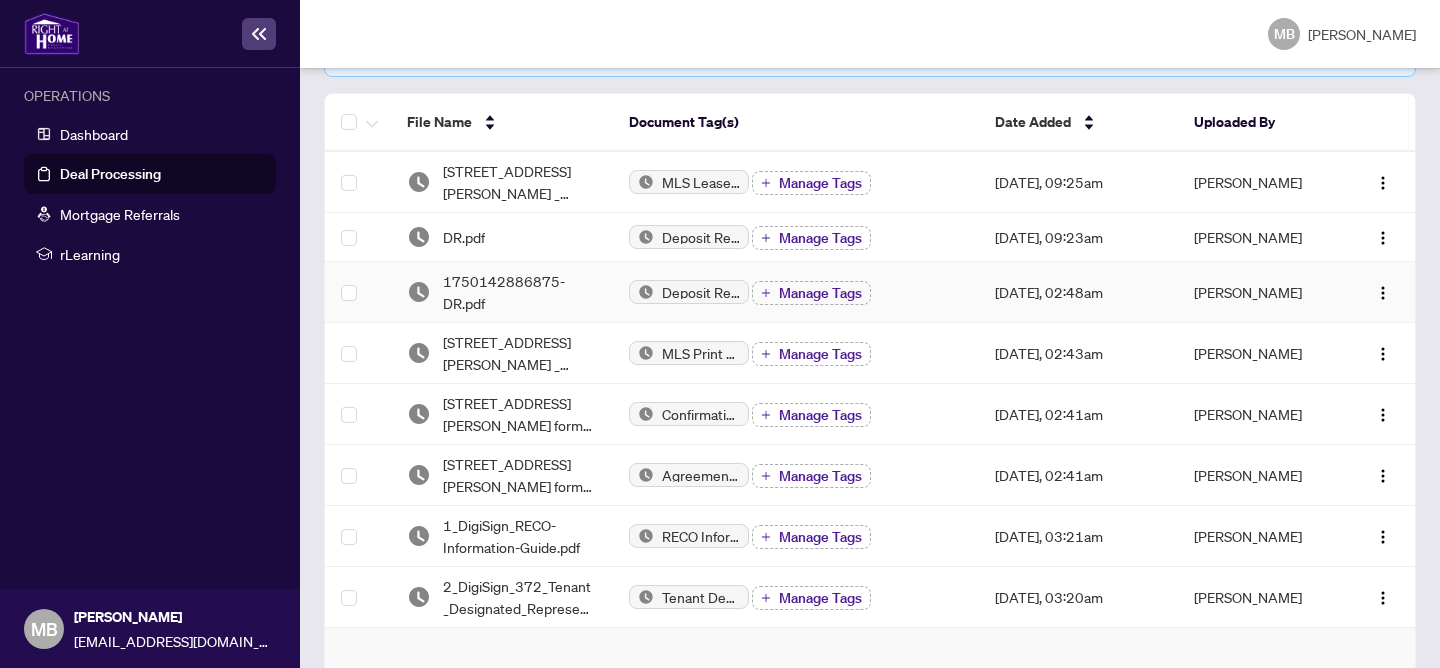 scroll, scrollTop: 320, scrollLeft: 0, axis: vertical 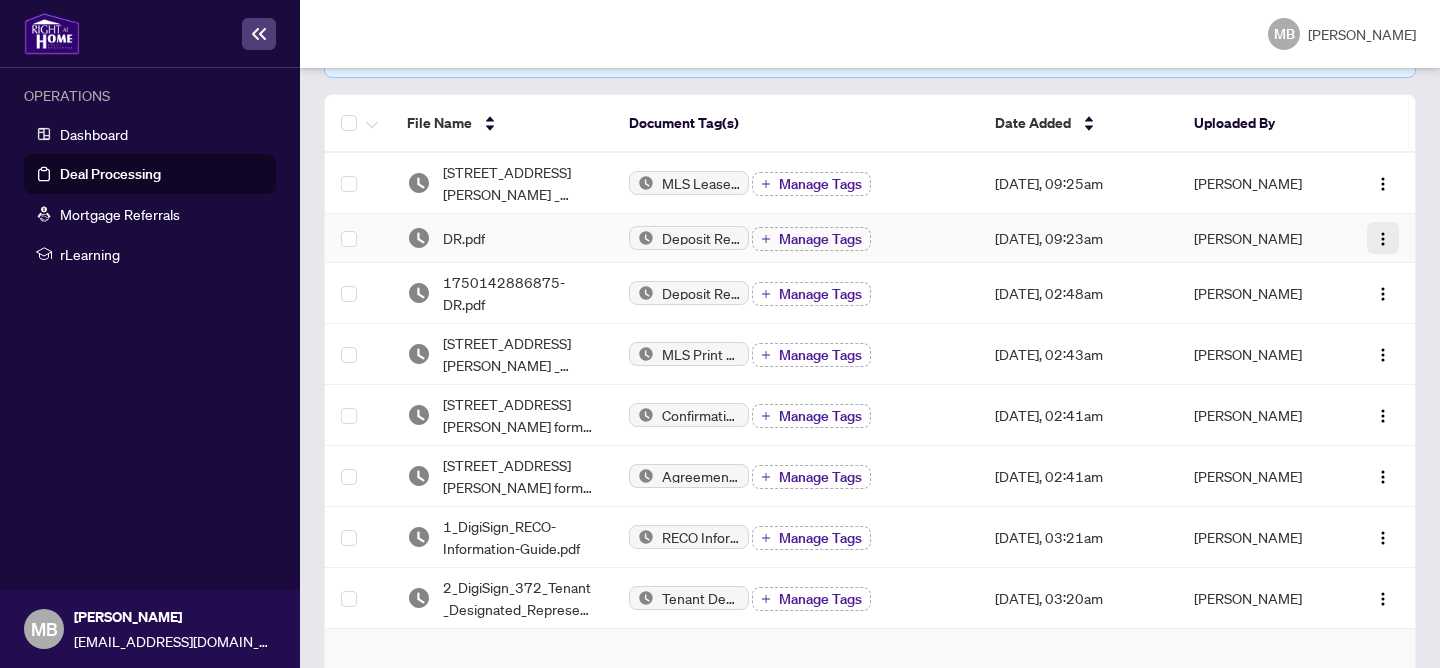 click at bounding box center (1383, 238) 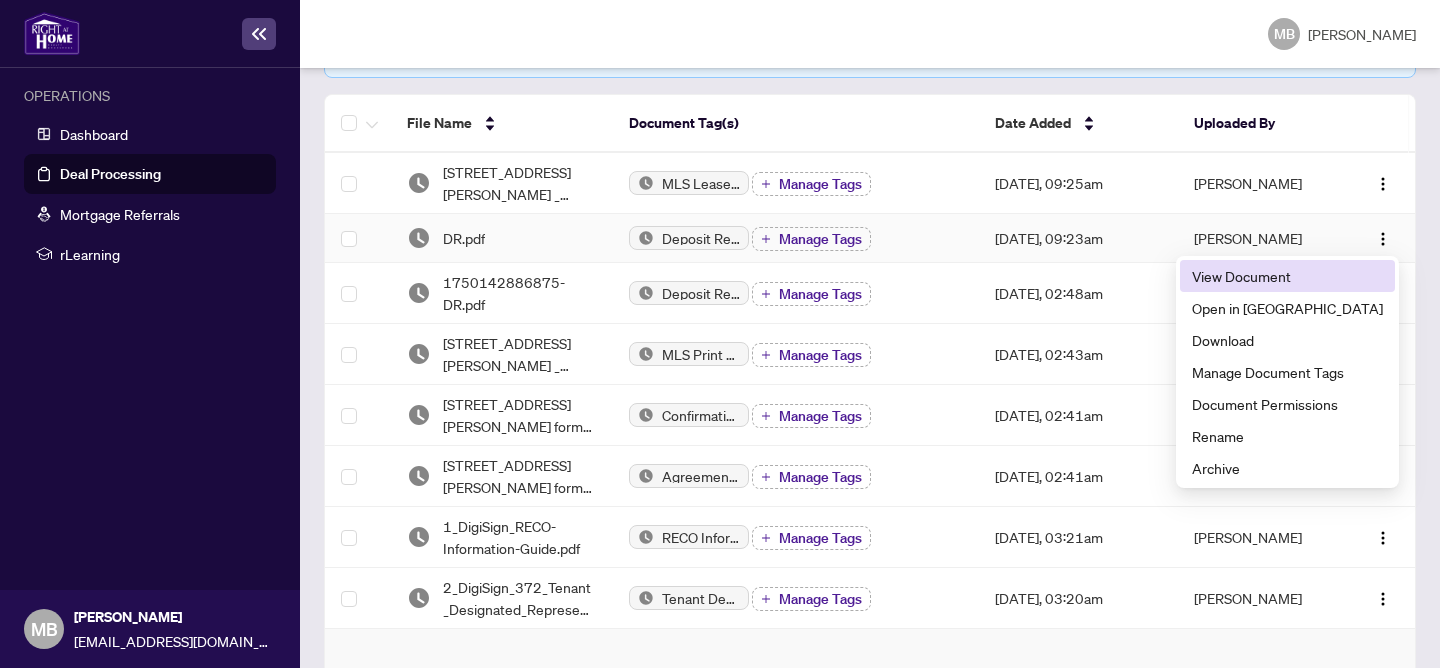 click on "View Document" at bounding box center [1287, 276] 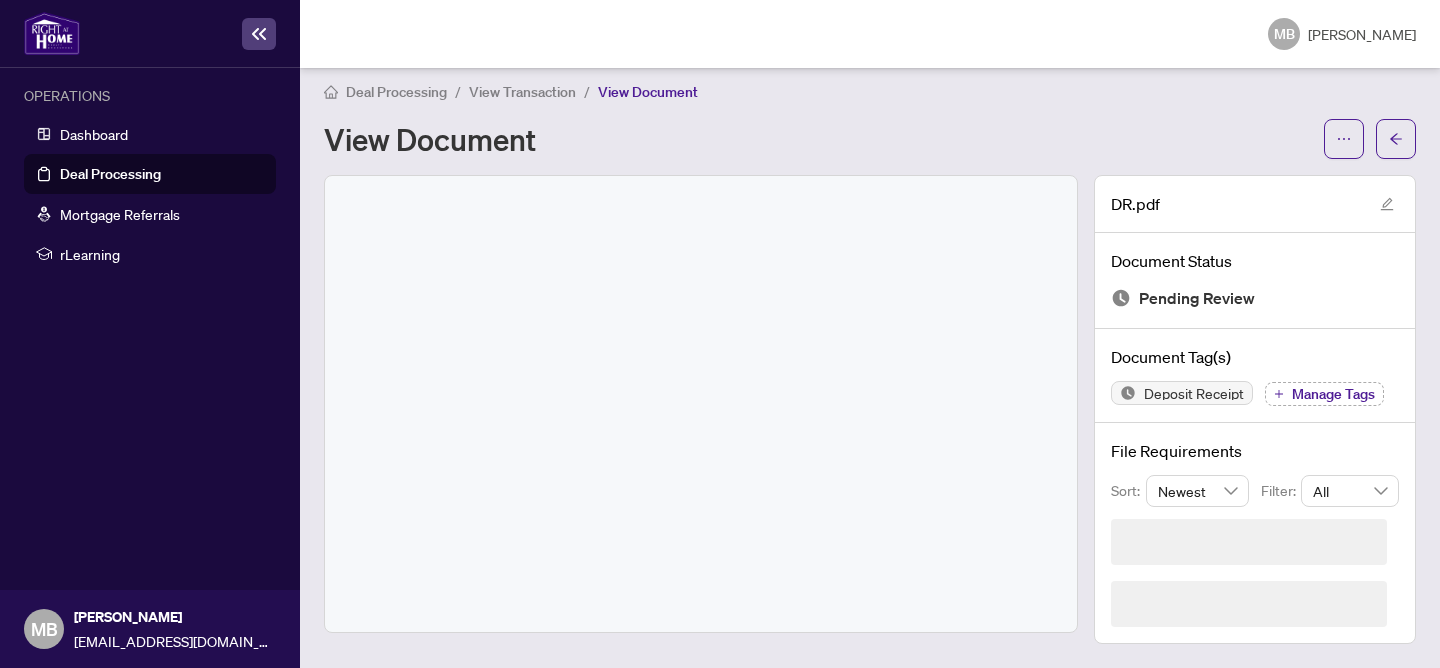 scroll, scrollTop: 0, scrollLeft: 0, axis: both 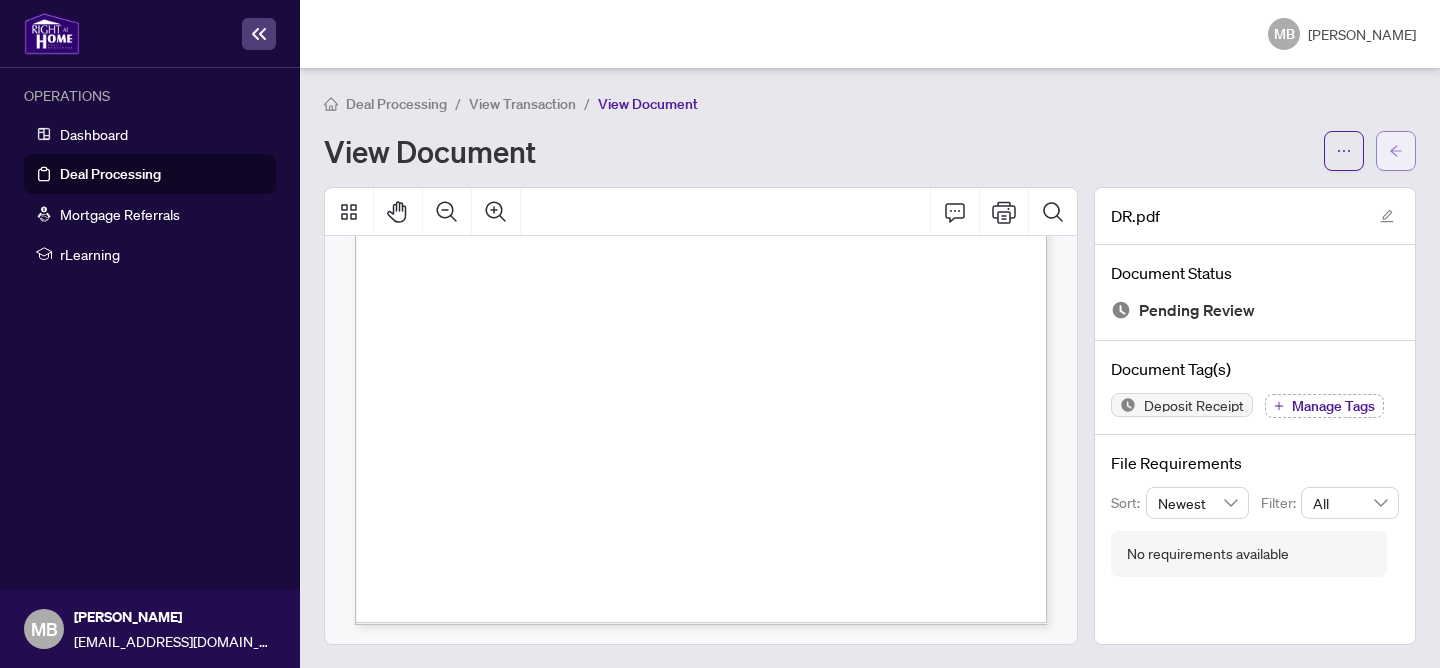 click at bounding box center [1396, 151] 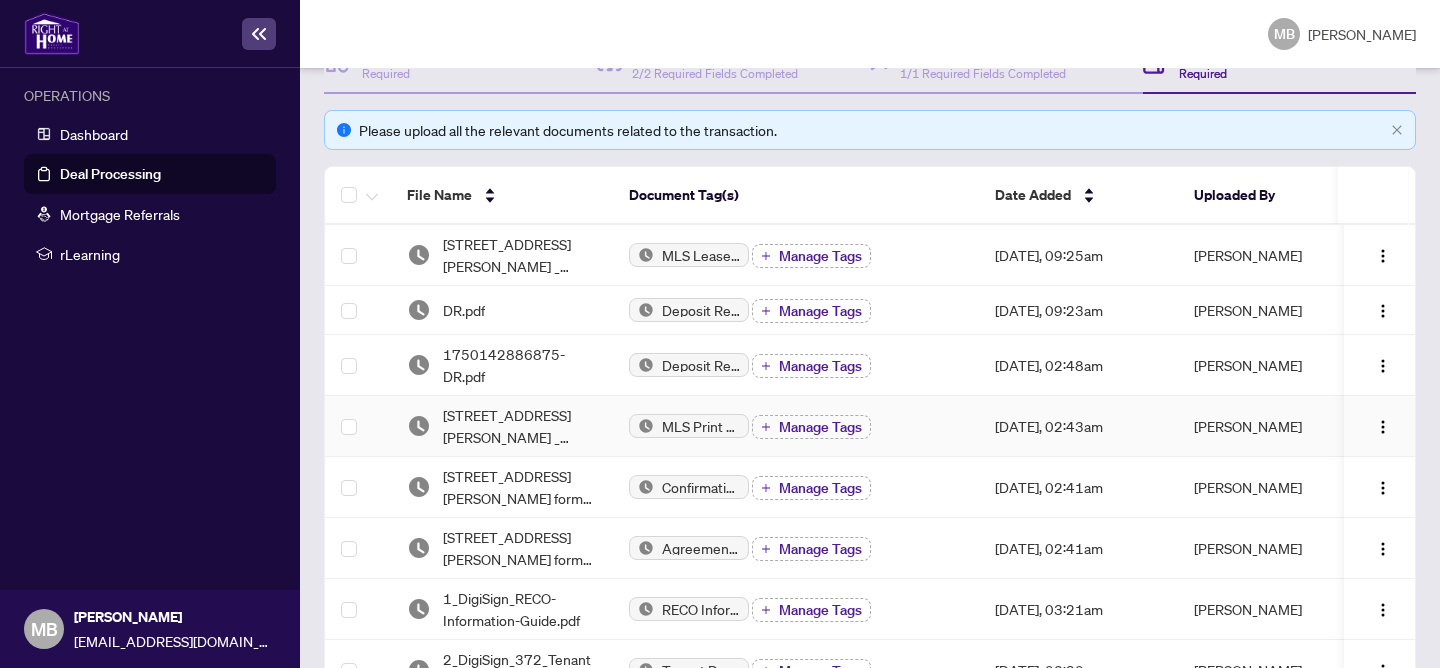 scroll, scrollTop: 250, scrollLeft: 0, axis: vertical 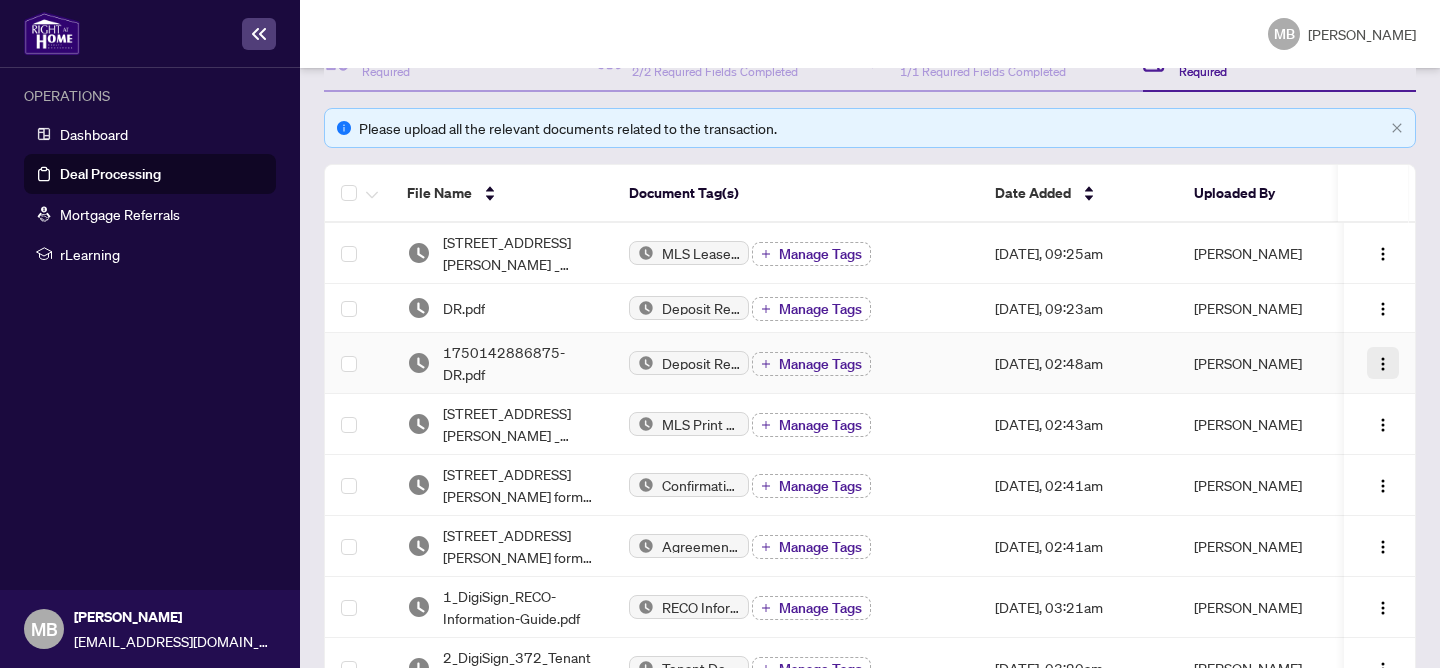 click at bounding box center (1383, 364) 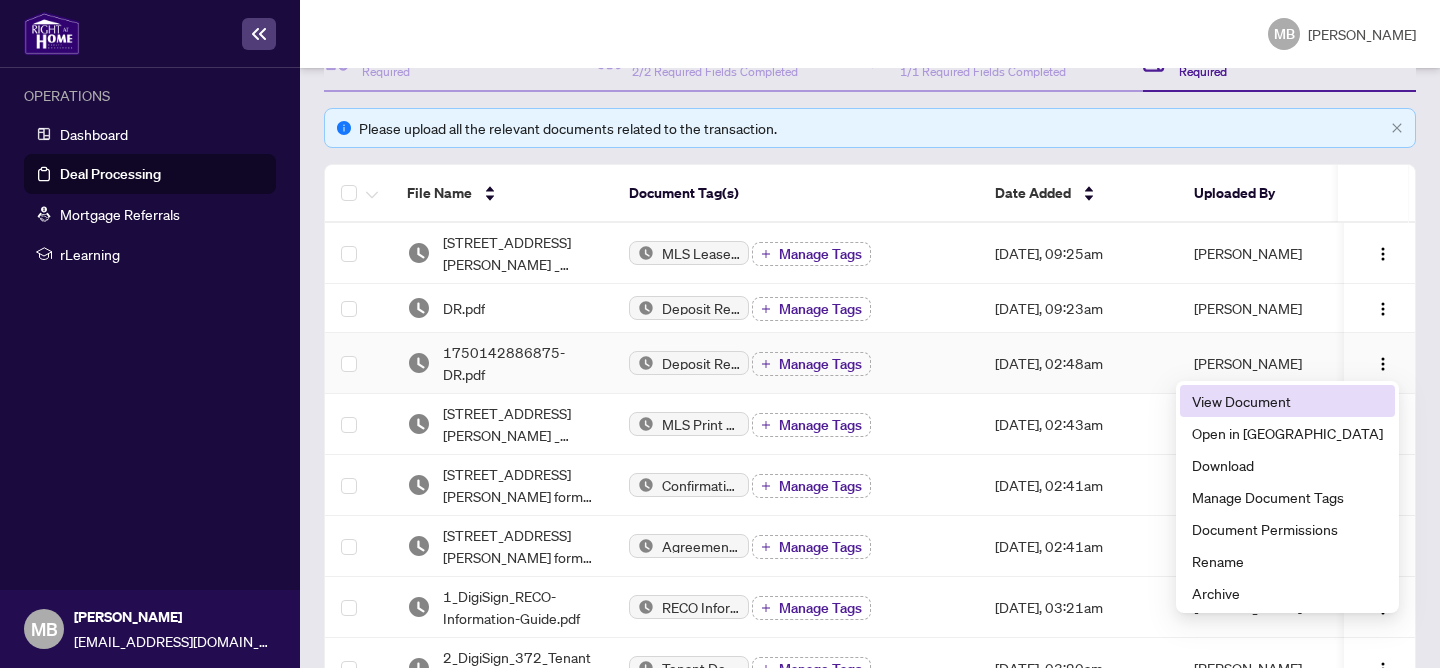 click on "View Document" at bounding box center (1287, 401) 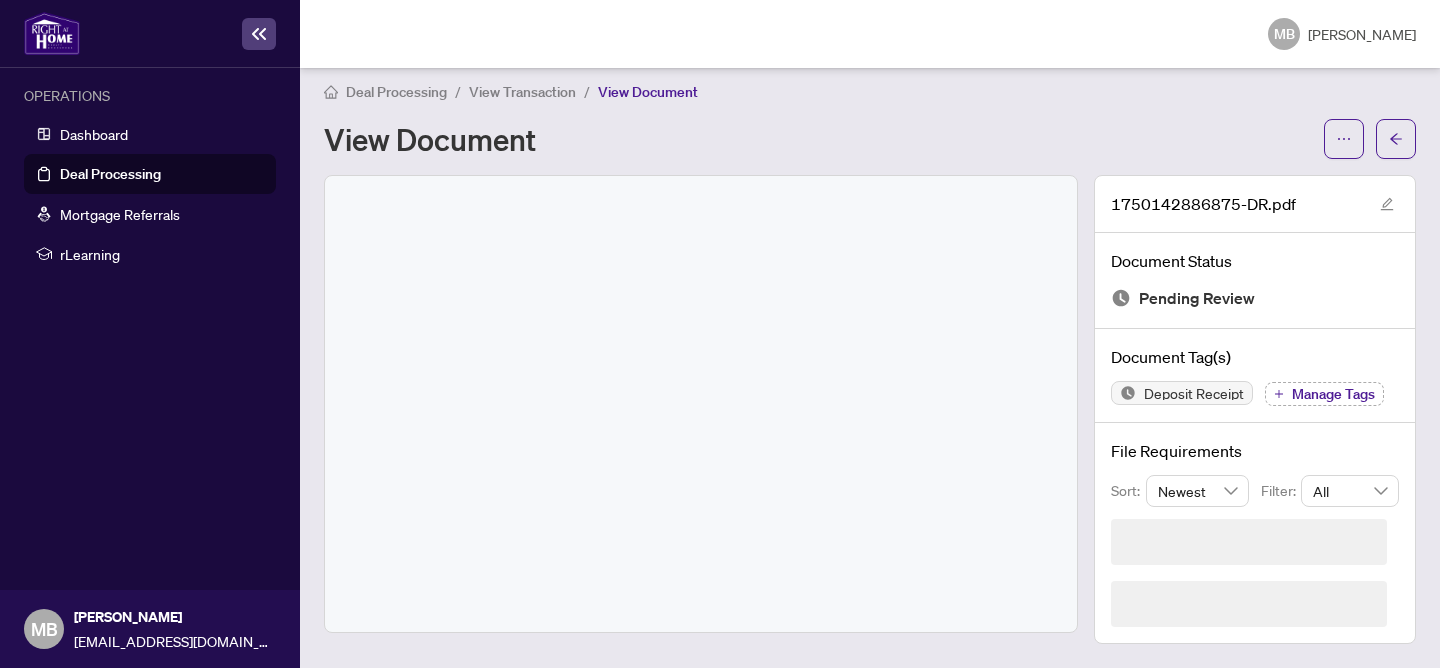 scroll, scrollTop: 0, scrollLeft: 0, axis: both 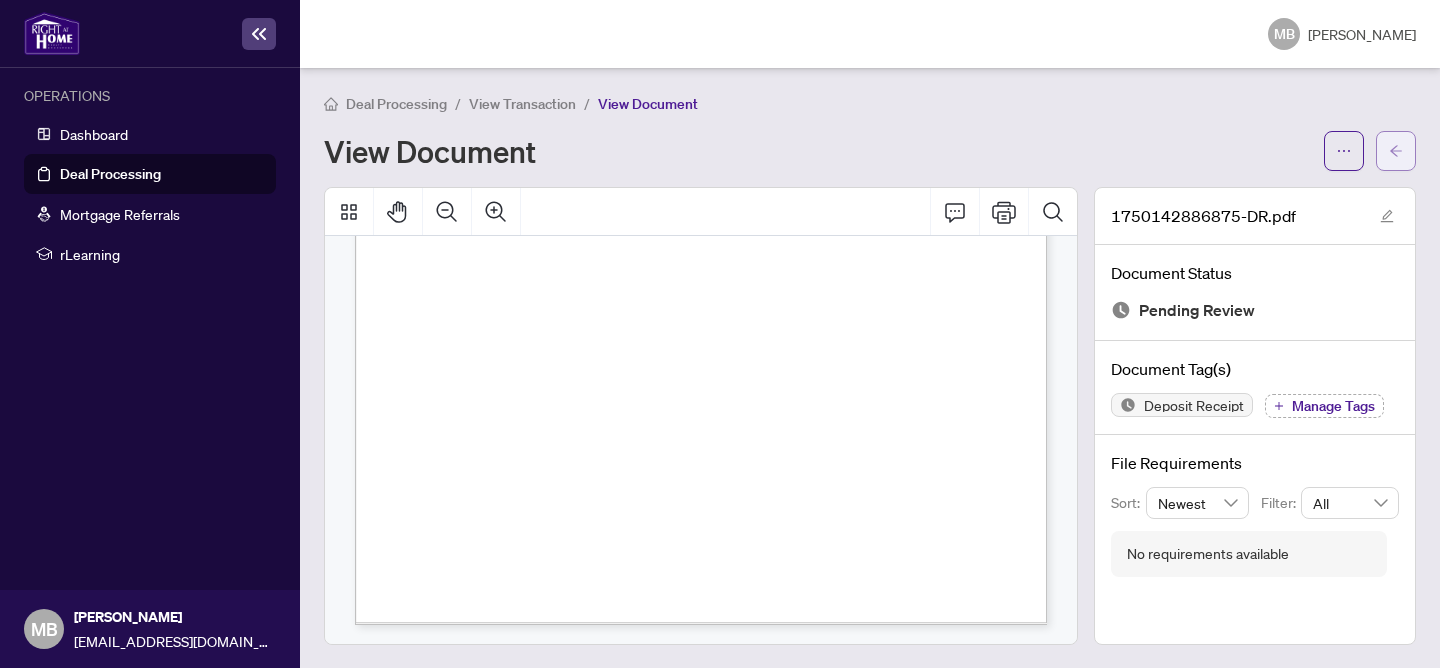 click at bounding box center [1396, 151] 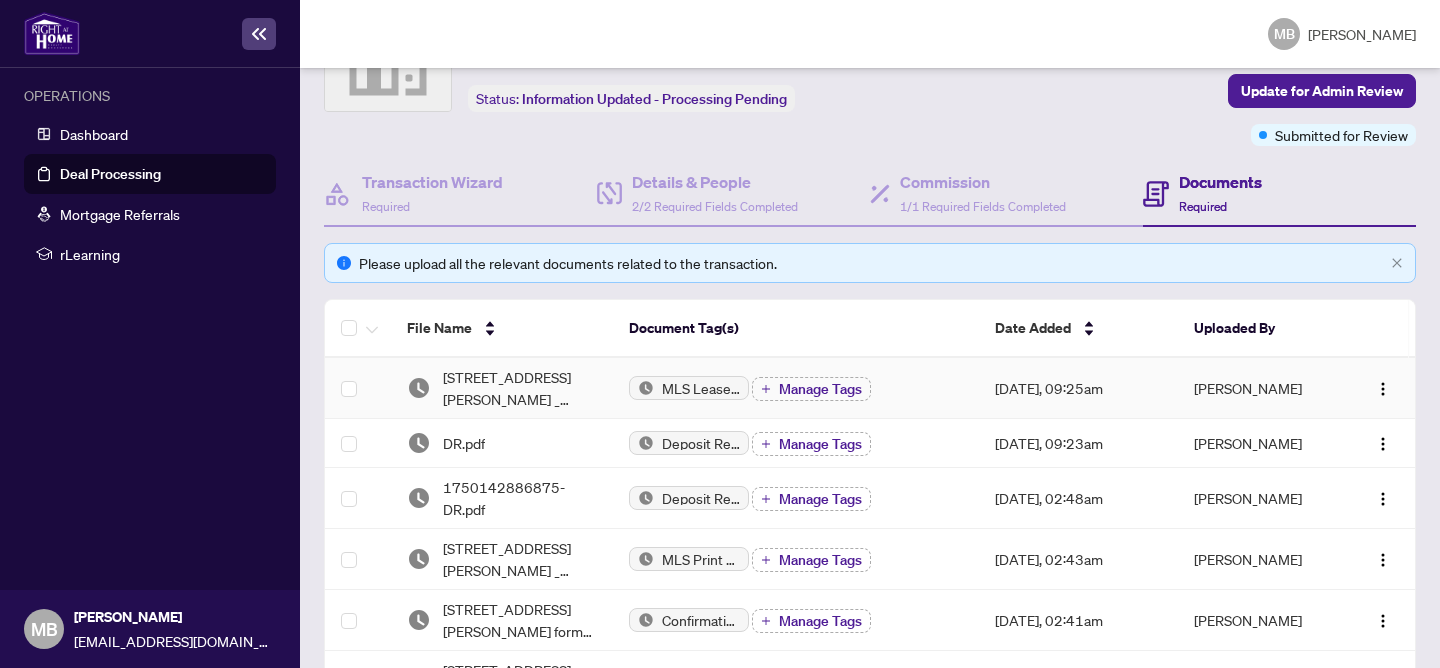 scroll, scrollTop: 176, scrollLeft: 0, axis: vertical 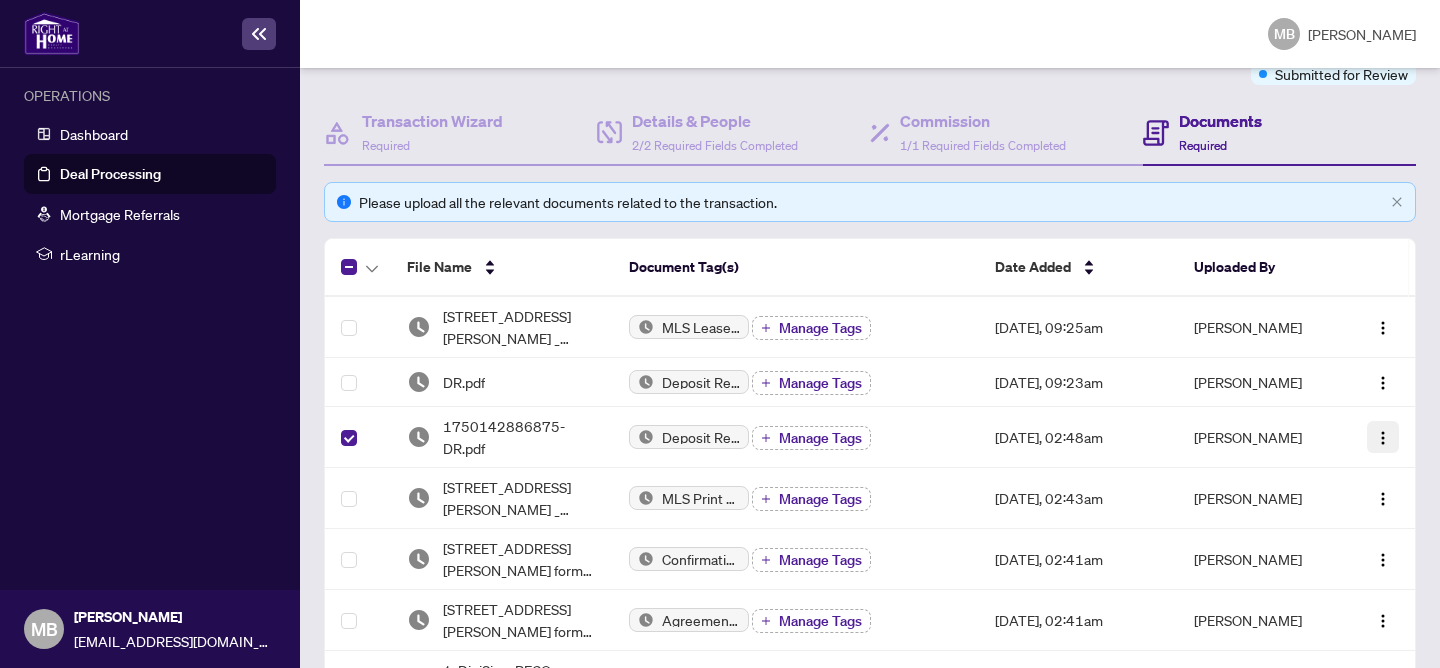 click at bounding box center [1383, 438] 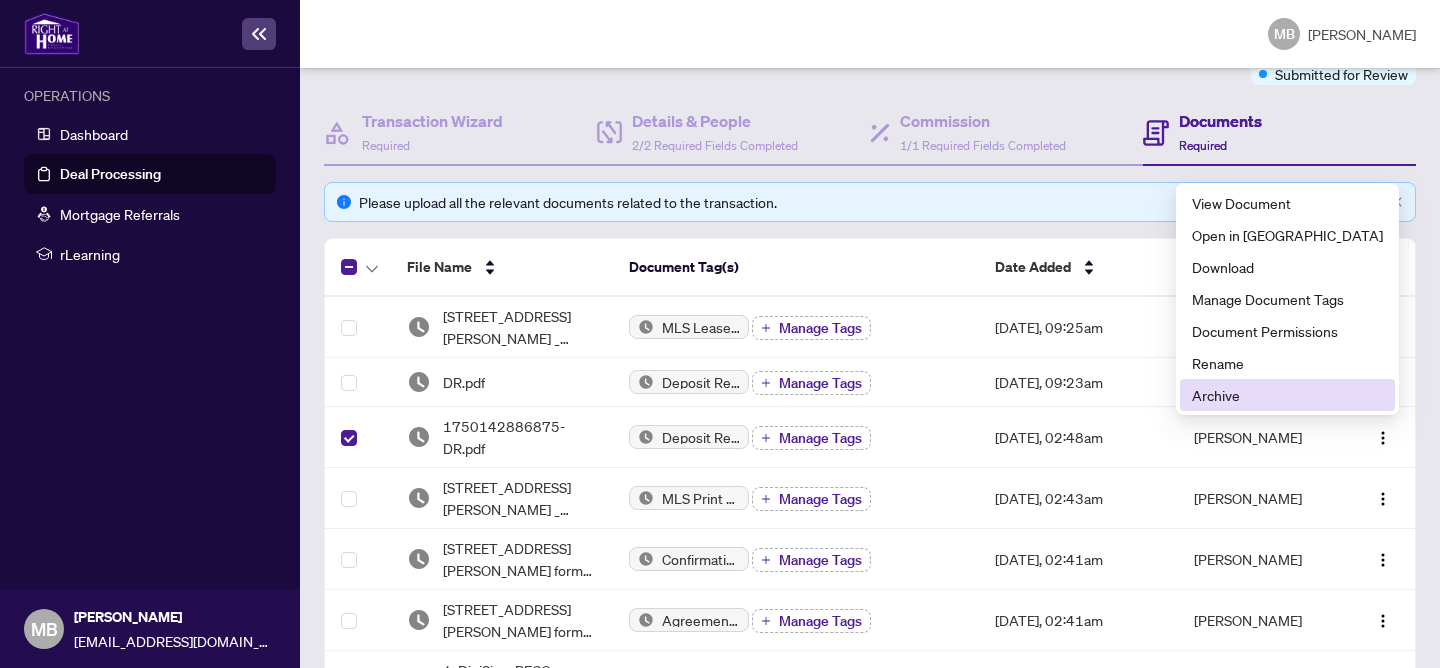 click on "Archive" at bounding box center [1287, 395] 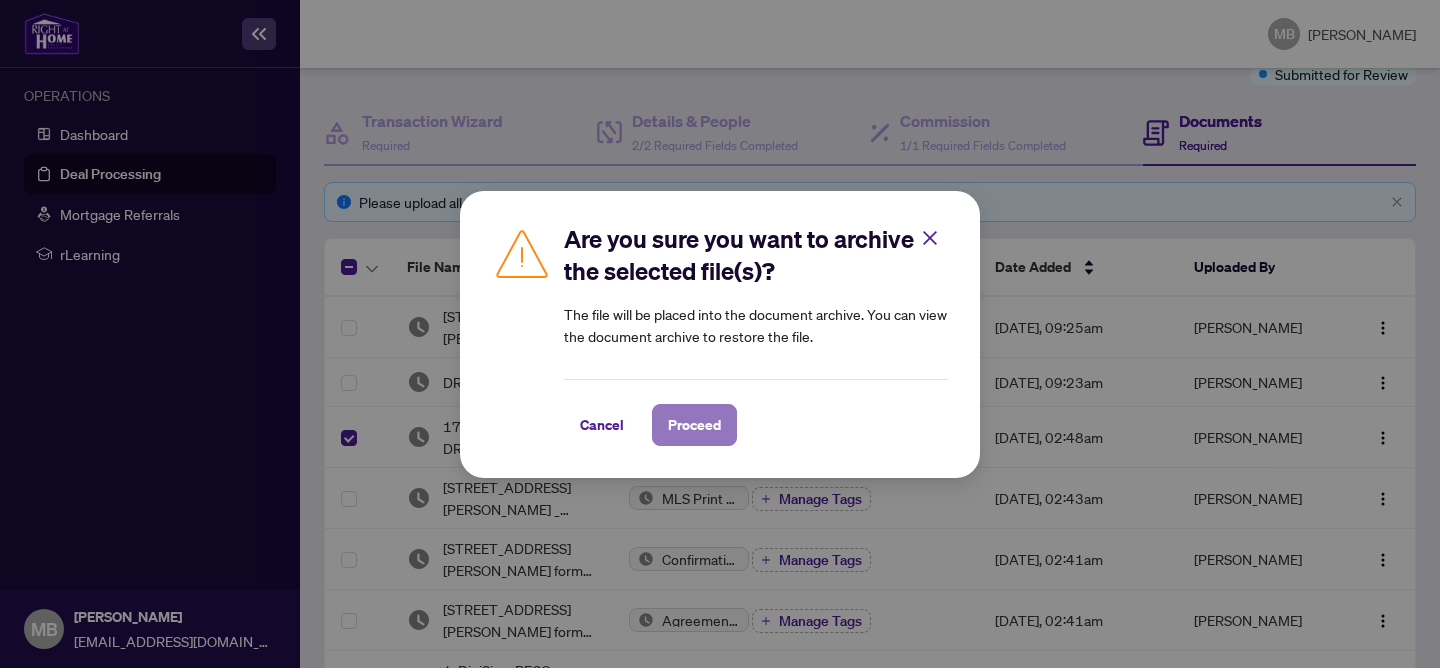 click on "Proceed" at bounding box center (694, 425) 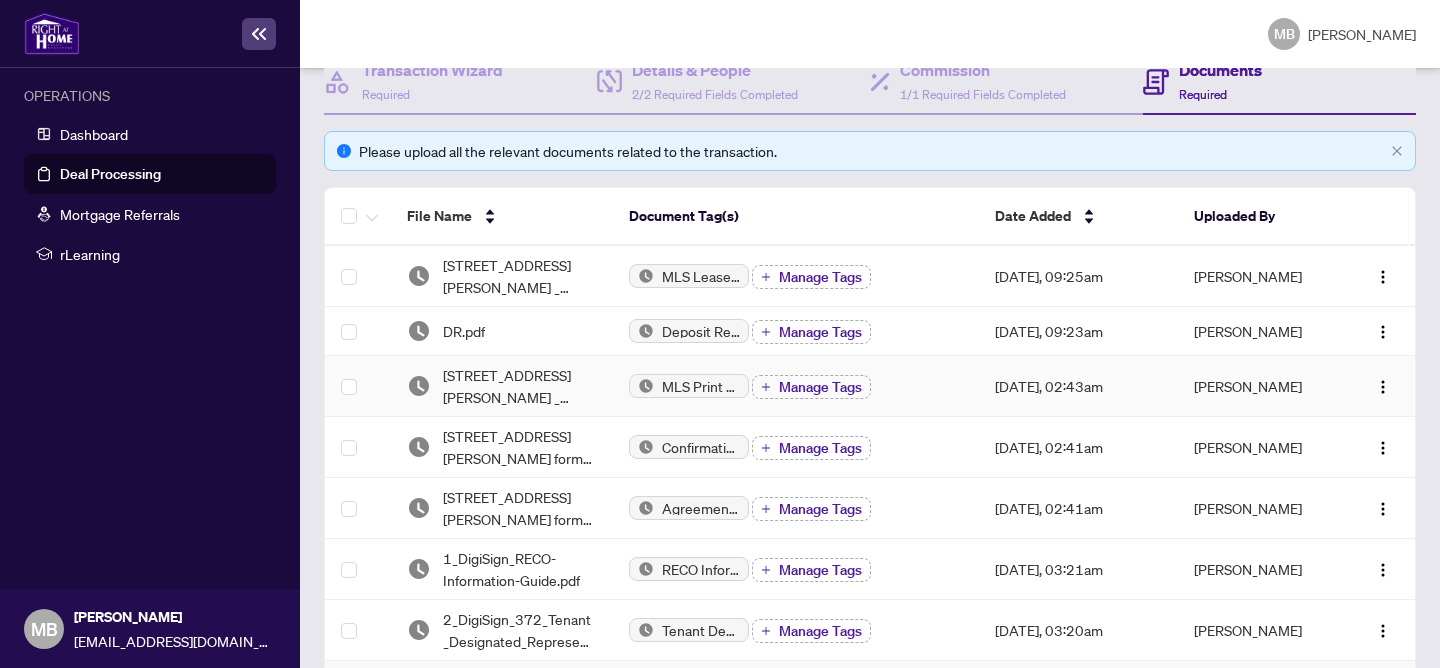 scroll, scrollTop: 284, scrollLeft: 0, axis: vertical 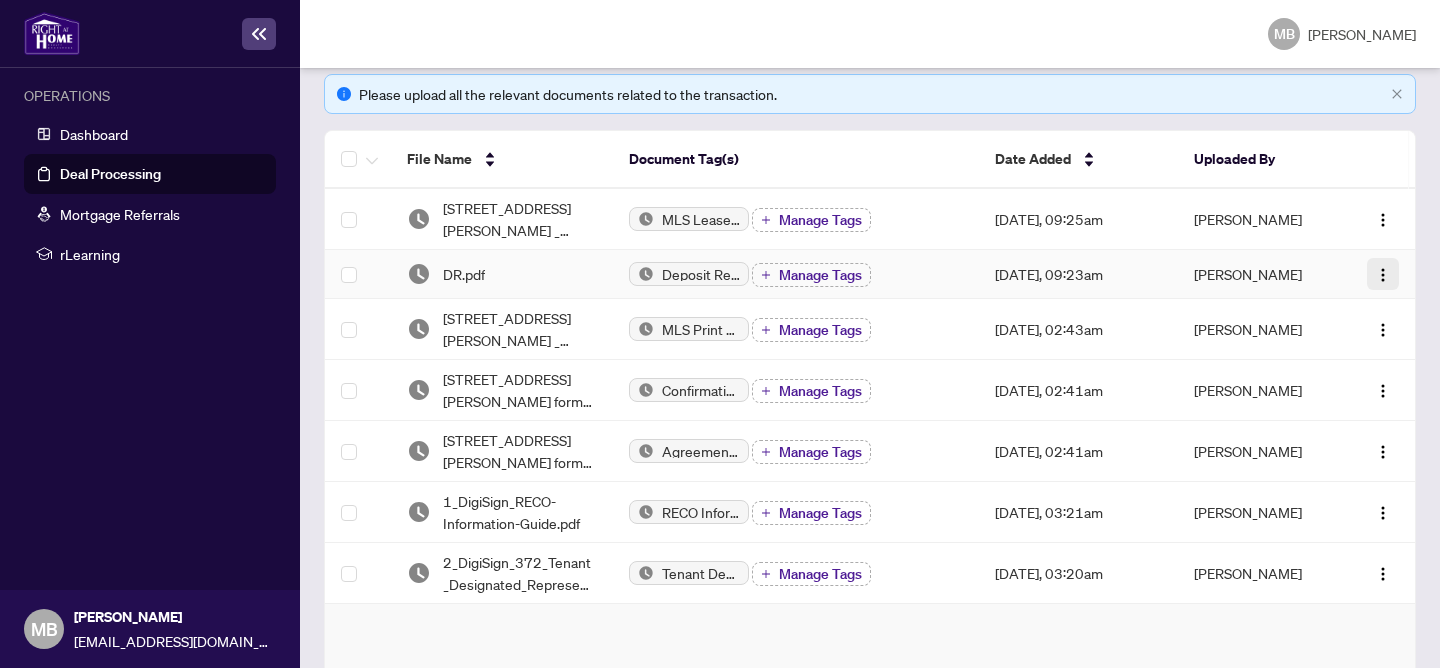 click at bounding box center (1383, 275) 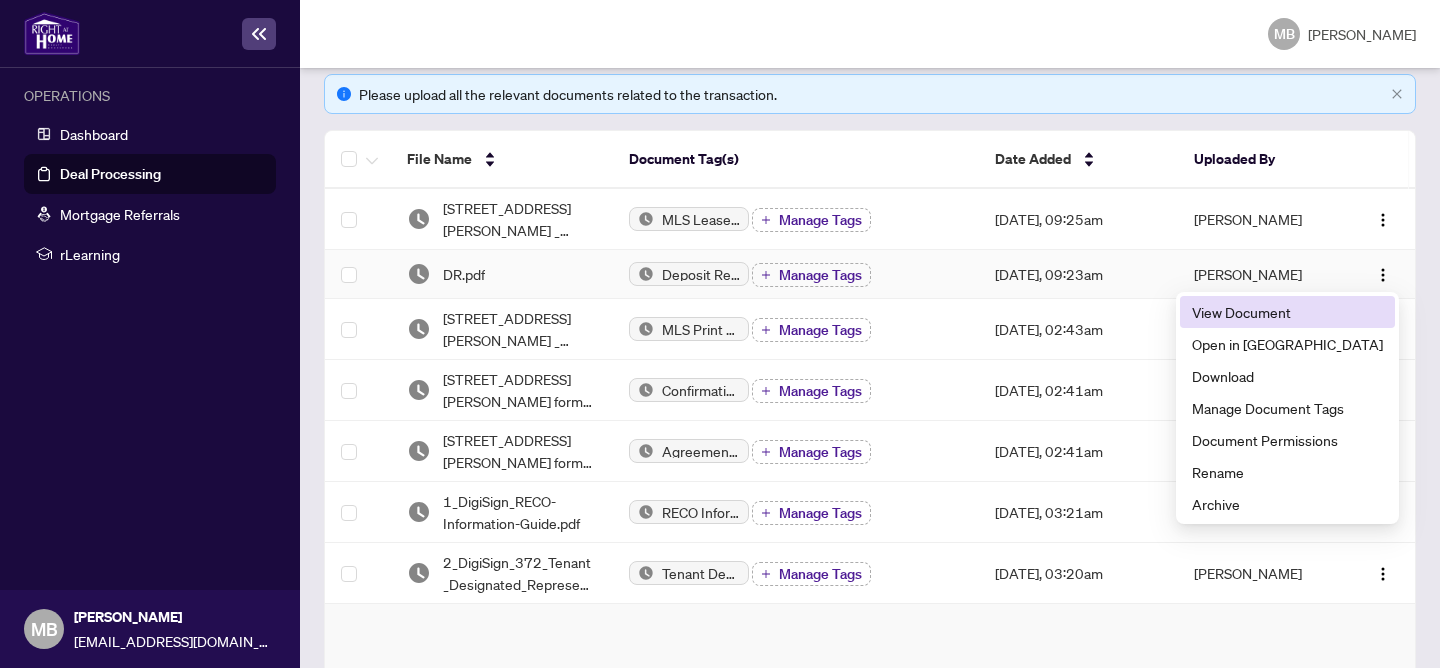 click on "View Document" at bounding box center [1287, 312] 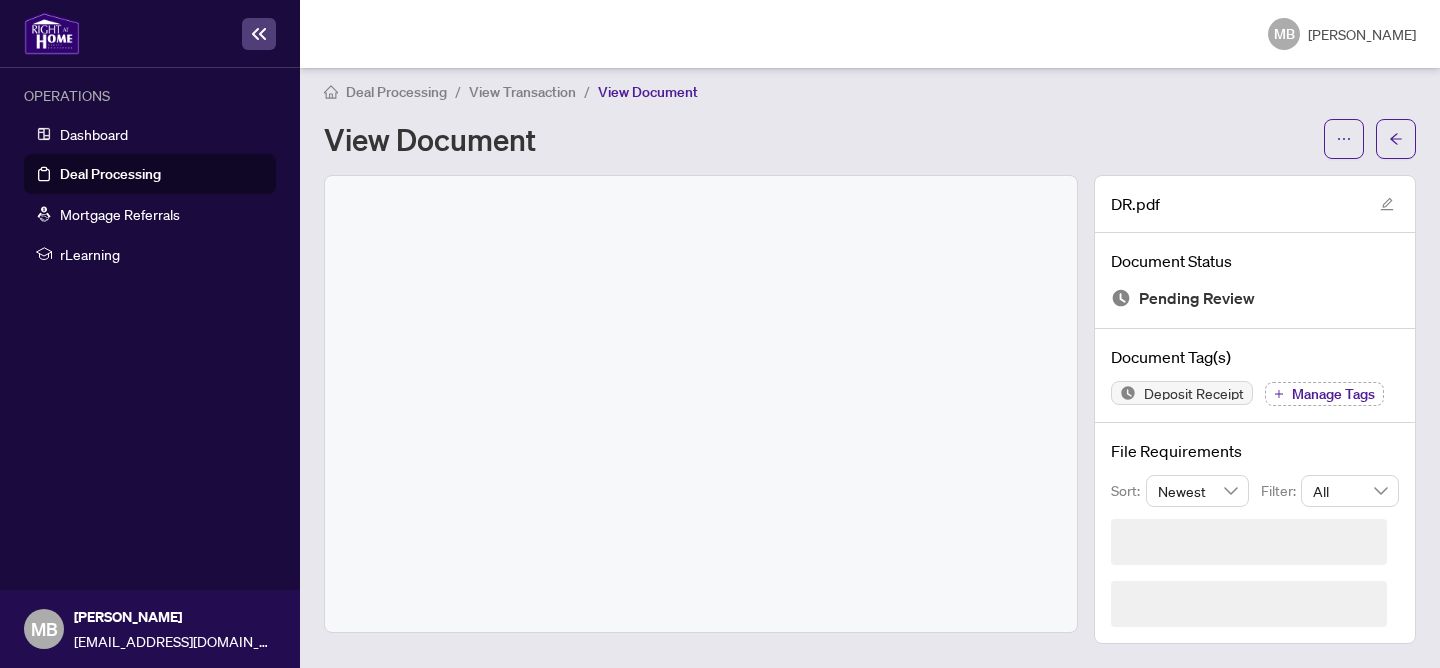 scroll, scrollTop: 0, scrollLeft: 0, axis: both 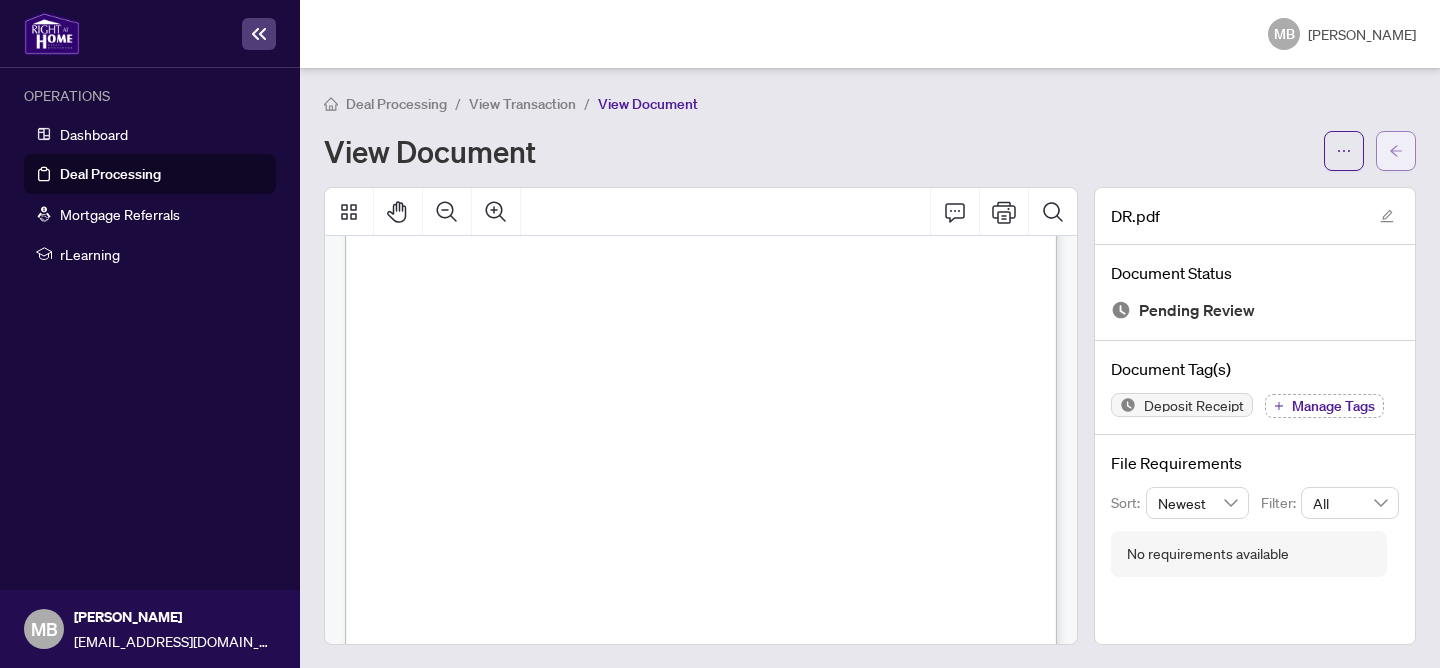 click at bounding box center (1396, 151) 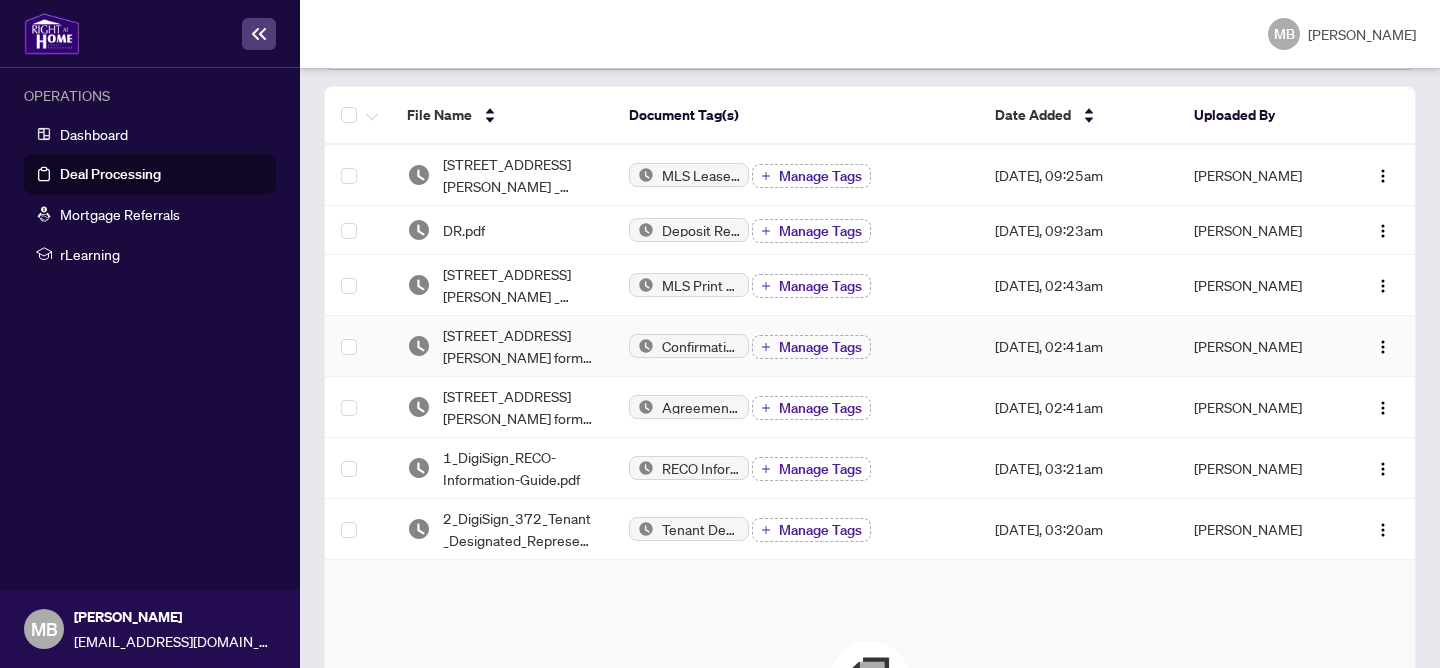 scroll, scrollTop: 333, scrollLeft: 0, axis: vertical 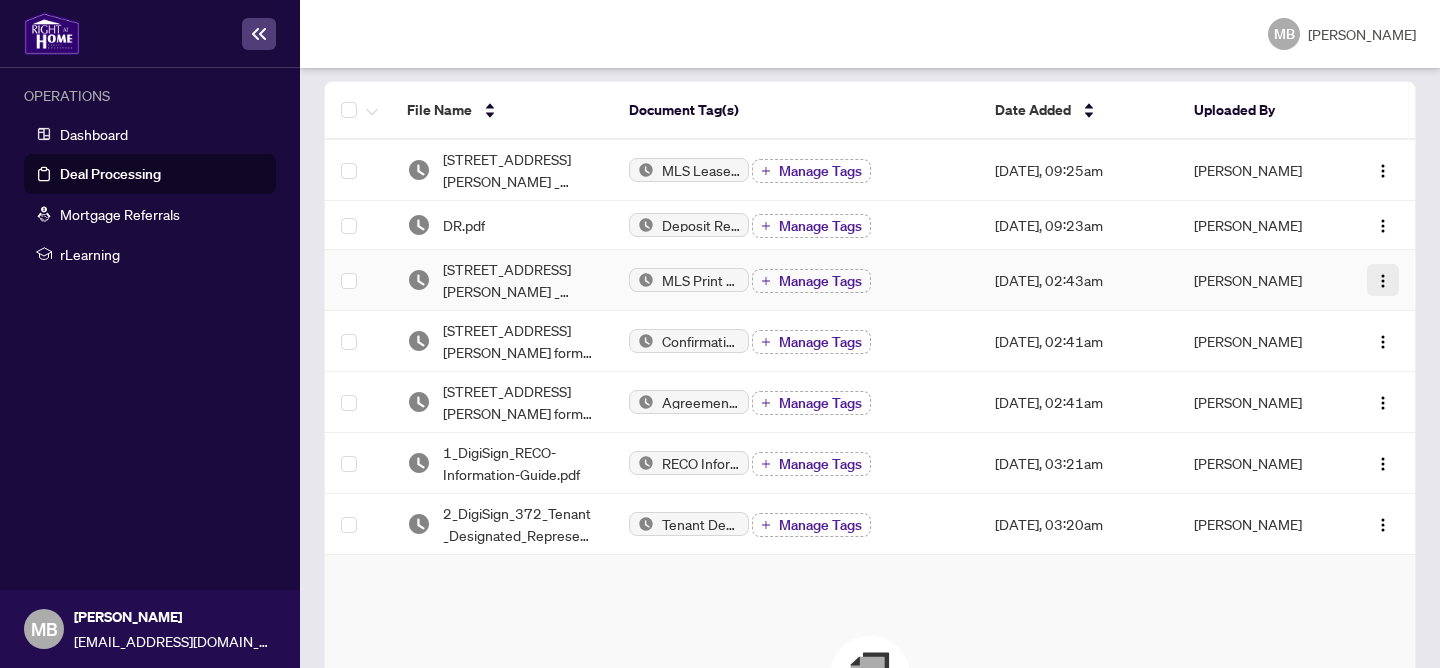 click at bounding box center (1383, 280) 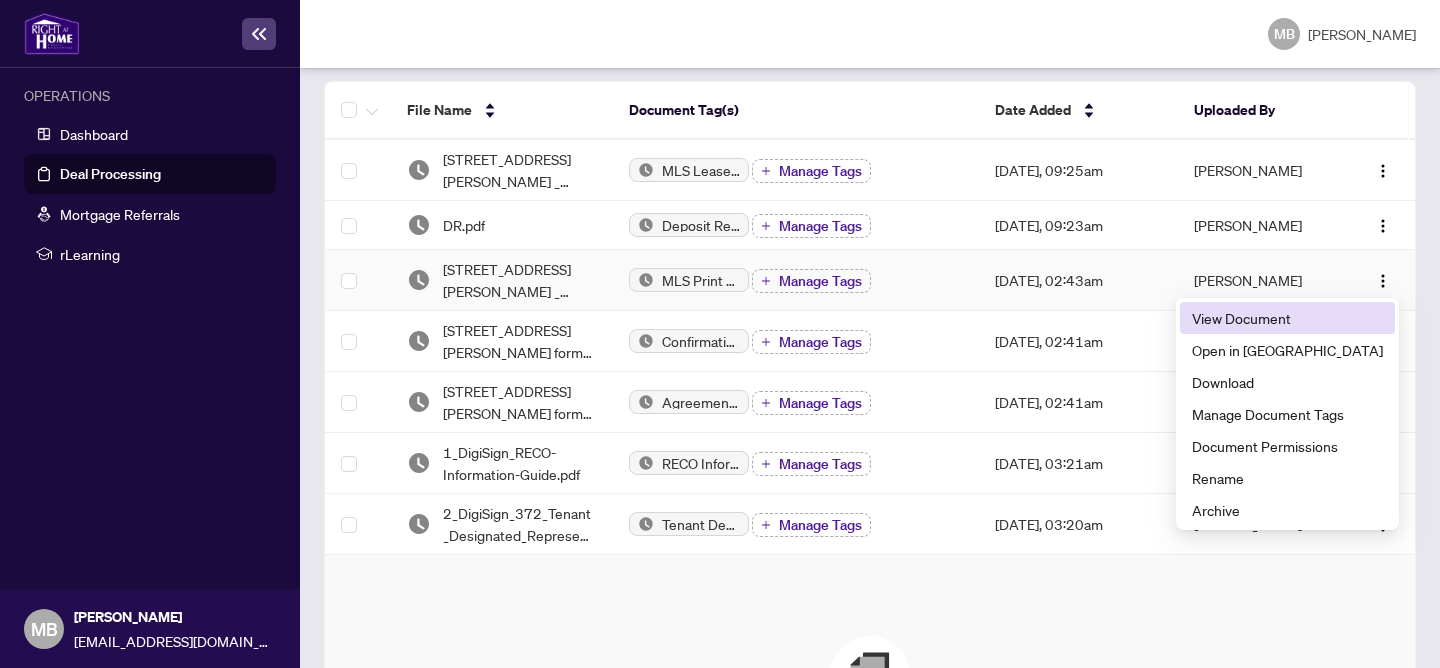 click on "View Document" at bounding box center (1287, 318) 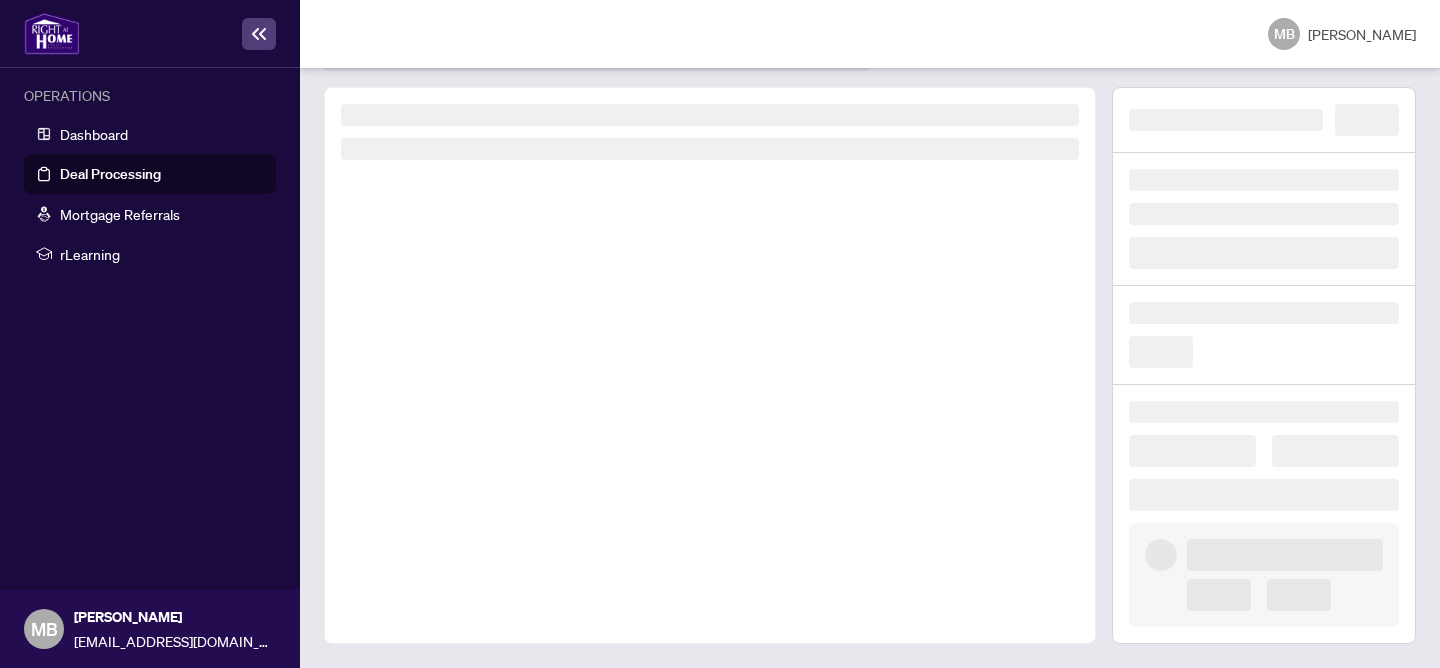 scroll, scrollTop: 0, scrollLeft: 0, axis: both 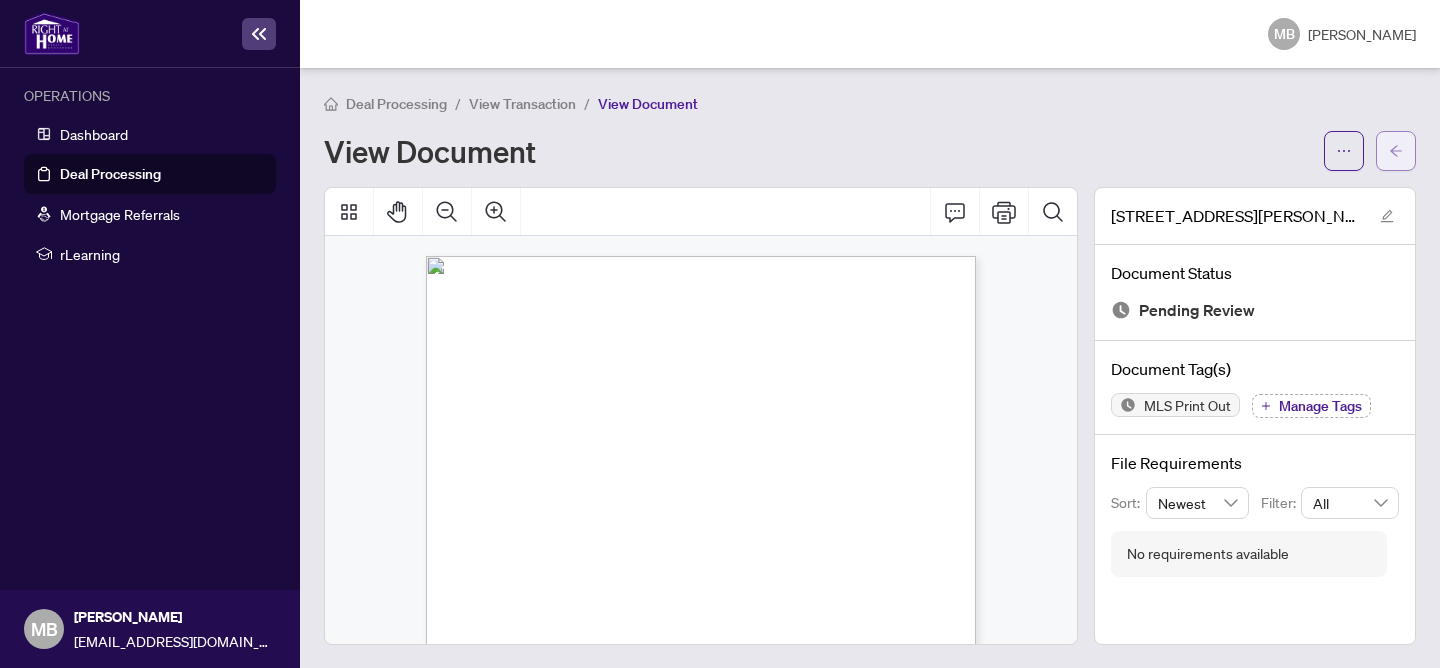 click at bounding box center (1396, 151) 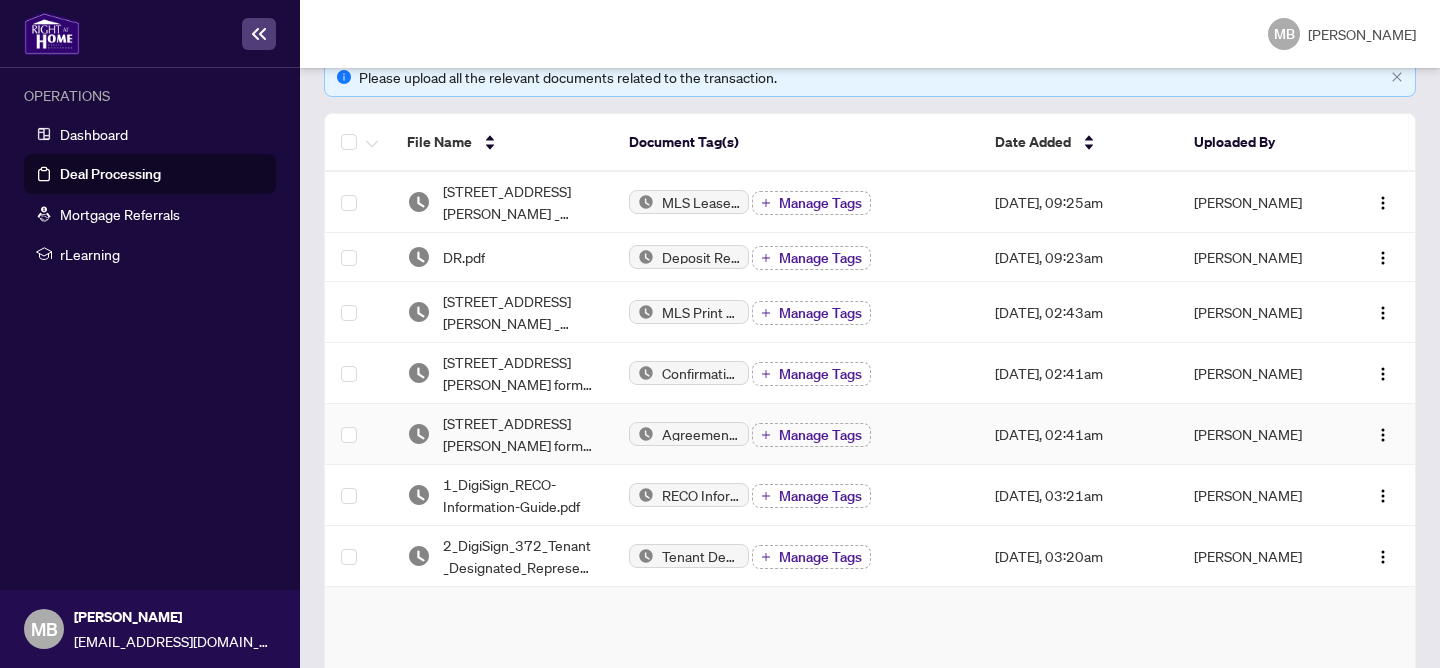 scroll, scrollTop: 341, scrollLeft: 0, axis: vertical 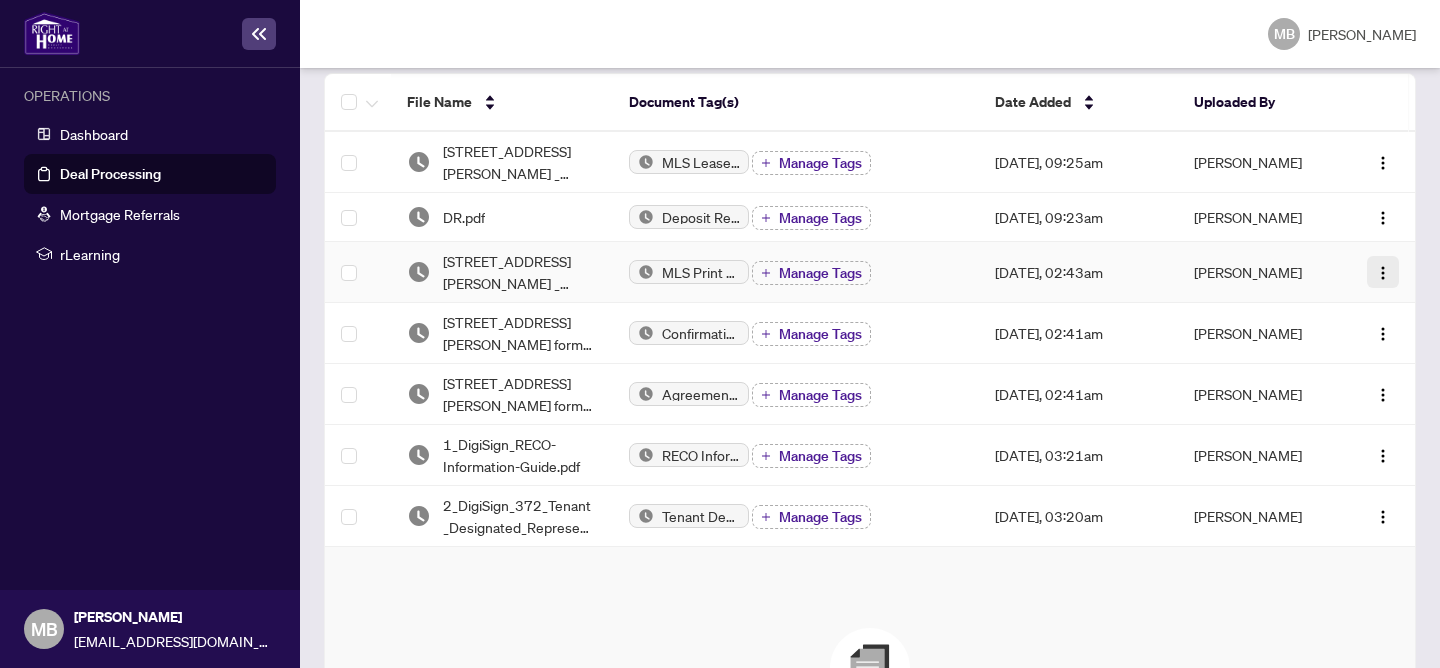click at bounding box center (1383, 273) 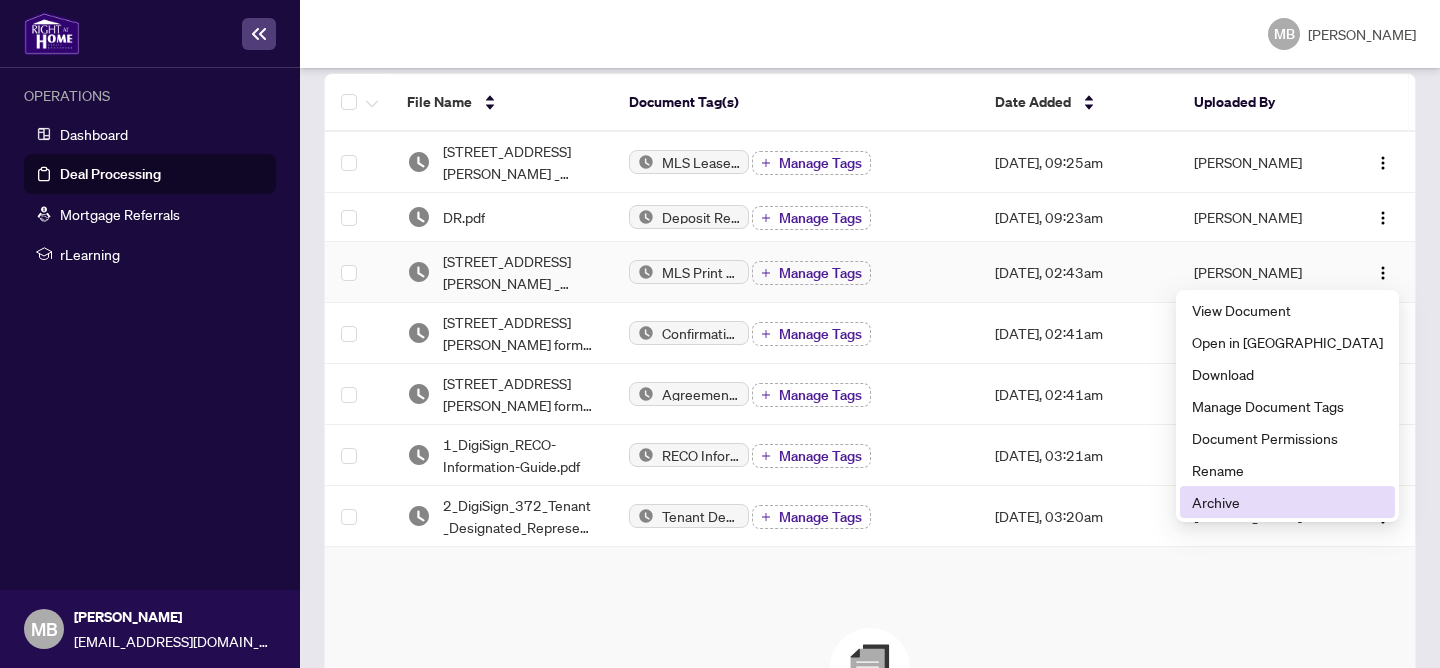 click on "Archive" at bounding box center [1287, 502] 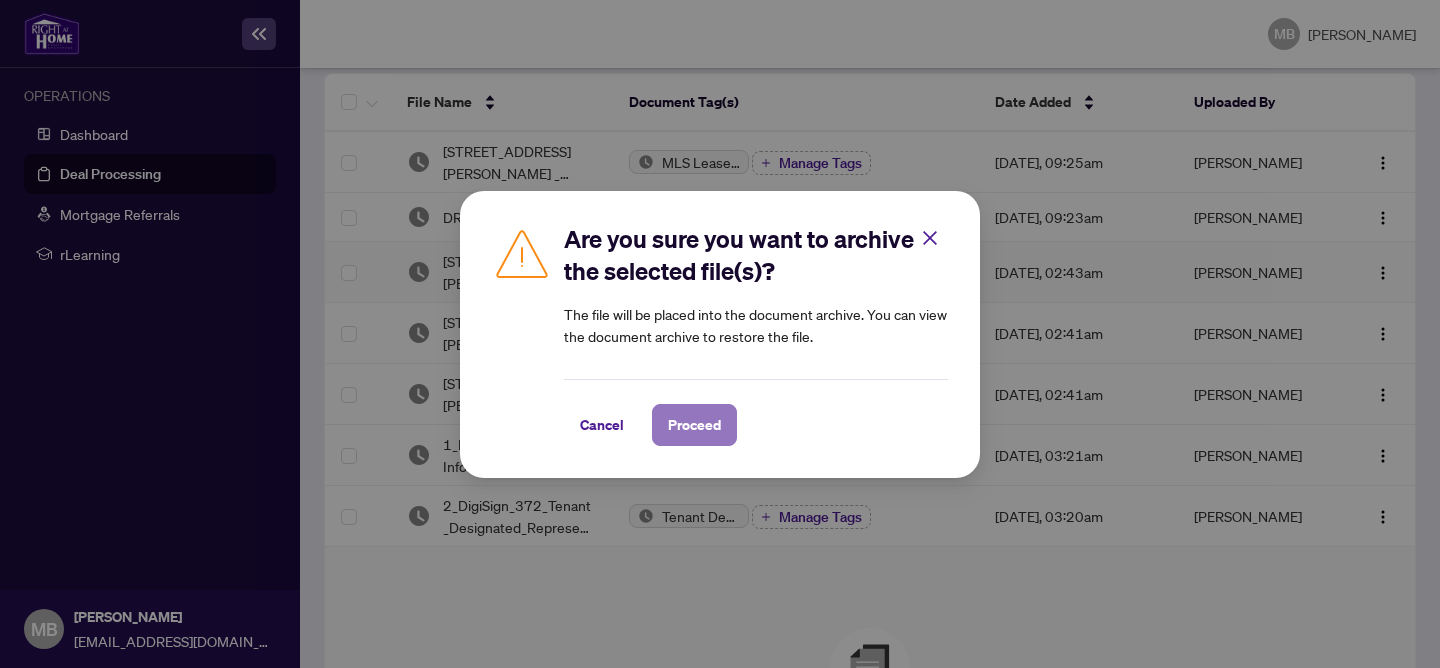 click on "Proceed" at bounding box center [694, 425] 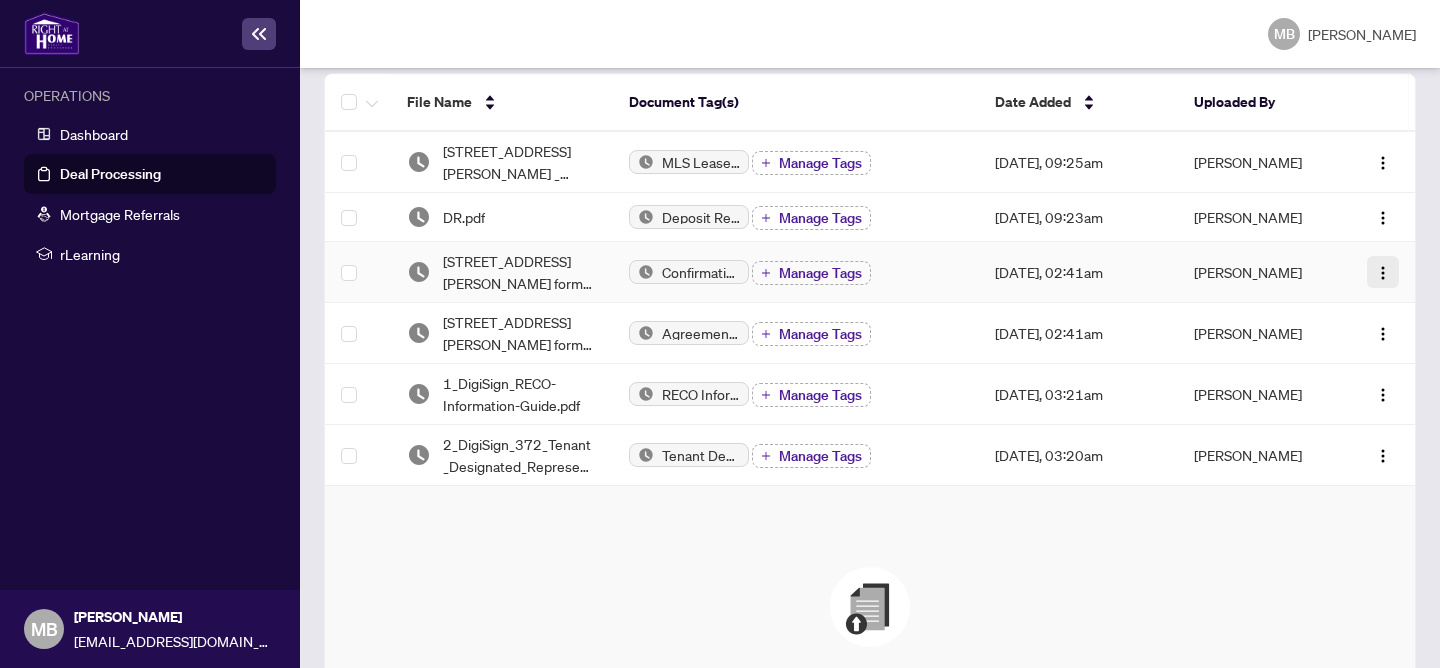 click at bounding box center [1383, 273] 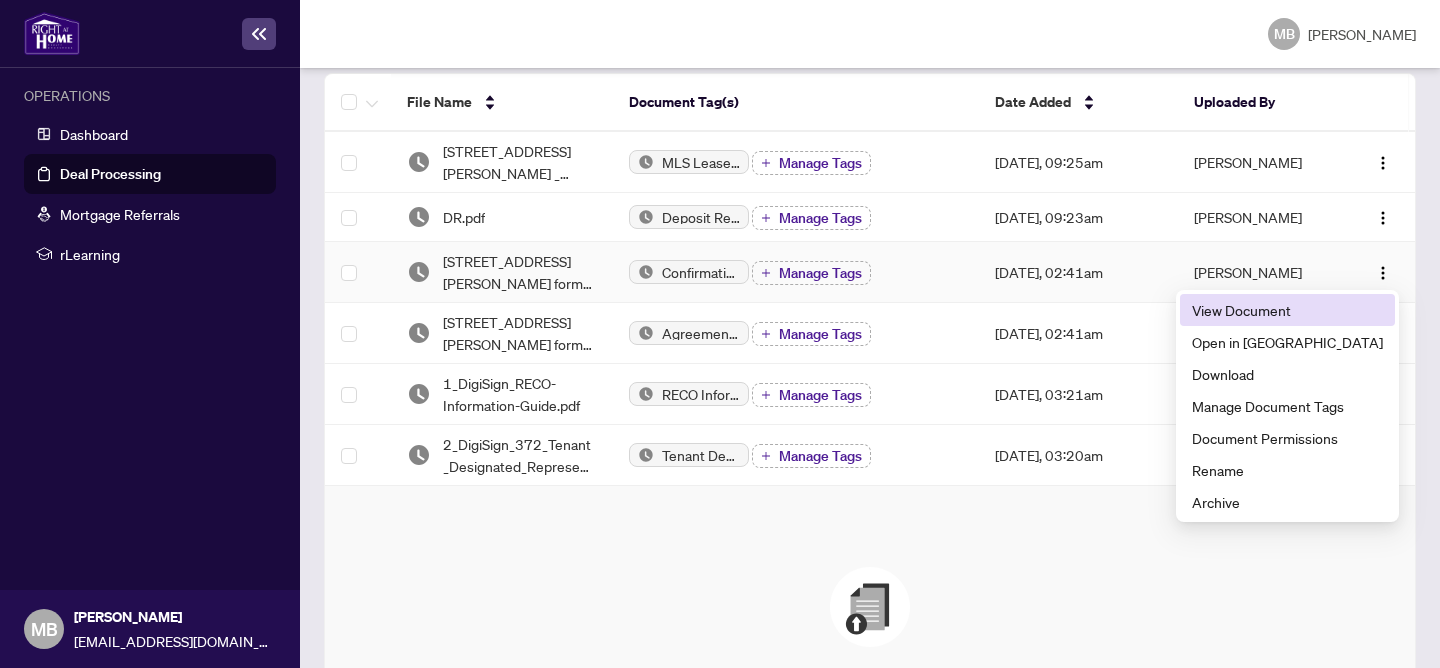 click on "View Document" at bounding box center (1287, 310) 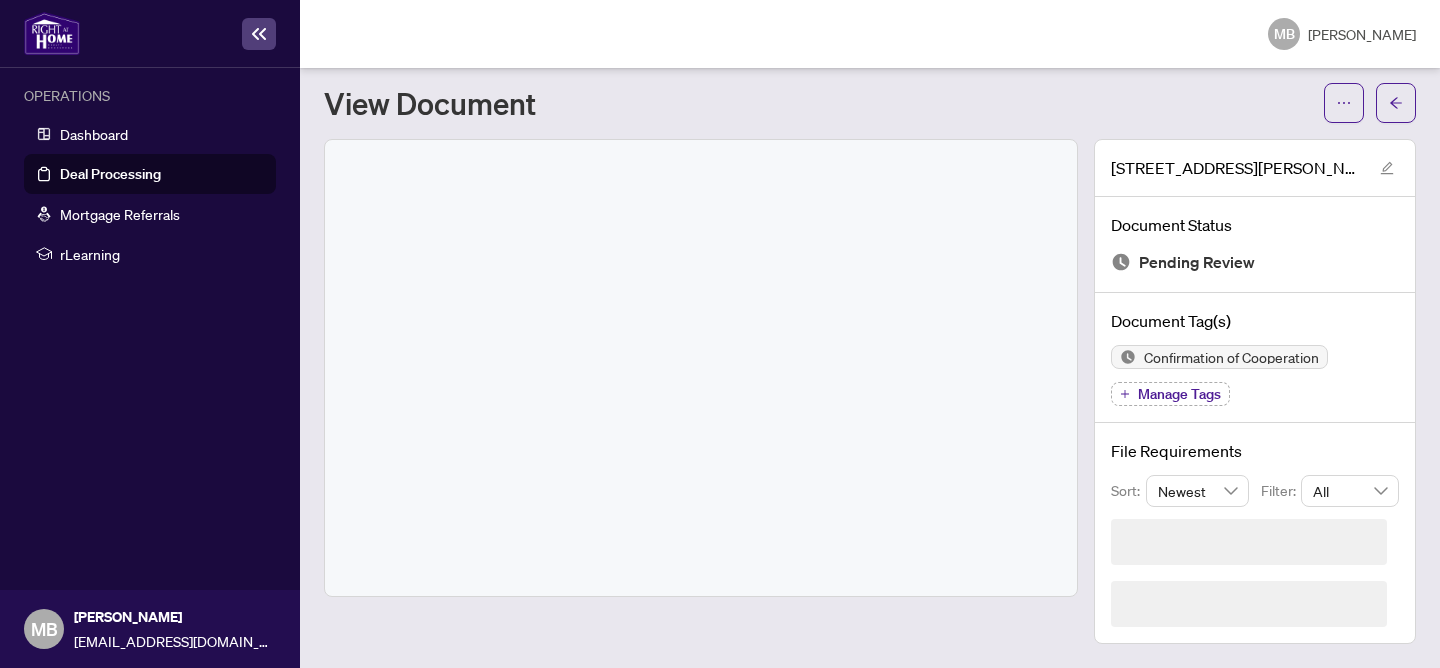 scroll, scrollTop: 0, scrollLeft: 0, axis: both 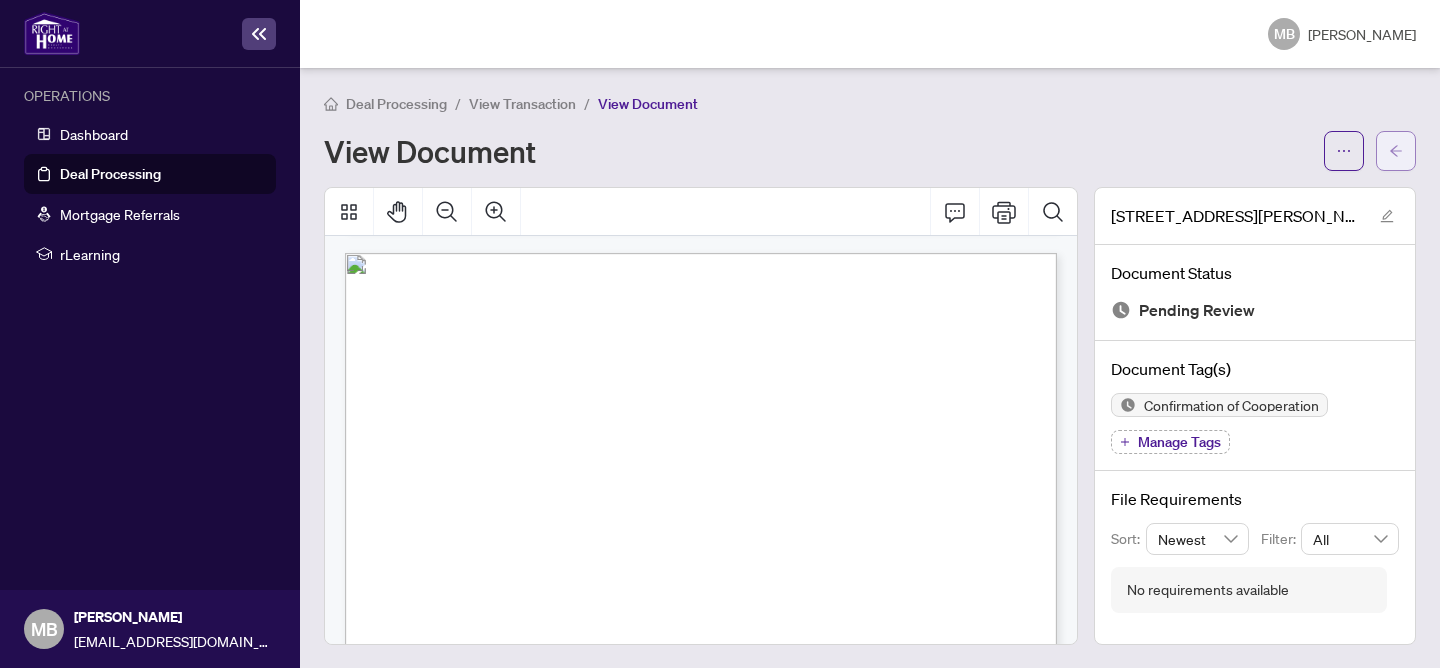 click at bounding box center [1396, 151] 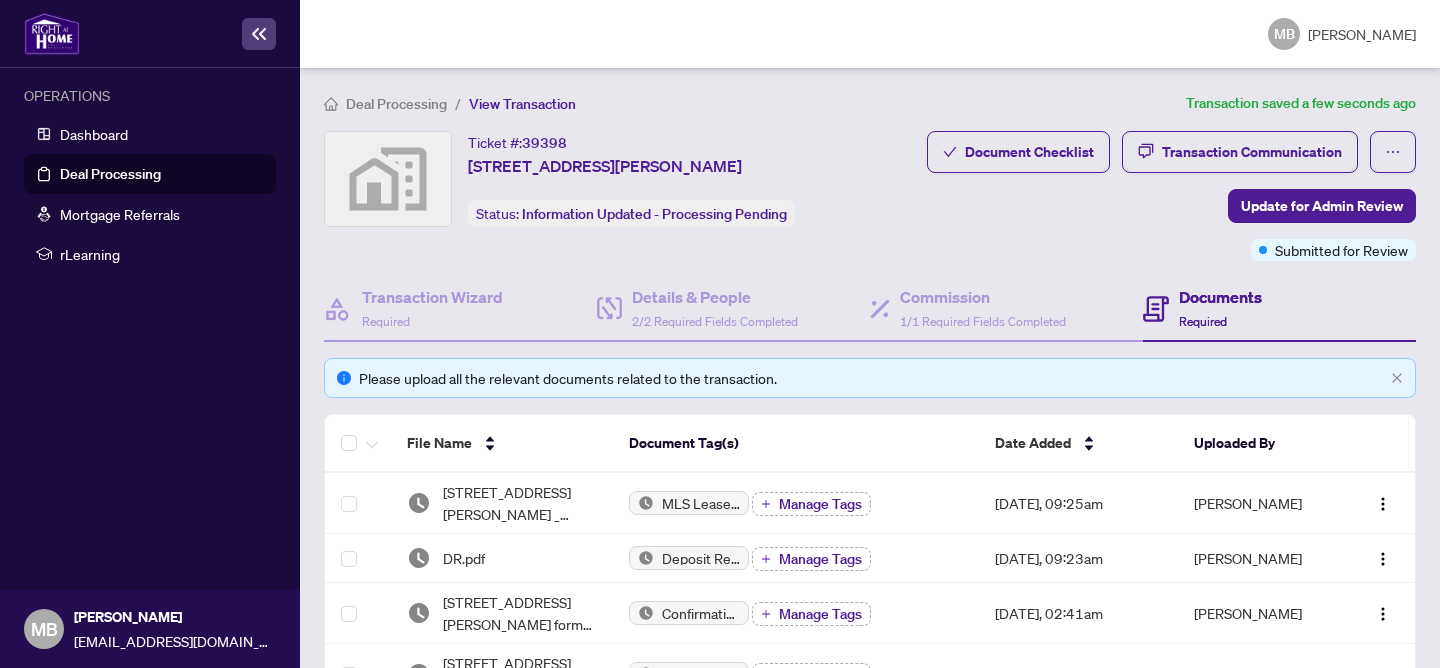 click at bounding box center (388, 179) 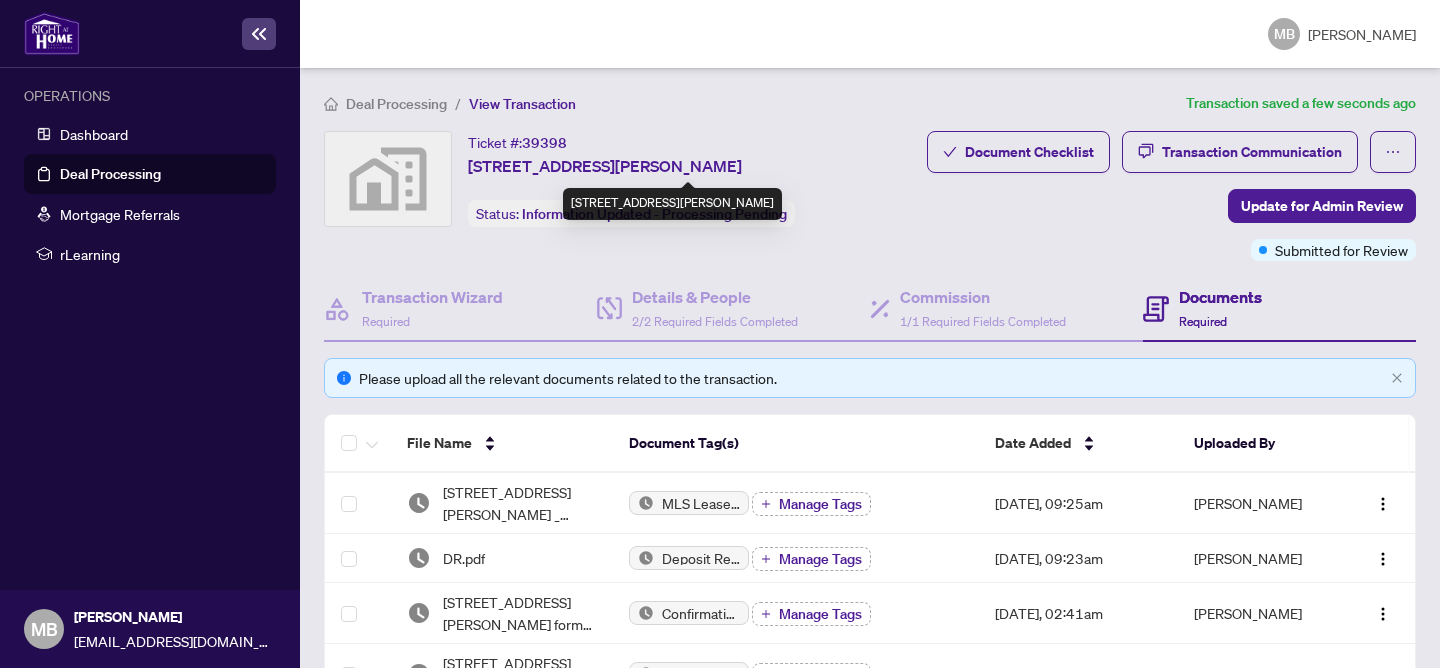 click on "[STREET_ADDRESS][PERSON_NAME]" at bounding box center [605, 166] 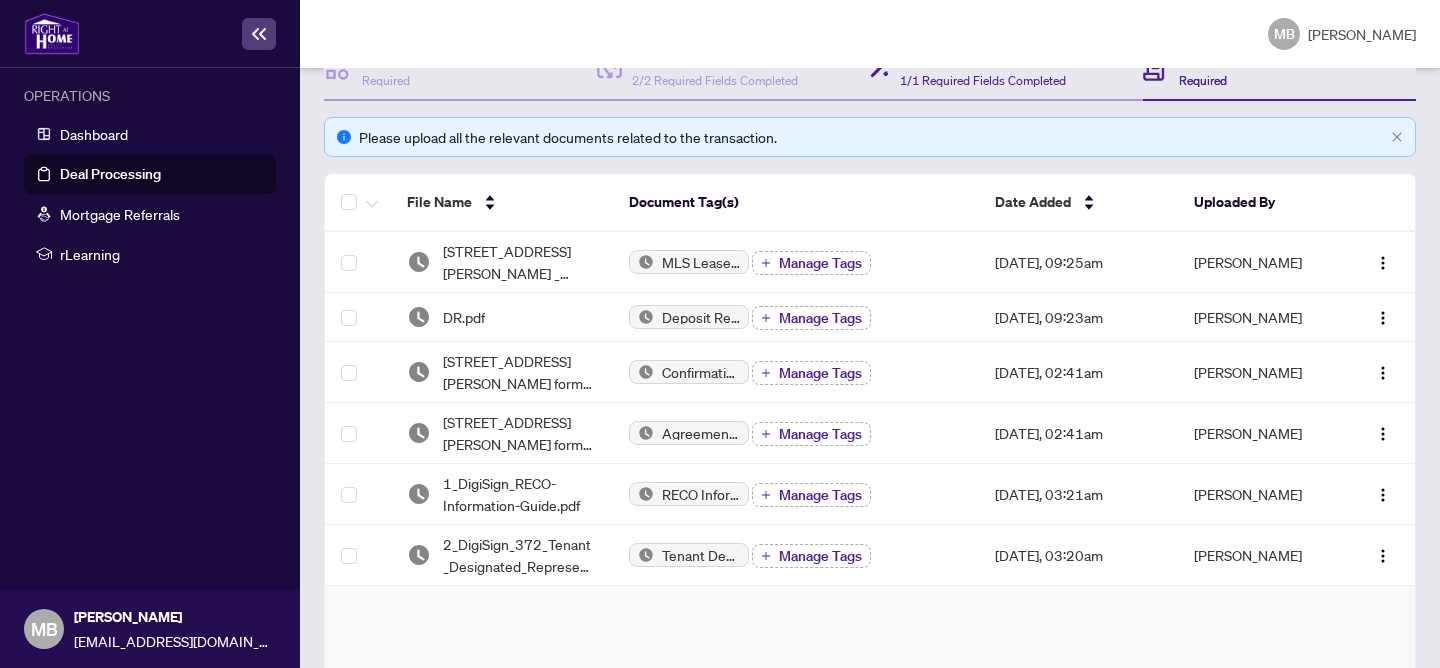 scroll, scrollTop: 390, scrollLeft: 0, axis: vertical 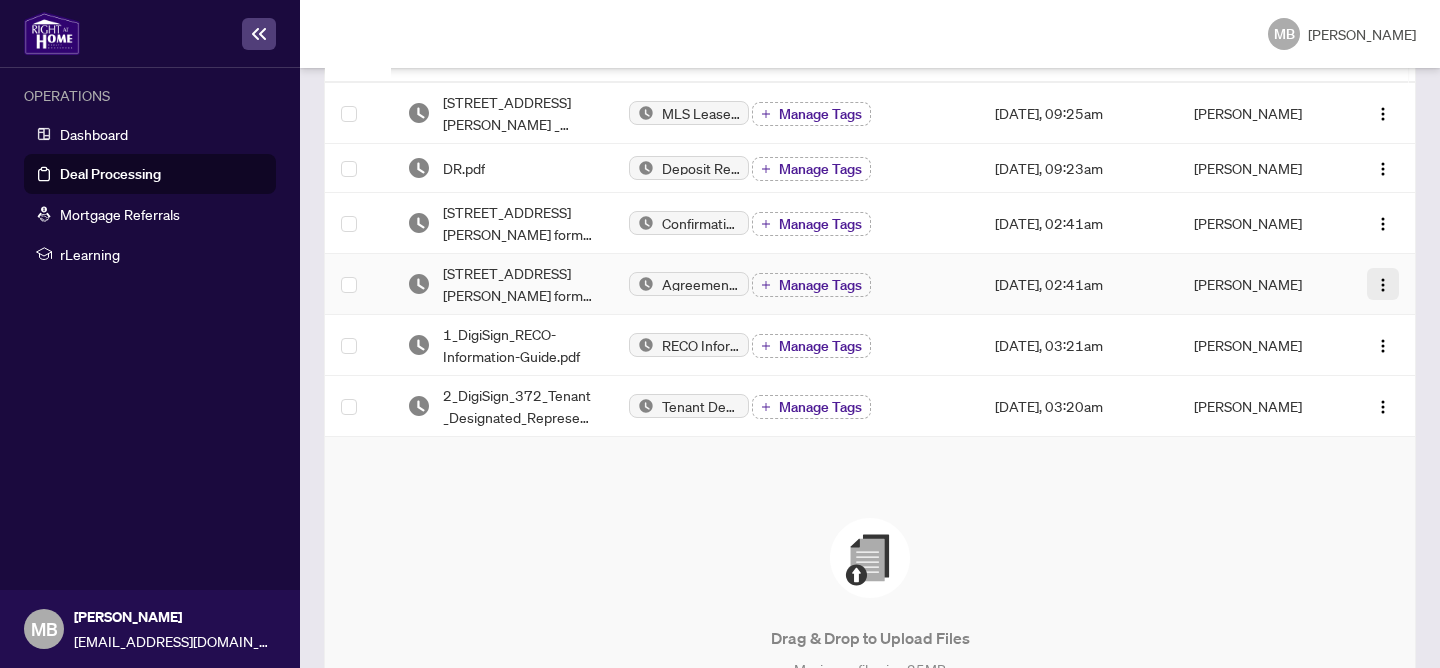 click at bounding box center (1383, 285) 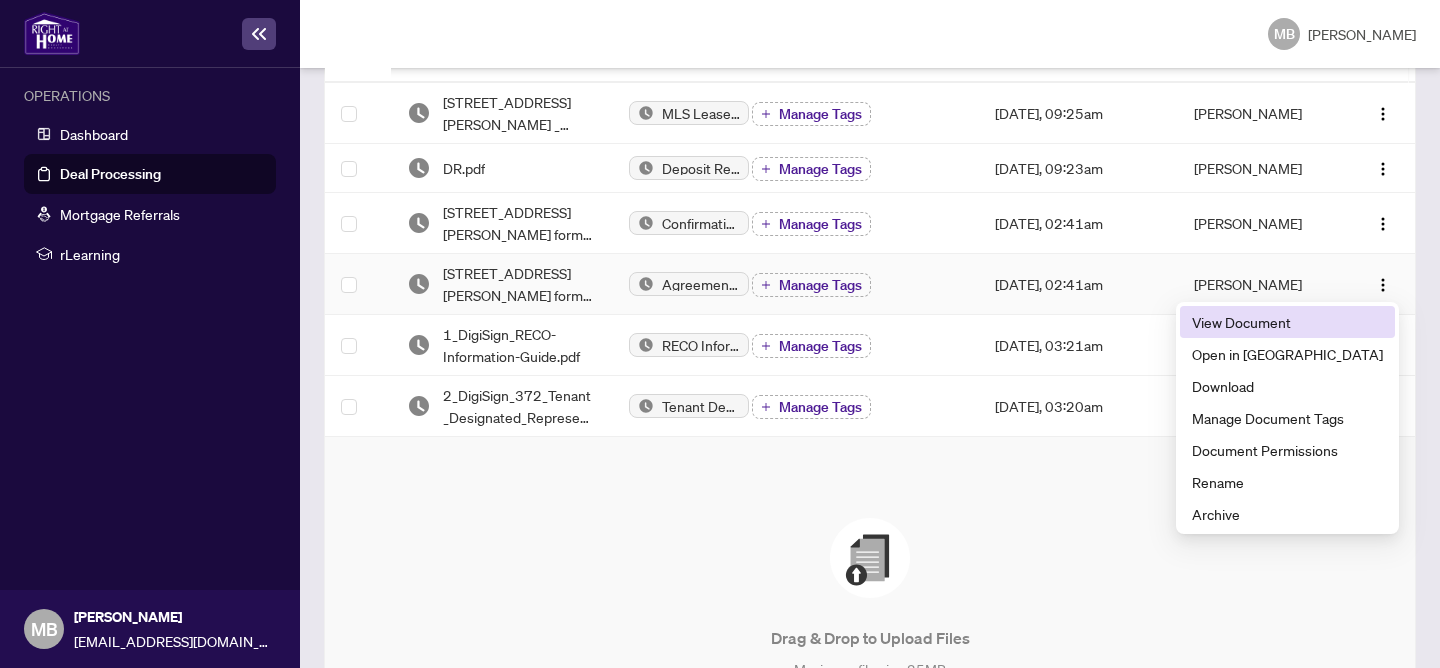 click on "View Document" at bounding box center [1287, 322] 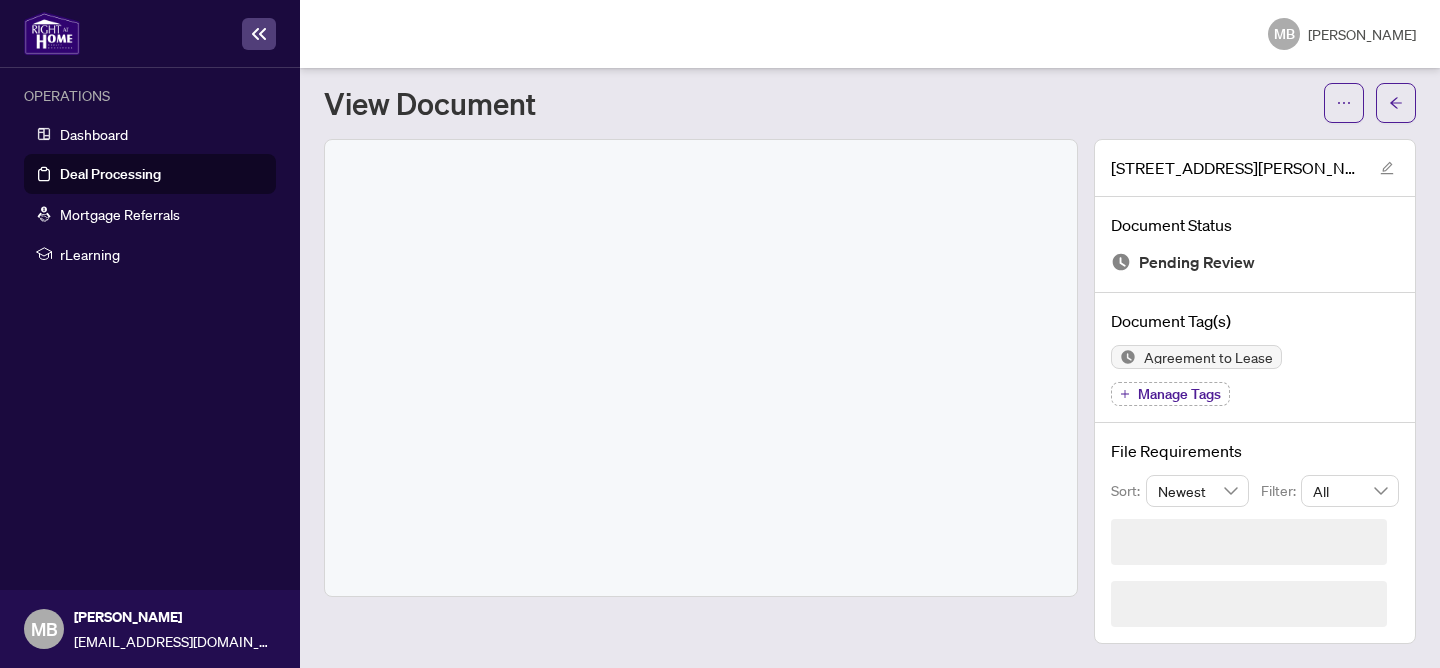 scroll, scrollTop: 0, scrollLeft: 0, axis: both 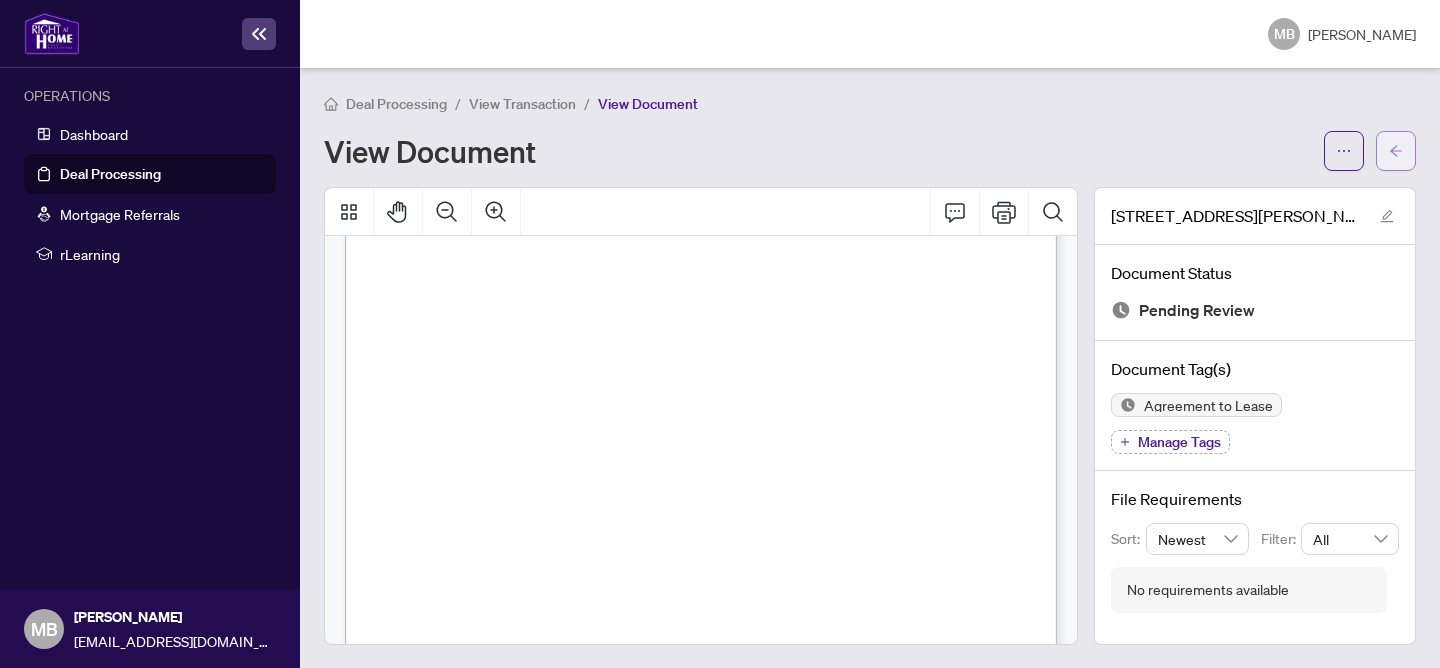 click at bounding box center (1396, 151) 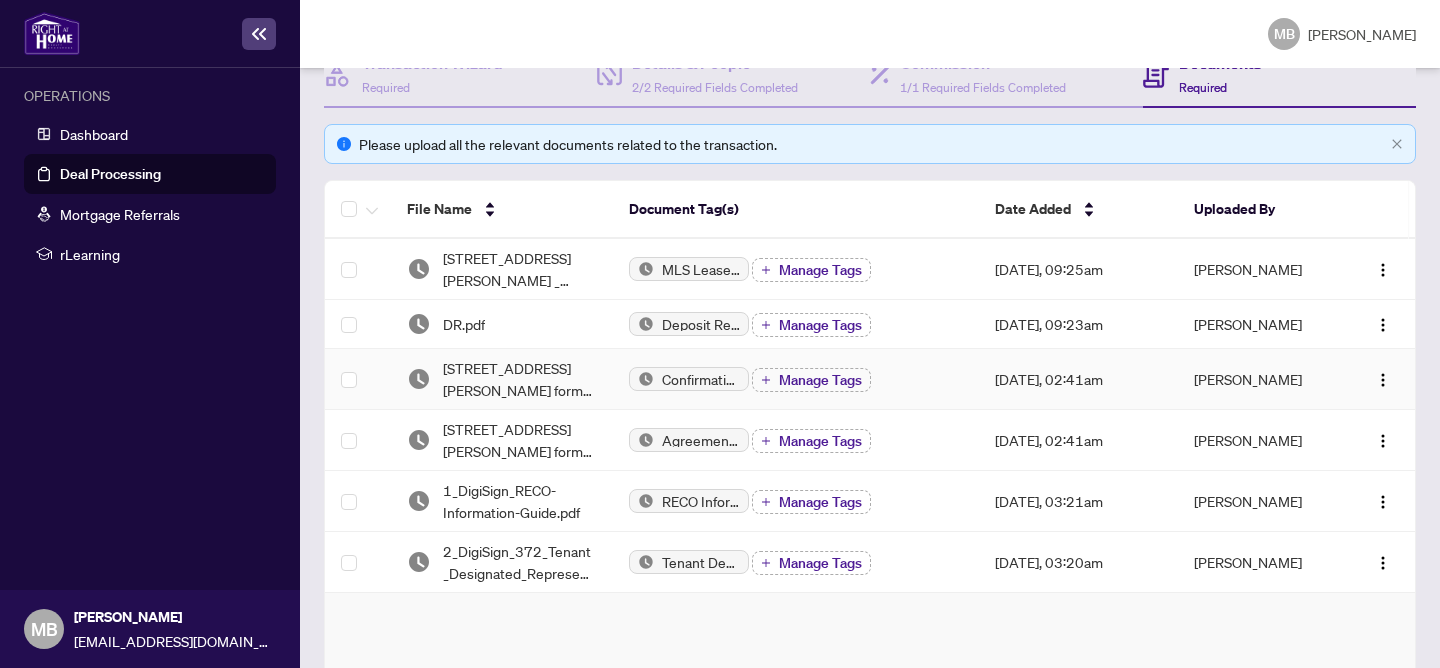 scroll, scrollTop: 239, scrollLeft: 0, axis: vertical 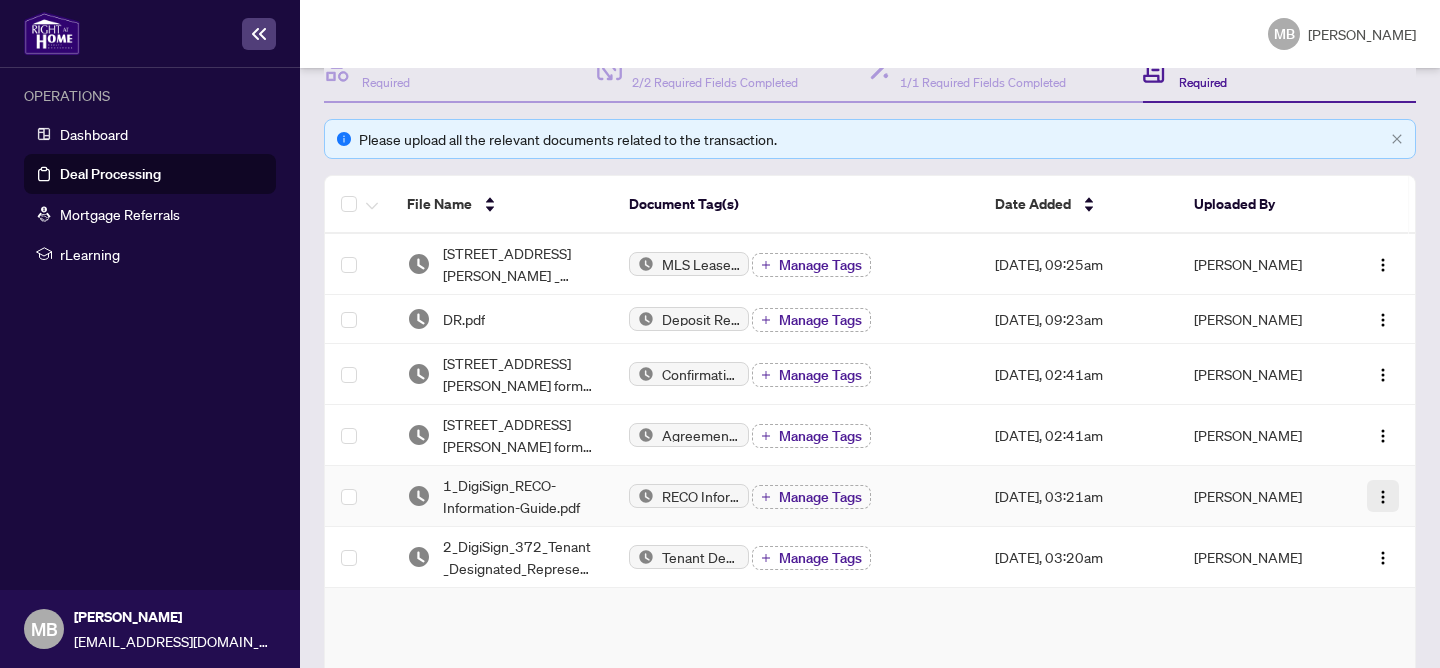 click at bounding box center [1383, 497] 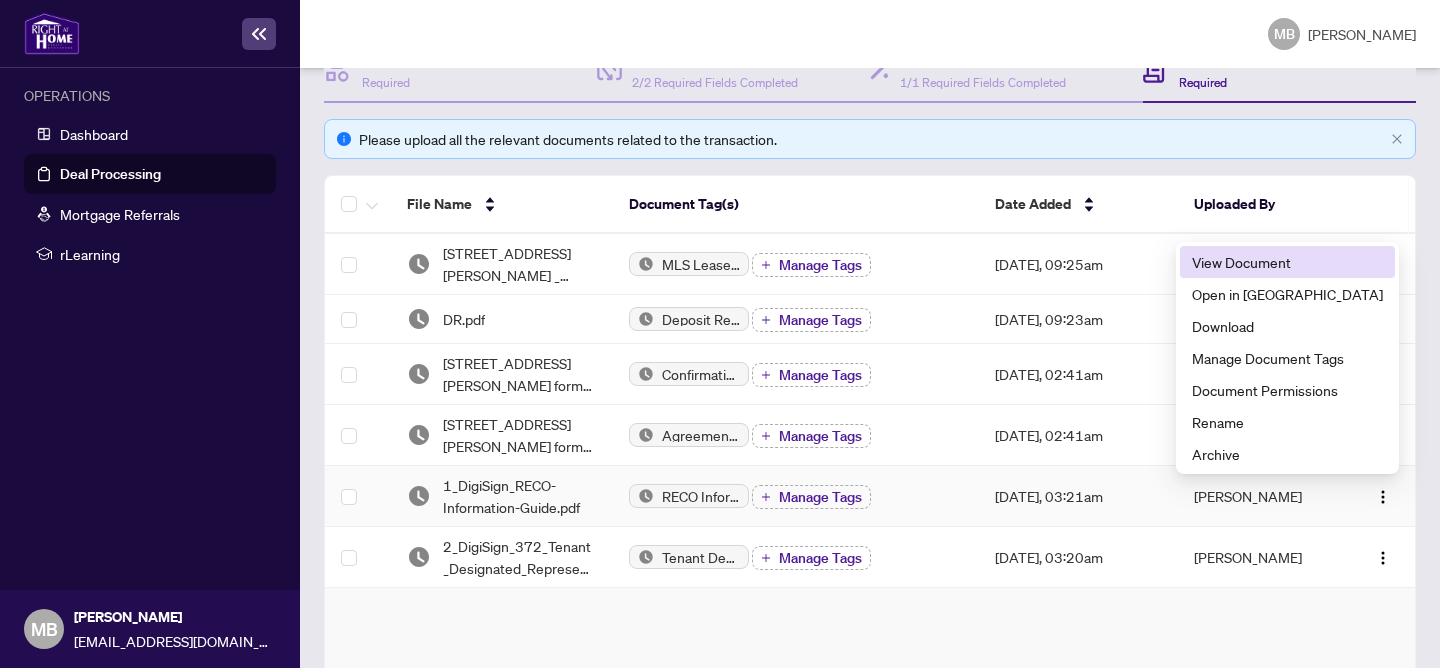 click on "View Document" at bounding box center (1287, 262) 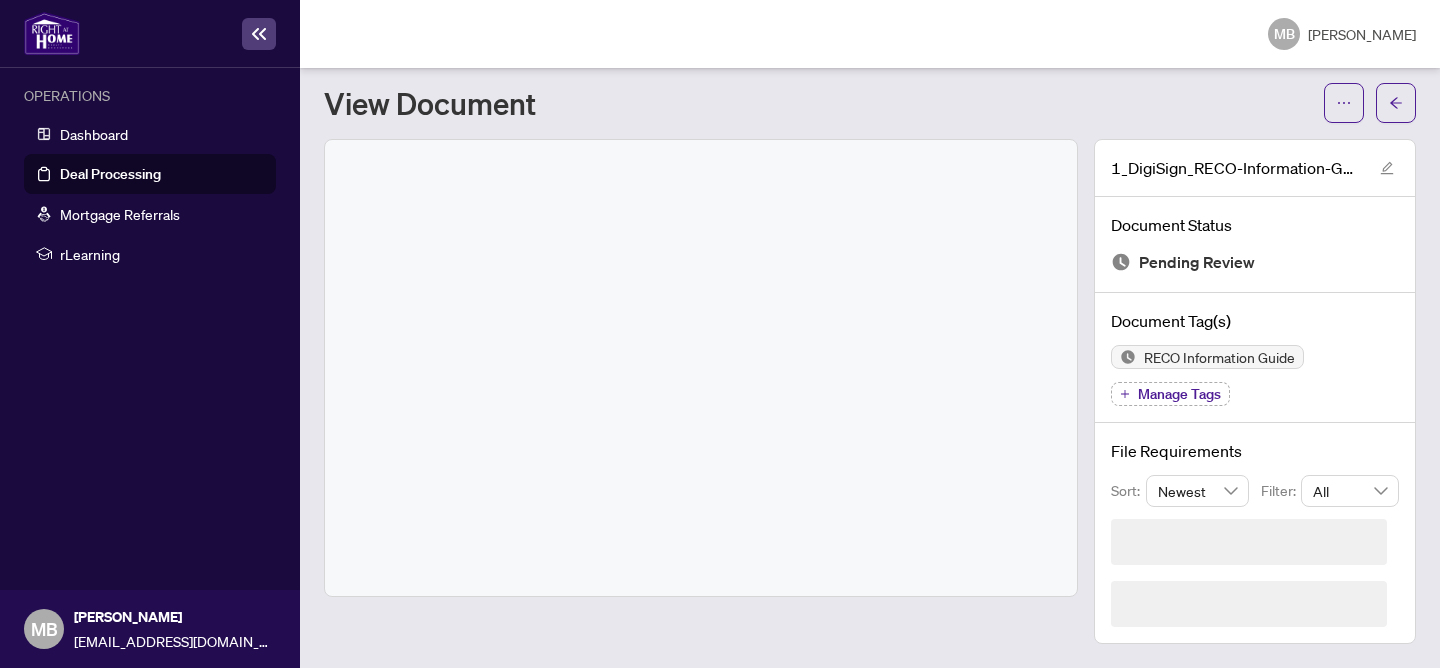 scroll, scrollTop: 0, scrollLeft: 0, axis: both 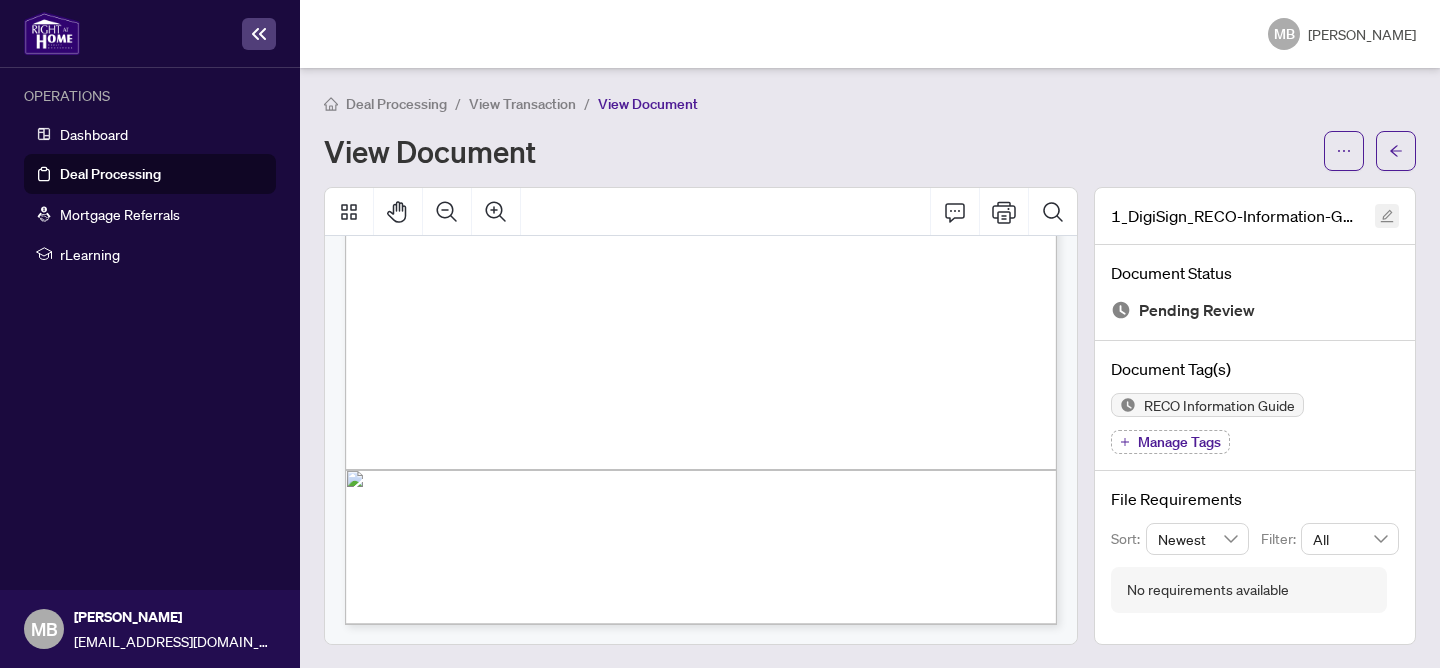 click 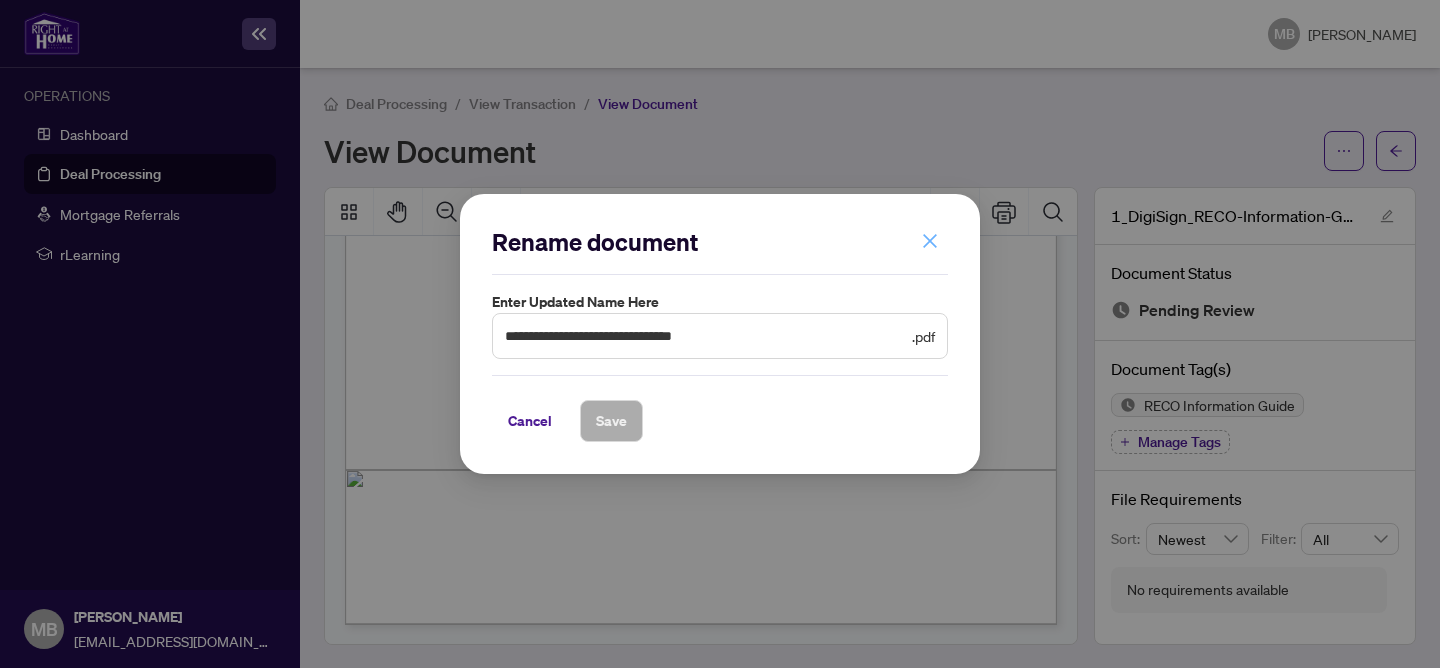 click 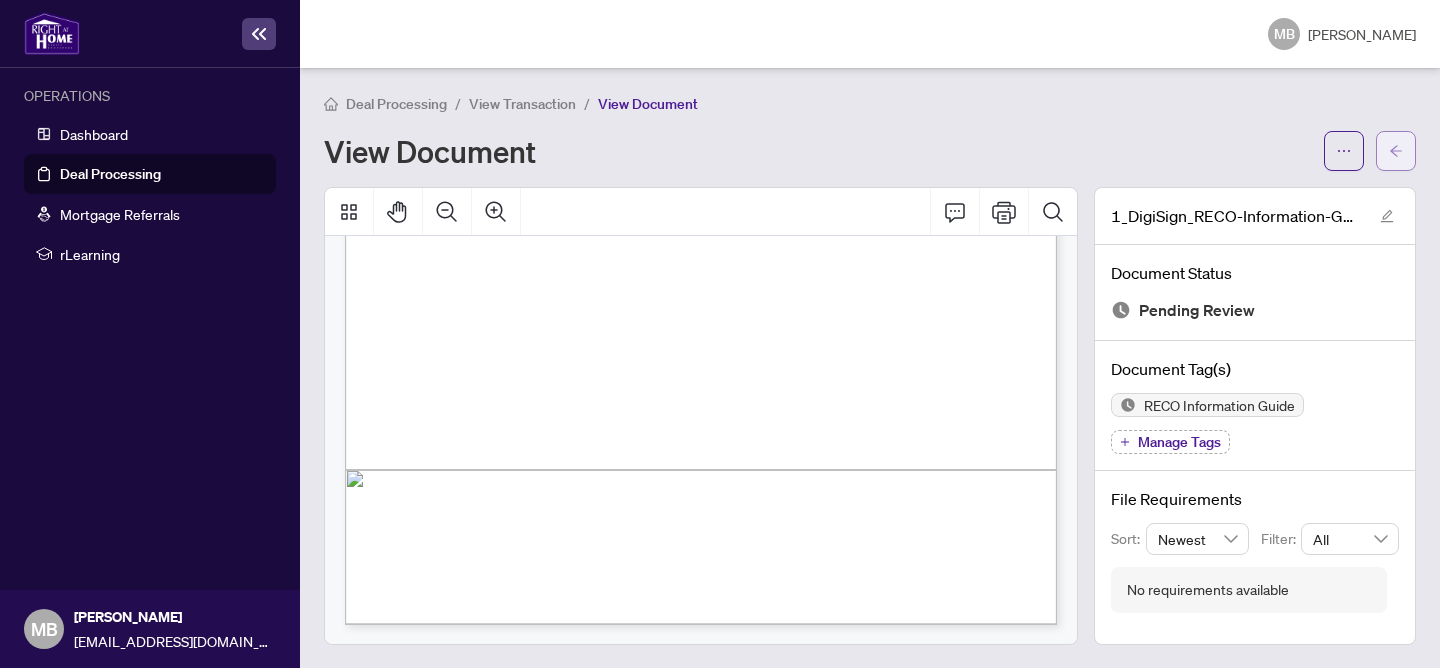 click at bounding box center [1396, 151] 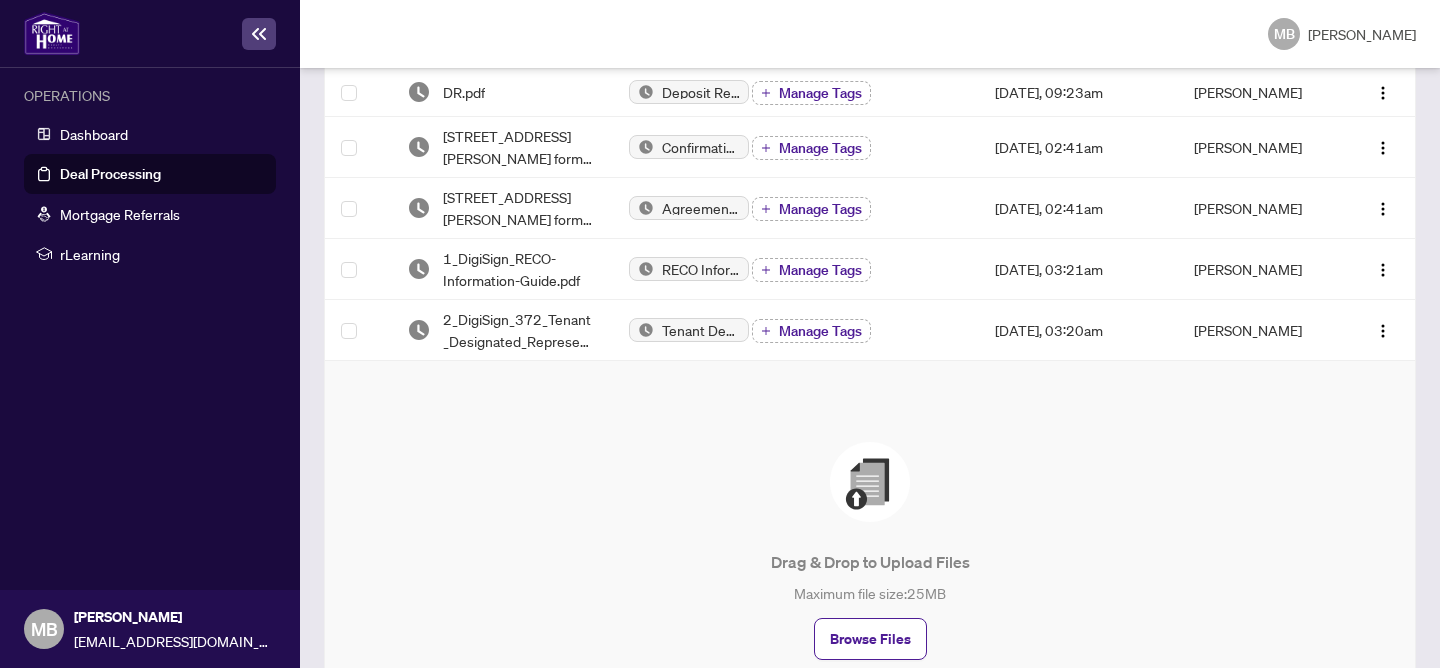 scroll, scrollTop: 456, scrollLeft: 0, axis: vertical 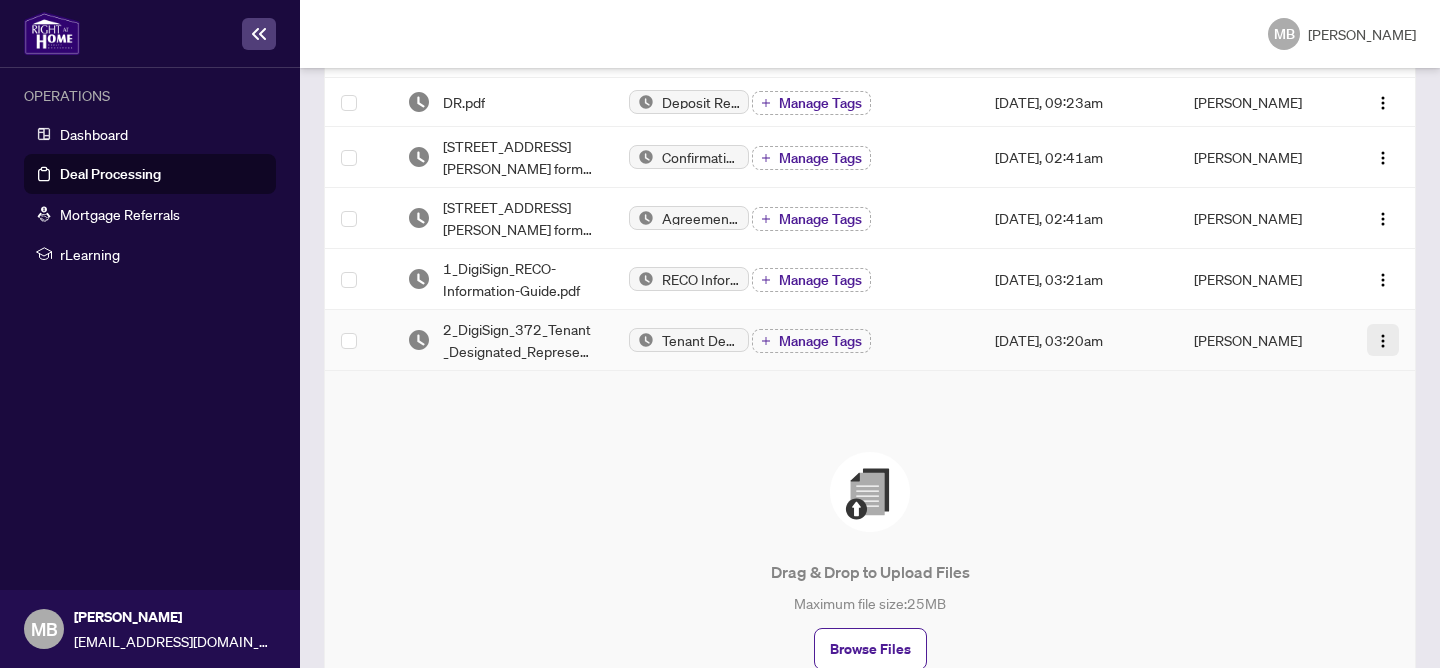 click at bounding box center [1383, 341] 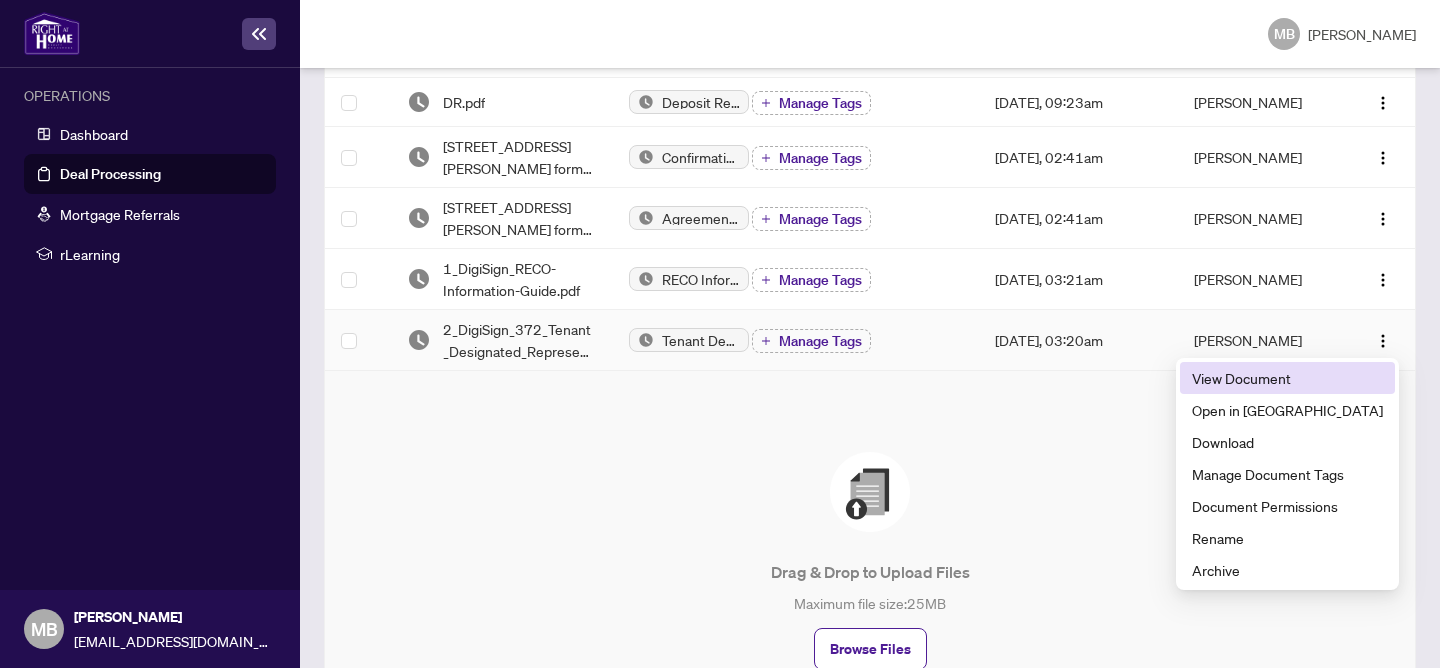 click on "View Document" at bounding box center [1287, 378] 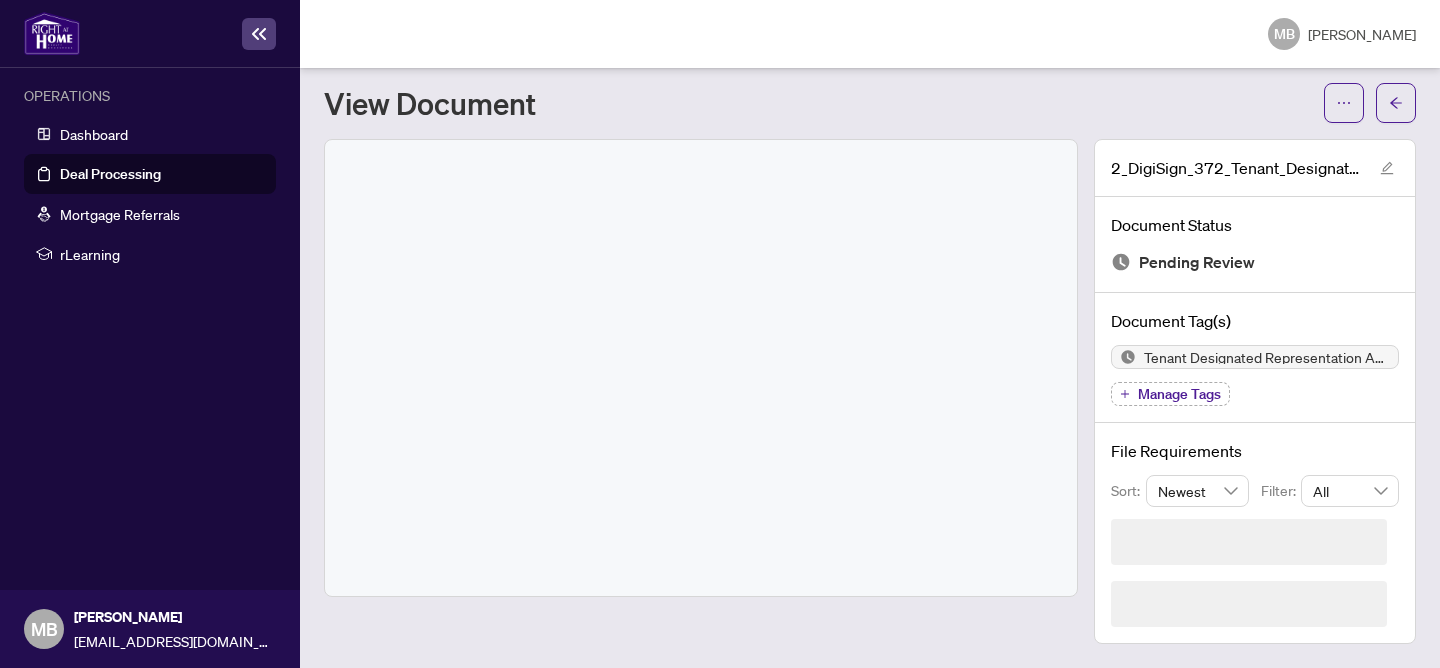scroll, scrollTop: 0, scrollLeft: 0, axis: both 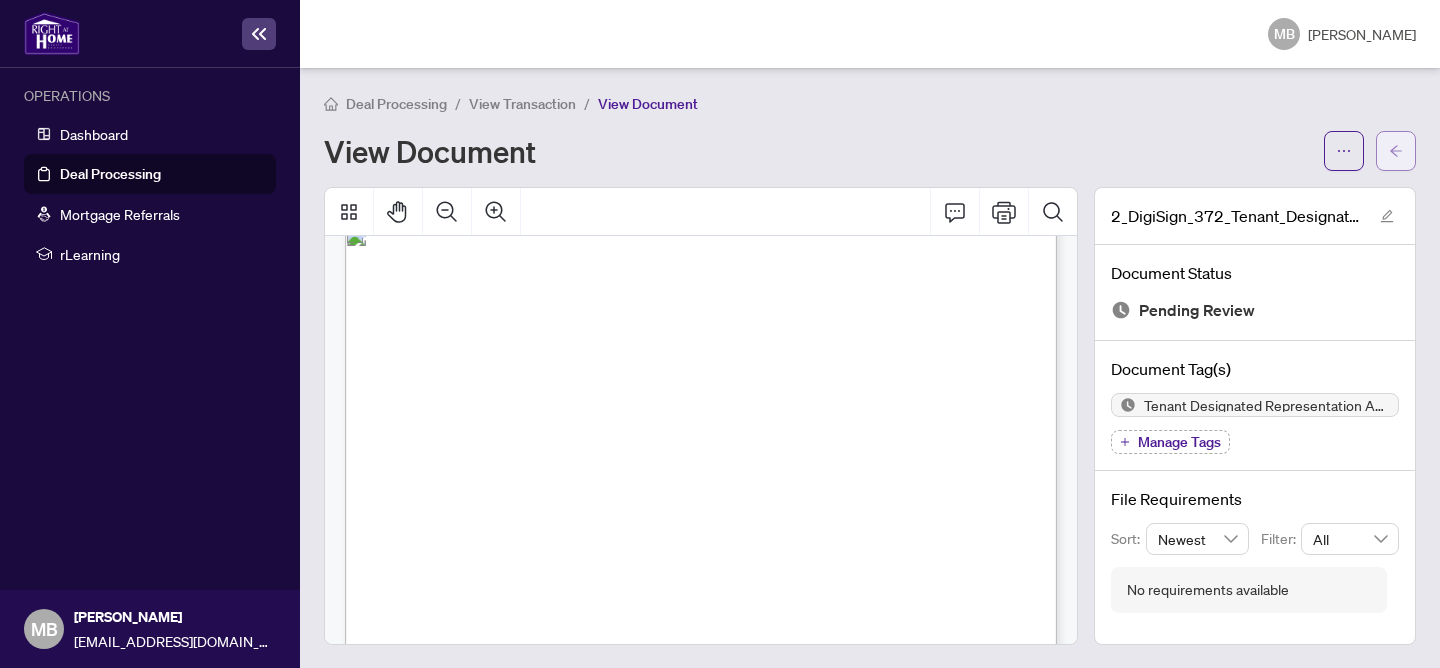 click at bounding box center (1396, 151) 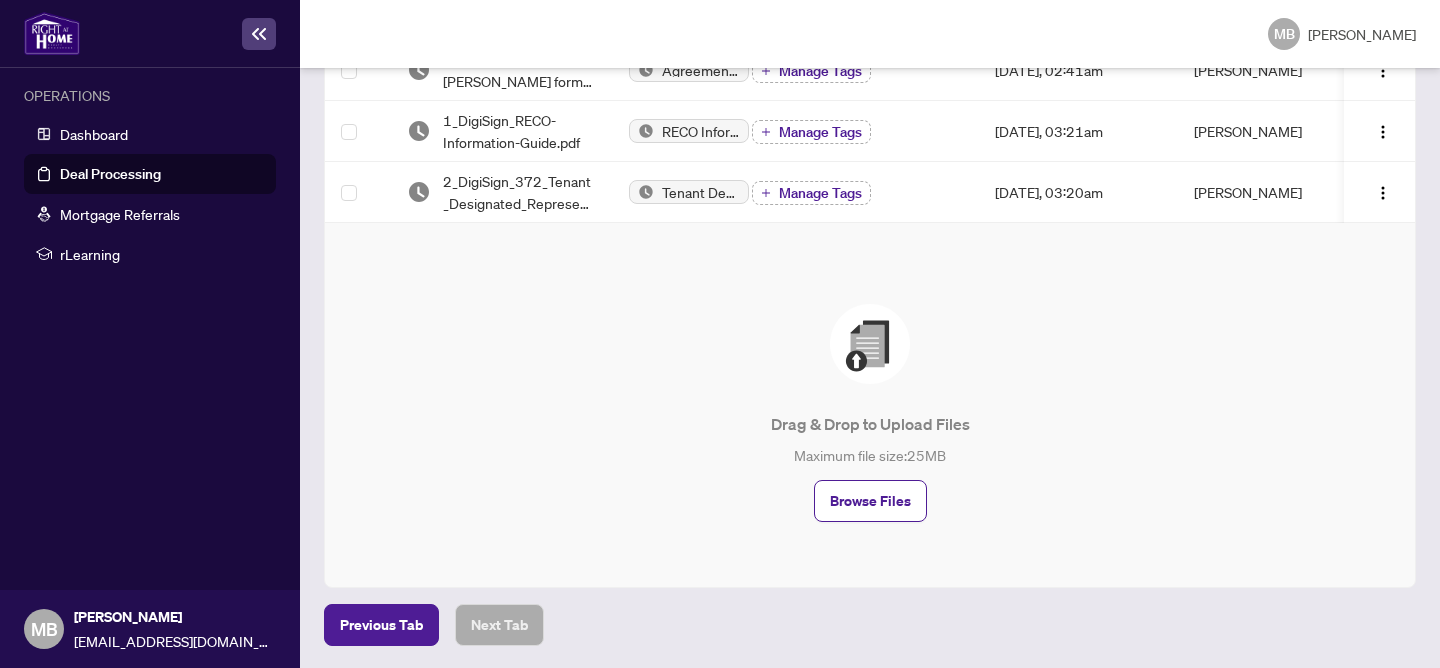 scroll, scrollTop: 0, scrollLeft: 0, axis: both 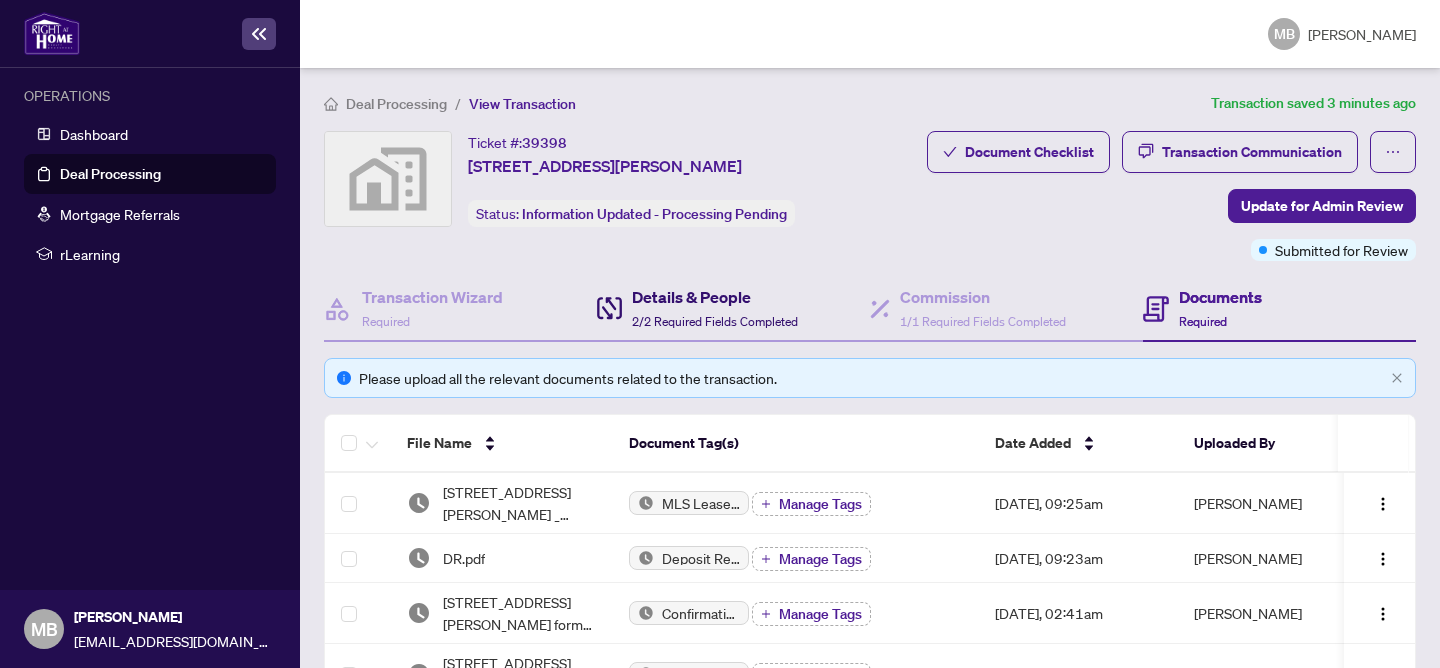 click on "Details & People" at bounding box center [715, 297] 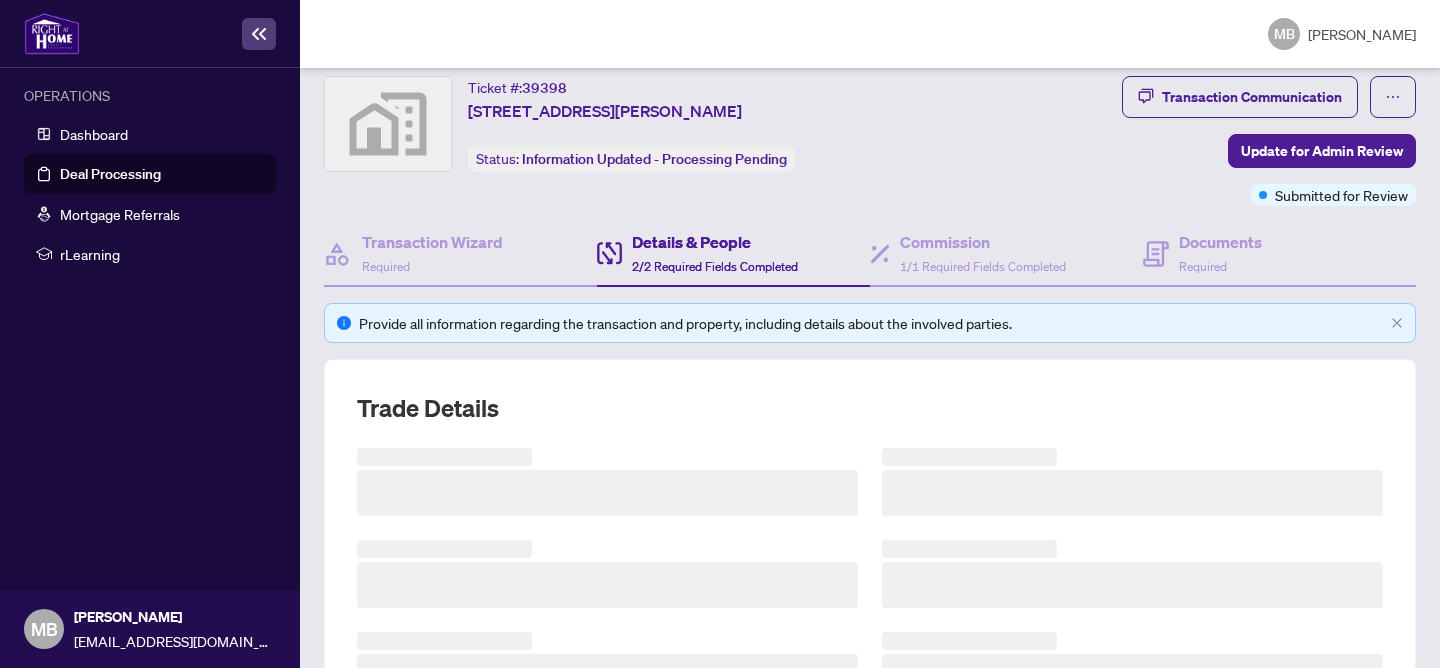 scroll, scrollTop: 58, scrollLeft: 0, axis: vertical 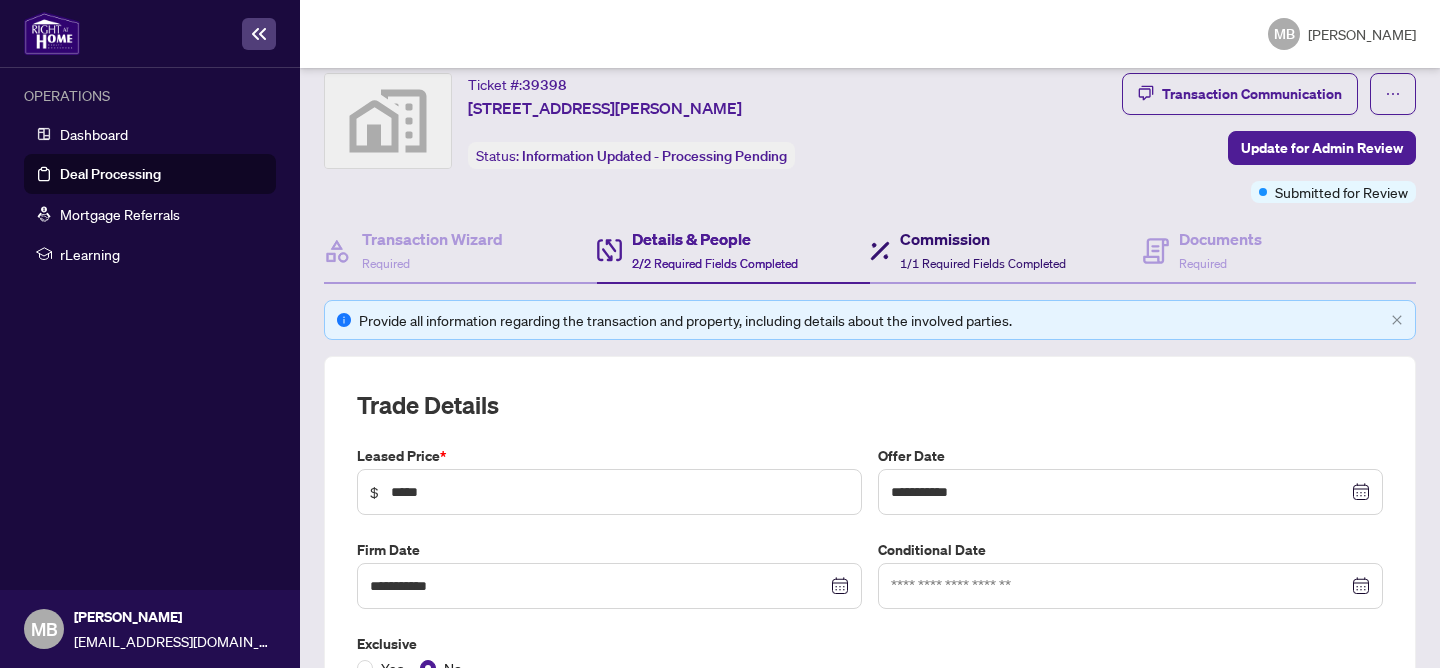 click on "Commission" at bounding box center [983, 239] 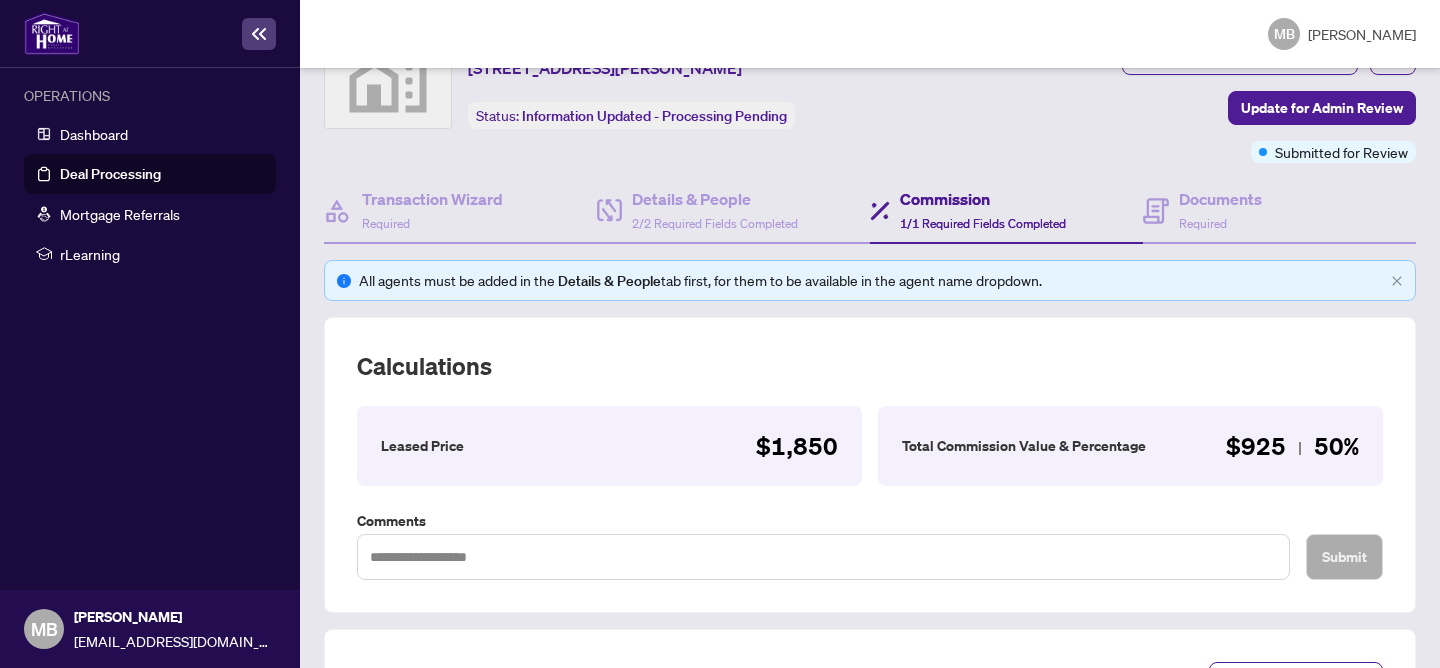 scroll, scrollTop: 104, scrollLeft: 0, axis: vertical 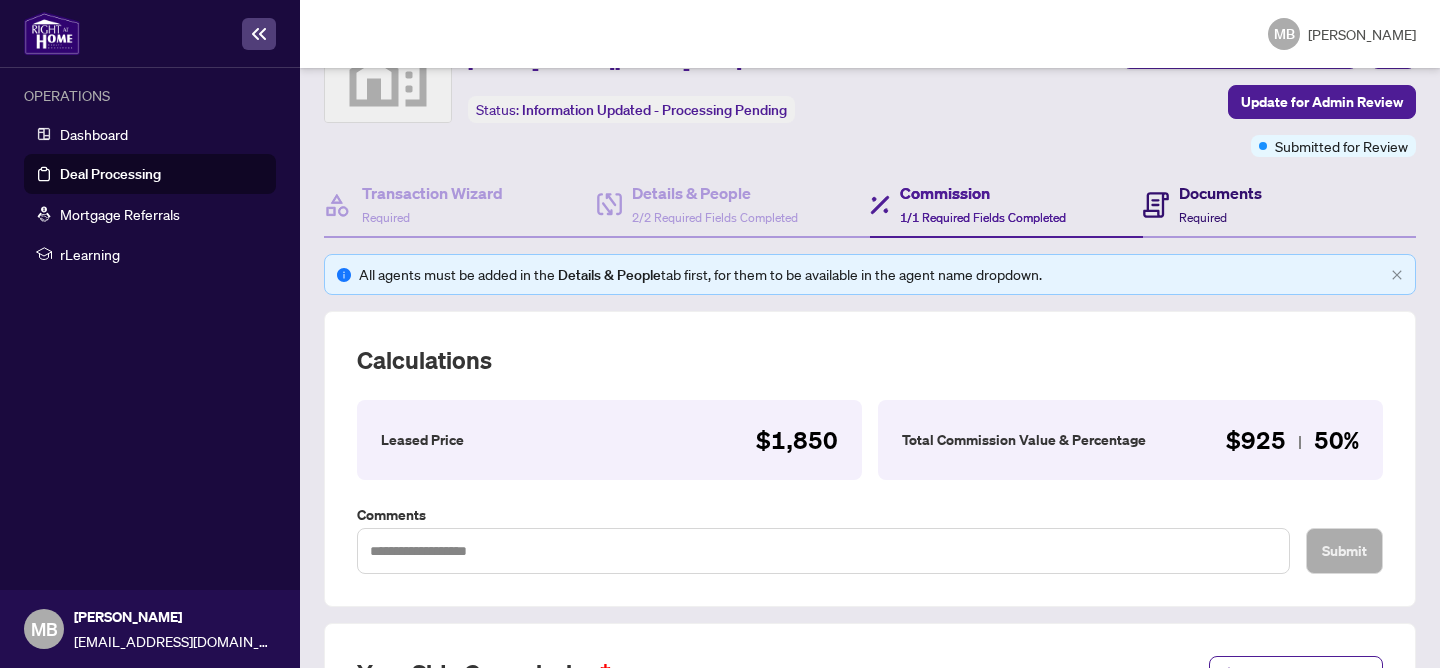 click on "Documents Required" at bounding box center (1220, 204) 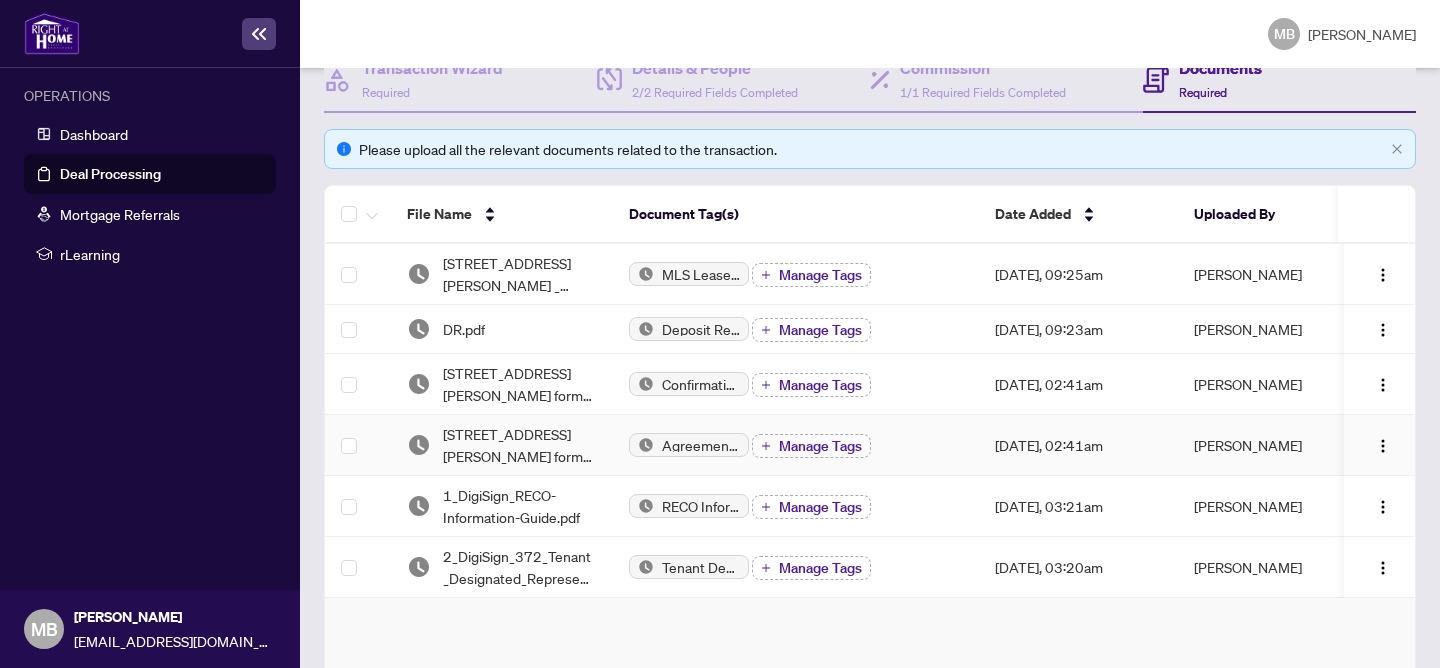 scroll, scrollTop: 250, scrollLeft: 0, axis: vertical 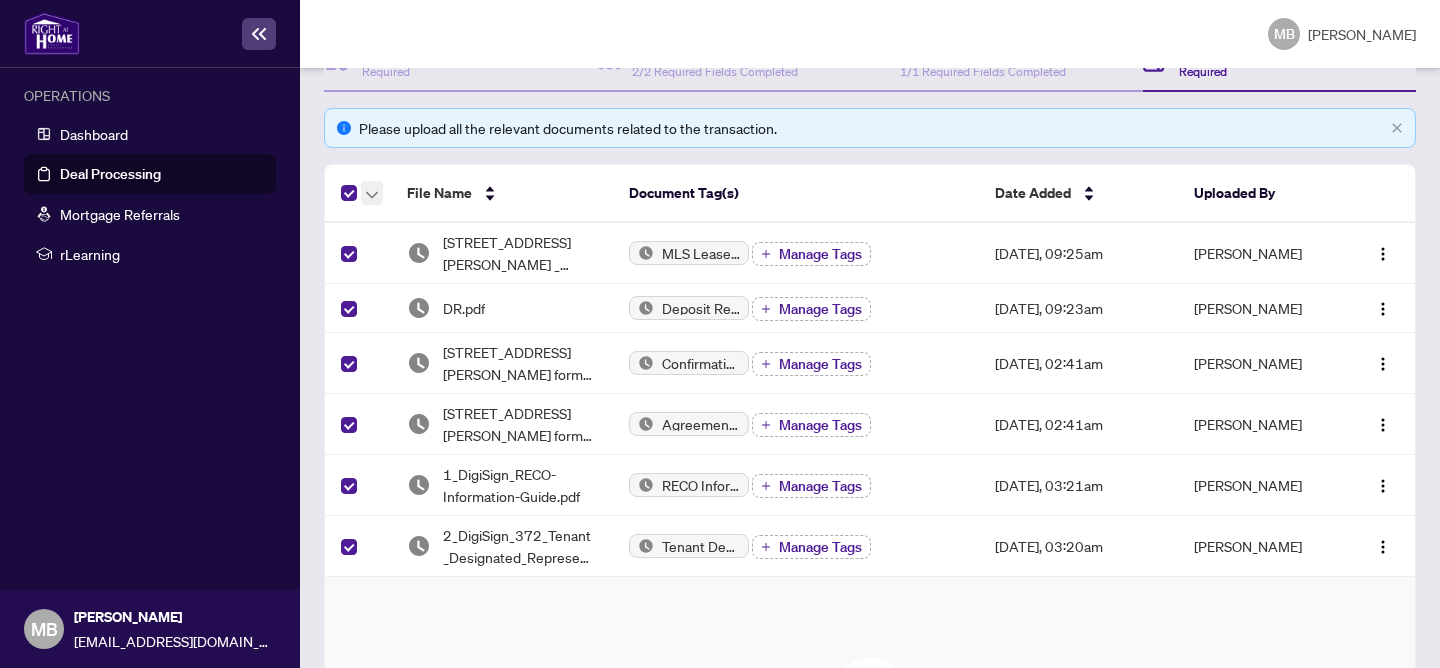 click 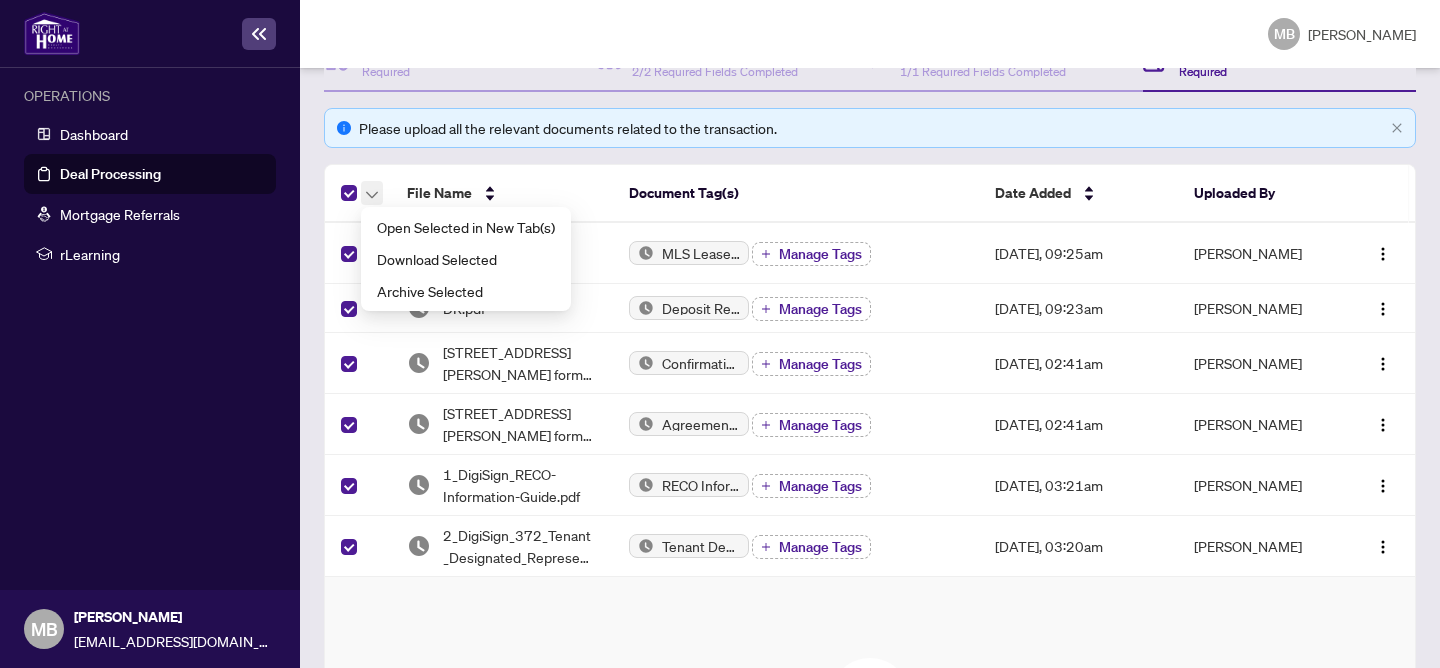 click 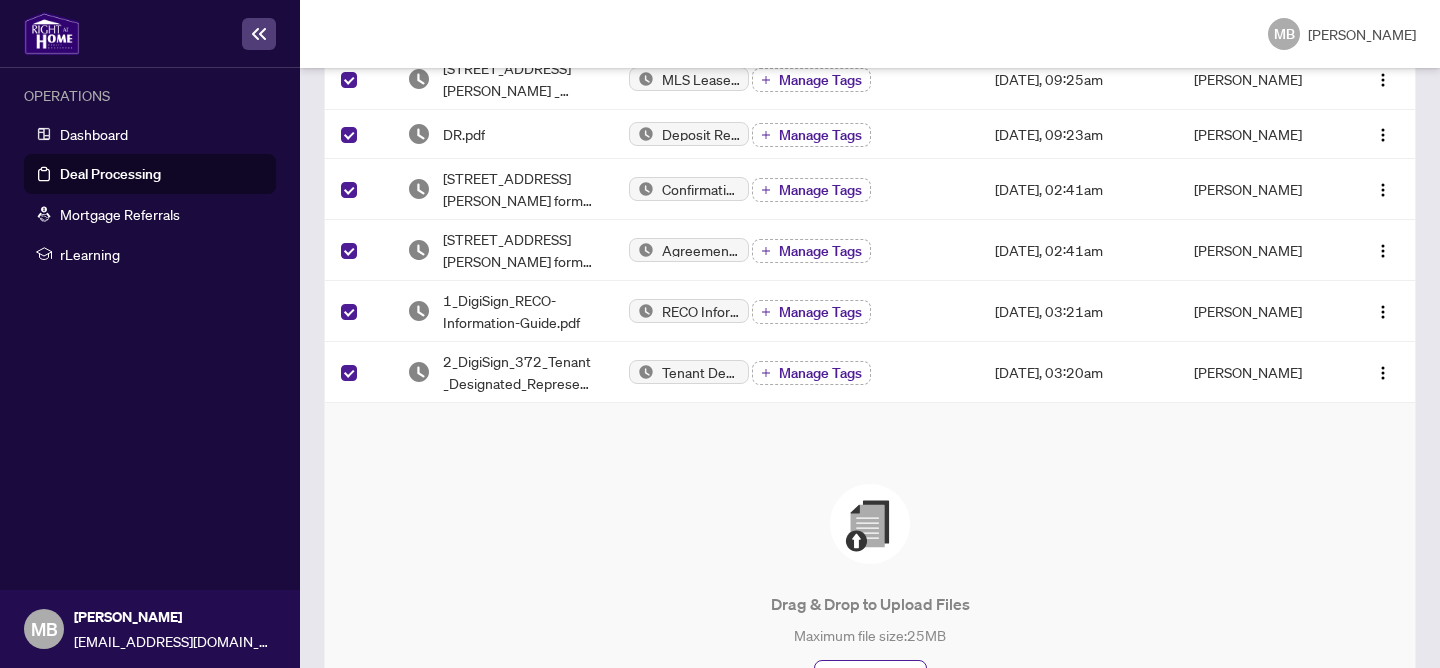 scroll, scrollTop: 604, scrollLeft: 0, axis: vertical 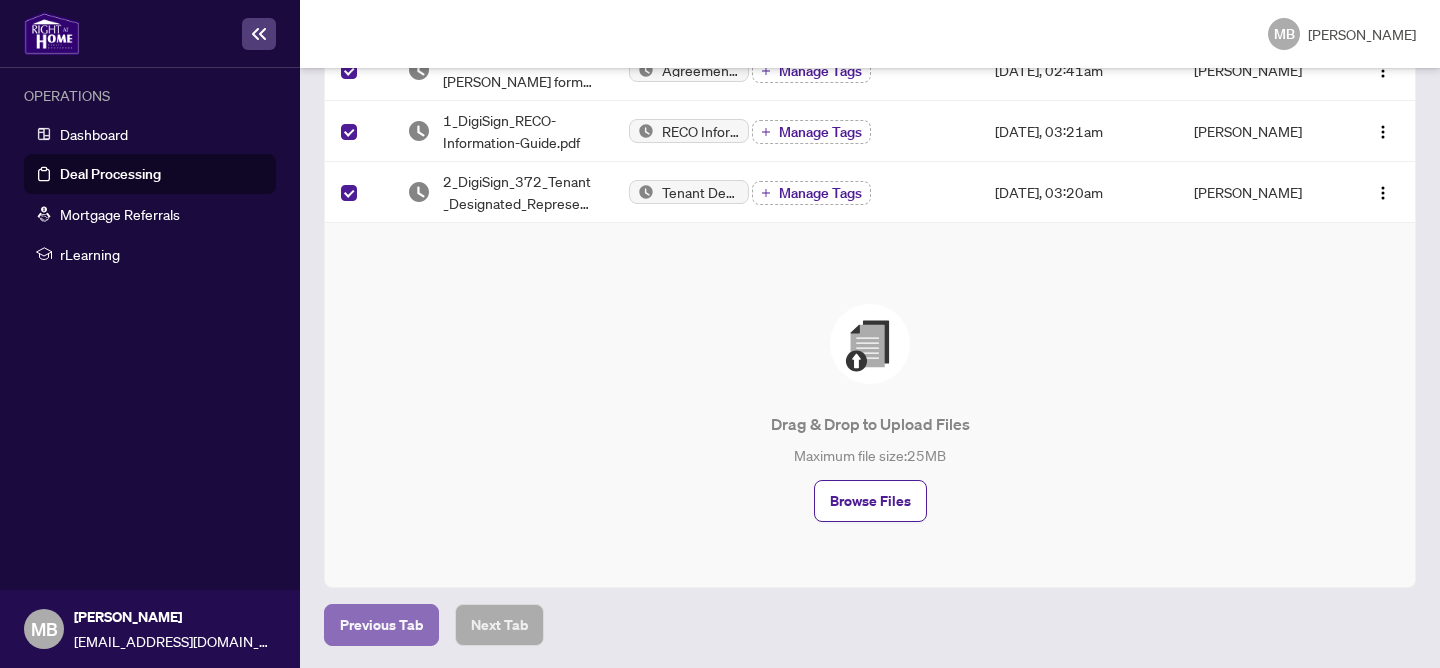 click on "Previous Tab" at bounding box center (381, 625) 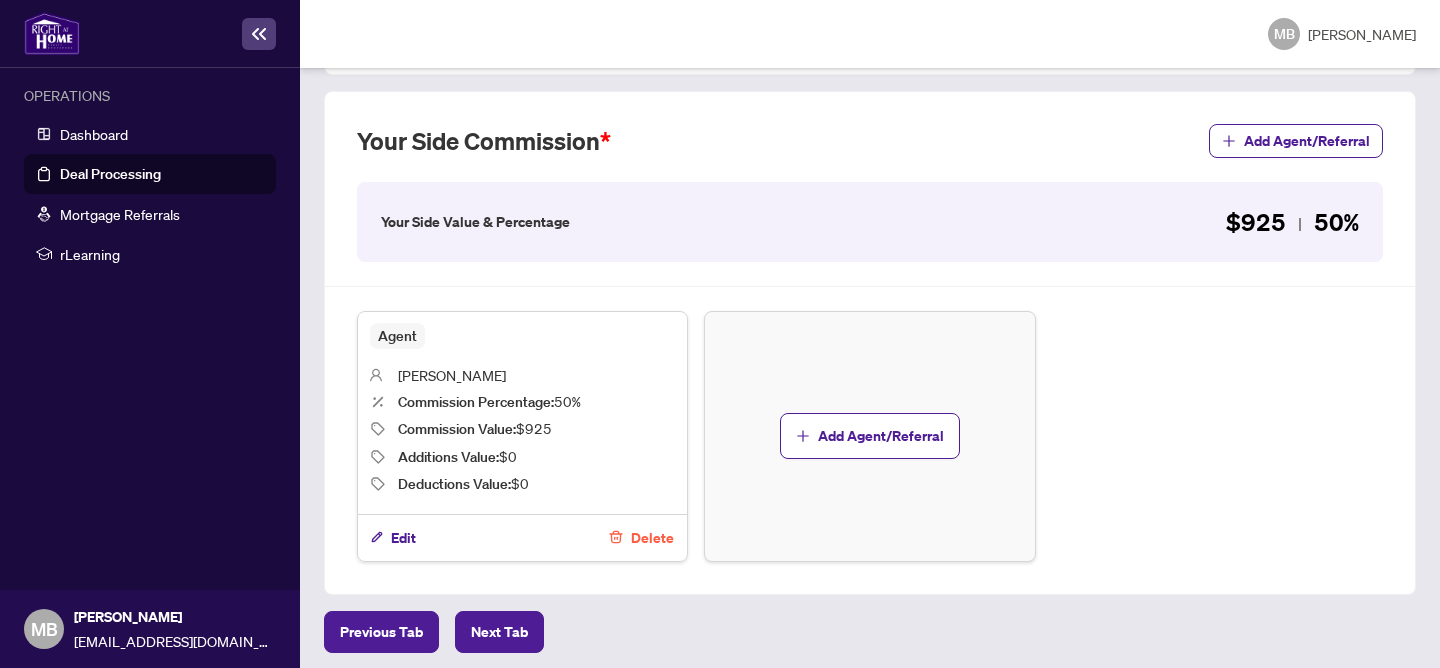 scroll, scrollTop: 0, scrollLeft: 0, axis: both 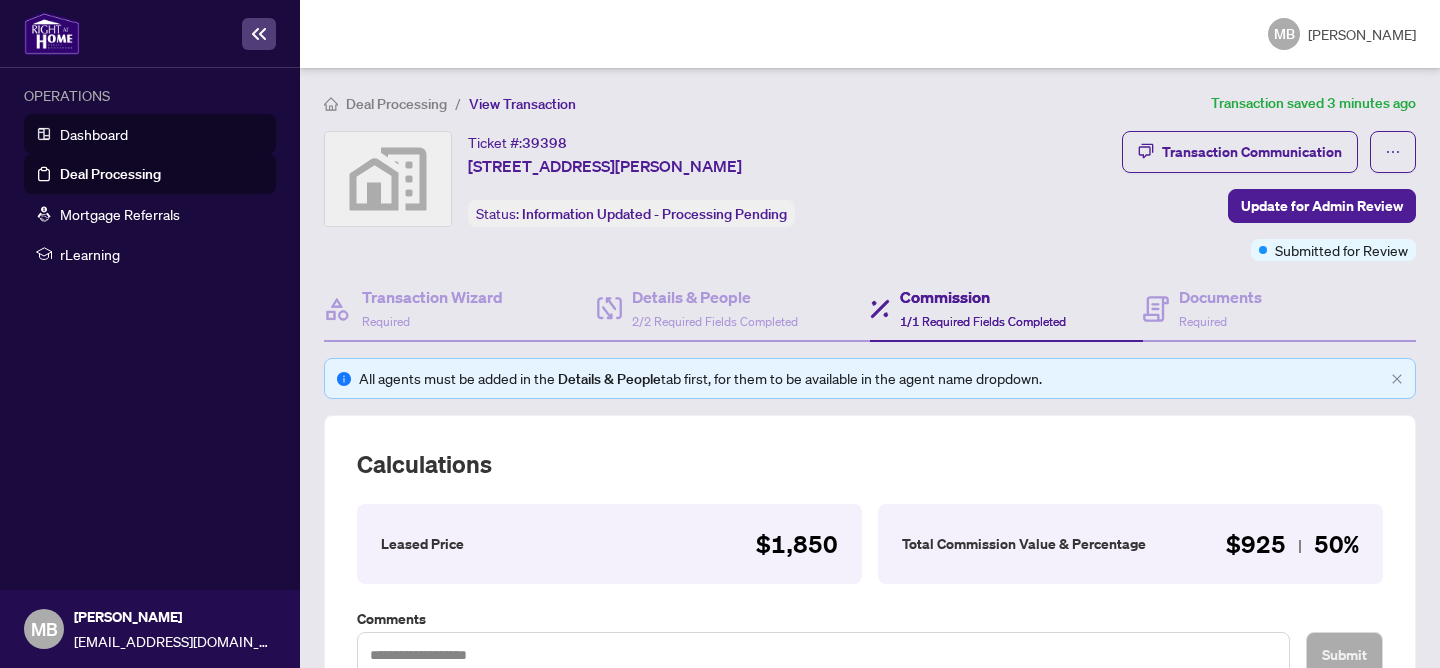 click on "Dashboard" at bounding box center (94, 134) 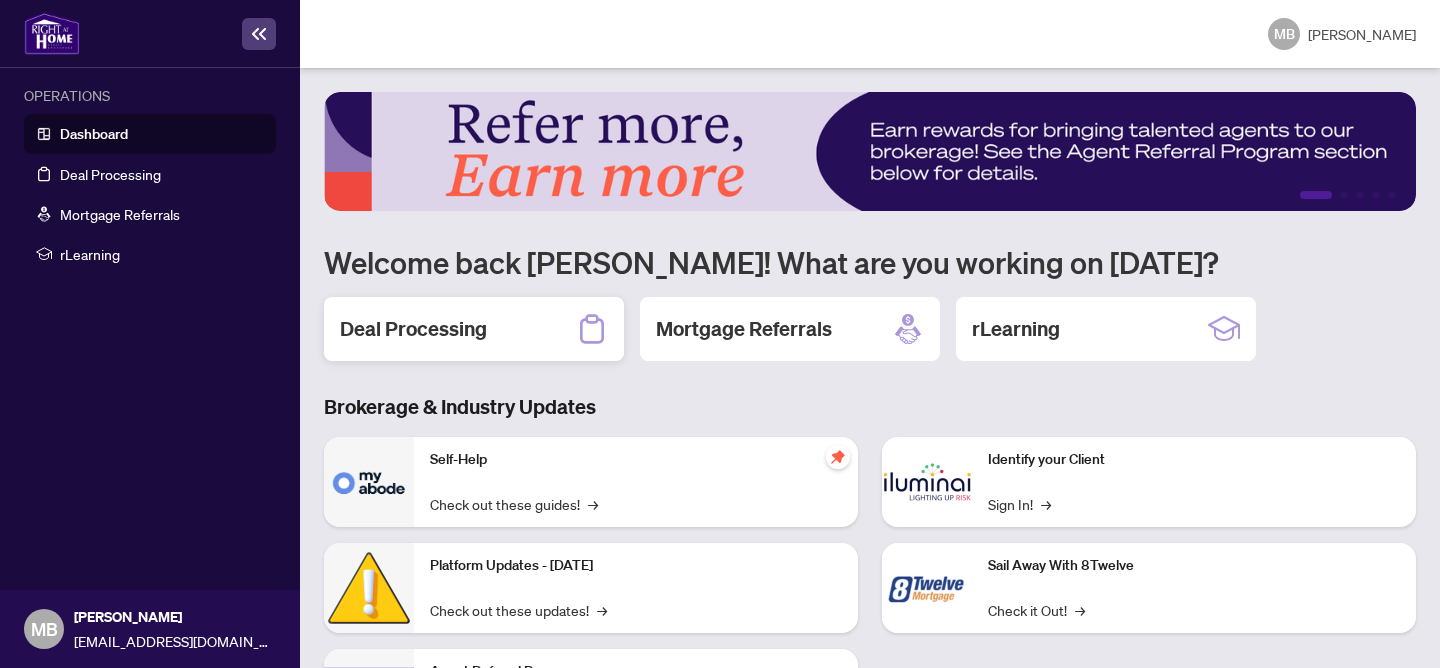 click on "Deal Processing" at bounding box center (413, 329) 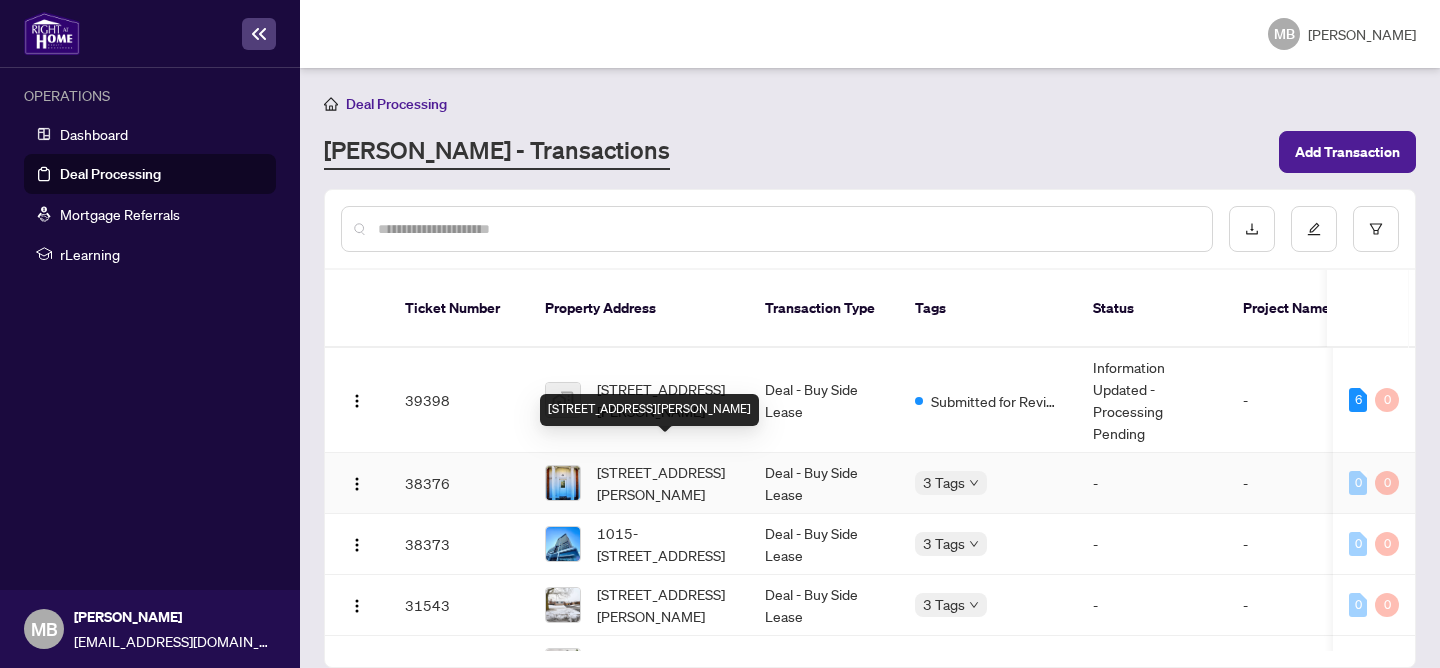 click on "[STREET_ADDRESS][PERSON_NAME]" at bounding box center (665, 483) 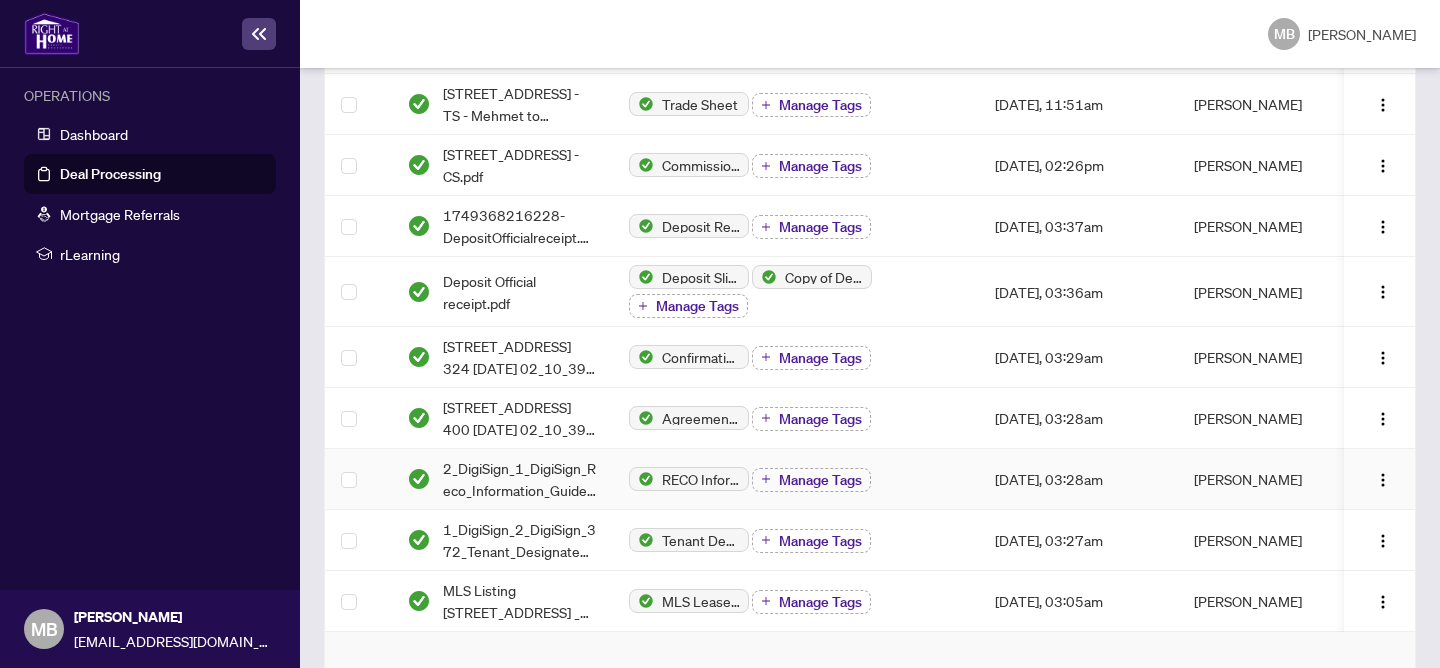 scroll, scrollTop: 465, scrollLeft: 0, axis: vertical 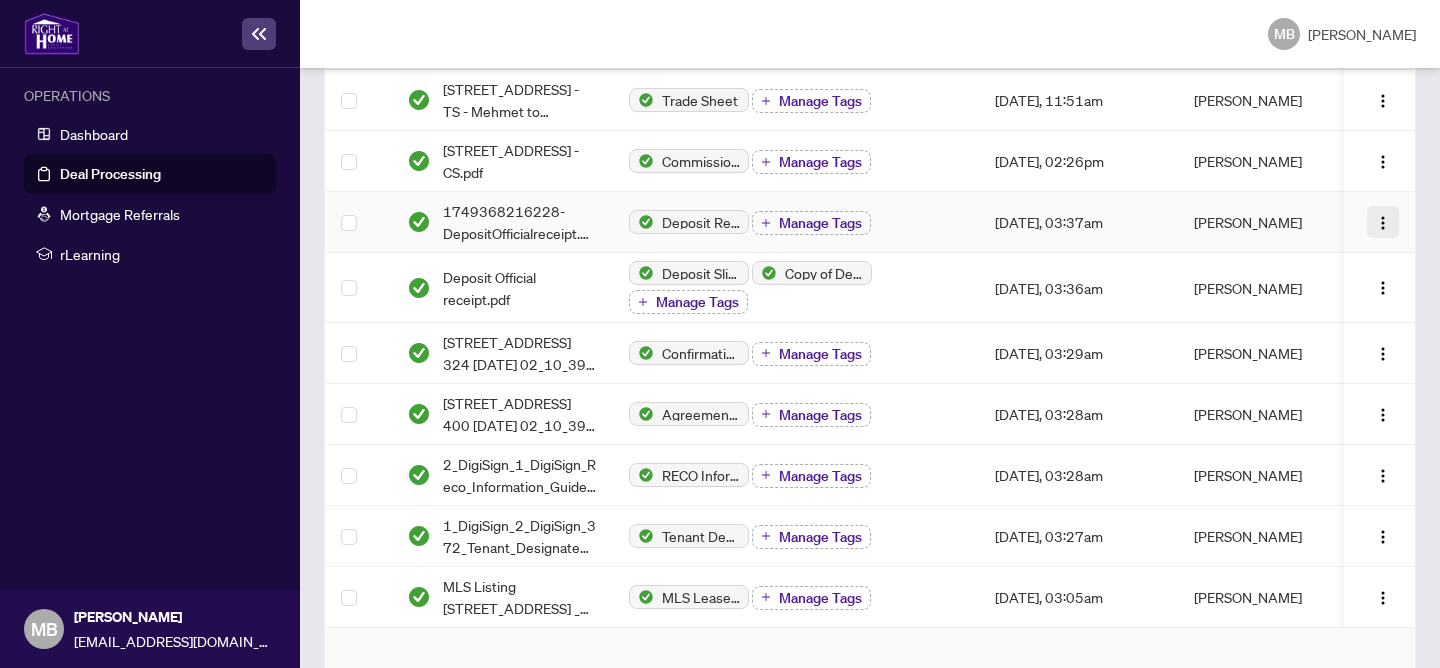 click at bounding box center (1383, 222) 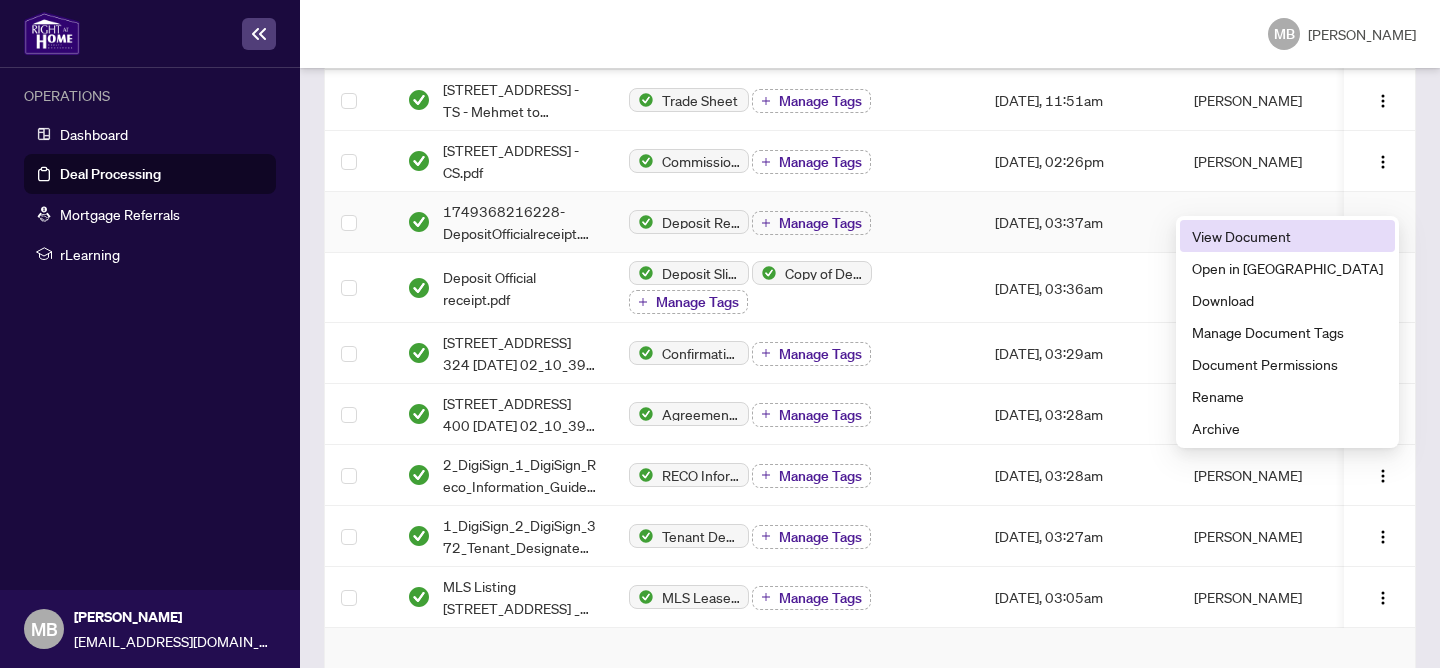 click on "View Document" at bounding box center [1287, 236] 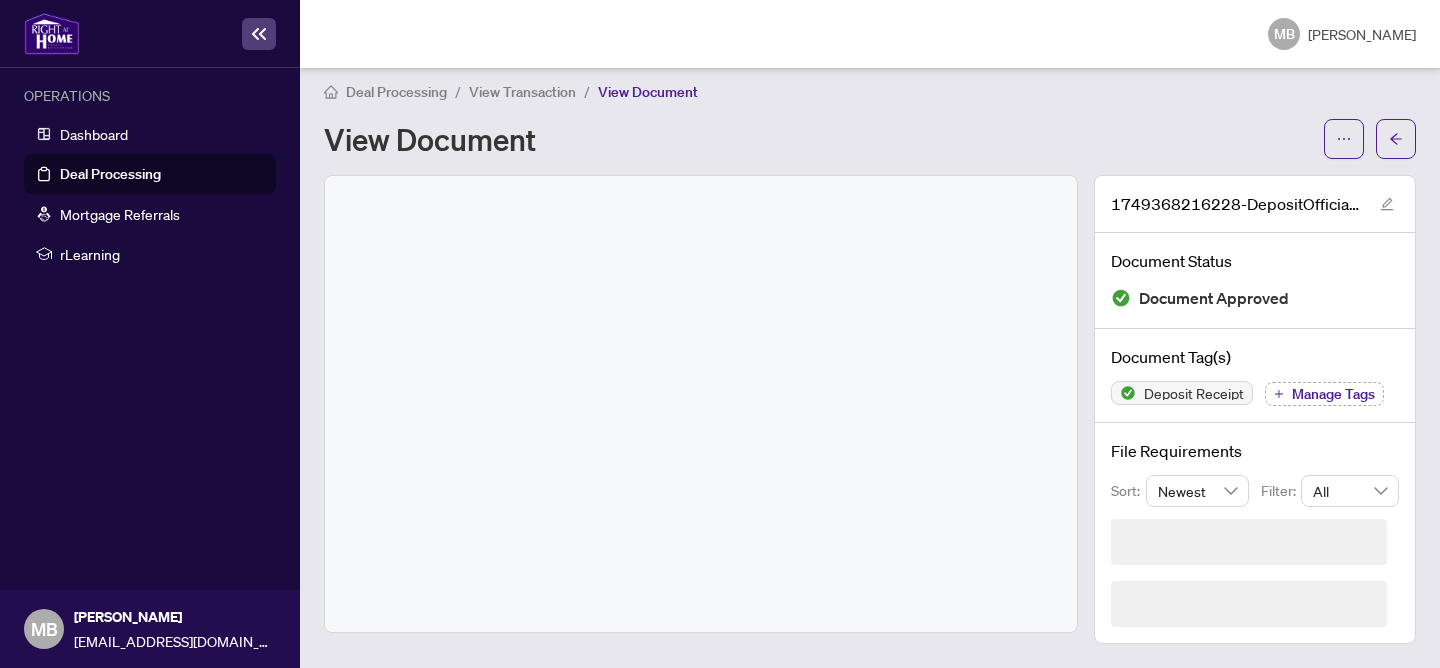 scroll, scrollTop: 0, scrollLeft: 0, axis: both 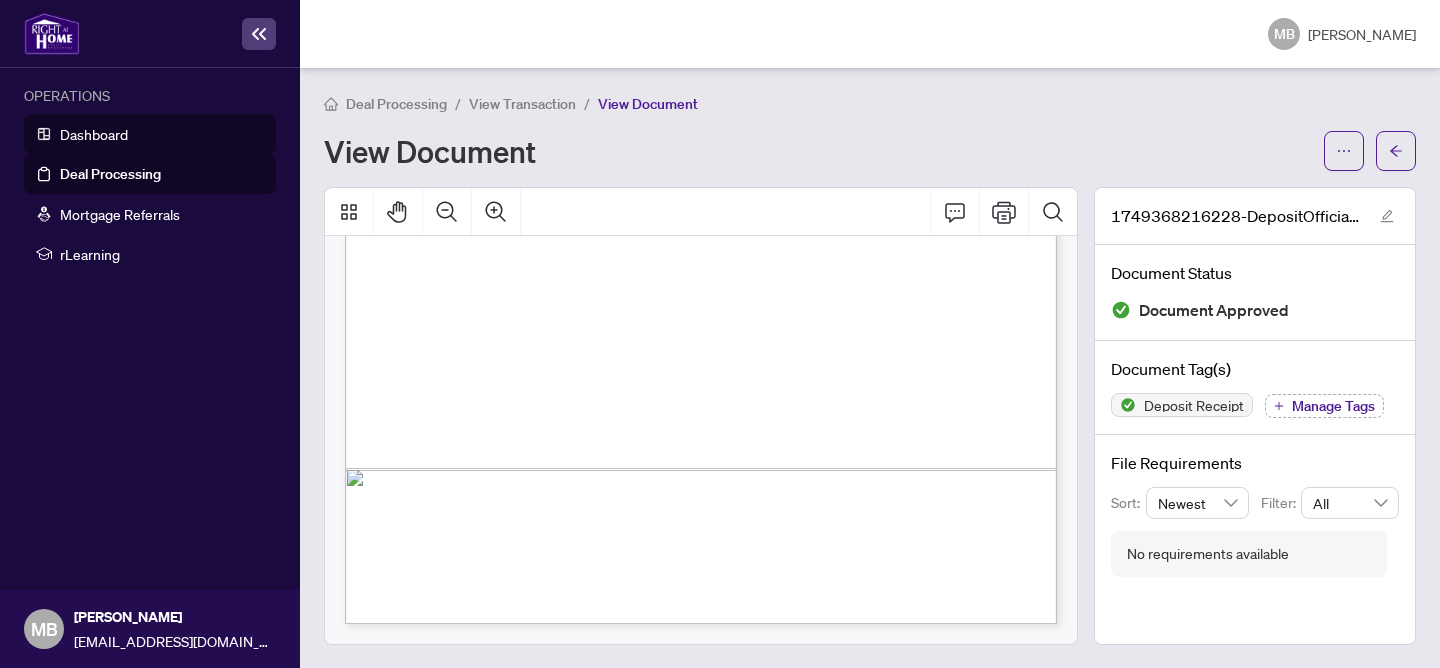 click on "Dashboard" at bounding box center [94, 134] 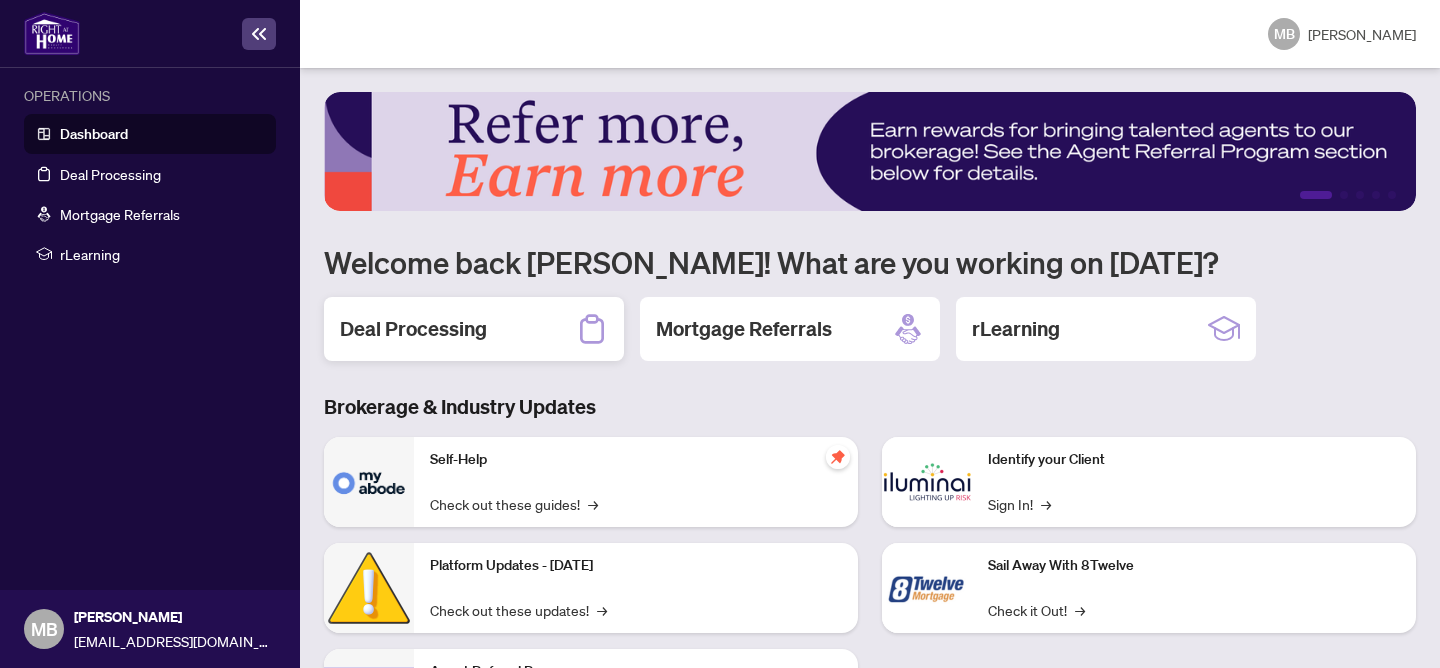 click on "Deal Processing" at bounding box center (474, 329) 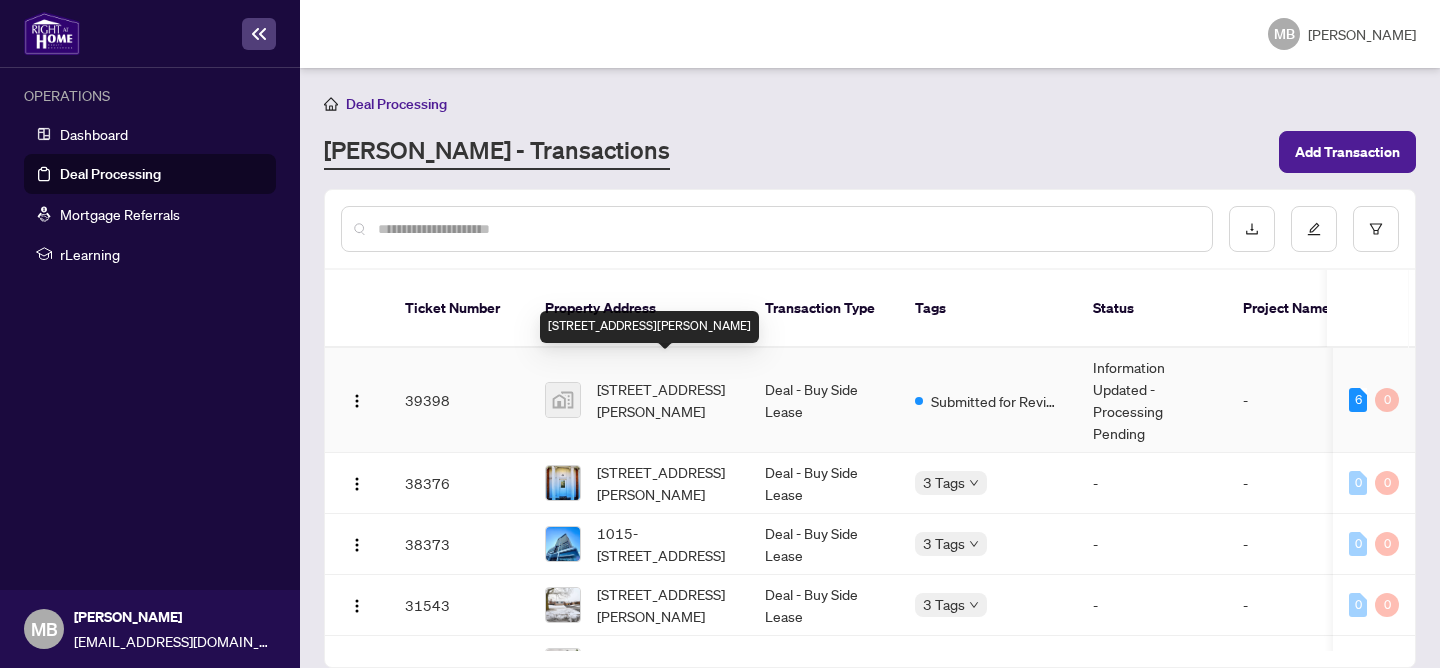 click on "[STREET_ADDRESS][PERSON_NAME]" at bounding box center (665, 400) 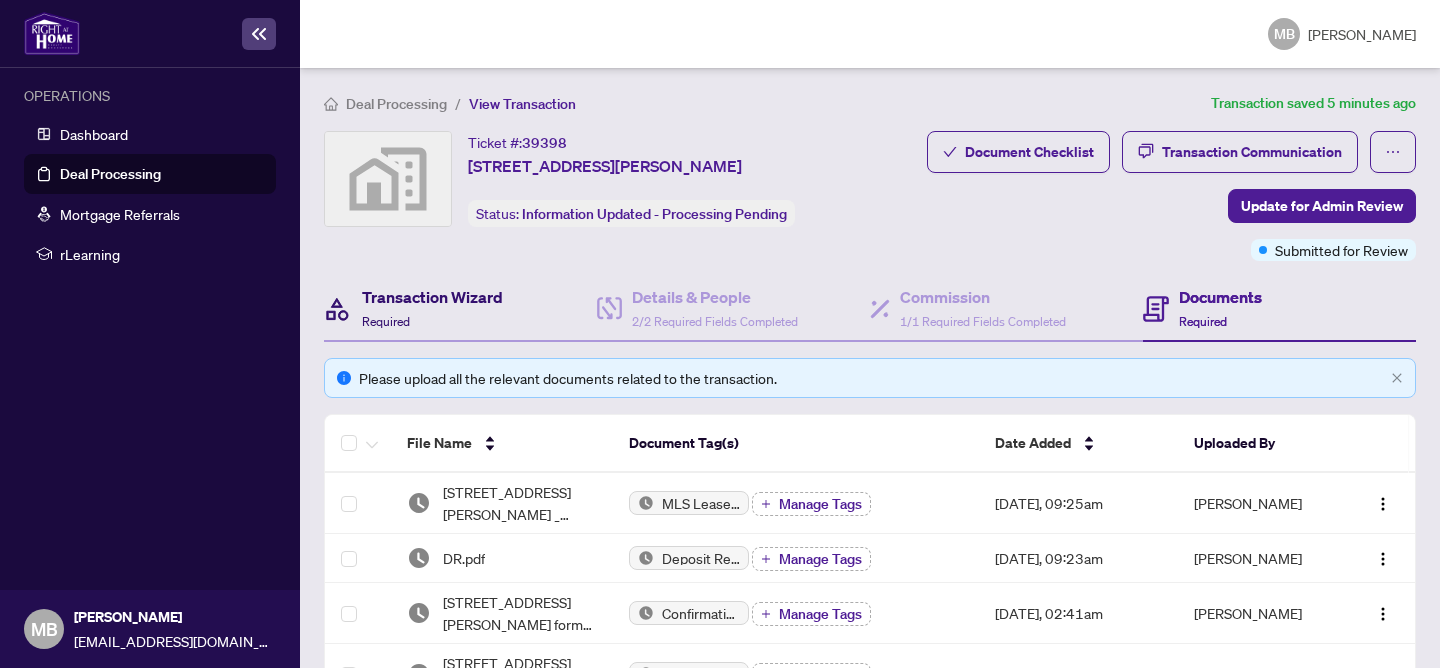 click on "Transaction Wizard" at bounding box center [432, 297] 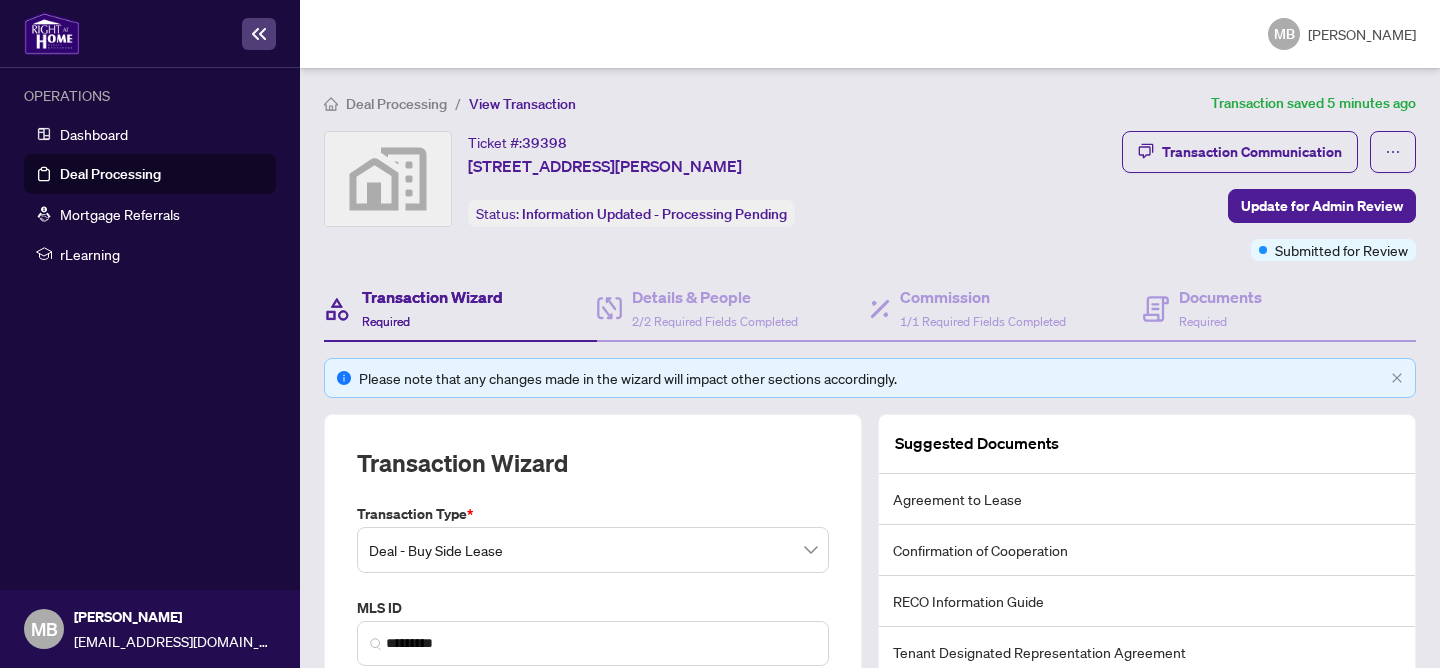 click on "Deal Processing" at bounding box center (110, 174) 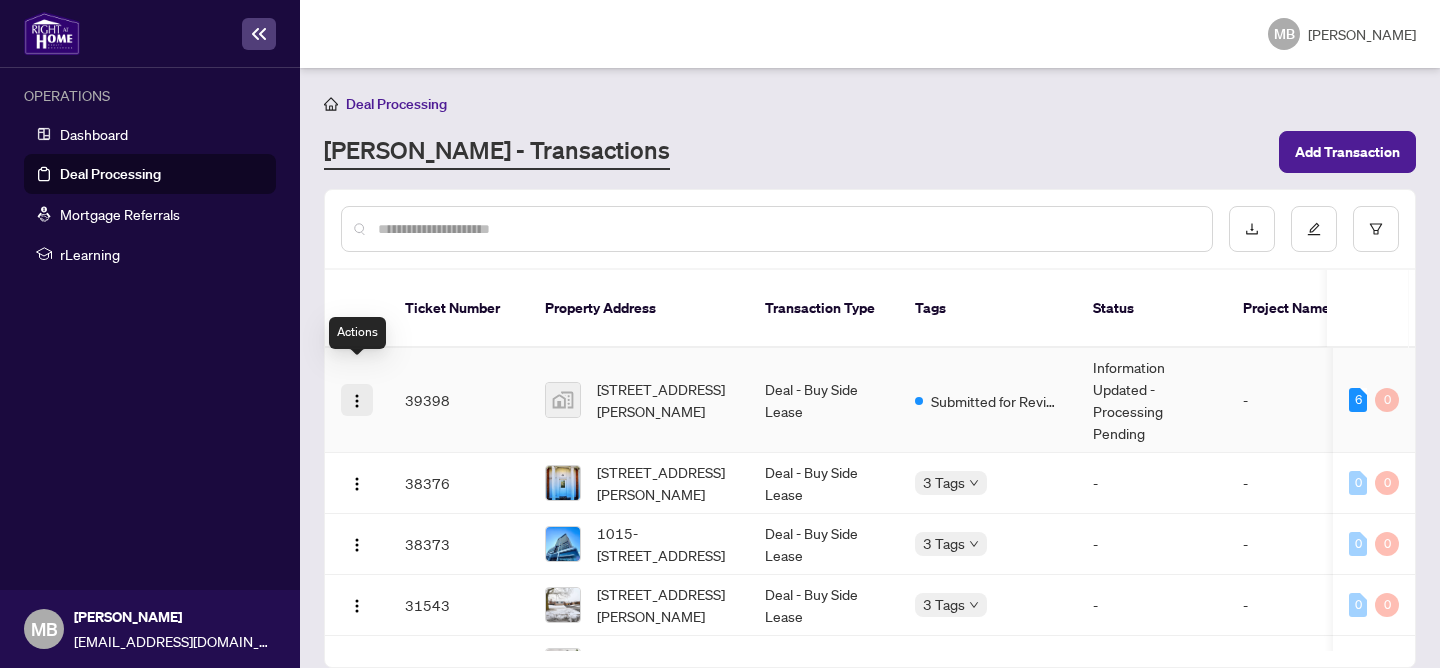 click at bounding box center (357, 401) 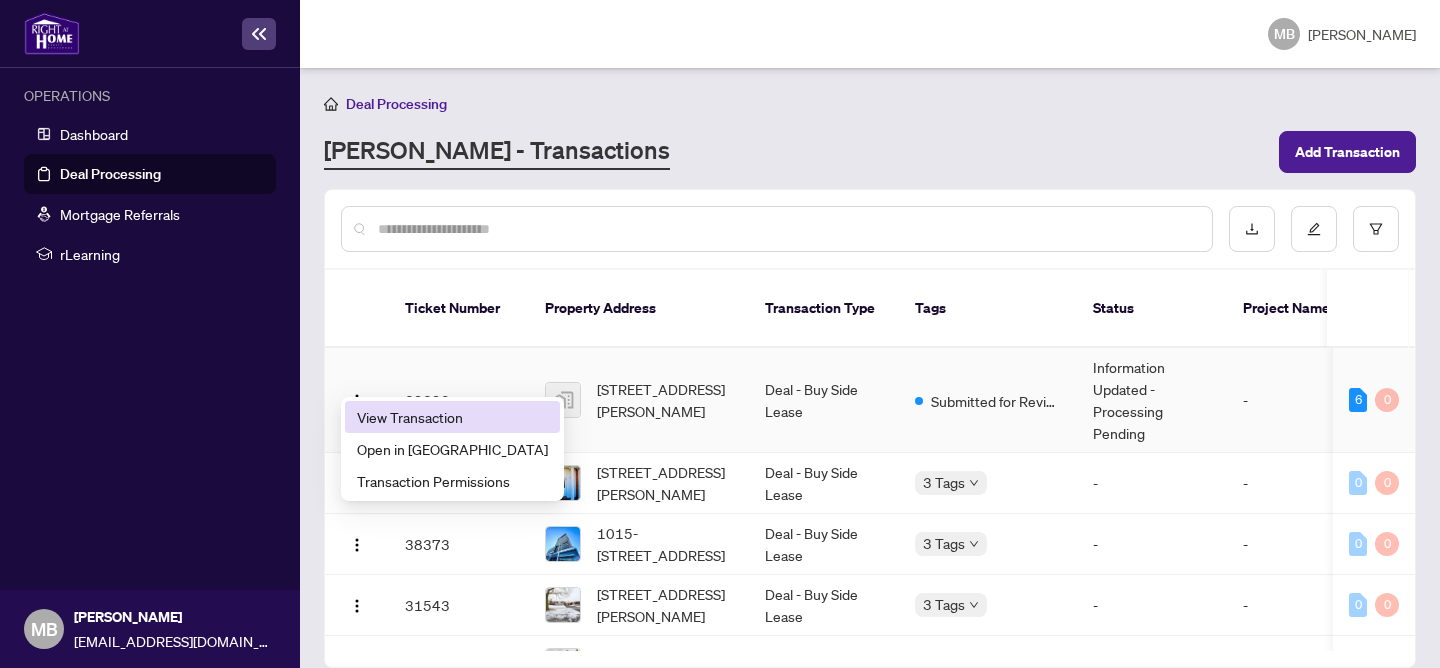 click on "View Transaction" at bounding box center (452, 417) 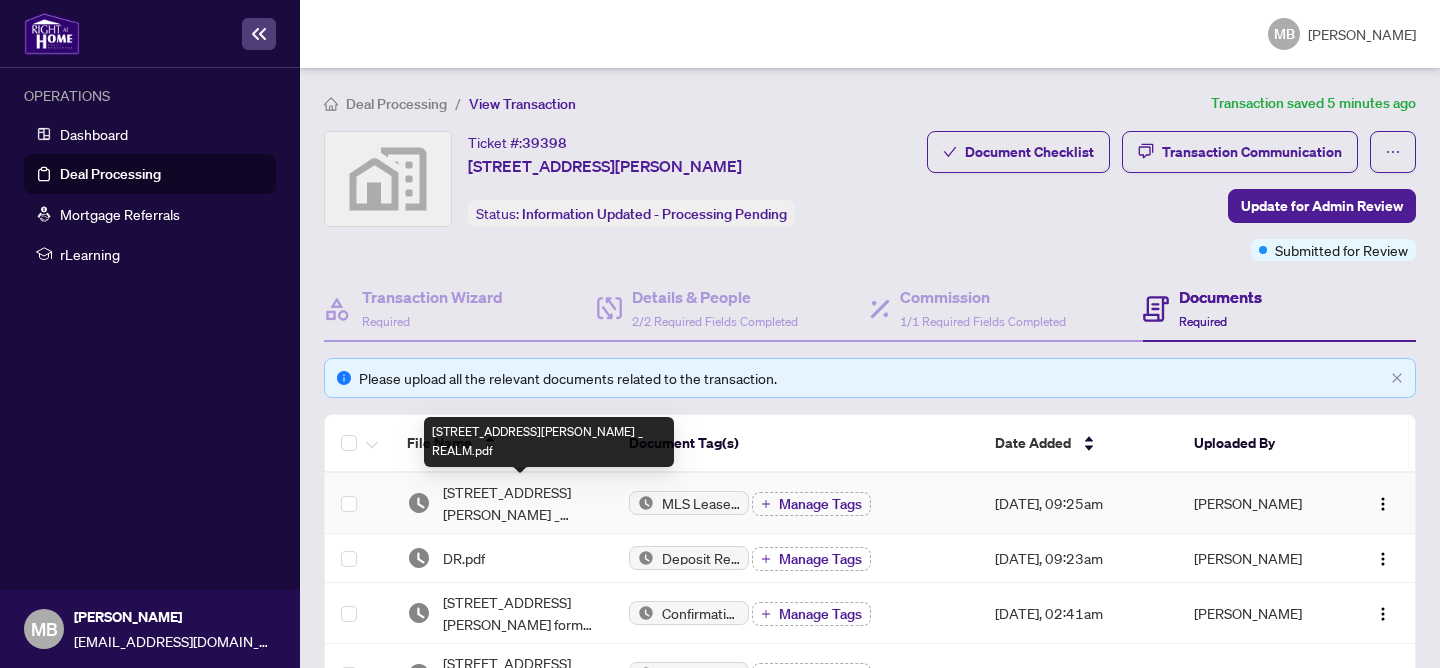 click on "[STREET_ADDRESS][PERSON_NAME] _ REALM.pdf" at bounding box center [520, 503] 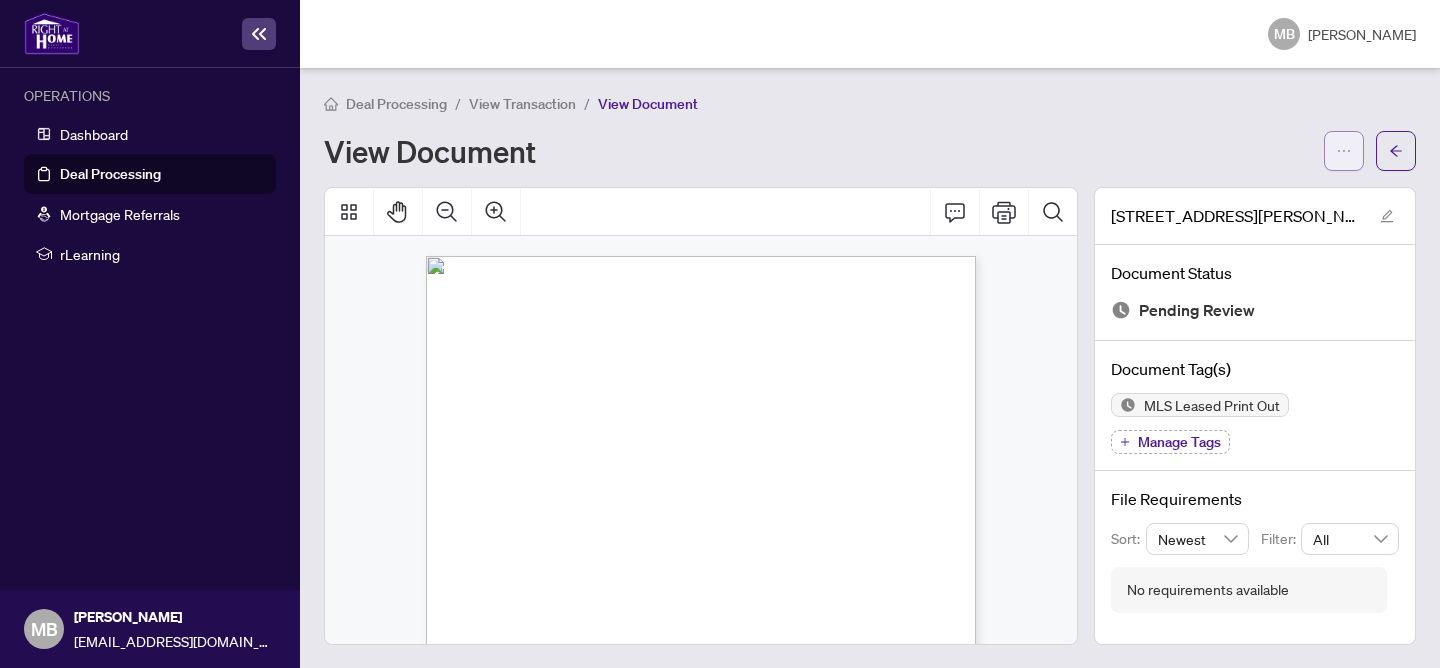 click 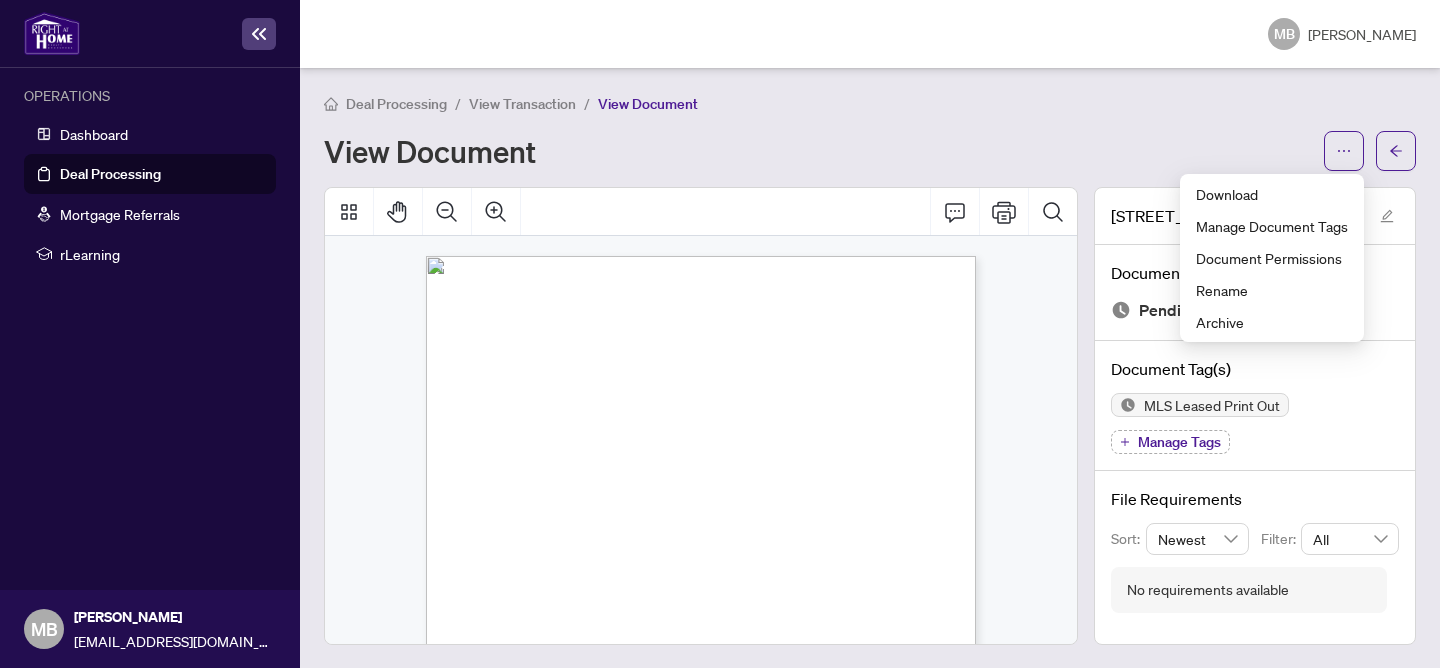 click on "Deal Processing / View Transaction / View Document View Document [STREET_ADDRESS][PERSON_NAME] _ REALM.pdf Document Status Pending Review Document Tag(s) MLS Leased Print Out Manage Tags File Requirements Sort: Newest Filter: All No requirements available" at bounding box center (870, 368) 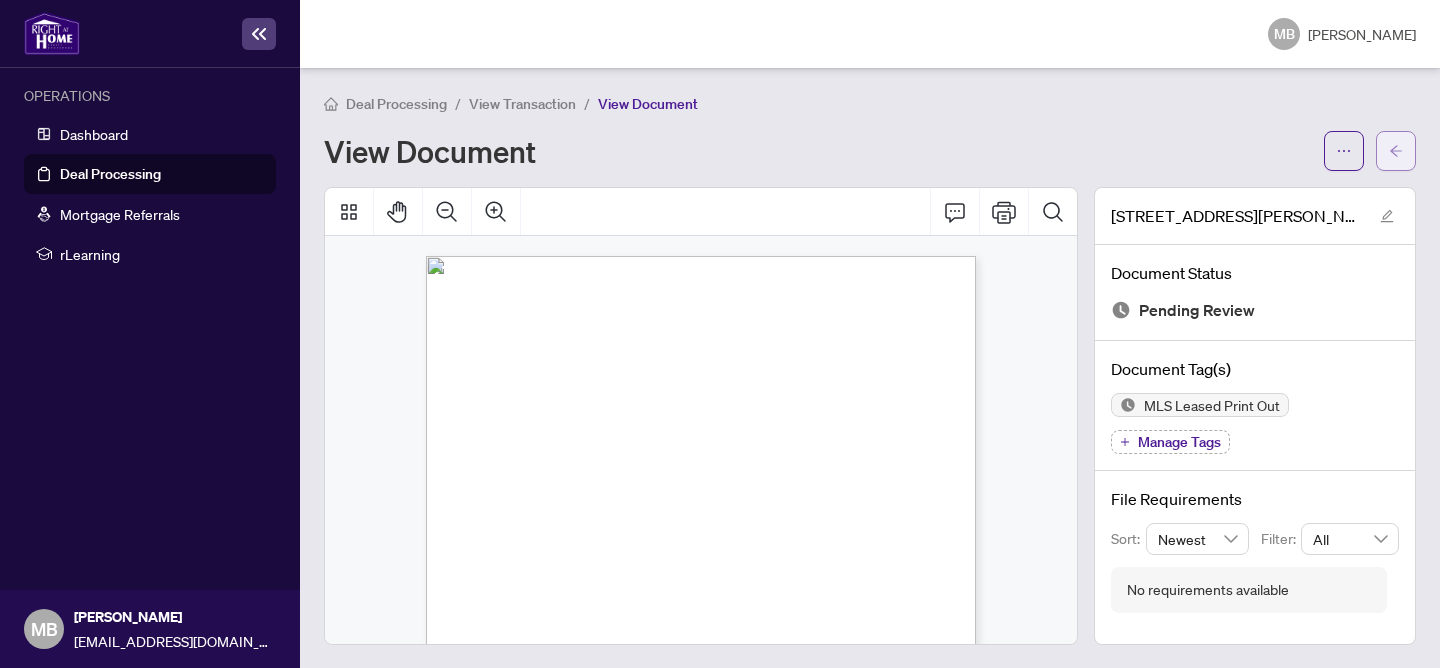 click 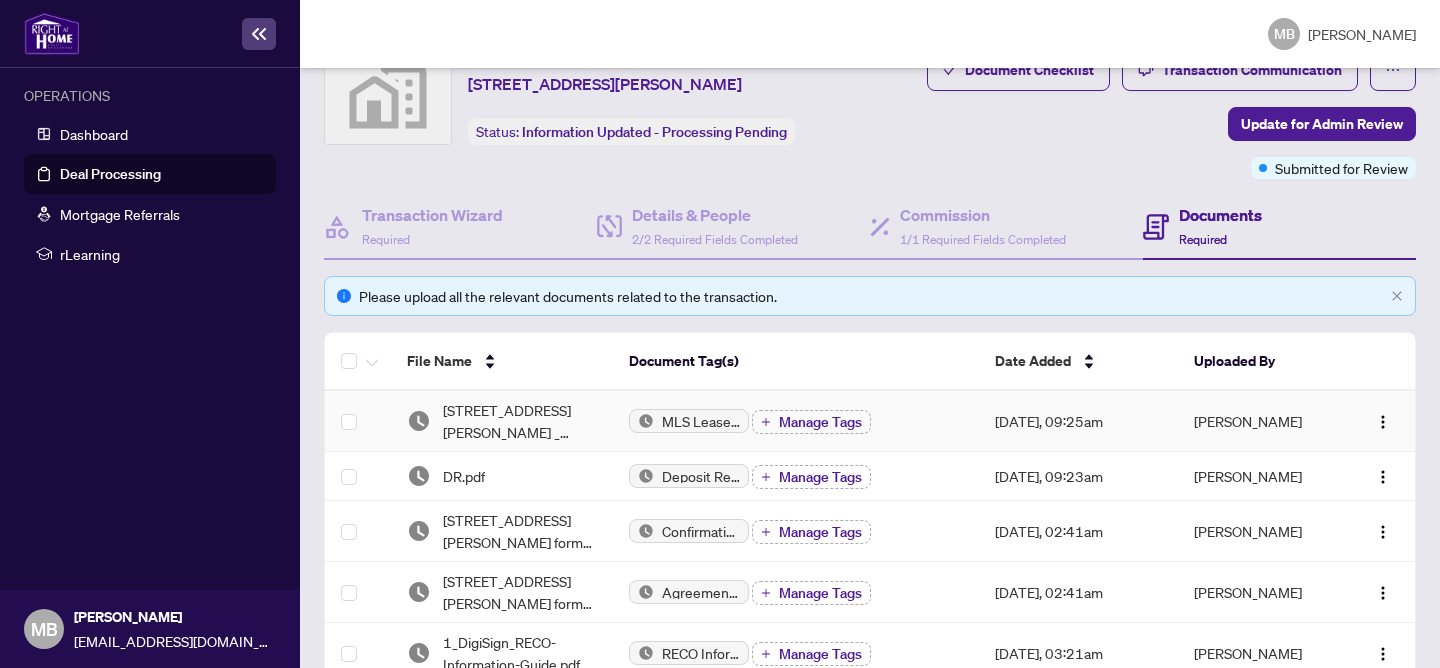 scroll, scrollTop: 52, scrollLeft: 0, axis: vertical 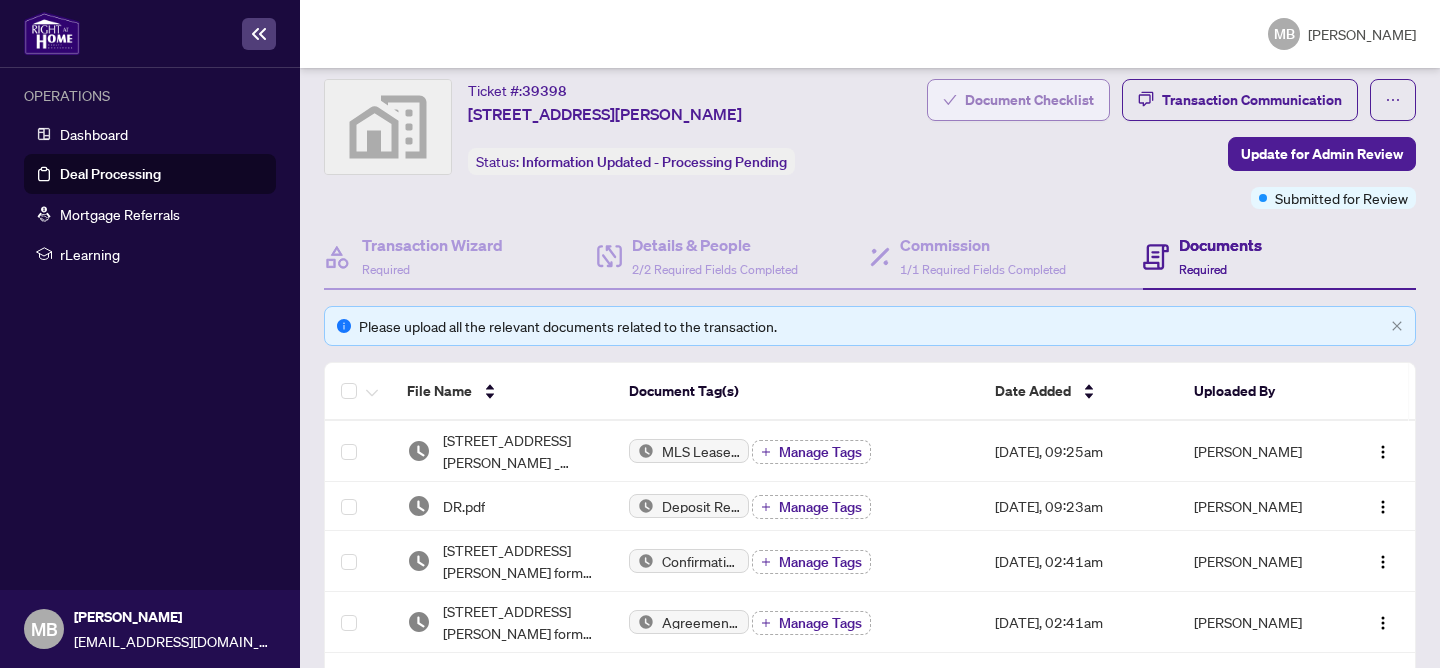 click on "Document Checklist" at bounding box center [1029, 100] 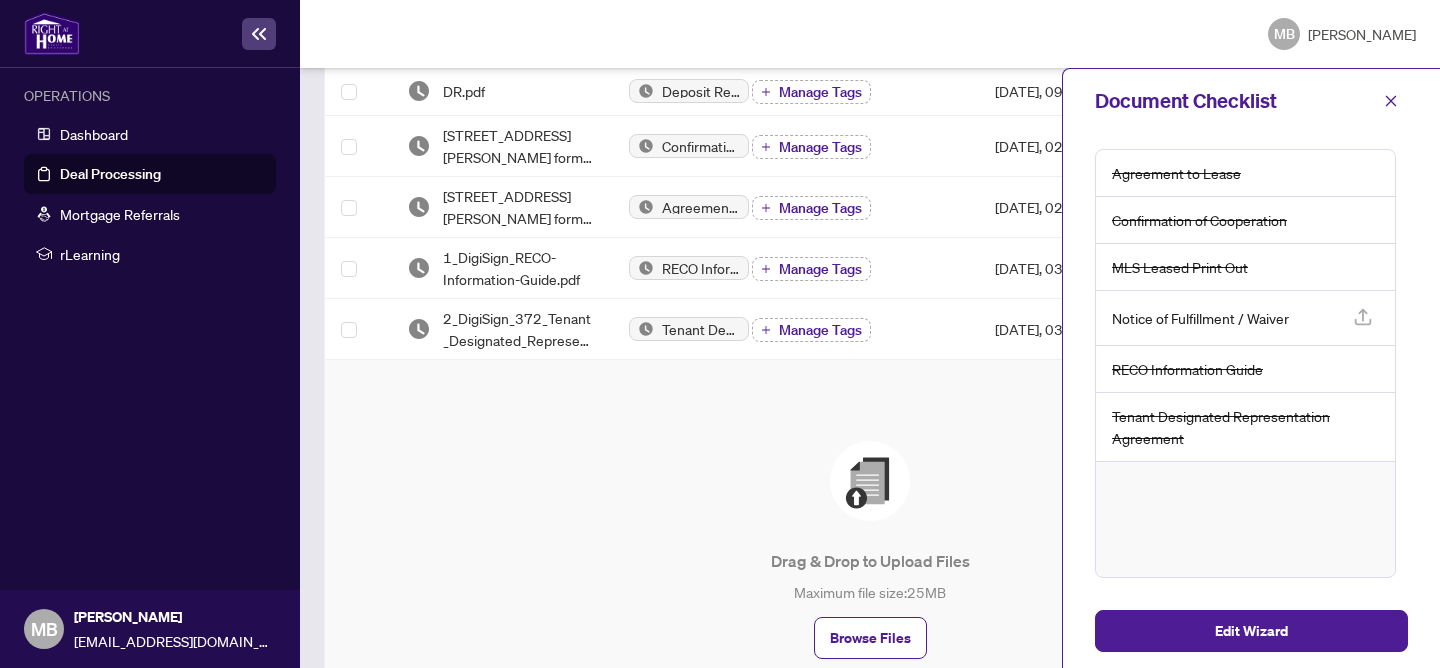 scroll, scrollTop: 470, scrollLeft: 0, axis: vertical 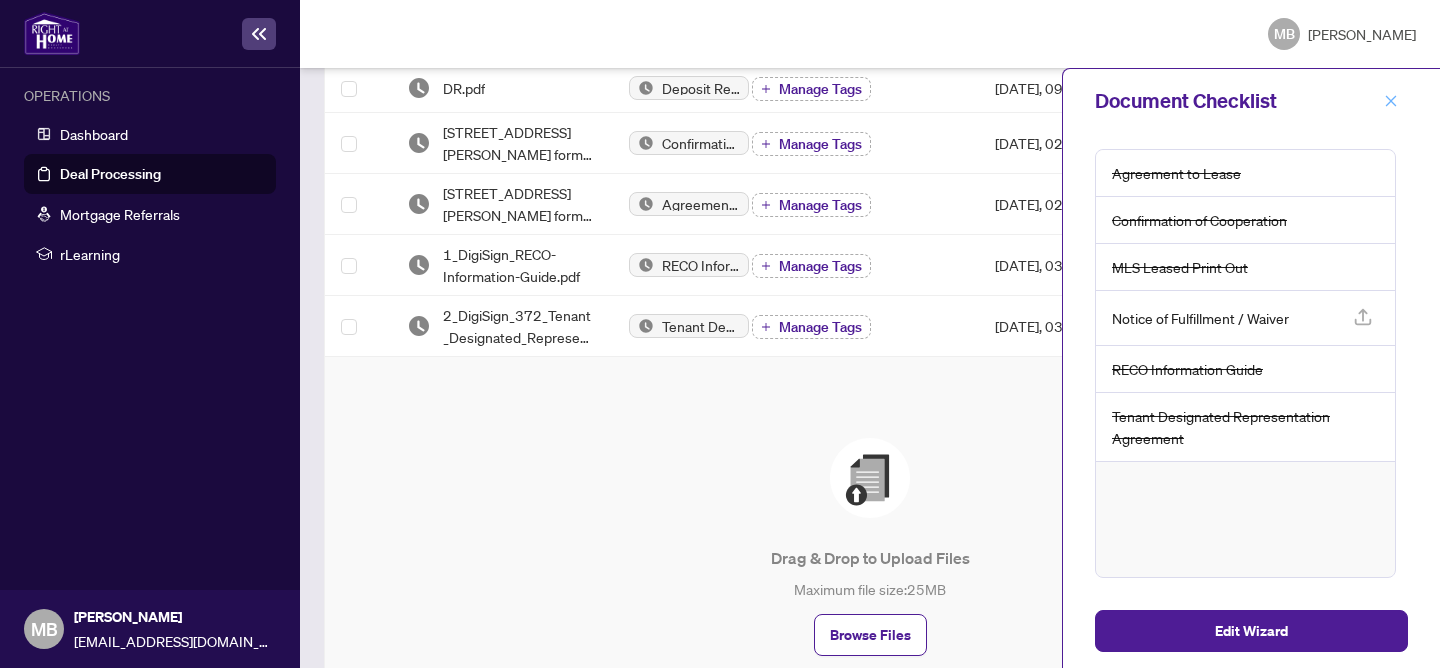 click 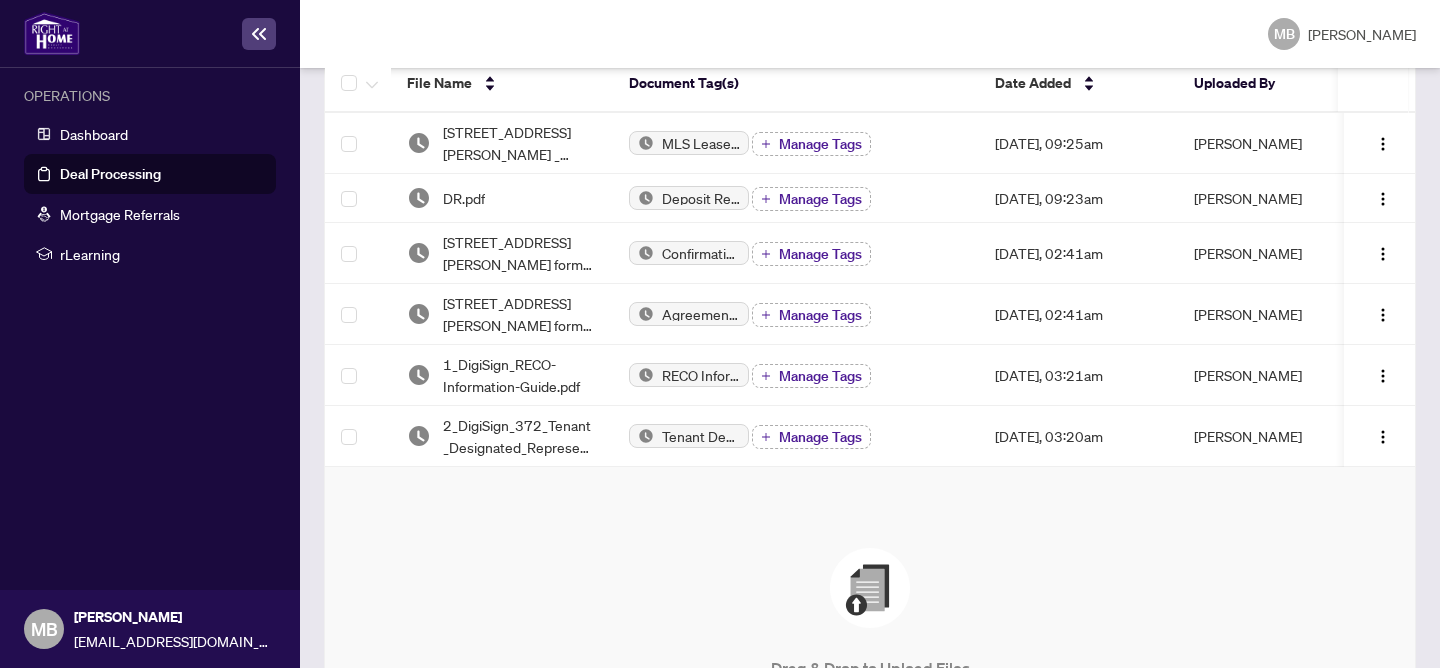 scroll, scrollTop: 0, scrollLeft: 0, axis: both 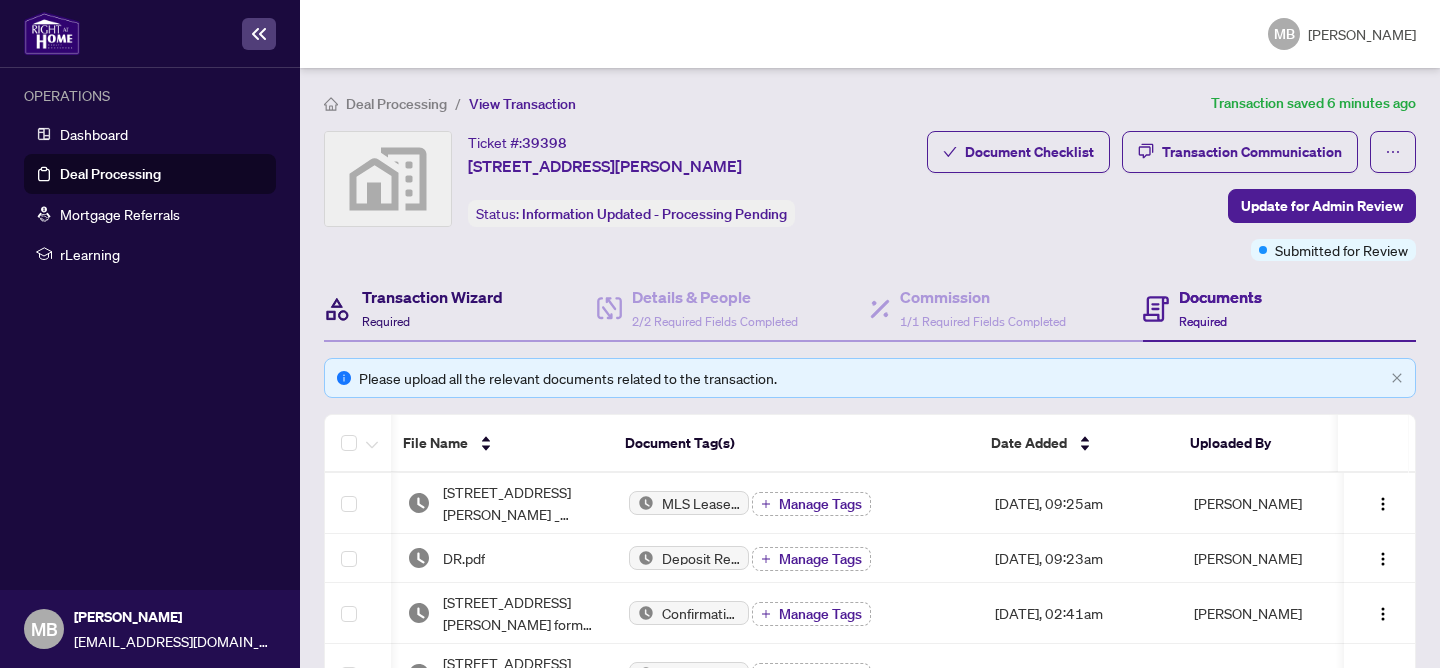 click on "Transaction Wizard" at bounding box center (432, 297) 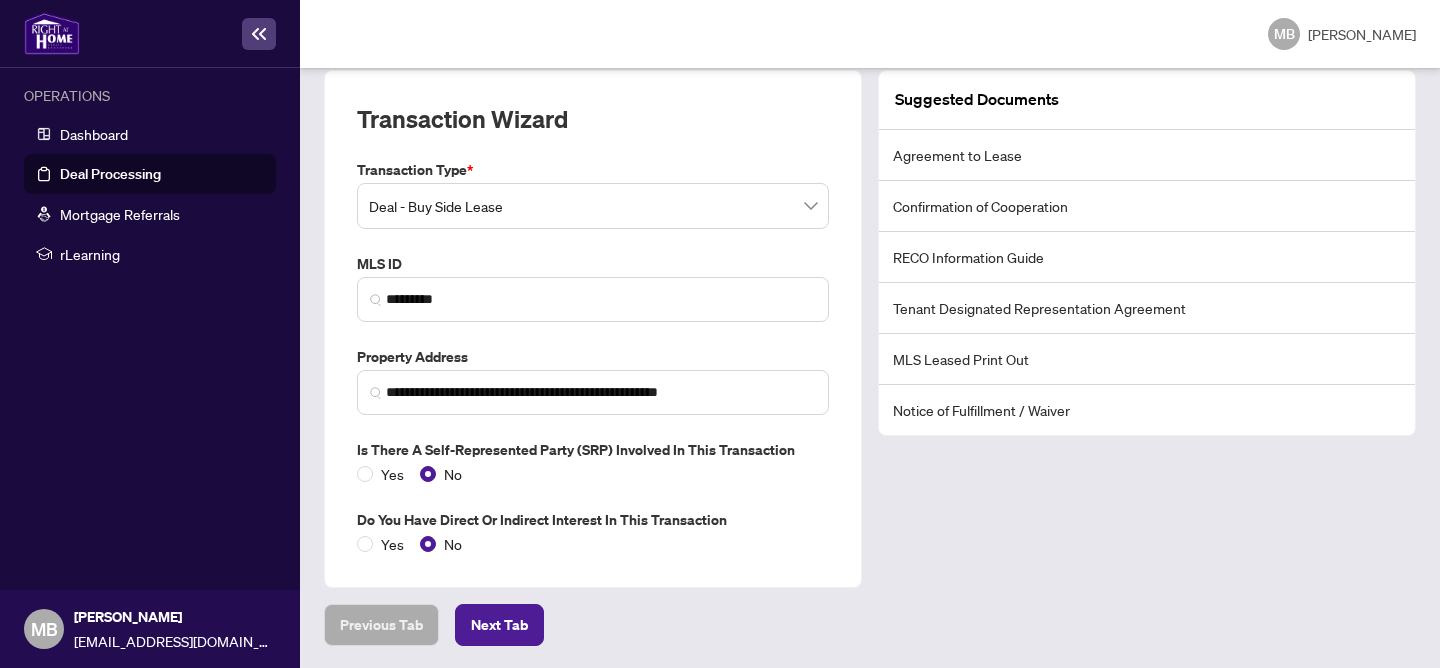scroll, scrollTop: 312, scrollLeft: 0, axis: vertical 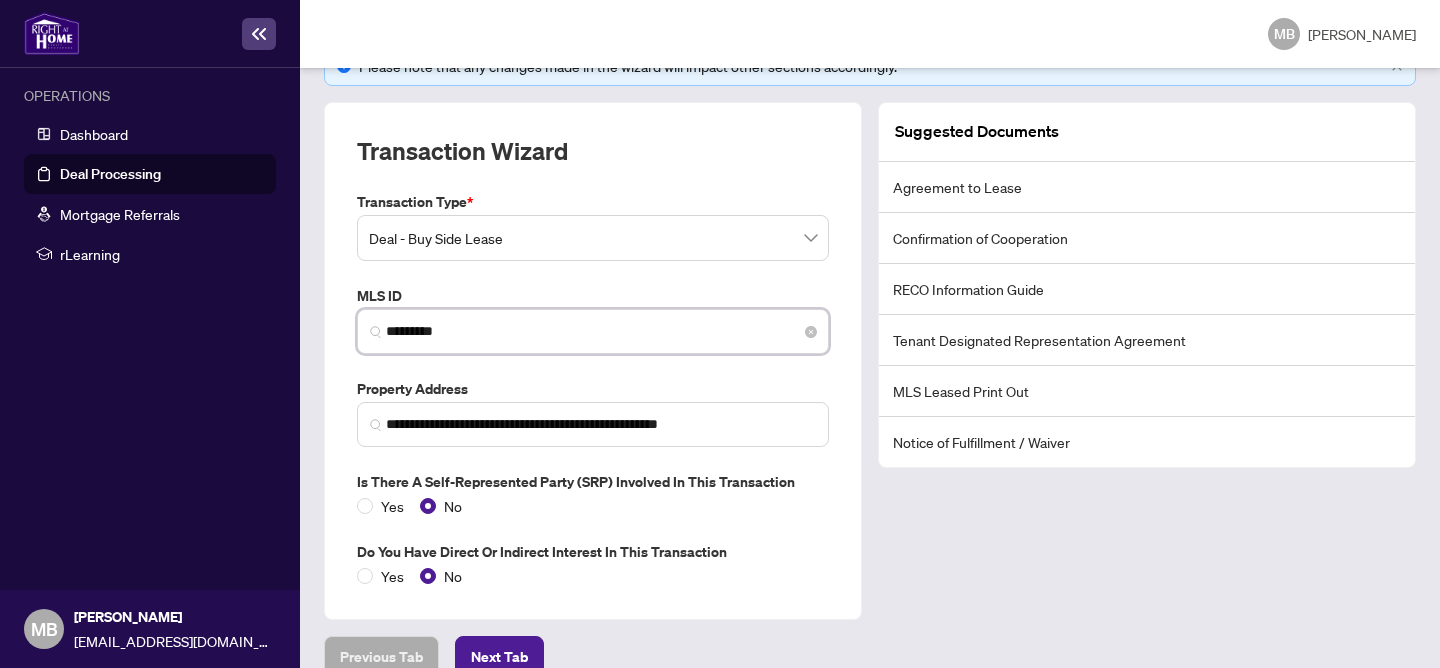 click on "*********" at bounding box center [601, 331] 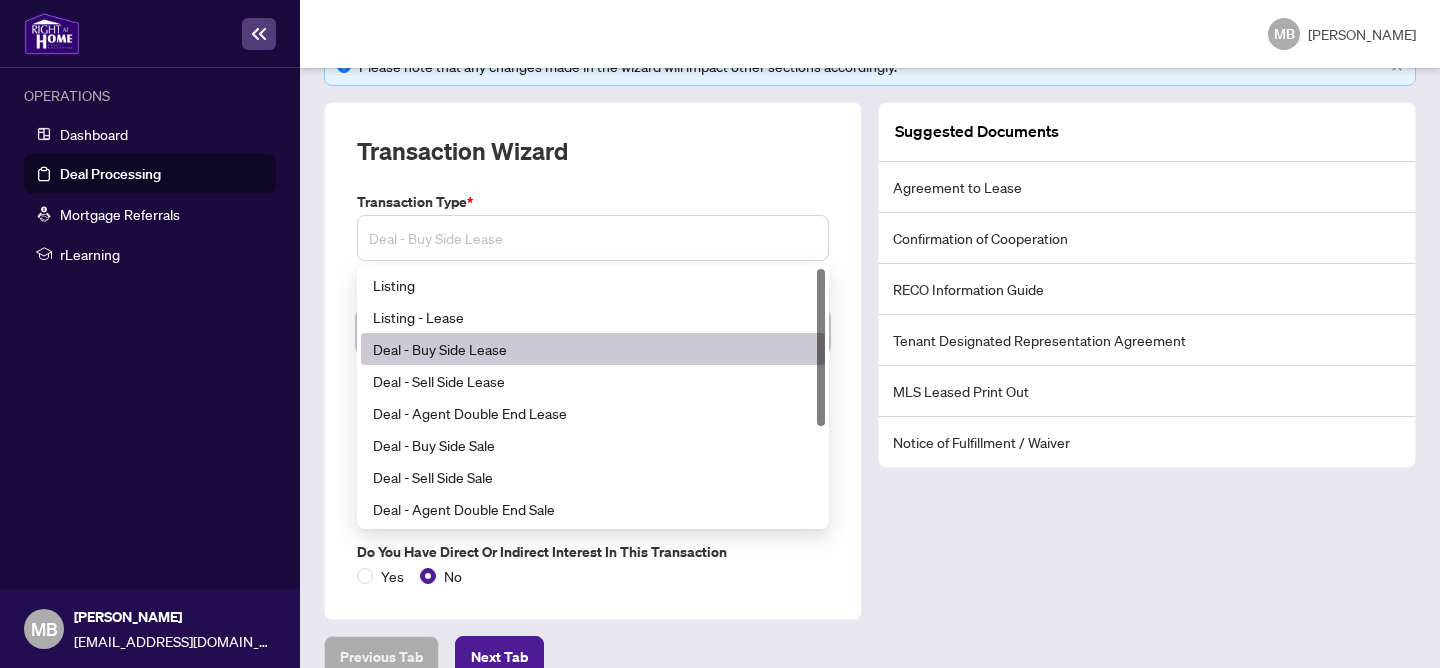 click on "Deal - Buy Side Lease" at bounding box center (593, 238) 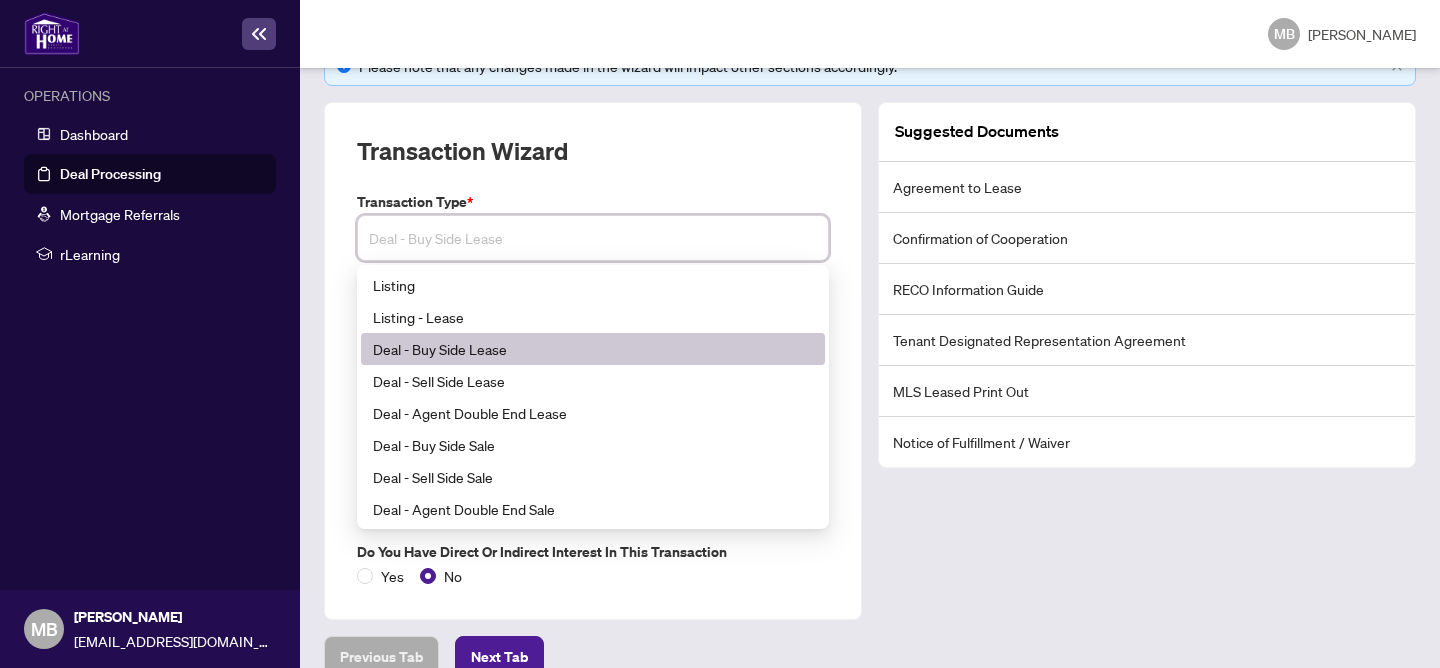 click on "Deal - Buy Side Lease" at bounding box center (593, 349) 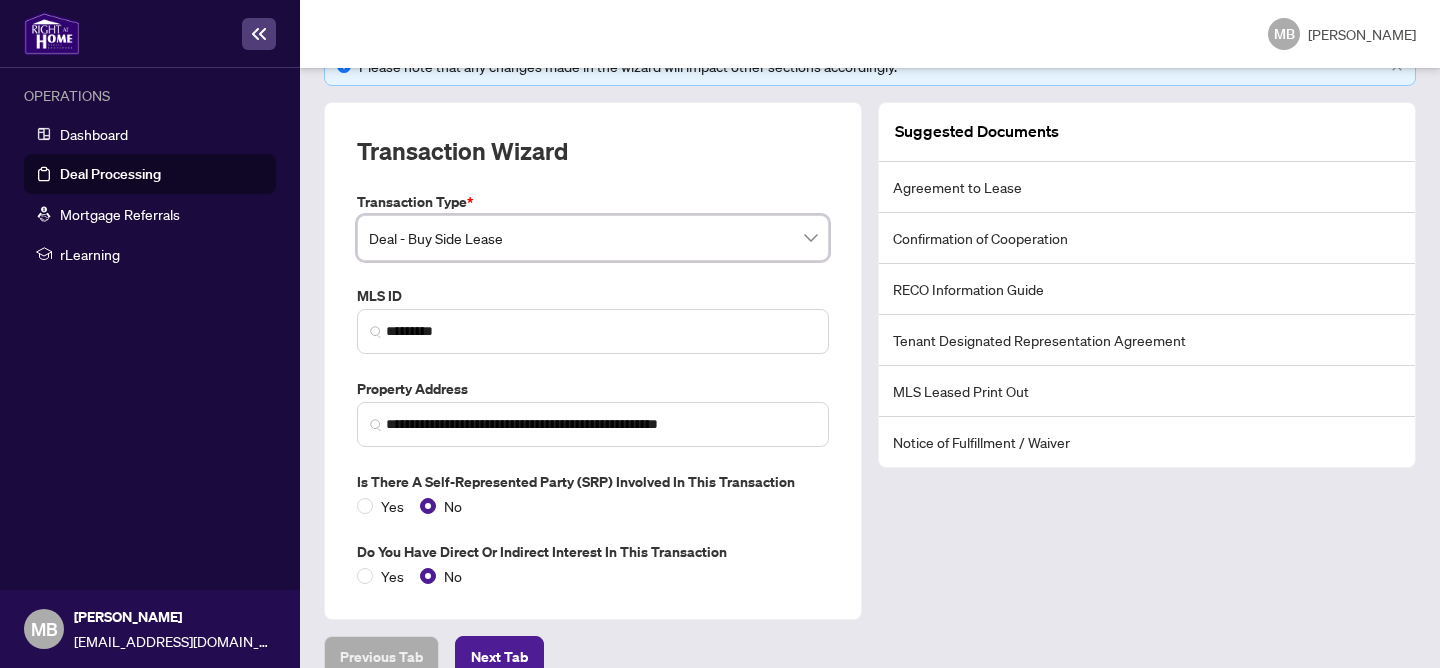 scroll, scrollTop: 344, scrollLeft: 0, axis: vertical 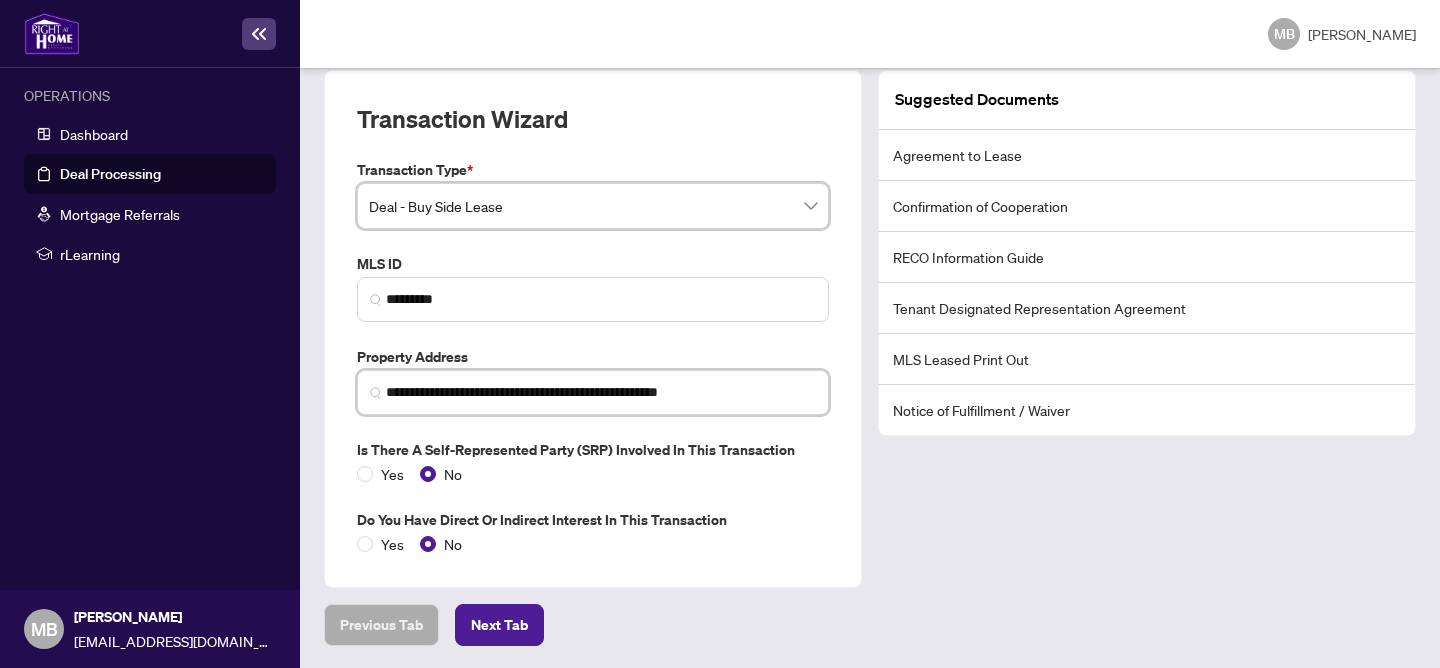 click on "**********" at bounding box center [601, 392] 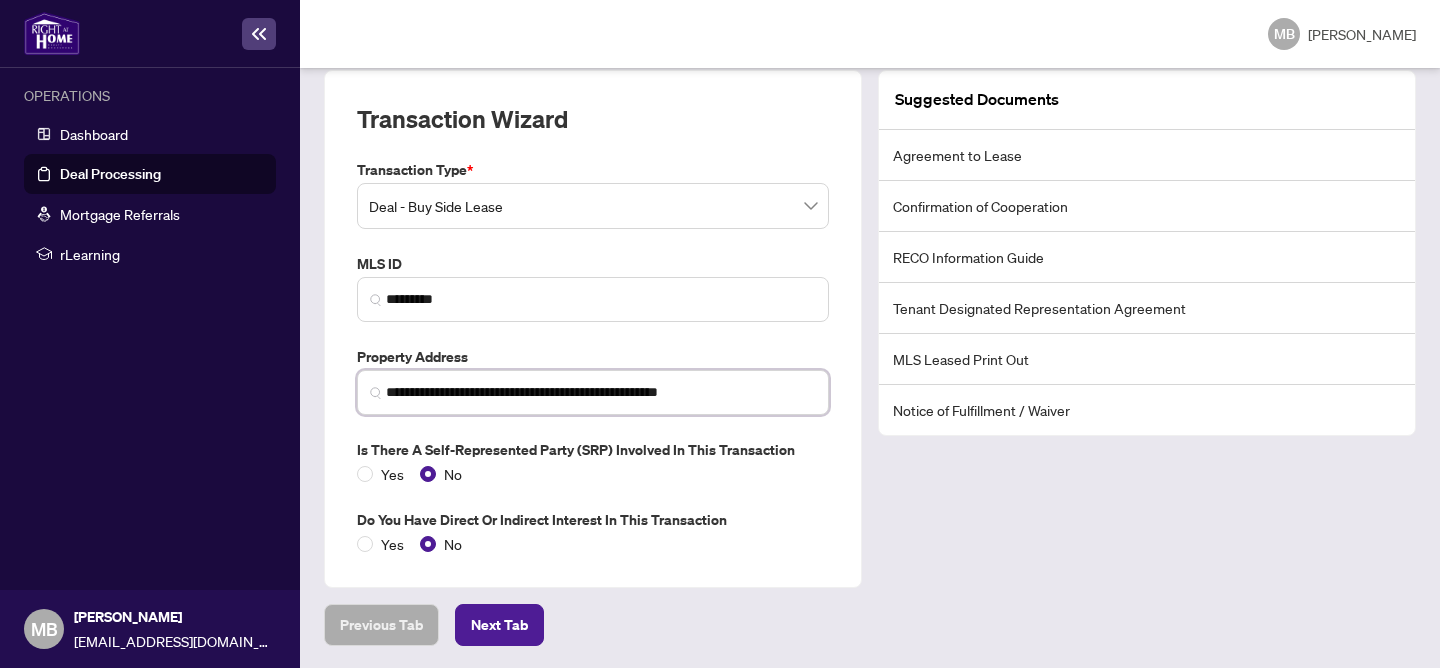 click on "**********" at bounding box center [601, 392] 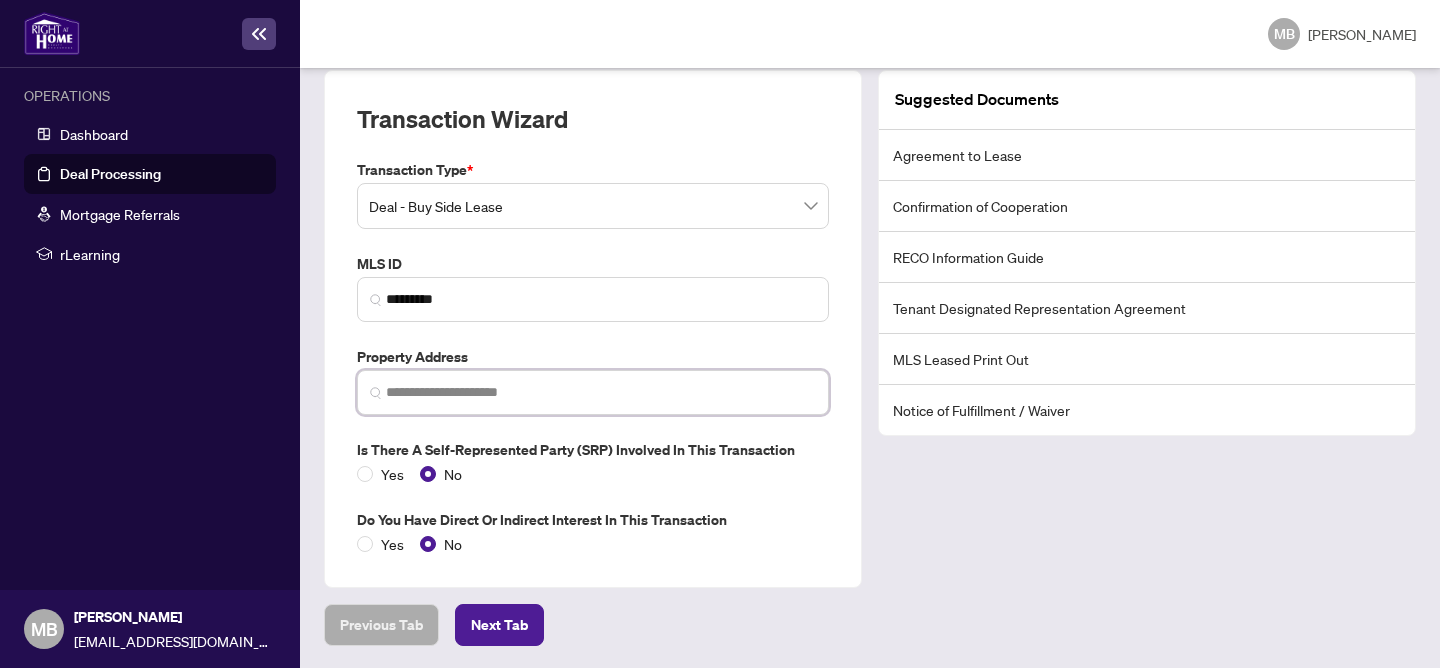 click at bounding box center [601, 392] 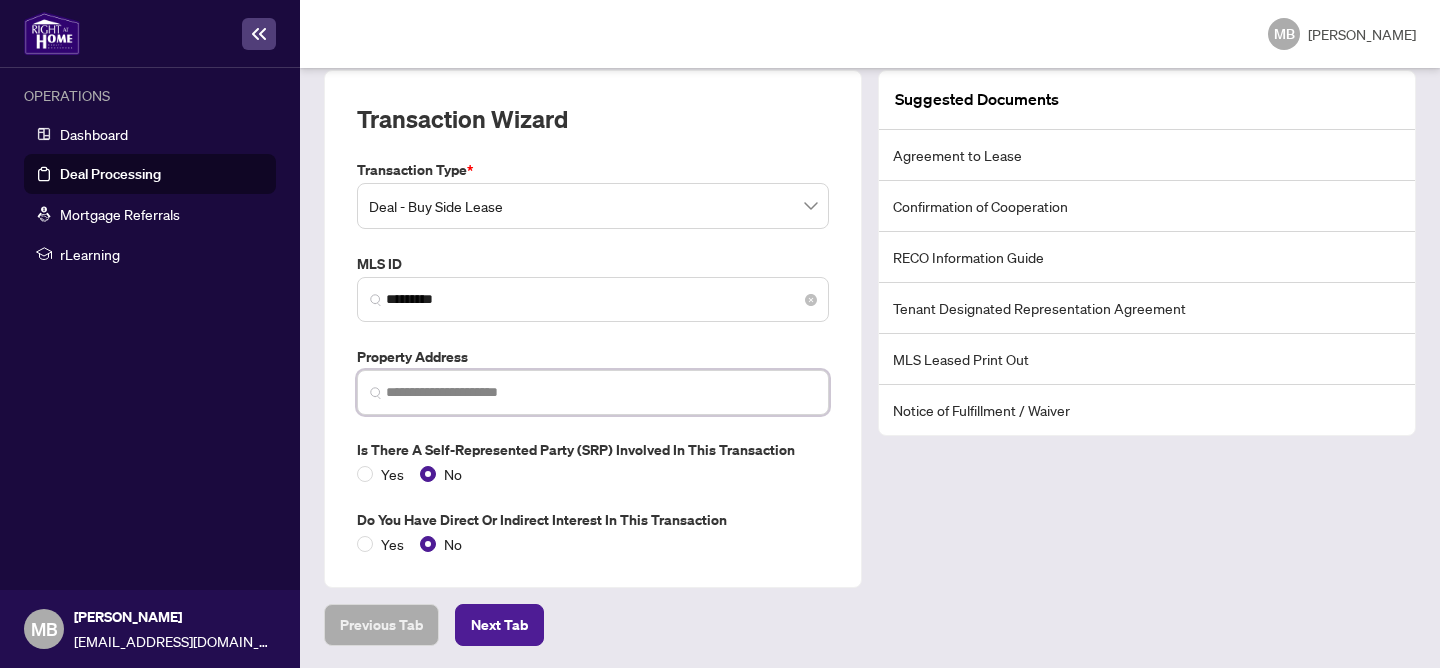type 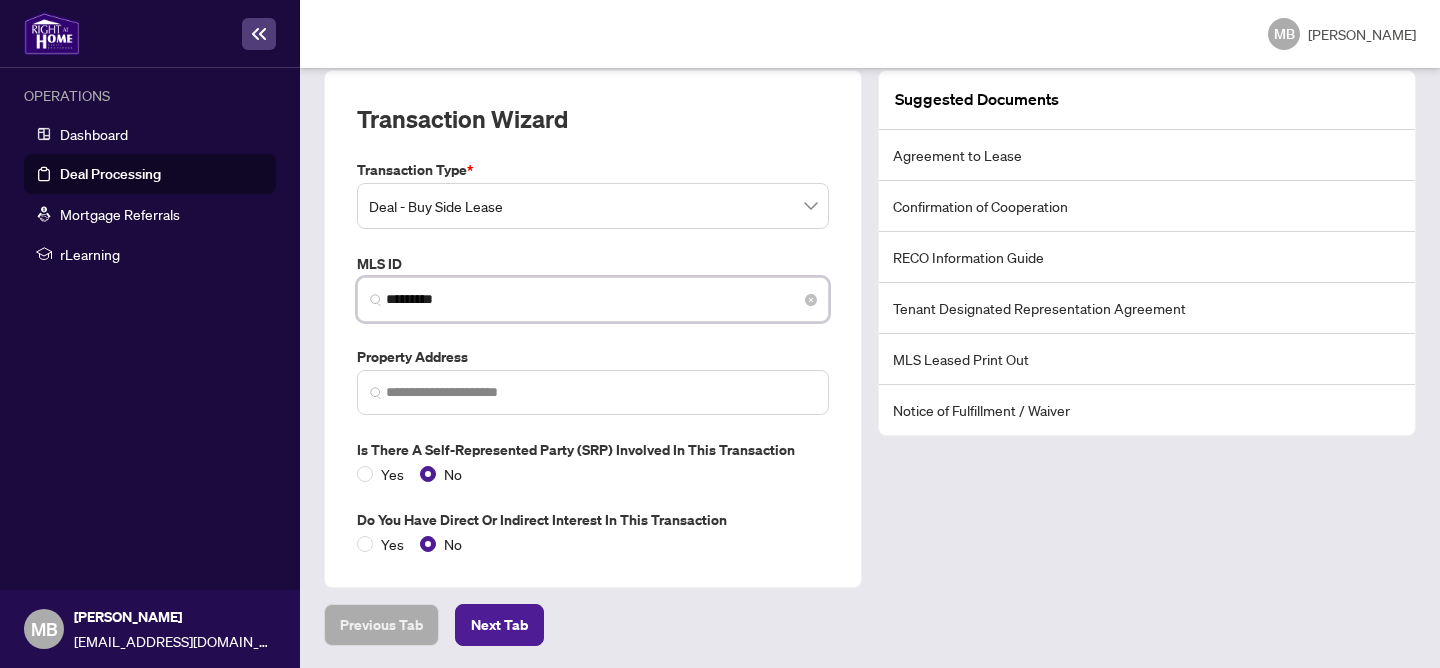 click on "*********" at bounding box center (601, 299) 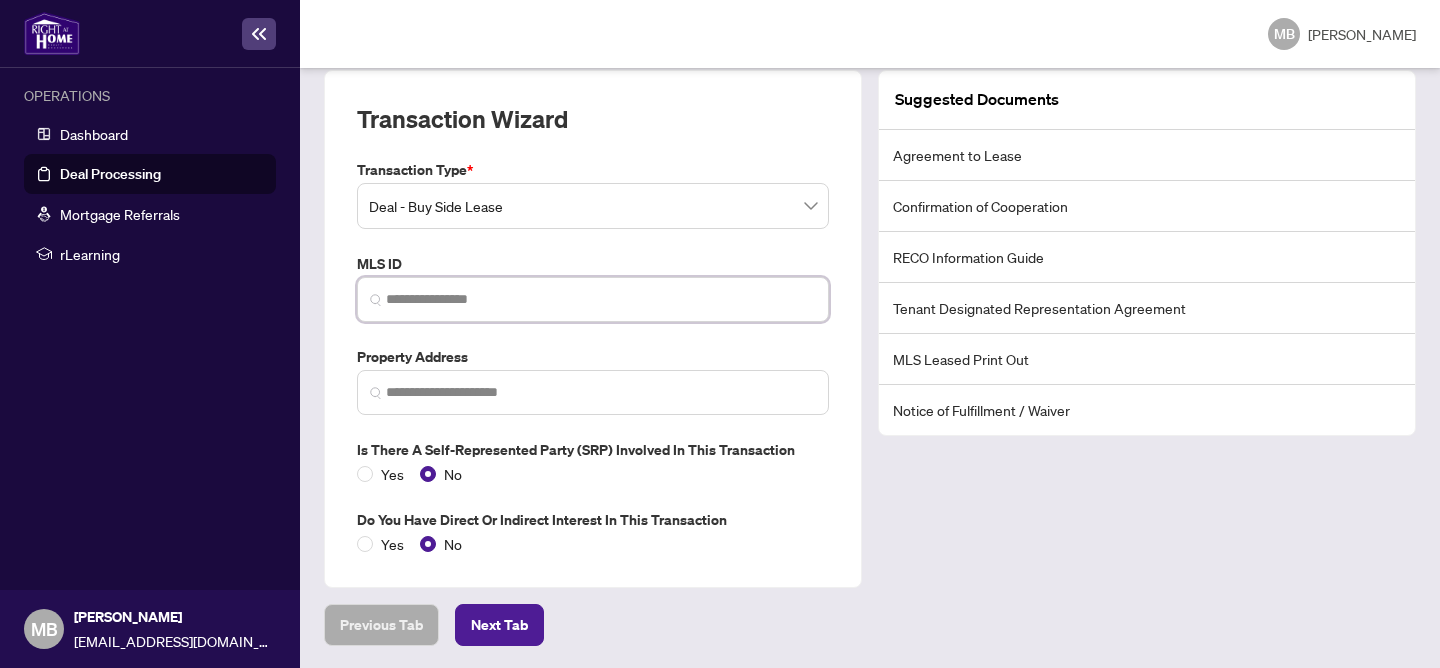 click at bounding box center (601, 299) 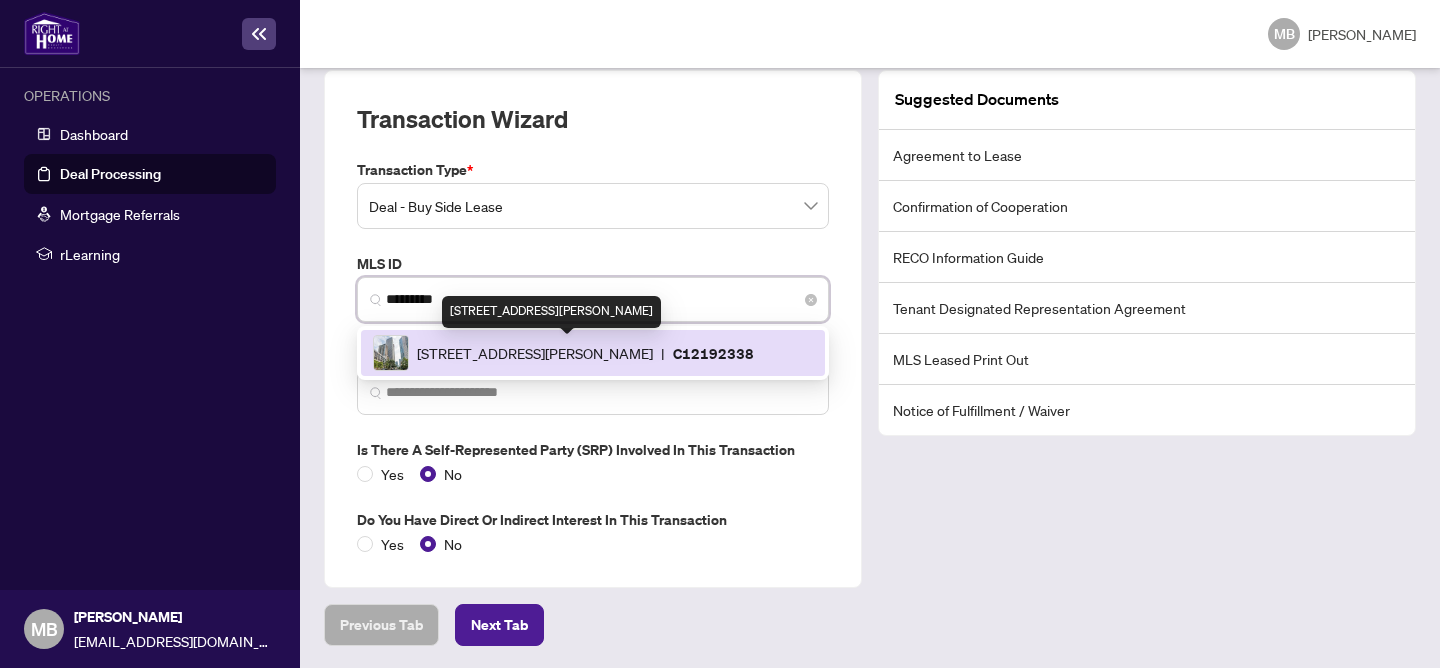 click on "[STREET_ADDRESS][PERSON_NAME]" at bounding box center (535, 353) 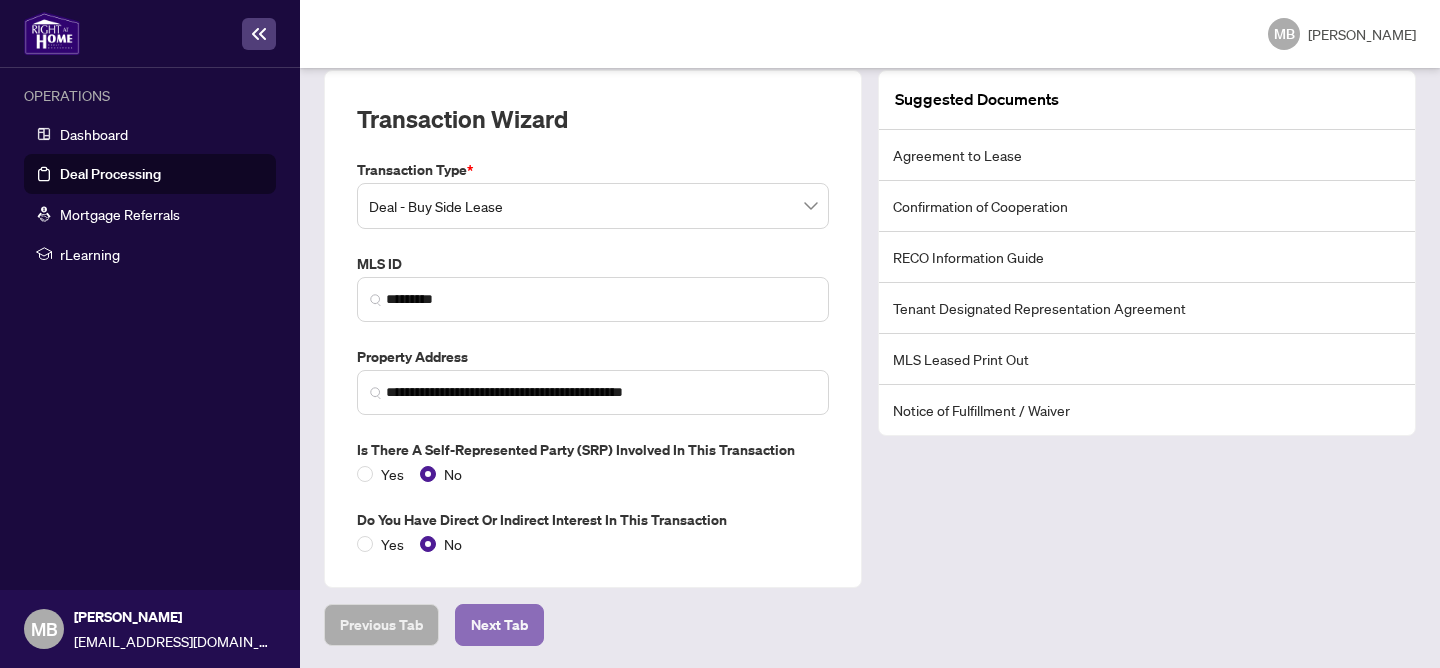 click on "Next Tab" at bounding box center [499, 625] 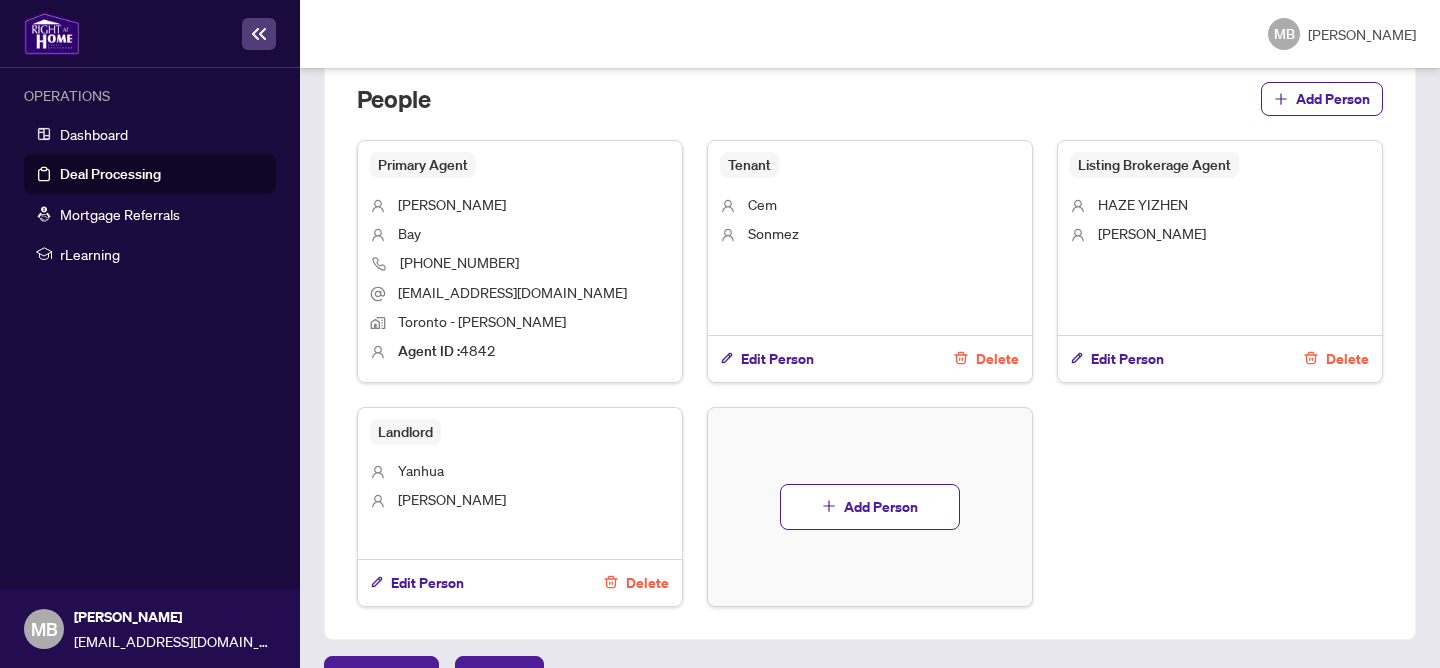 scroll, scrollTop: 1402, scrollLeft: 0, axis: vertical 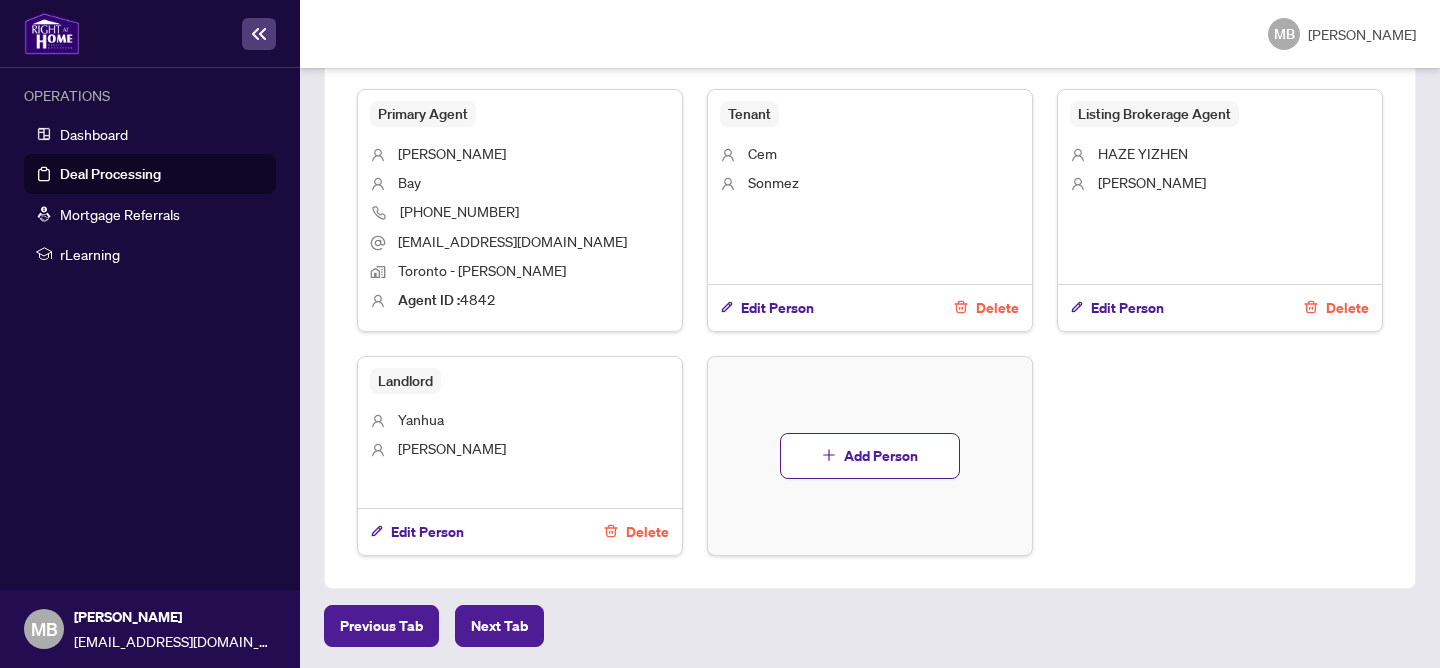 click on "**********" at bounding box center (870, 368) 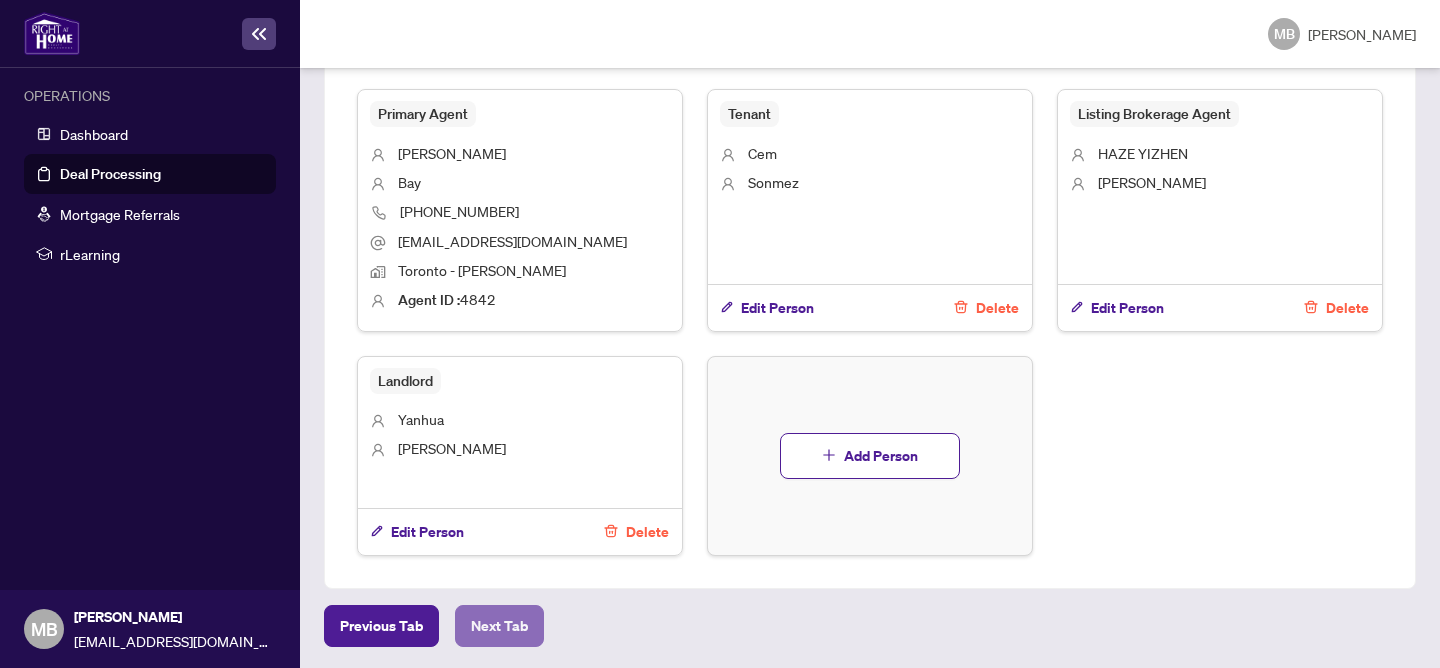 click on "Next Tab" at bounding box center [499, 626] 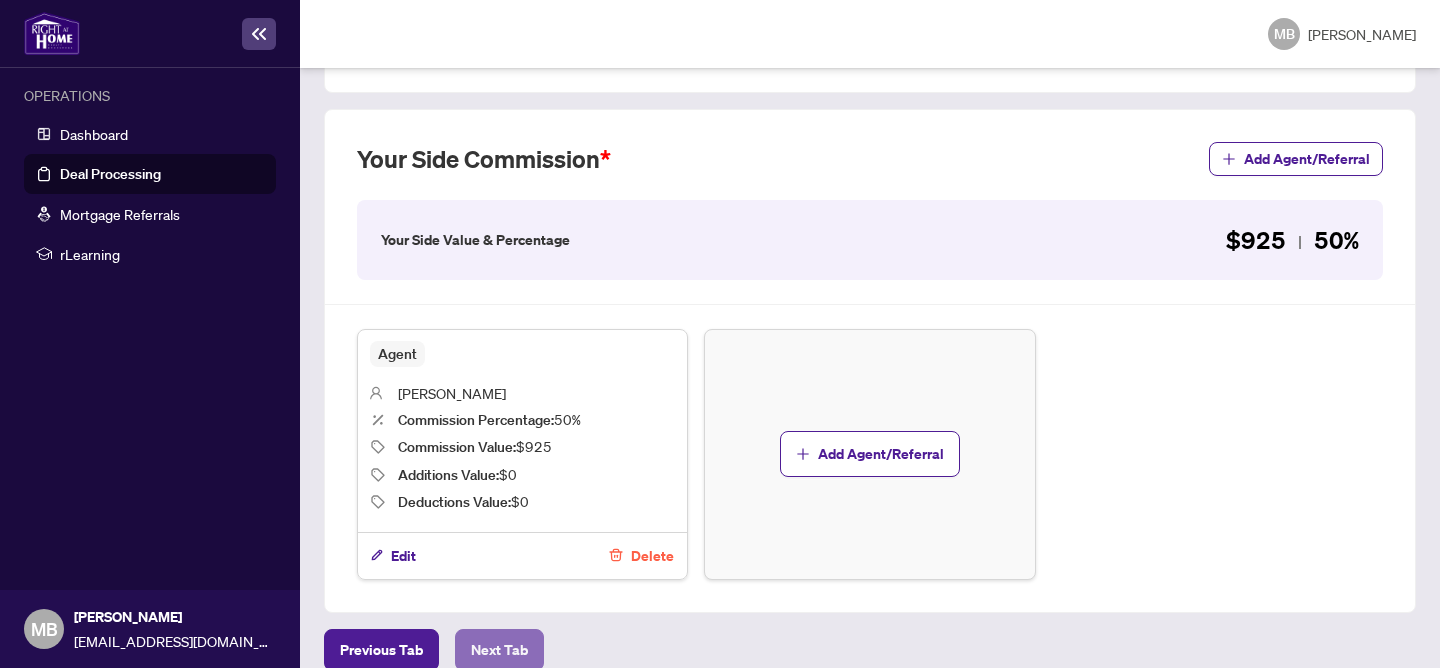 scroll, scrollTop: 636, scrollLeft: 0, axis: vertical 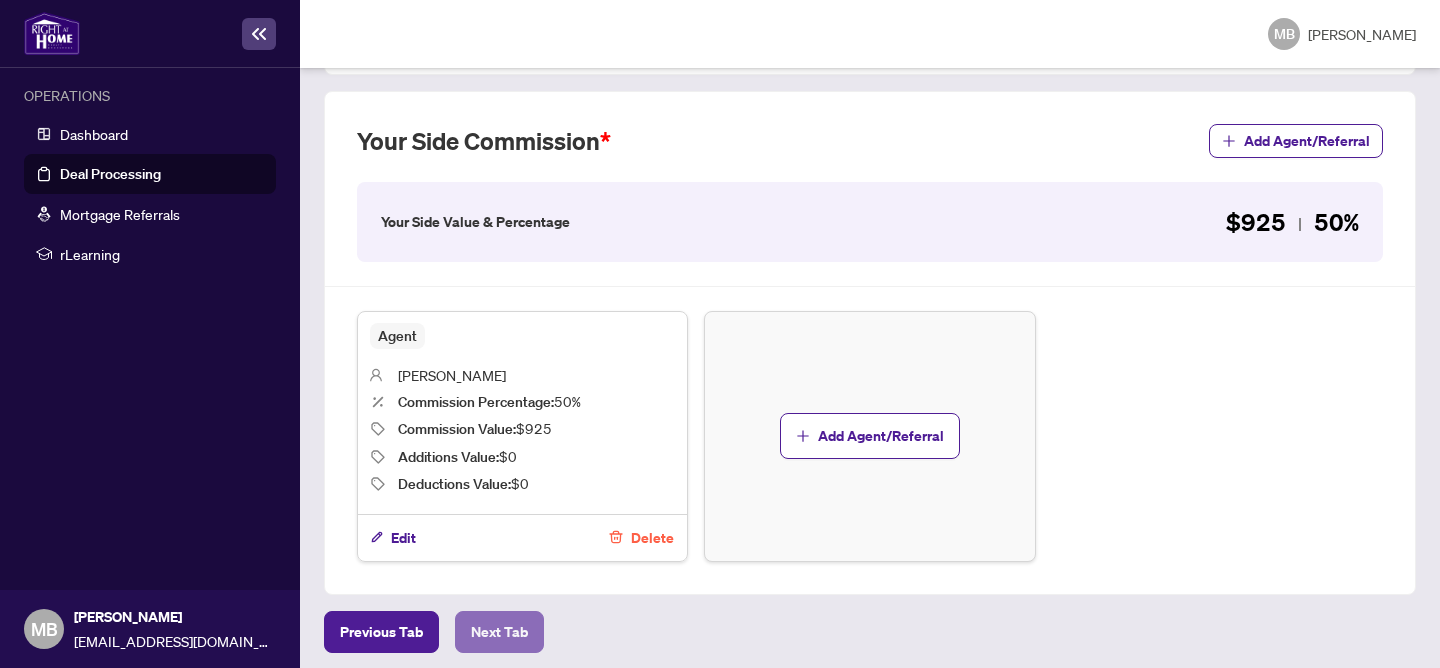 click on "Next Tab" at bounding box center [499, 632] 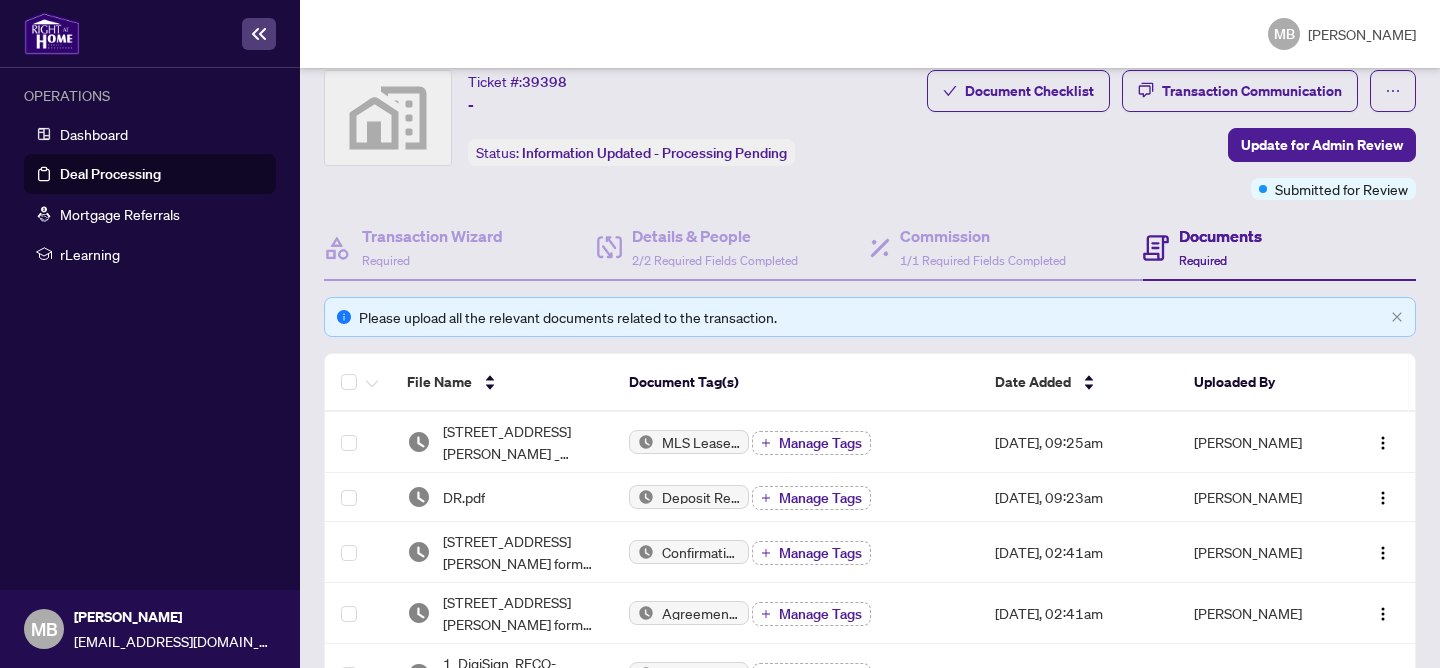 scroll, scrollTop: 50, scrollLeft: 0, axis: vertical 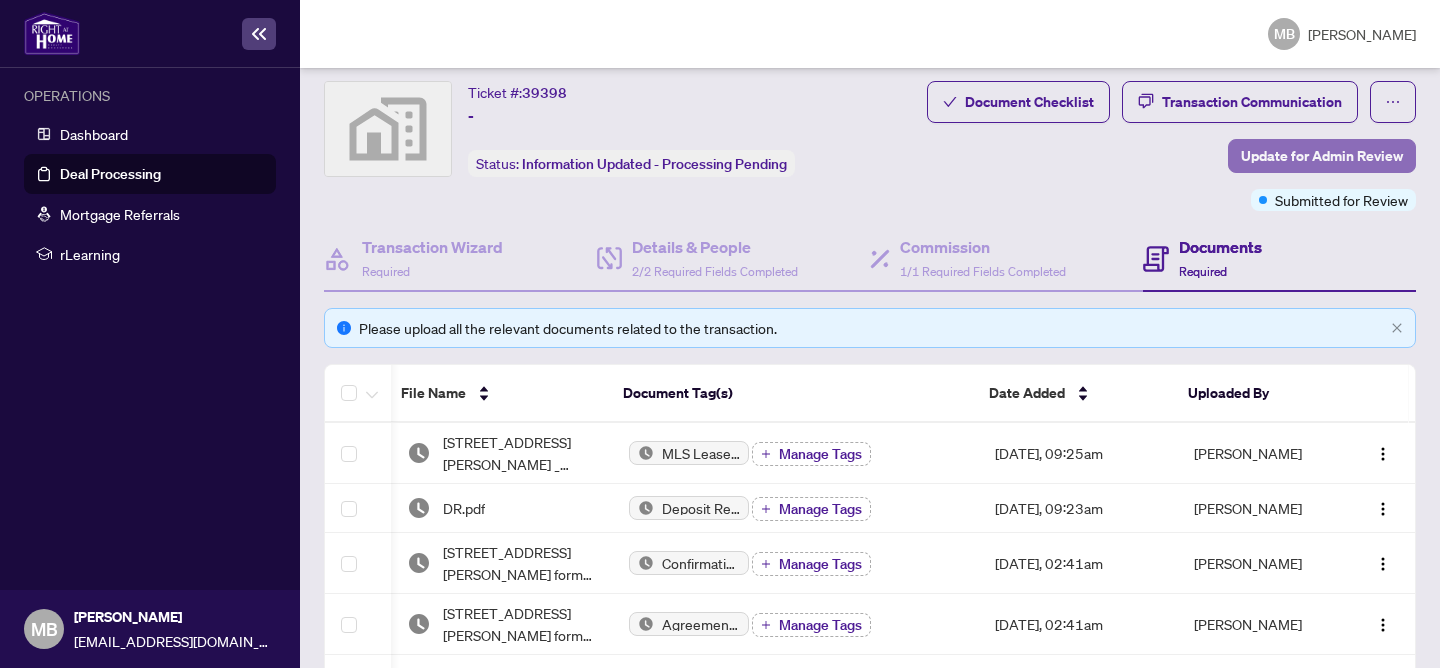 click on "Update for Admin Review" at bounding box center [1322, 156] 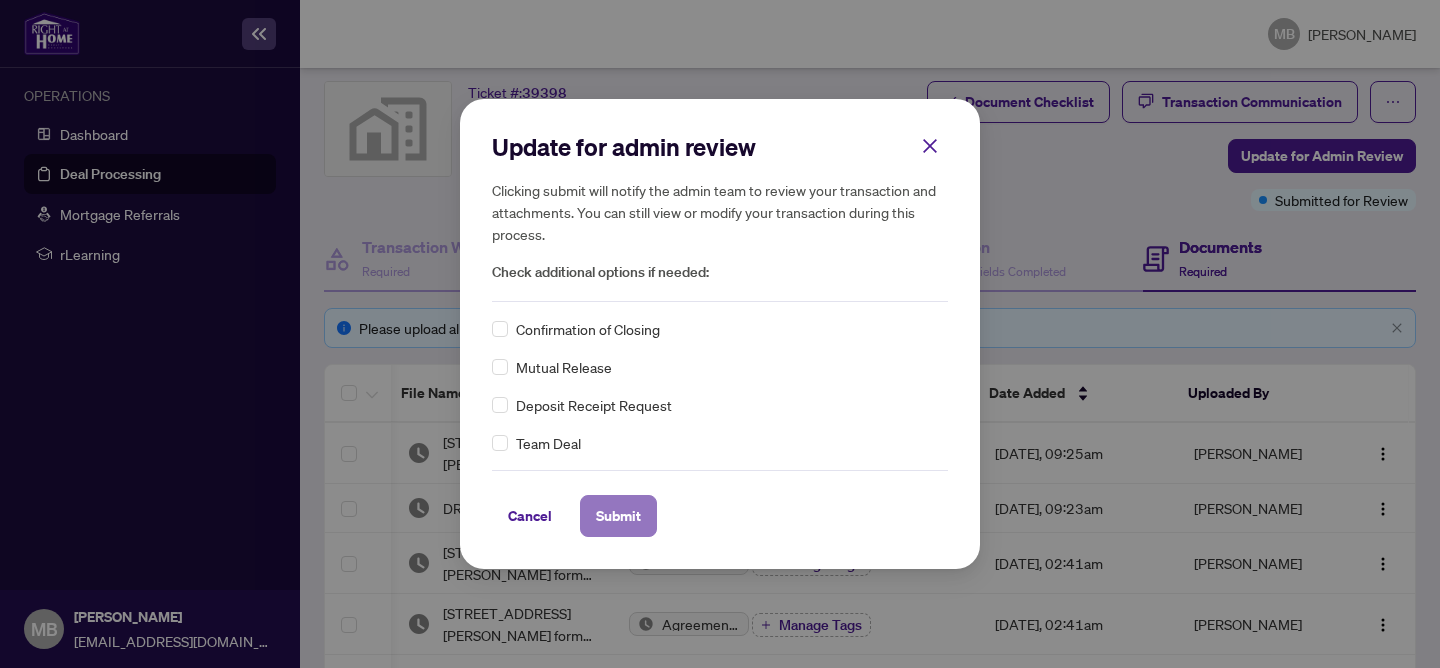 click on "Submit" at bounding box center [618, 516] 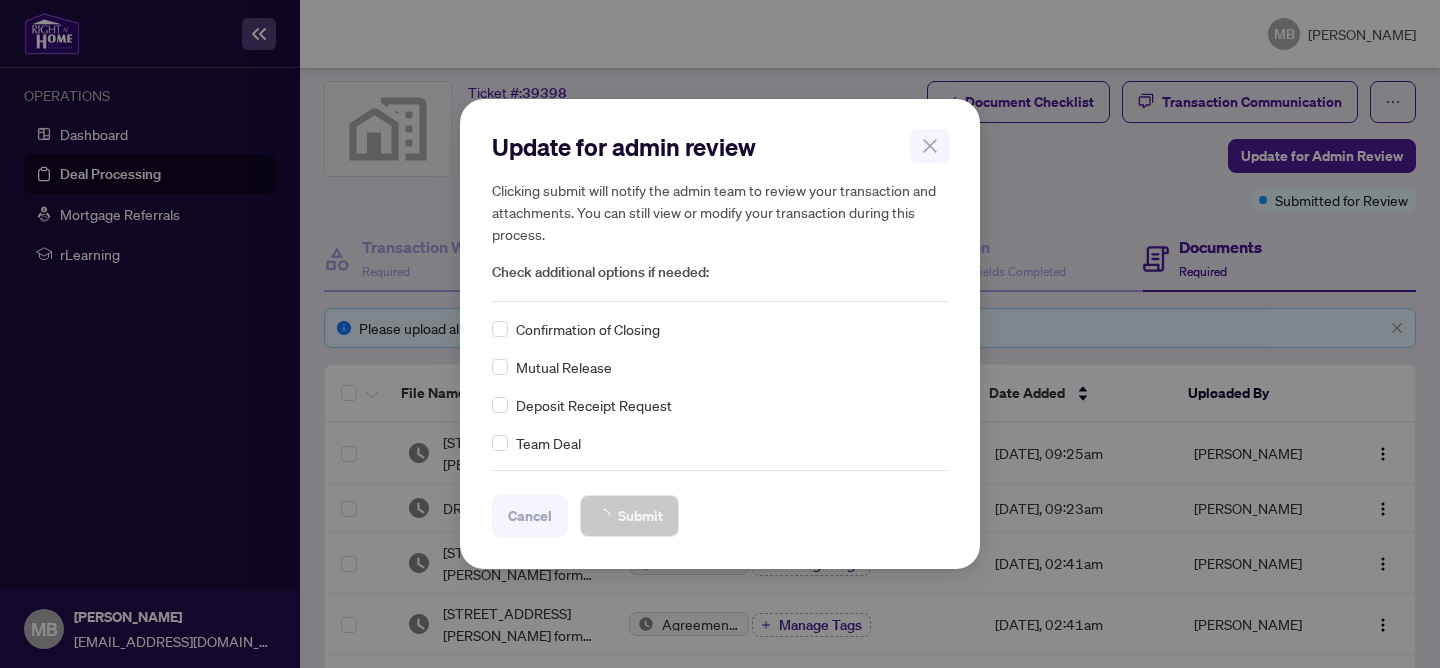scroll, scrollTop: 0, scrollLeft: 0, axis: both 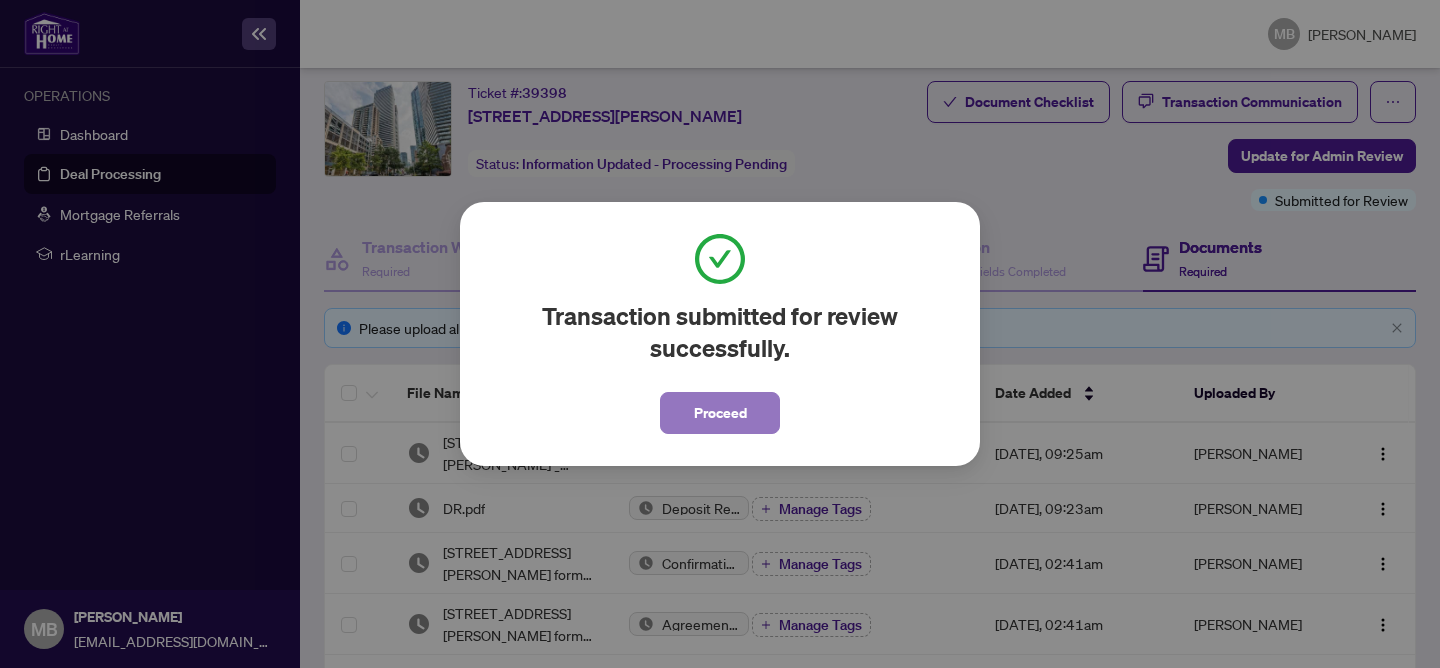 click on "Proceed" at bounding box center (720, 413) 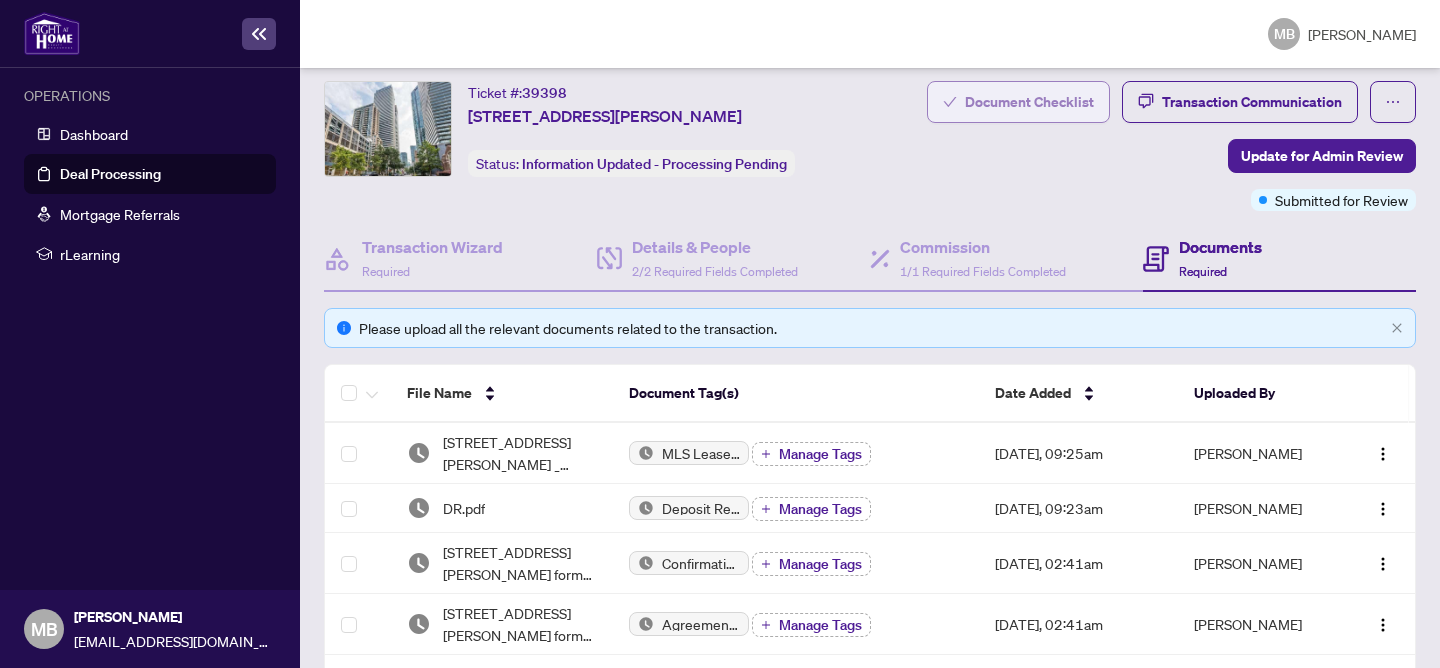 click on "Document Checklist" at bounding box center [1029, 102] 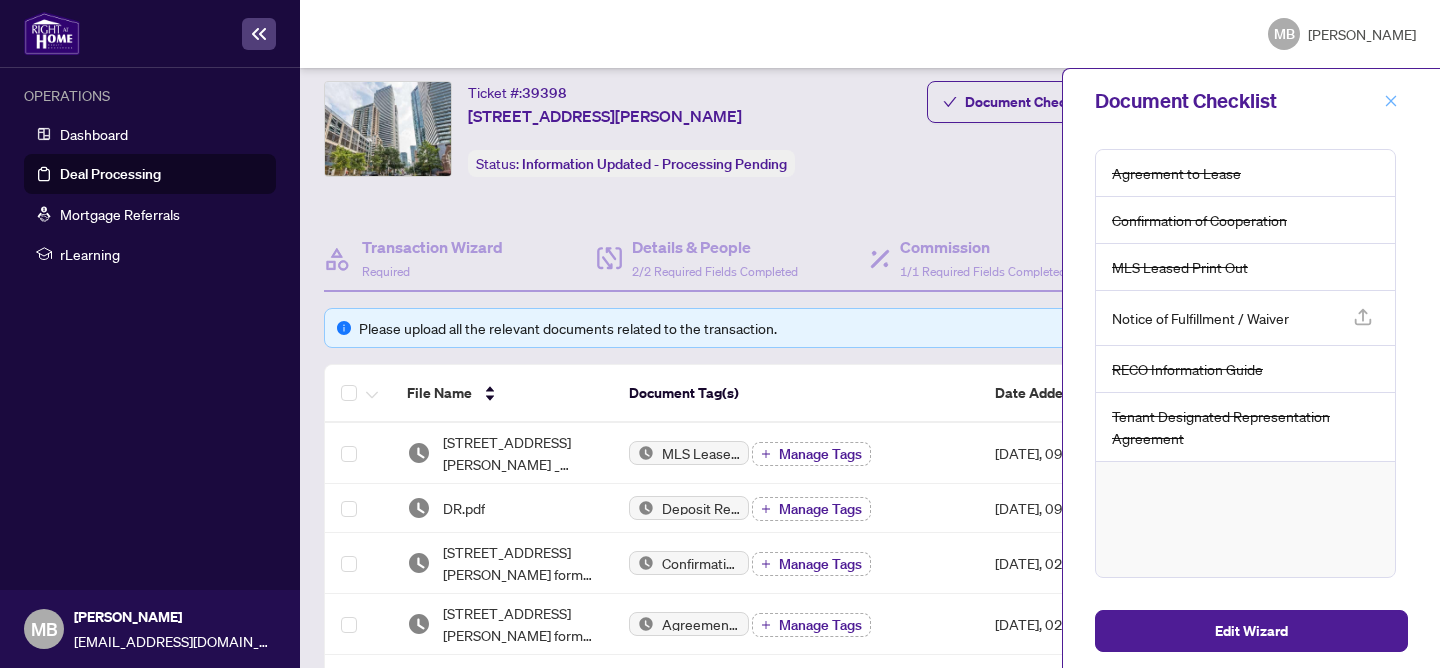 click 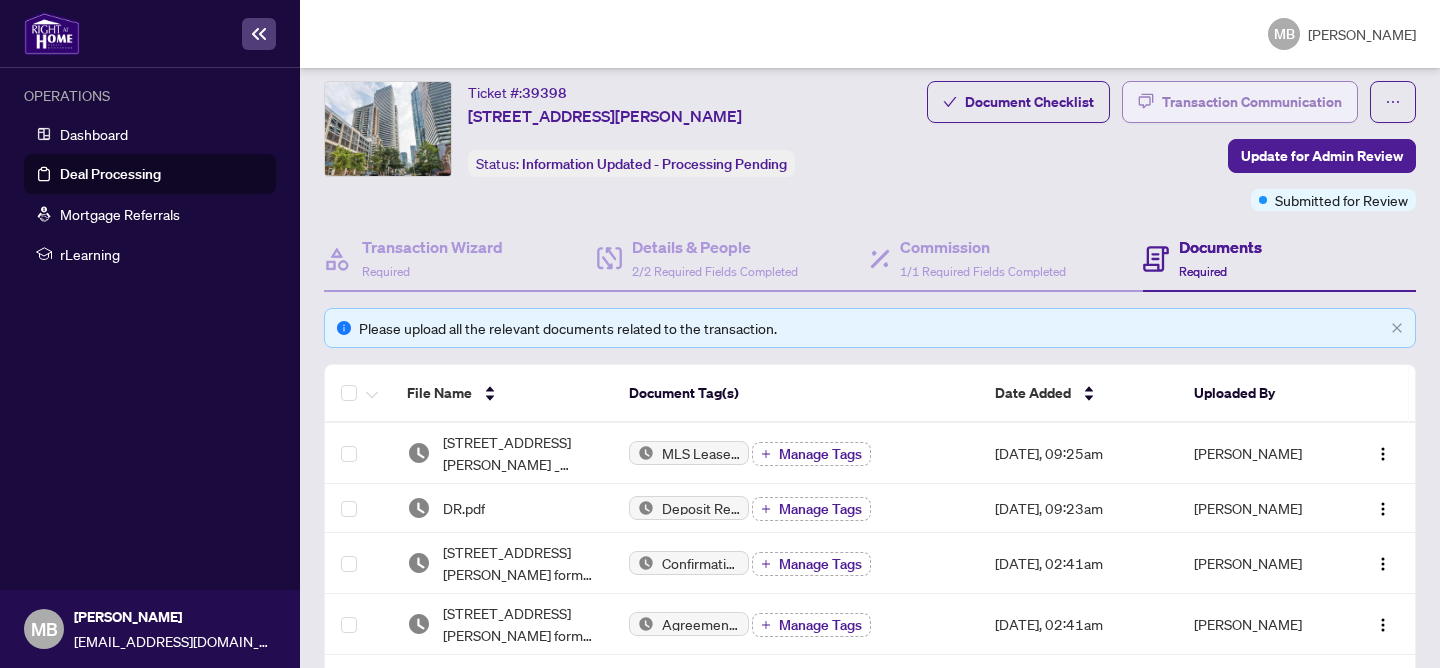 click on "Transaction Communication" at bounding box center [1252, 102] 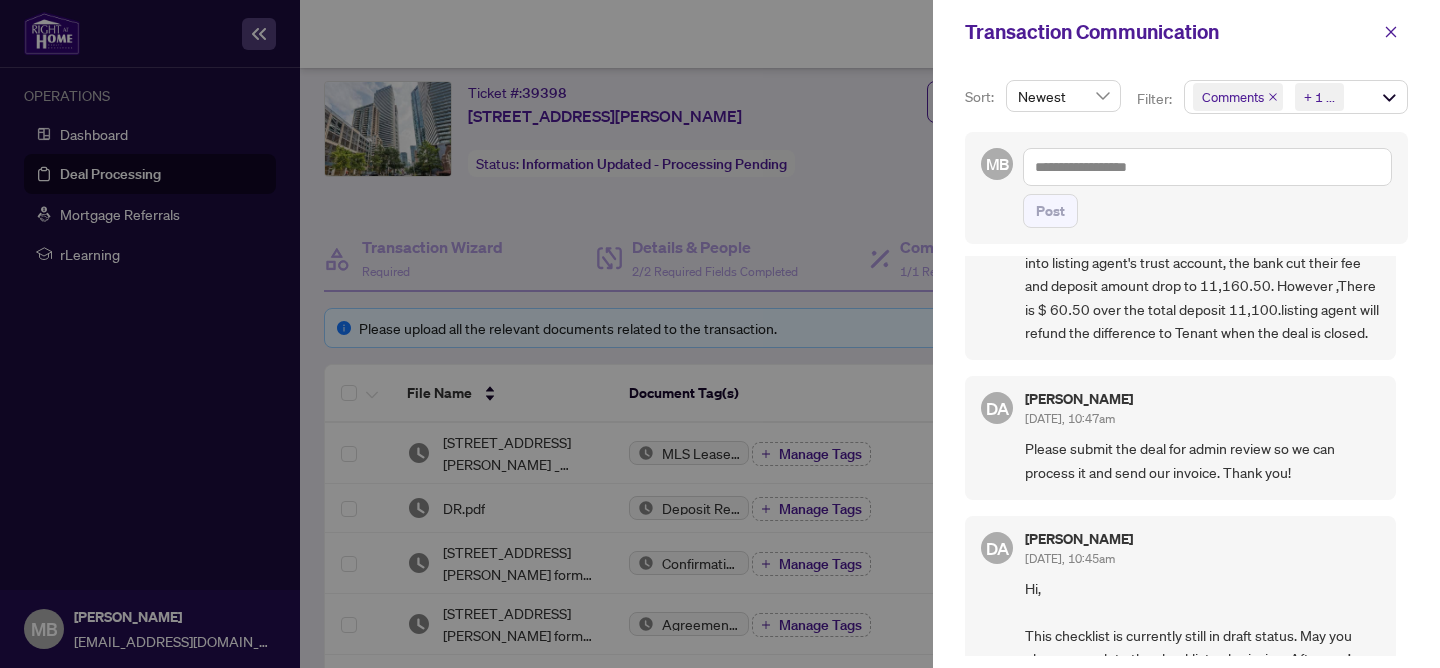 scroll, scrollTop: 409, scrollLeft: 0, axis: vertical 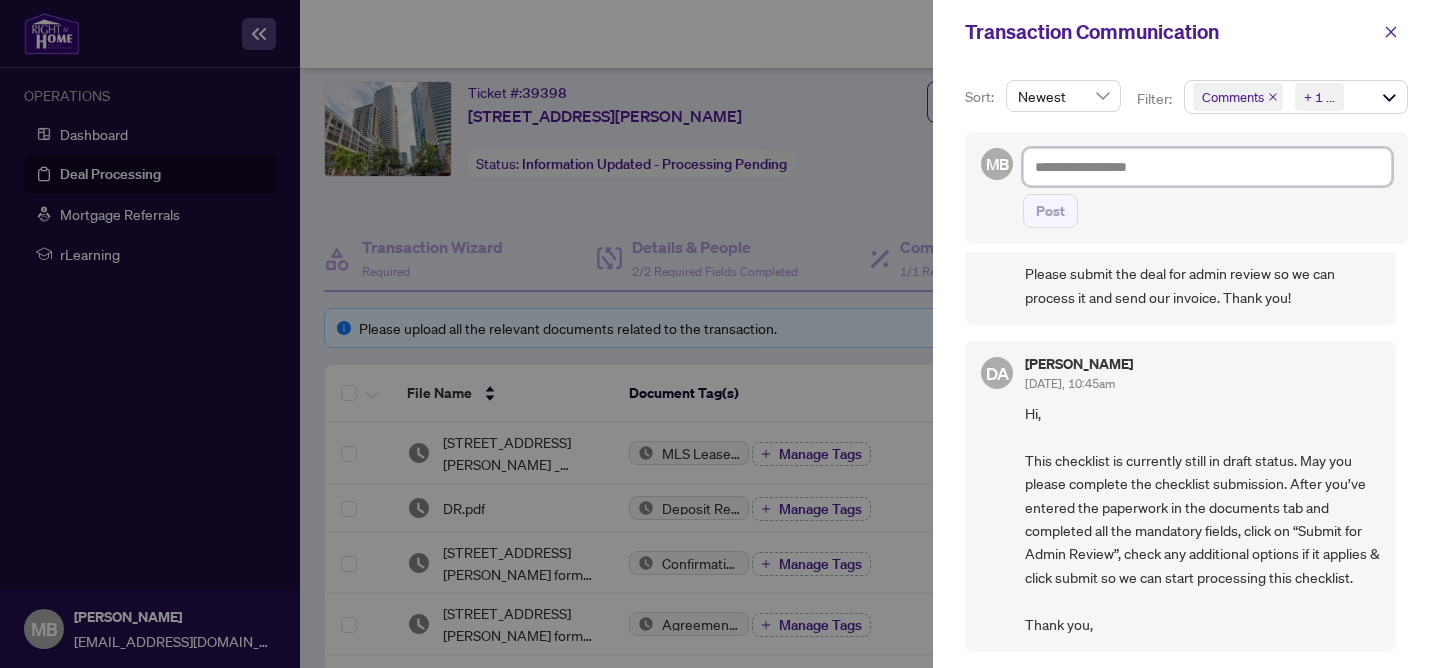 click at bounding box center (1207, 167) 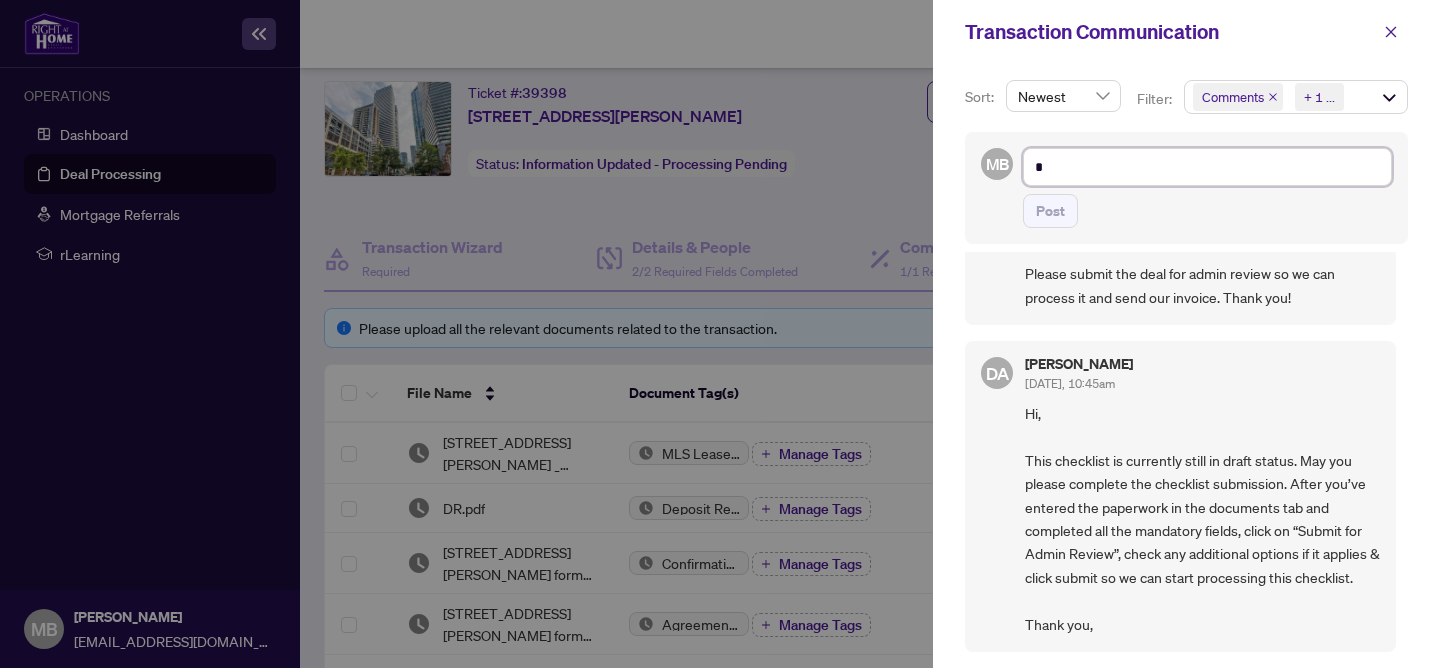type on "*" 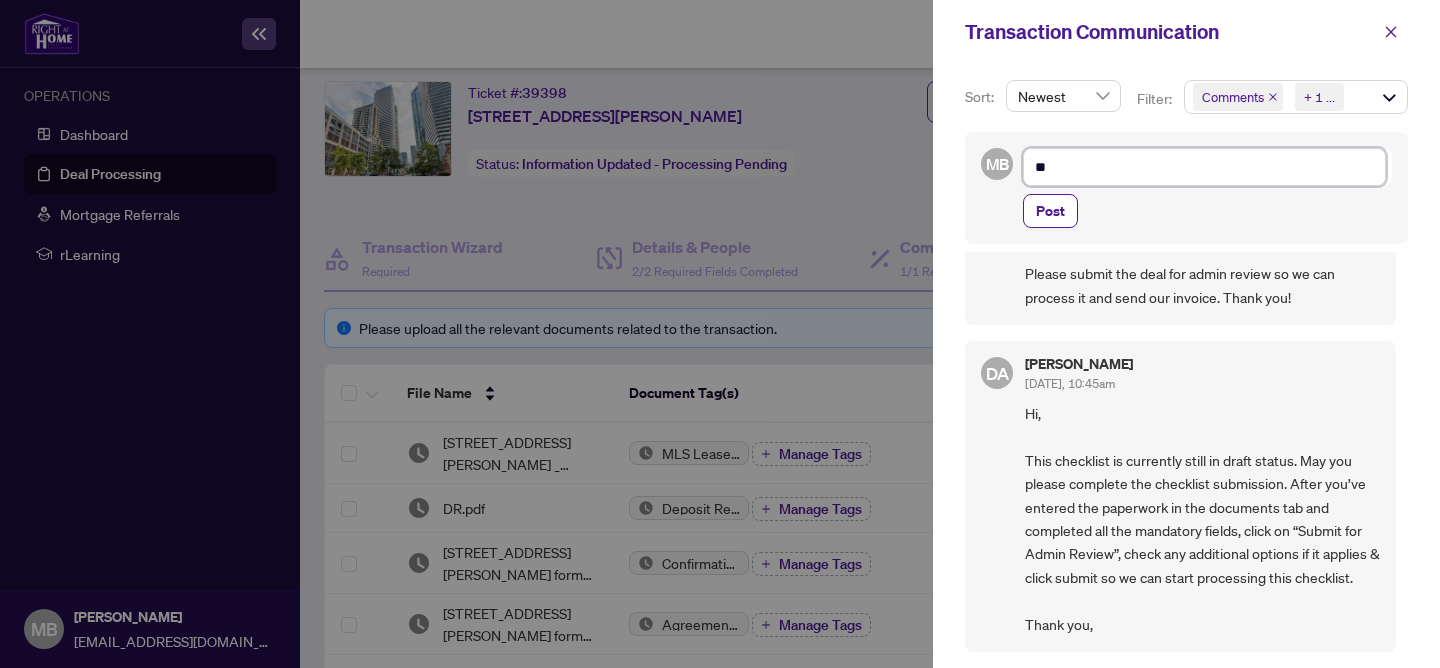 type on "***" 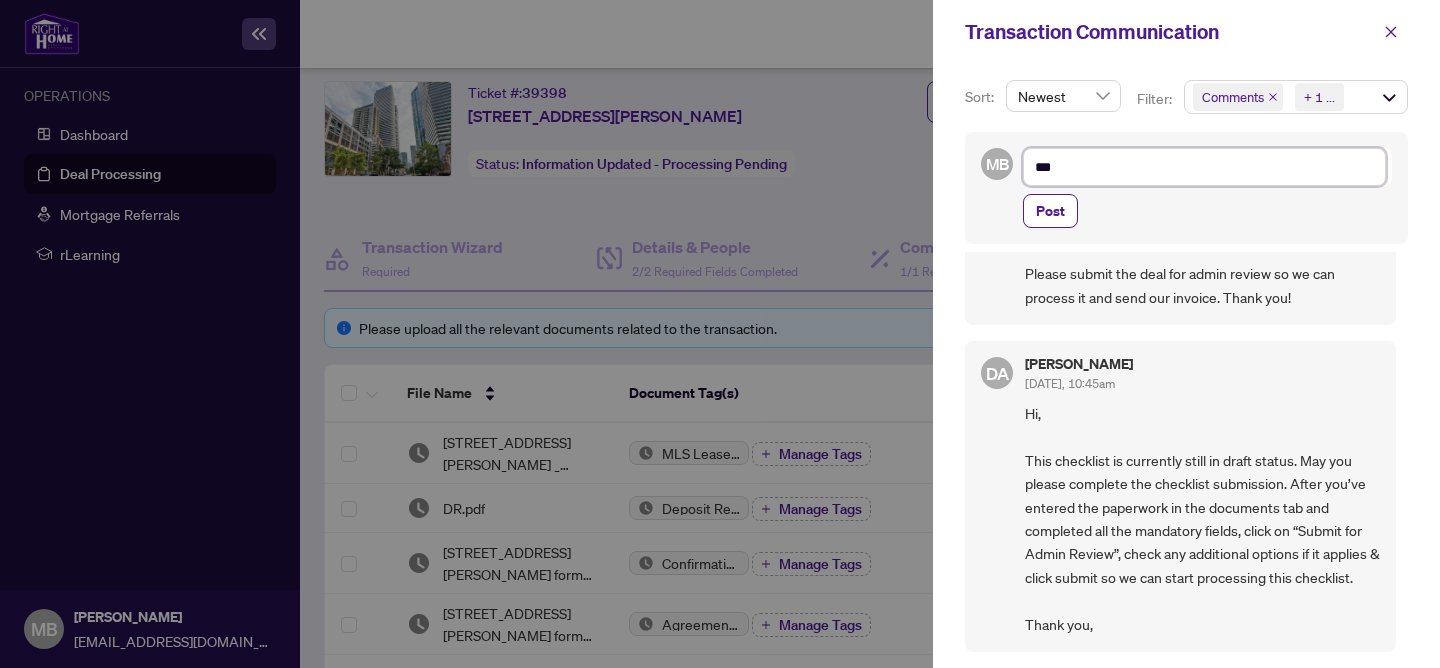 type on "****" 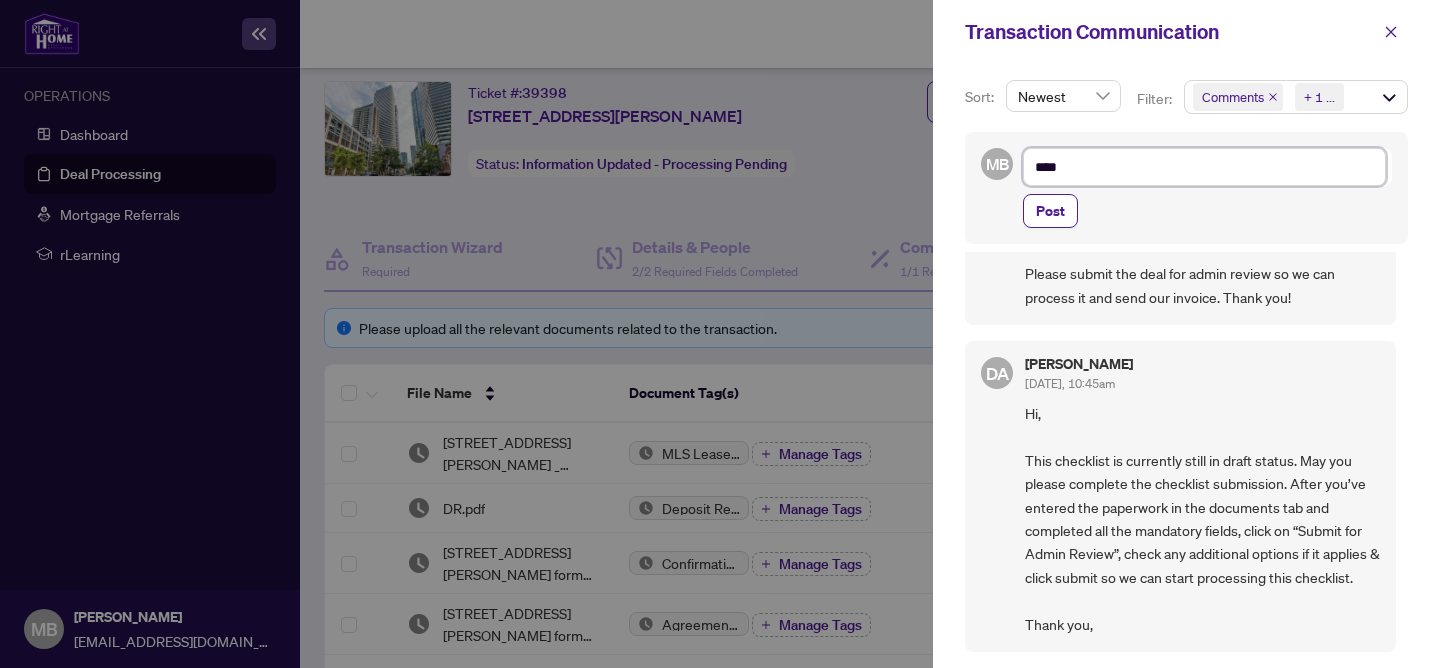 type on "****" 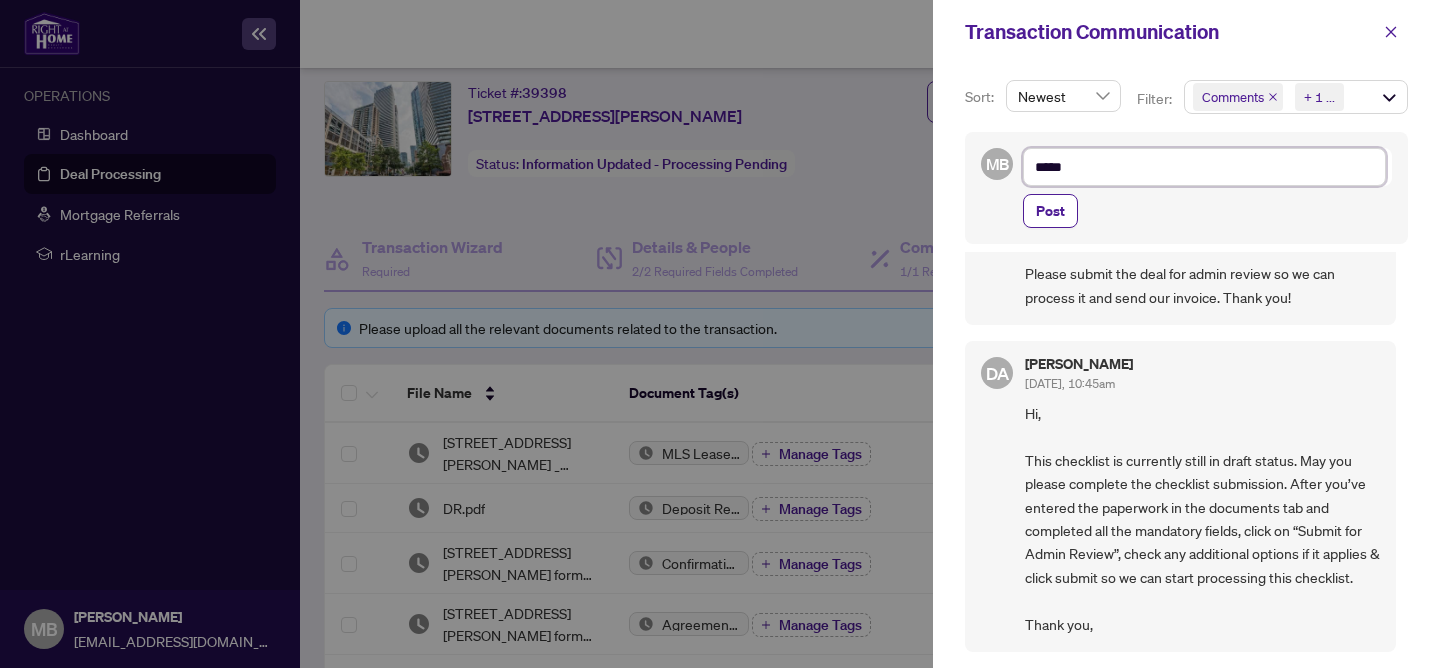 type on "******" 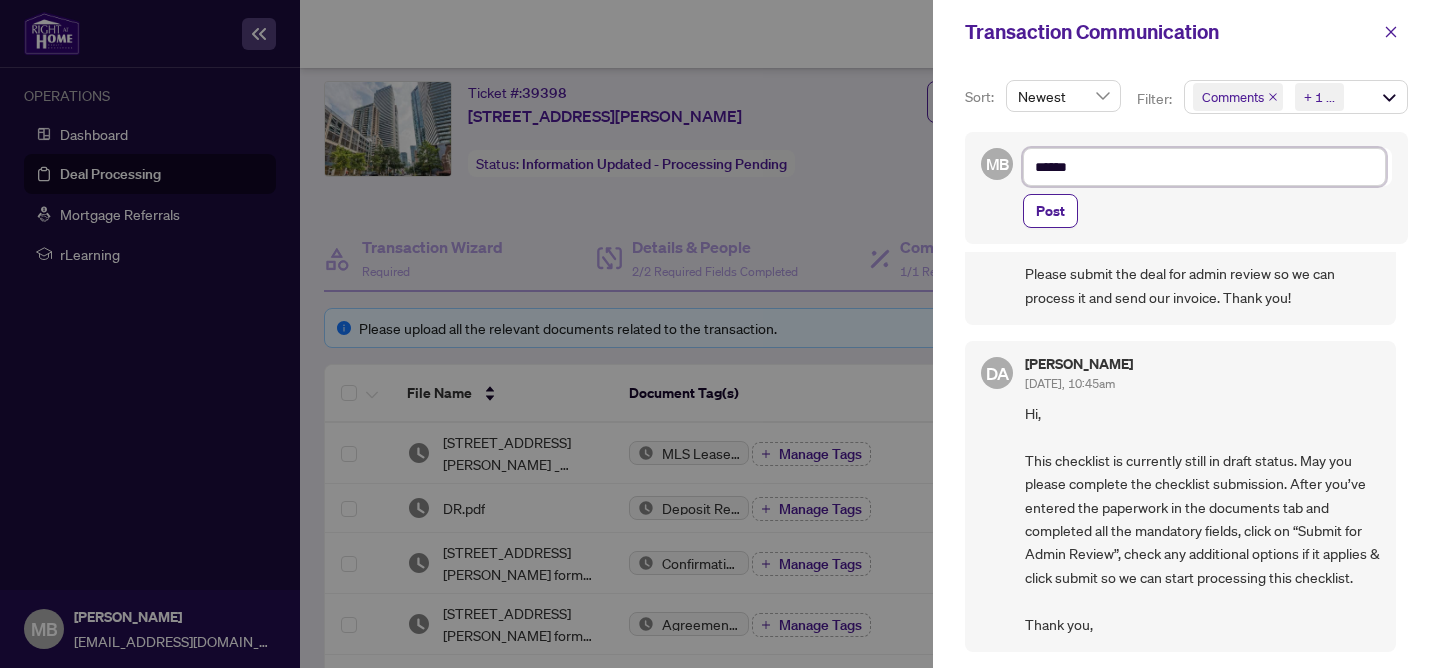 type on "*******" 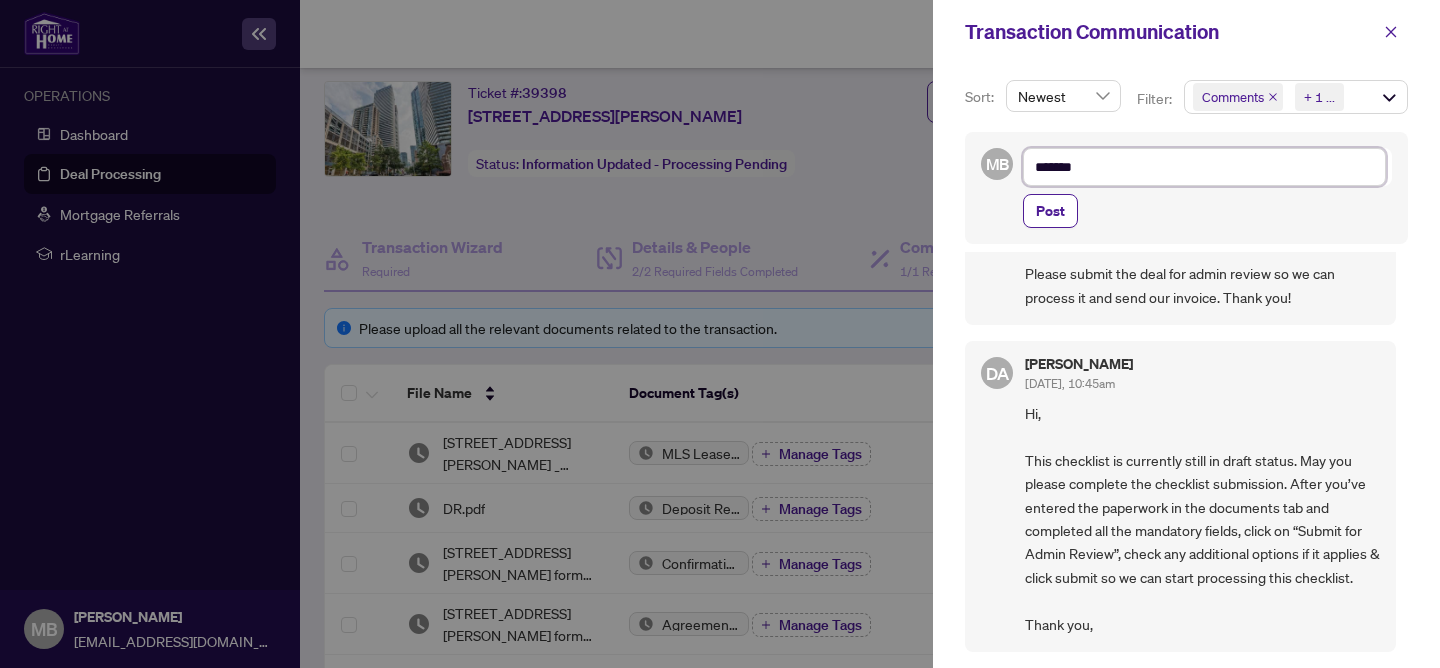 type on "********" 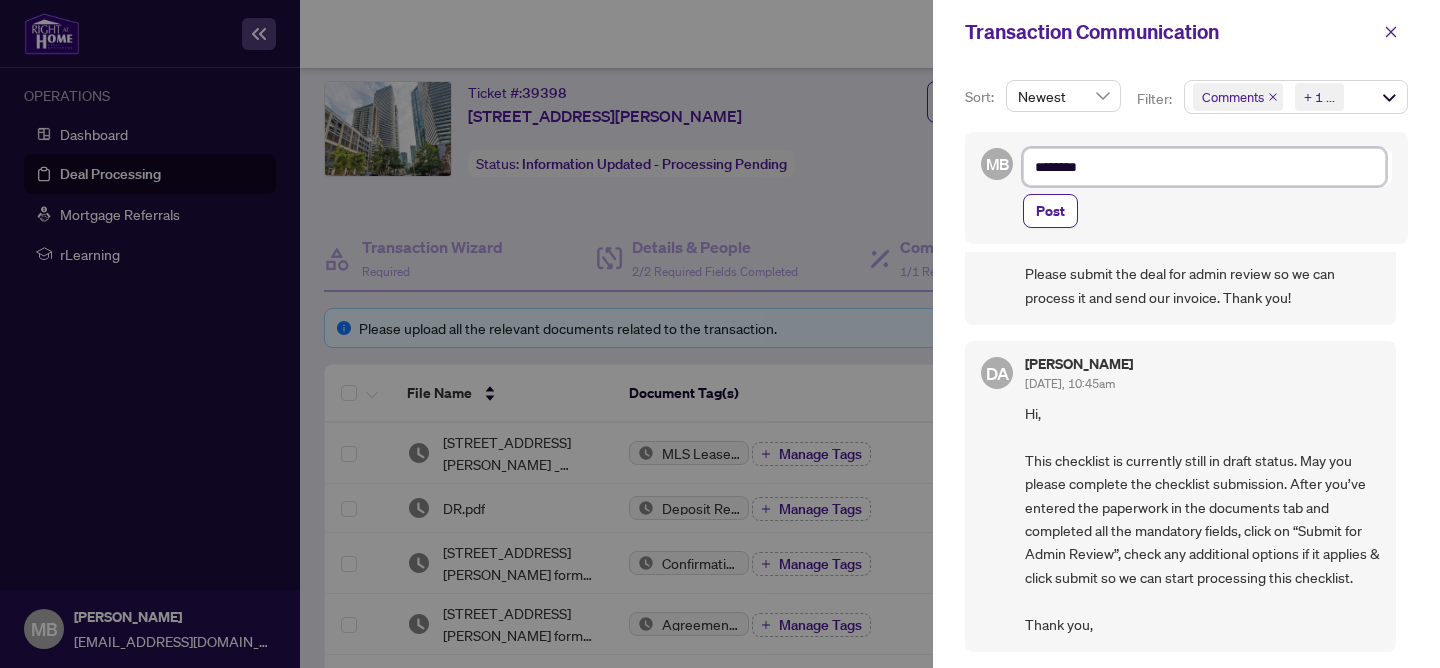 type on "********" 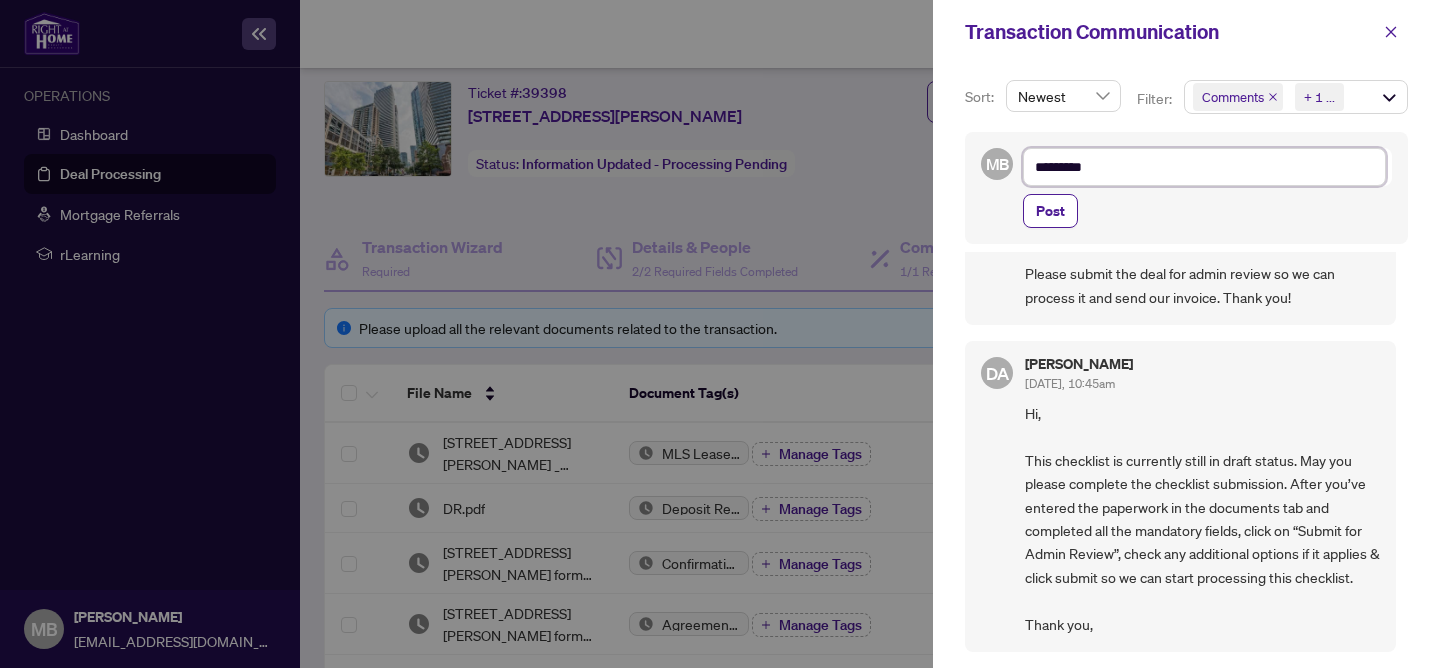 type on "**********" 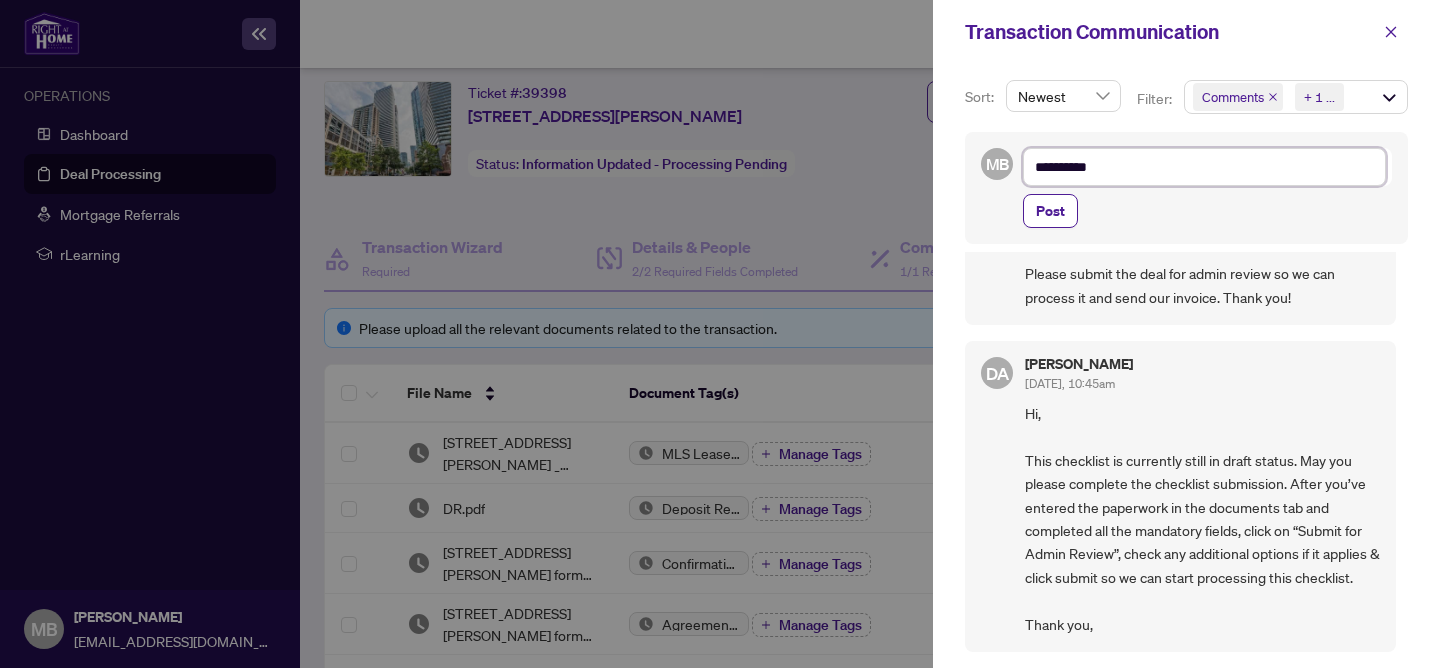 type on "**********" 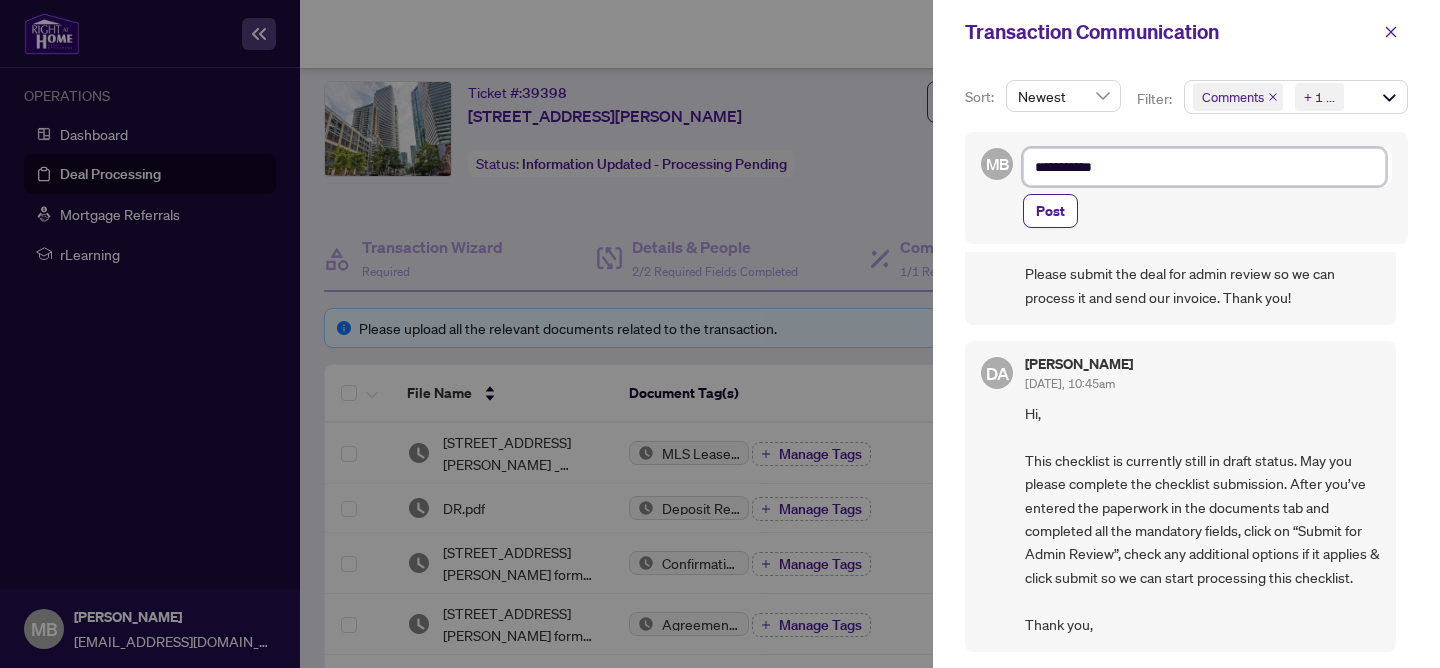 type on "**********" 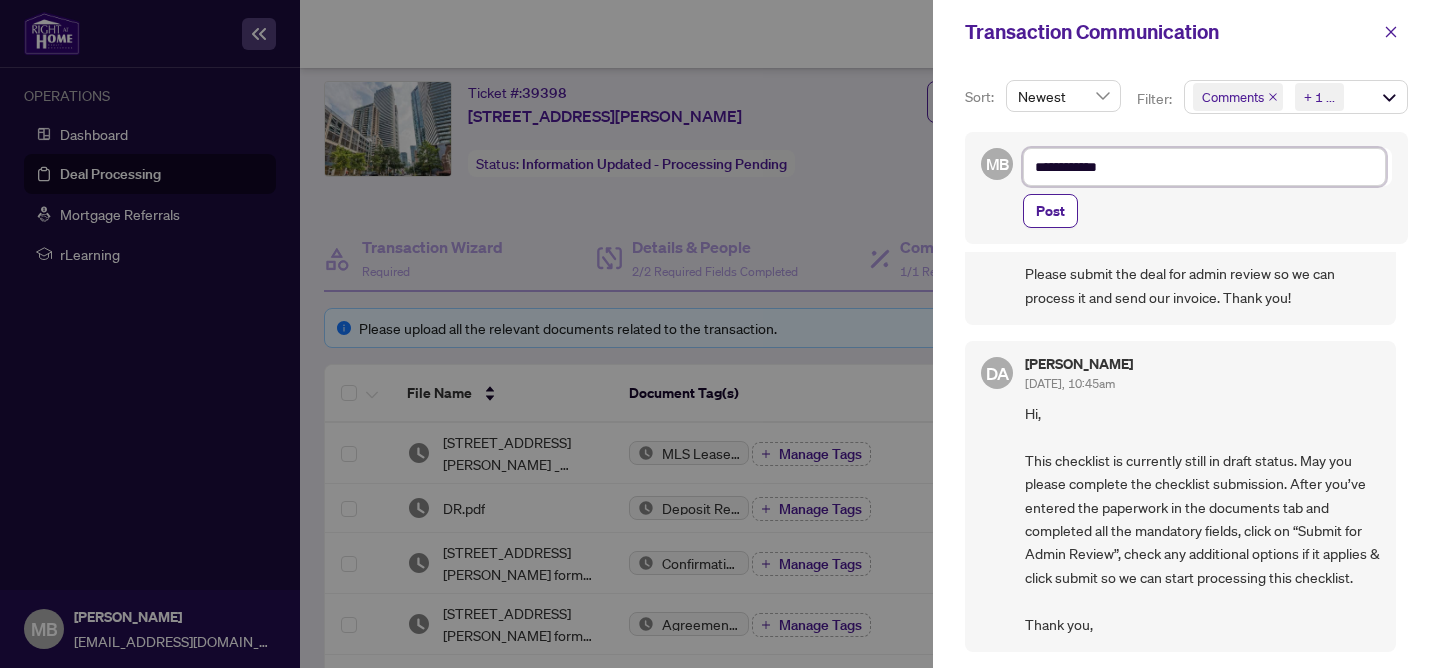type on "**********" 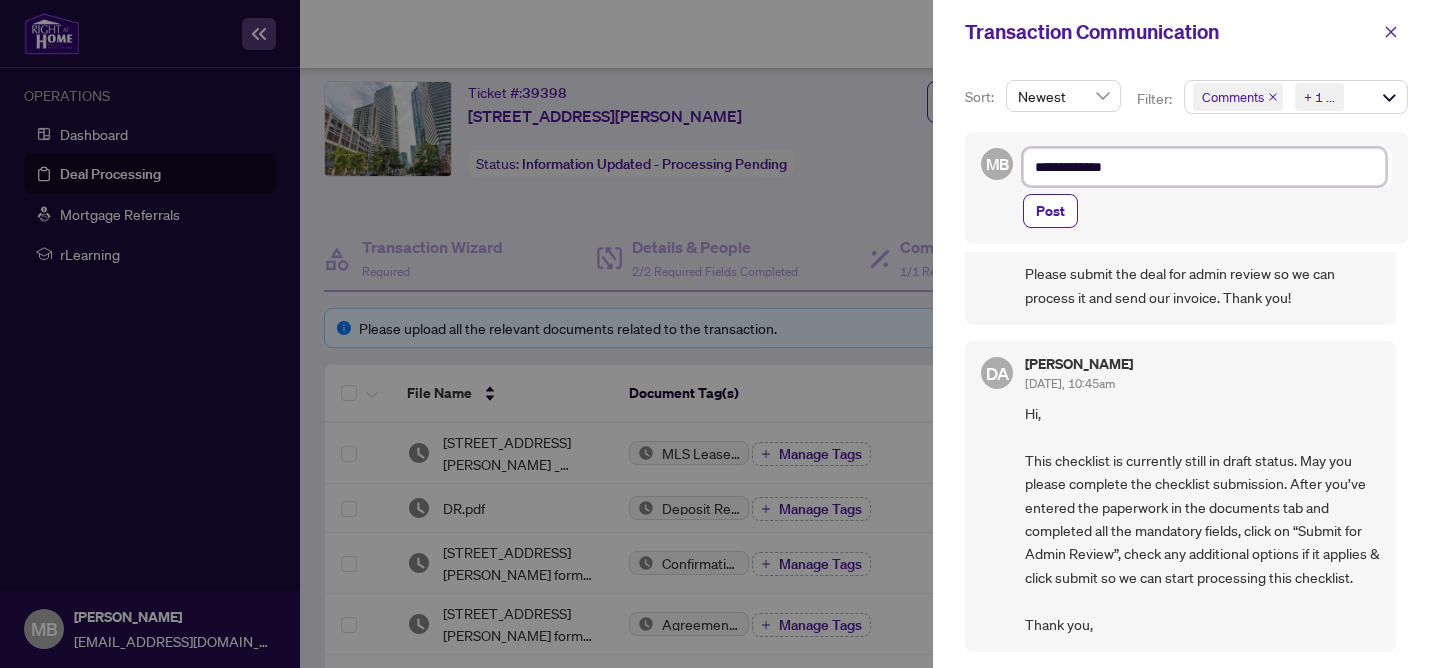 type on "**********" 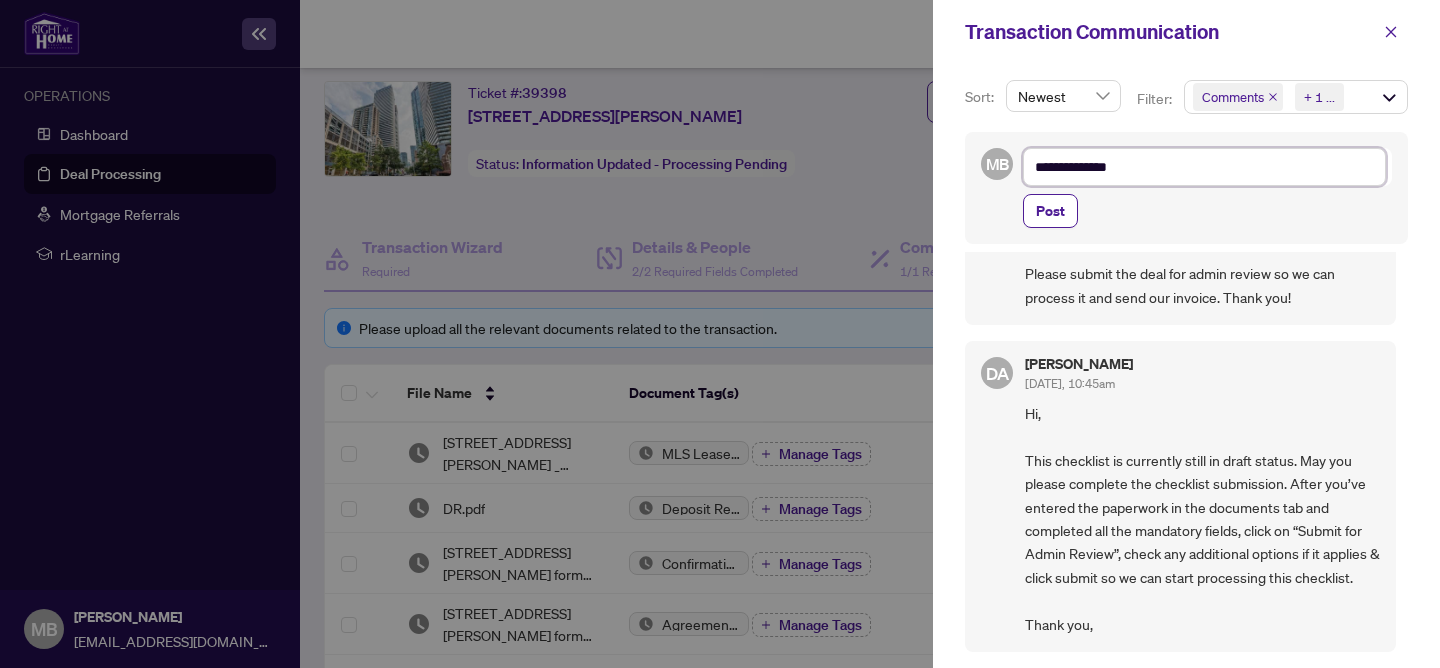 type on "**********" 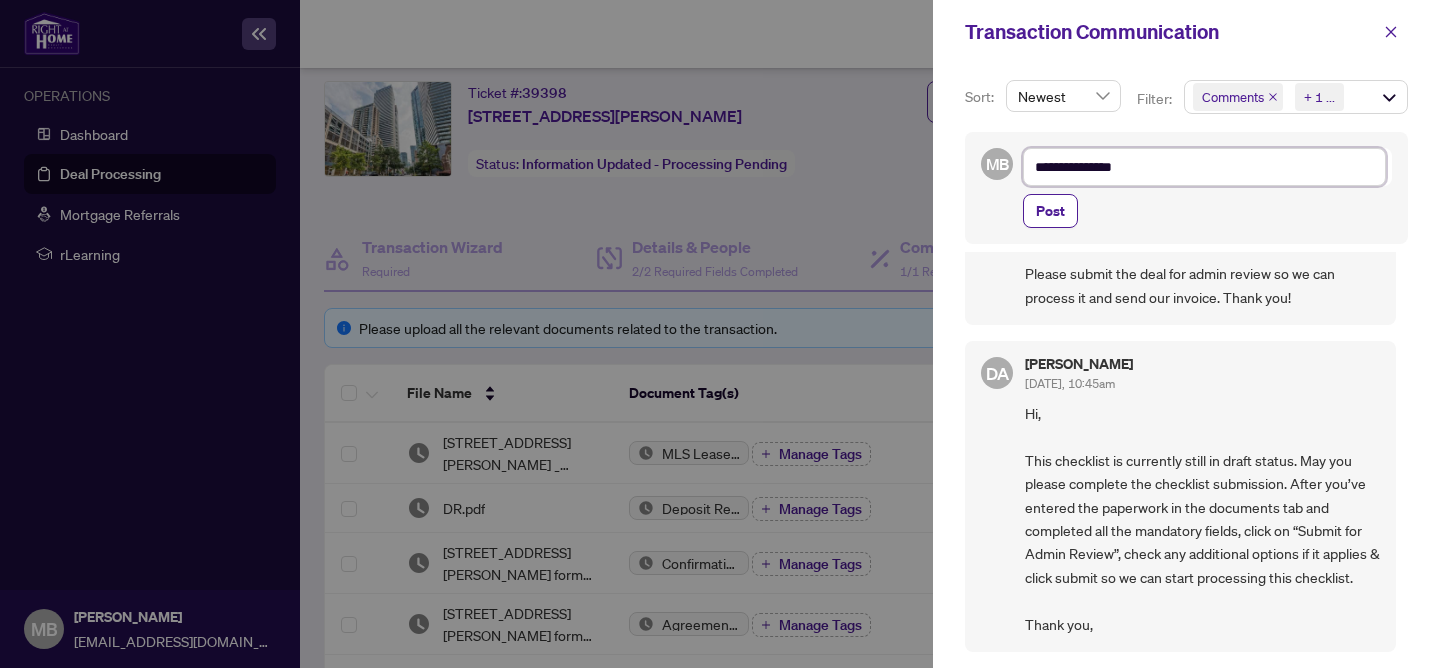 type on "**********" 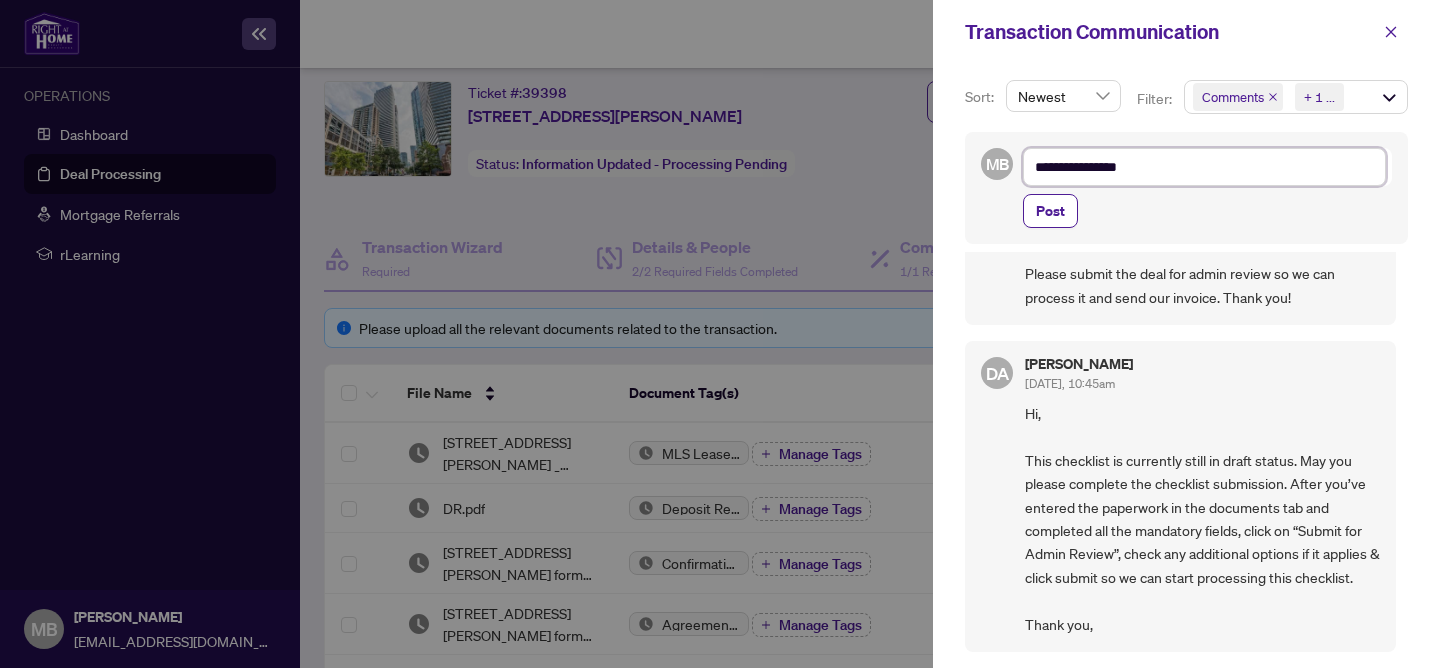type on "**********" 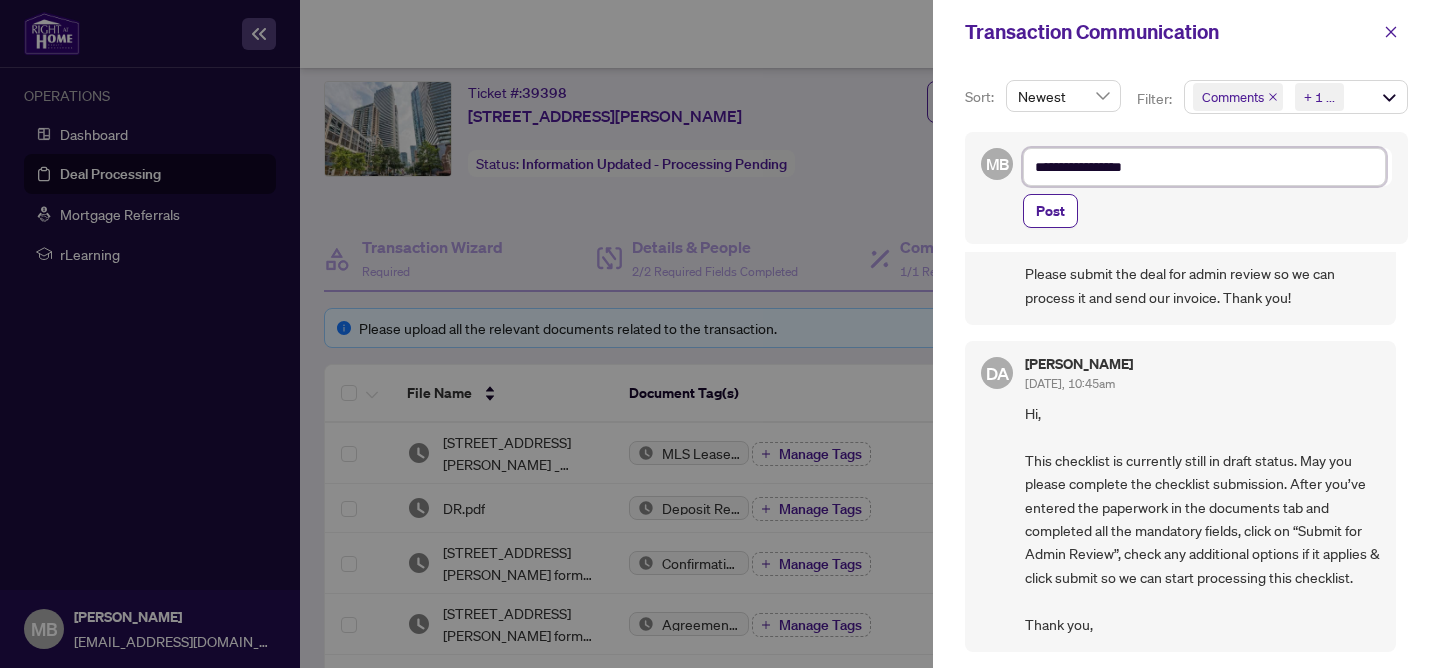 type on "**********" 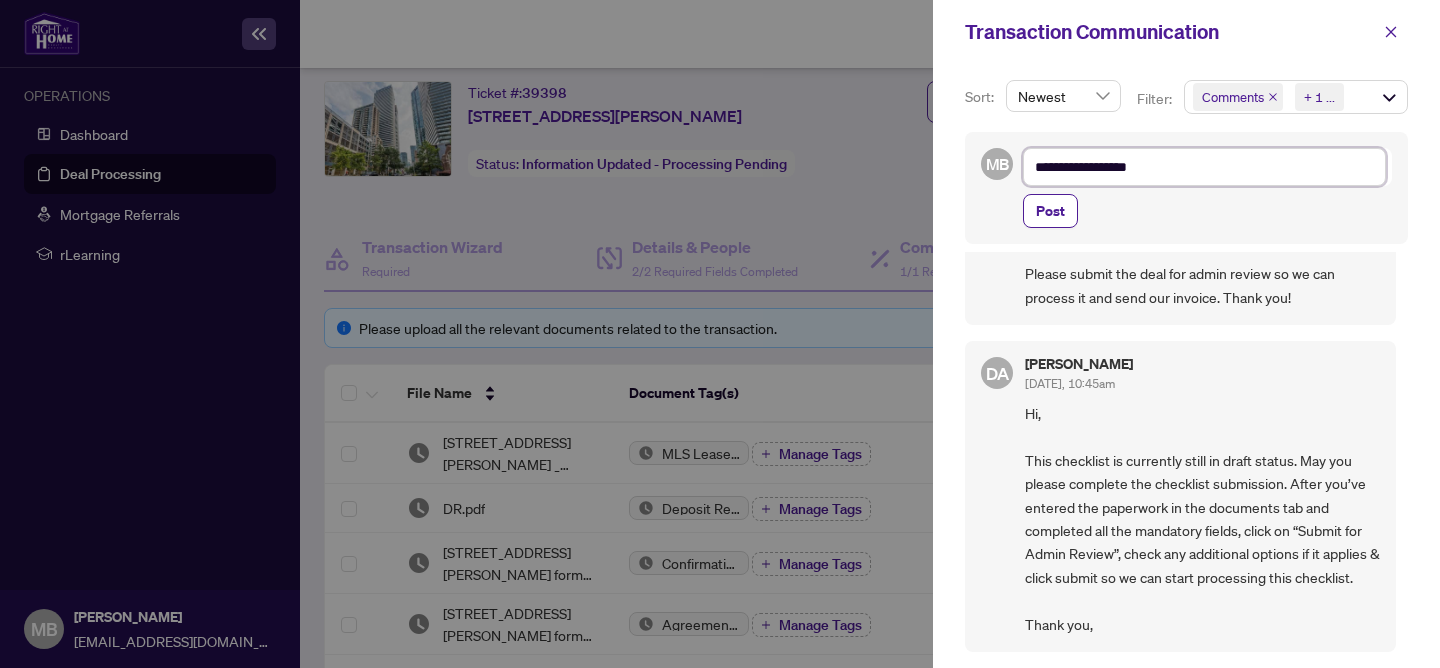 type on "**********" 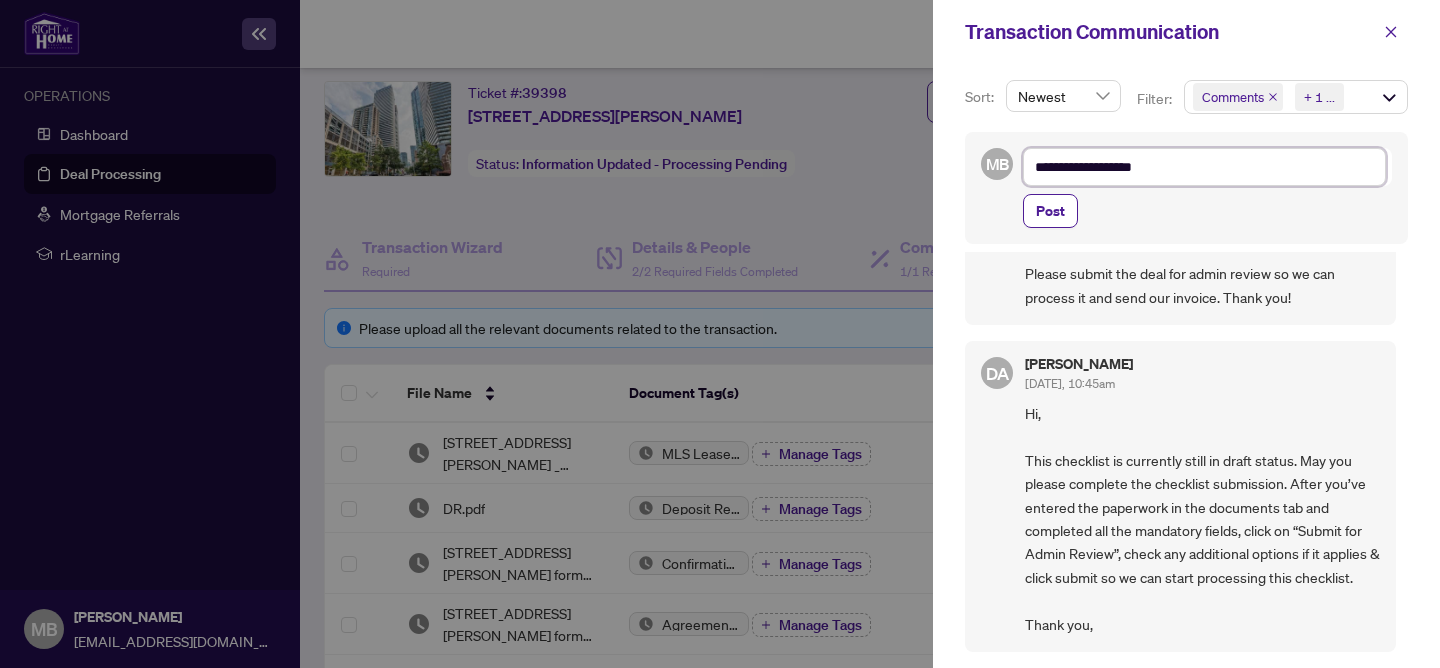 type on "**********" 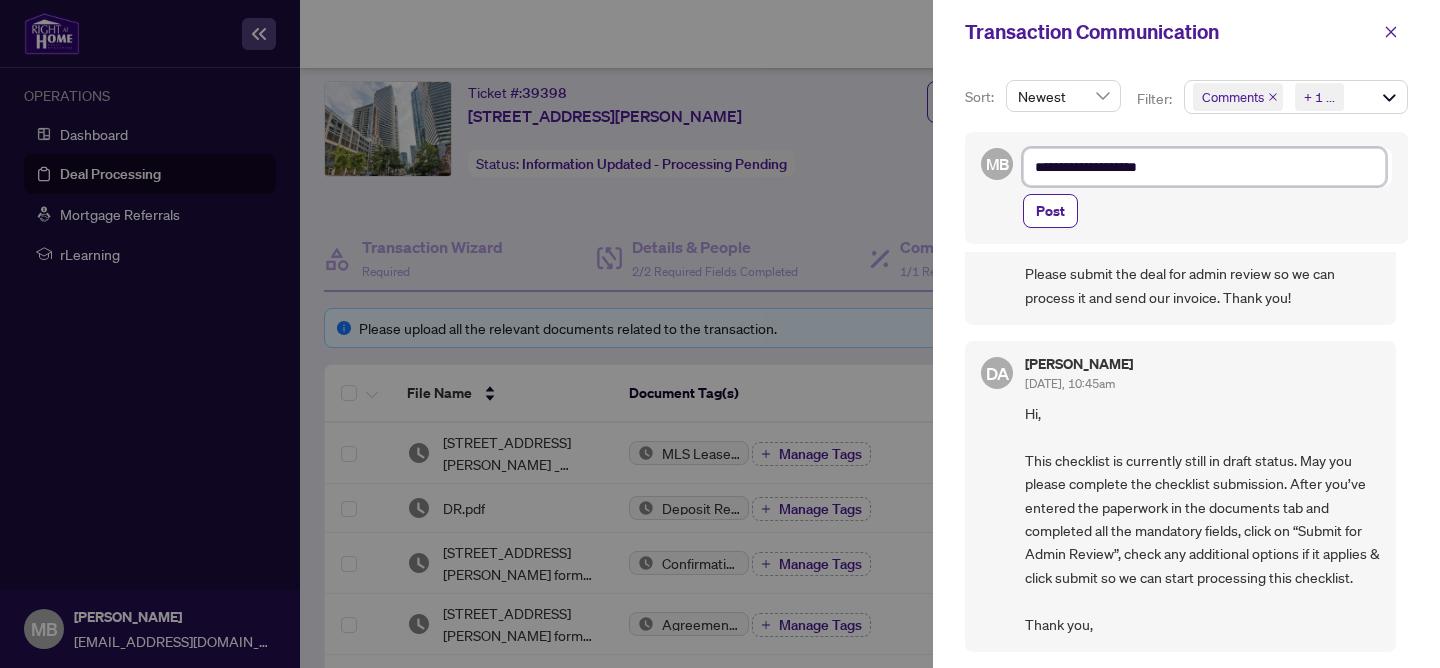 type on "**********" 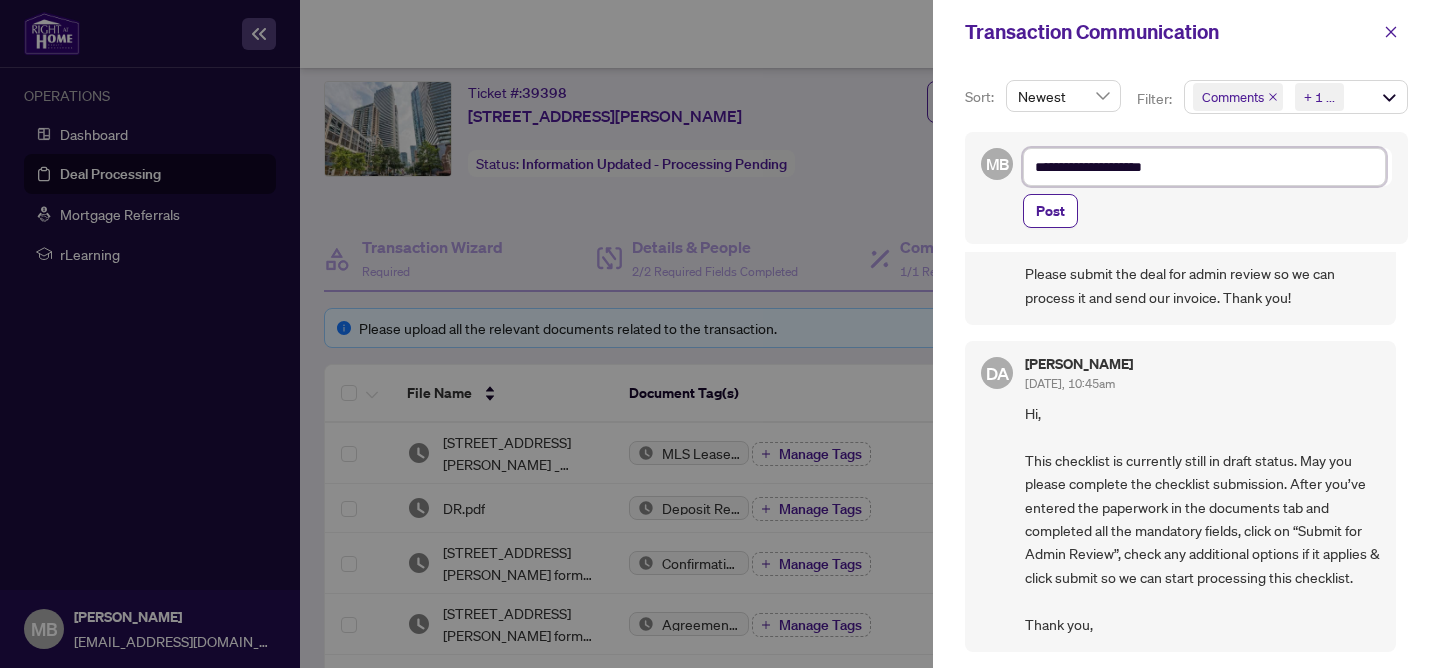 type on "**********" 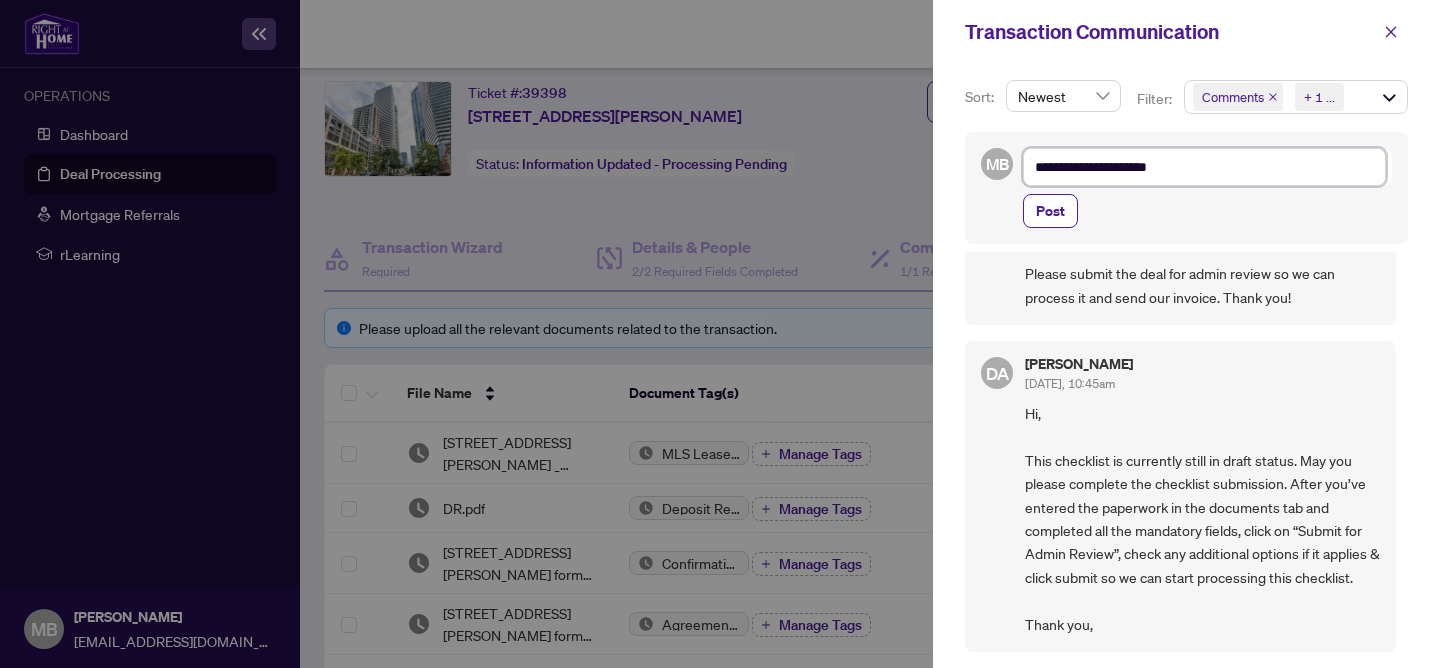 type on "**********" 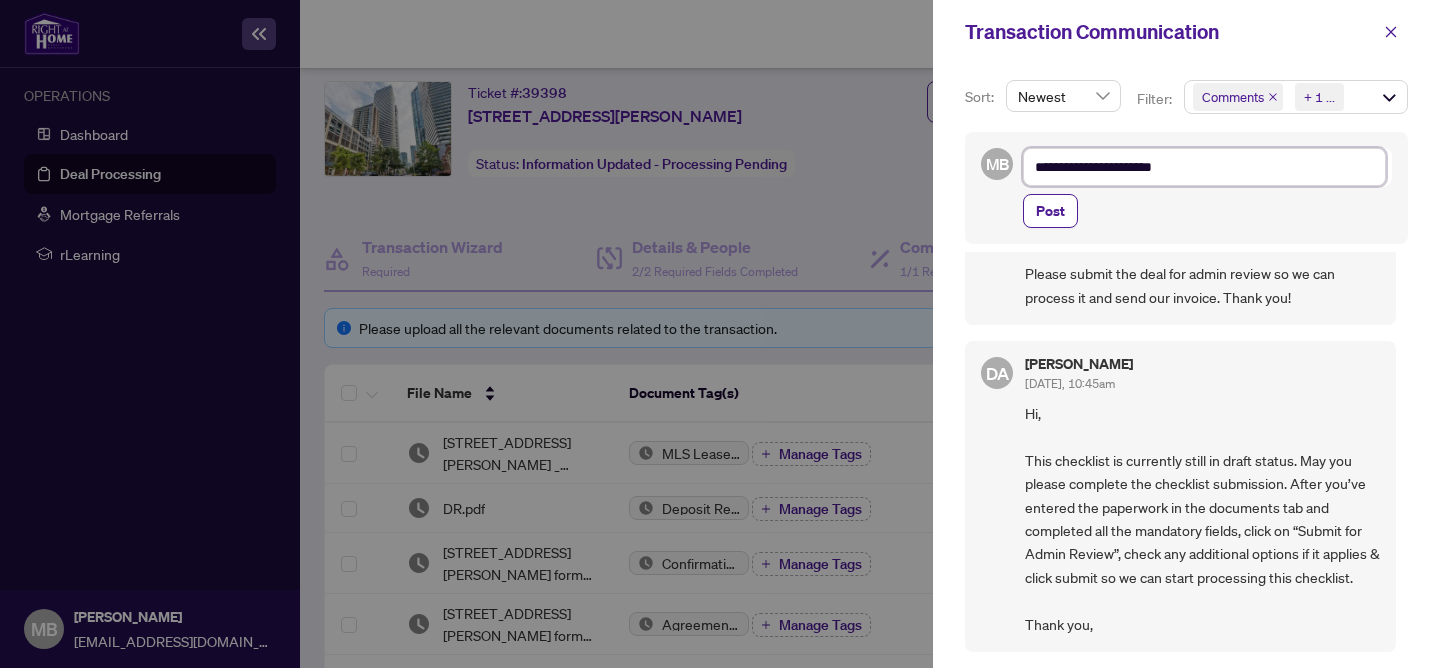 type on "**********" 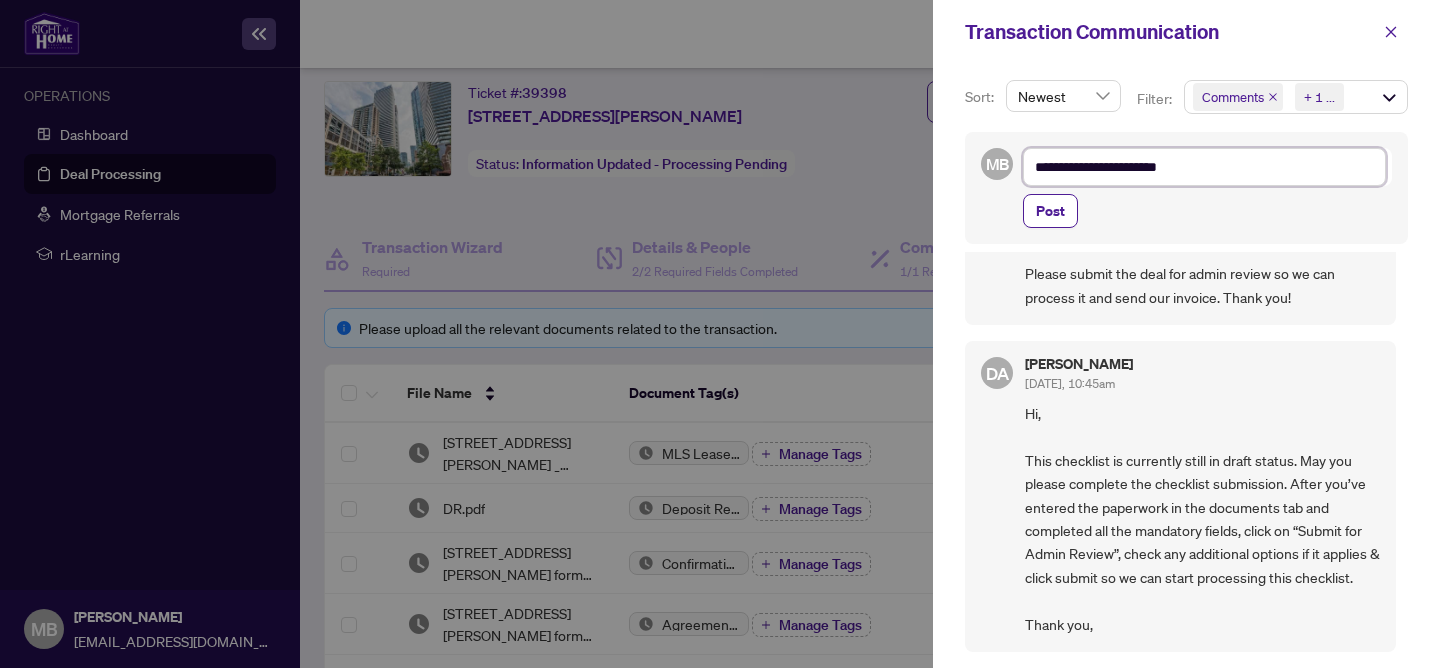 type on "**********" 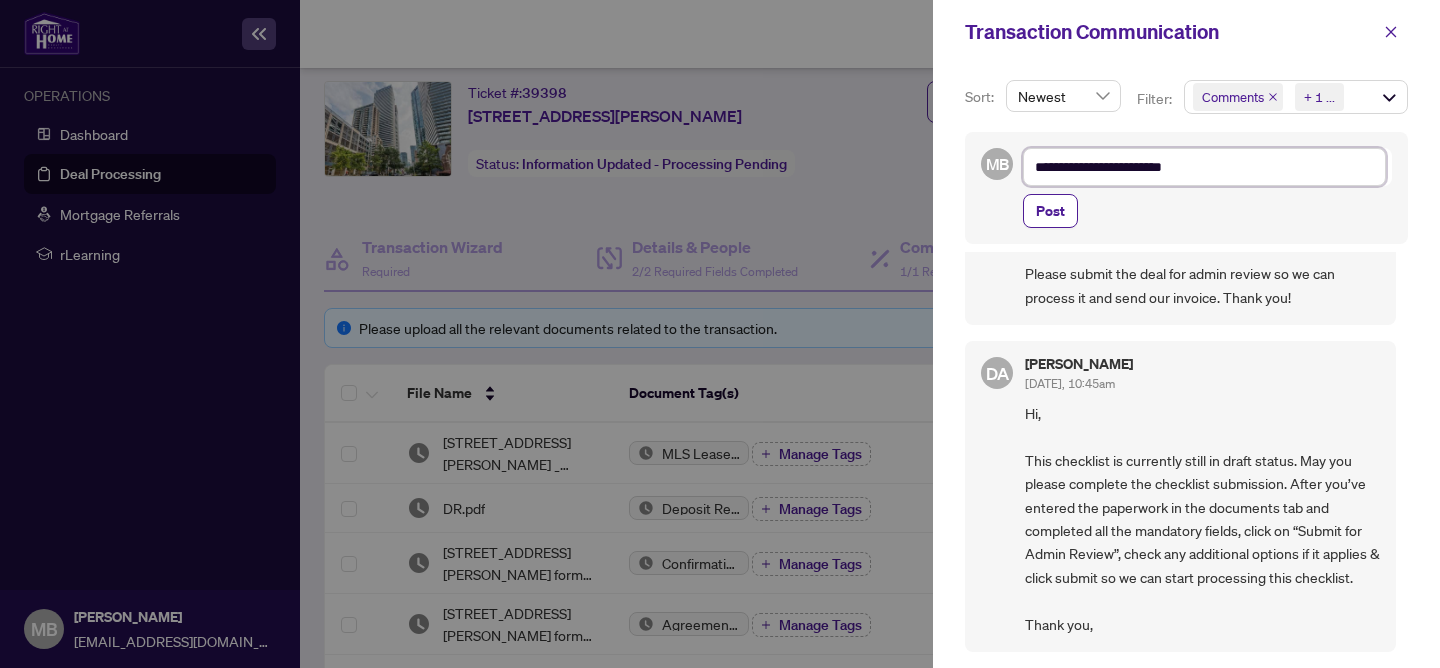 type on "**********" 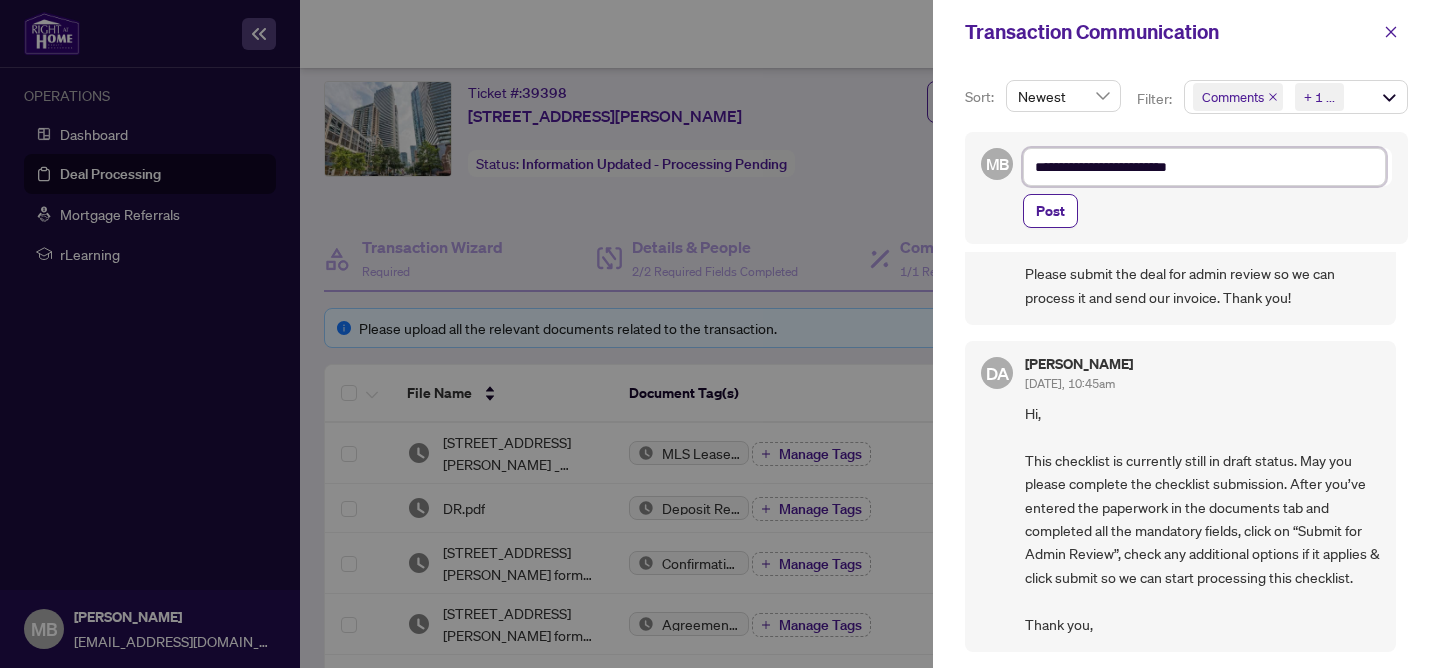 type on "**********" 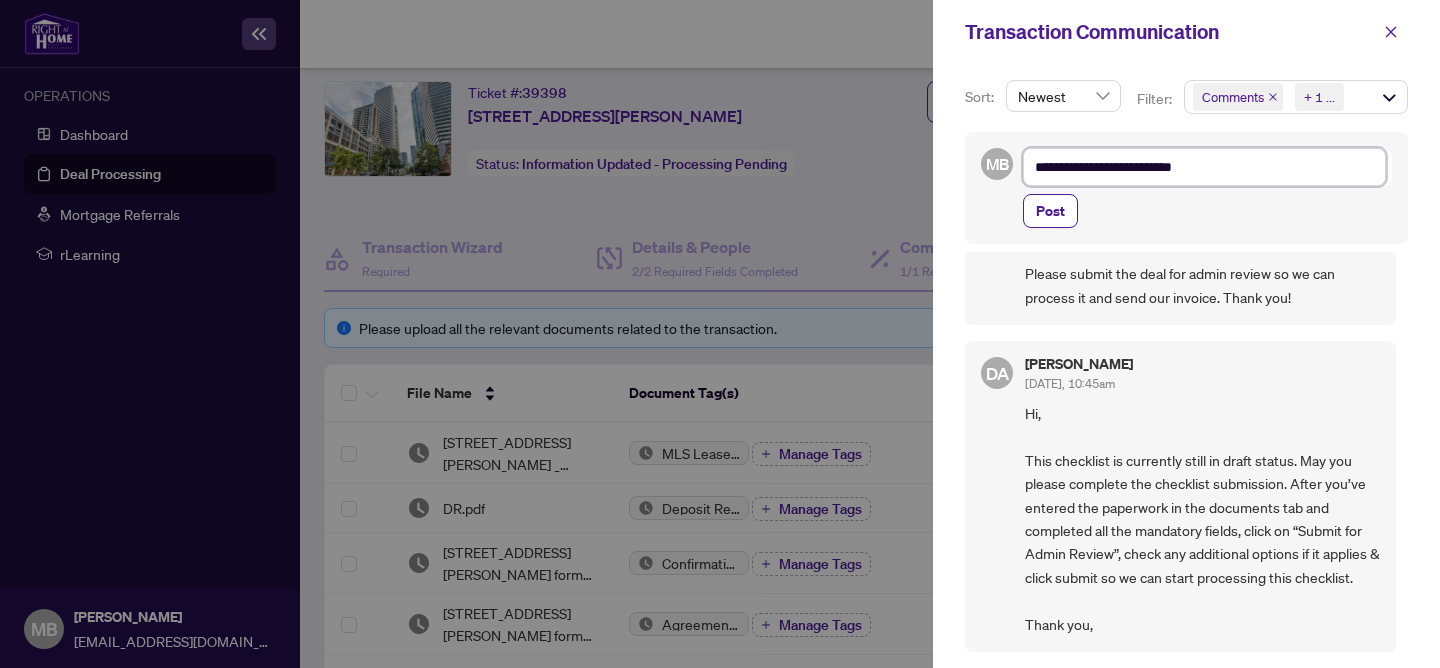 type on "**********" 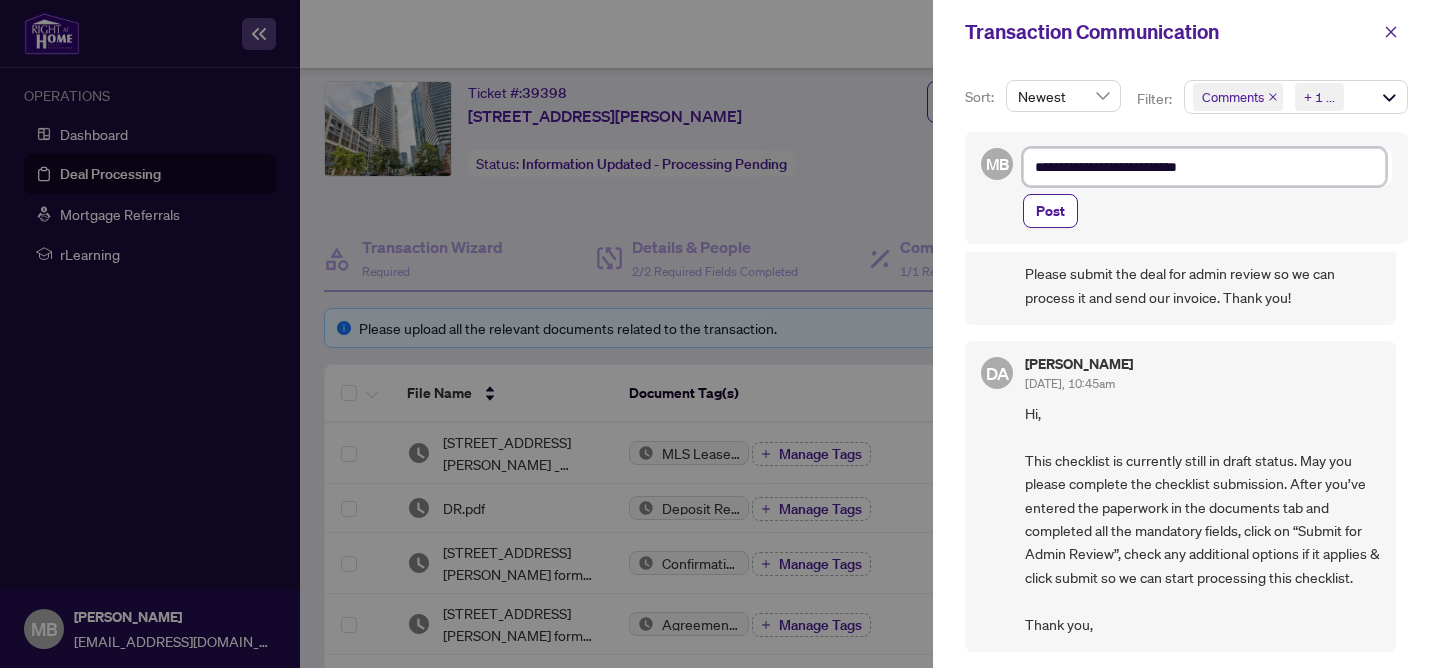 type on "**********" 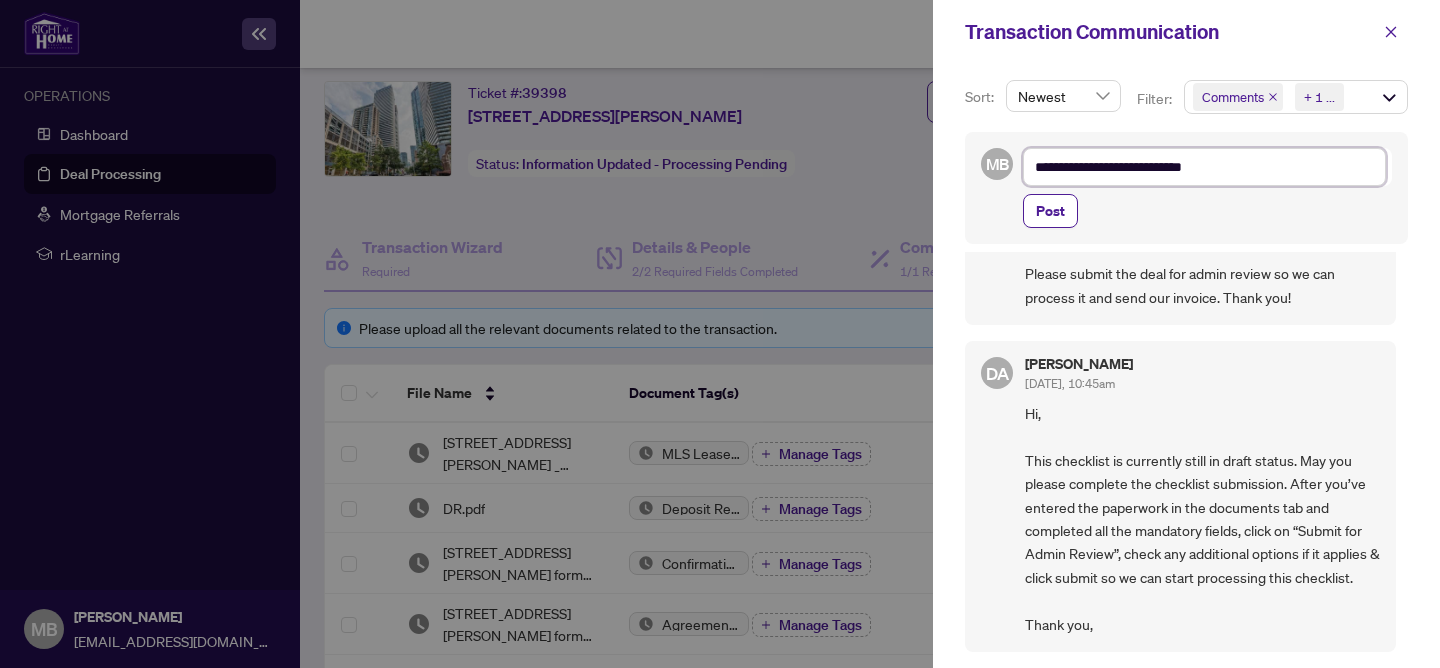 type on "**********" 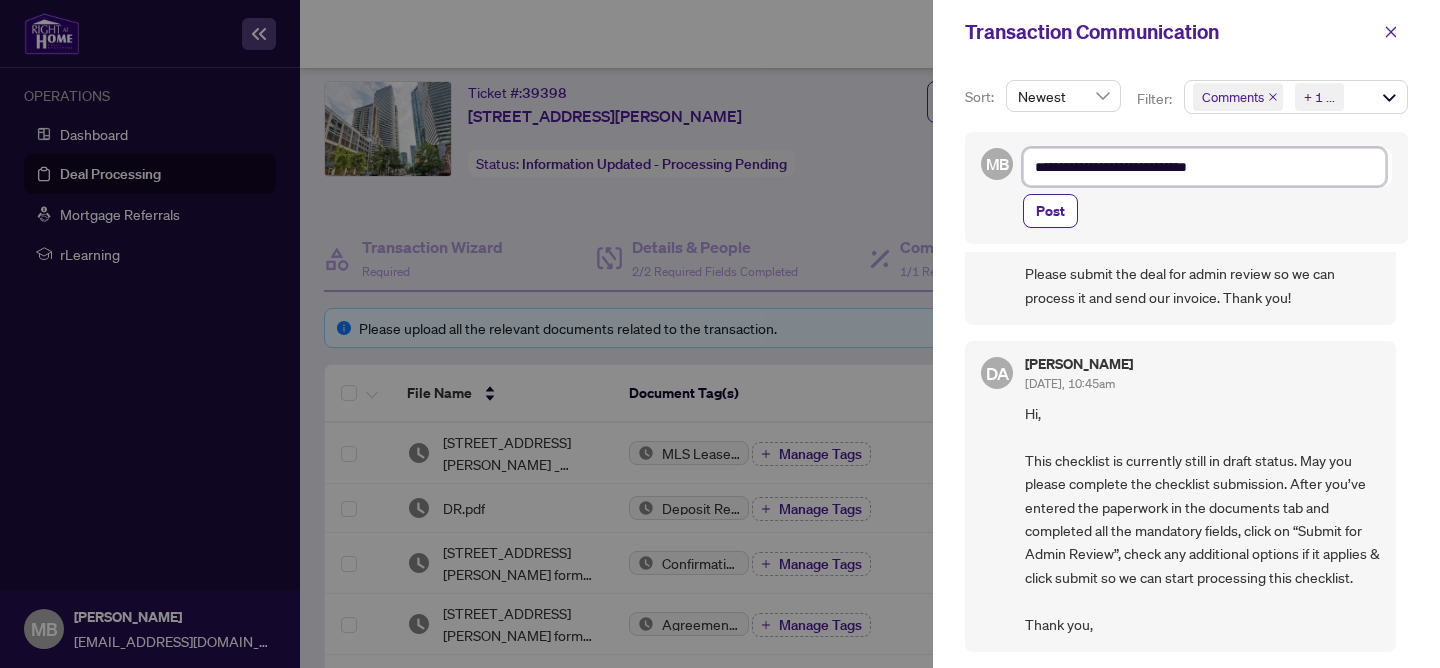 type on "**********" 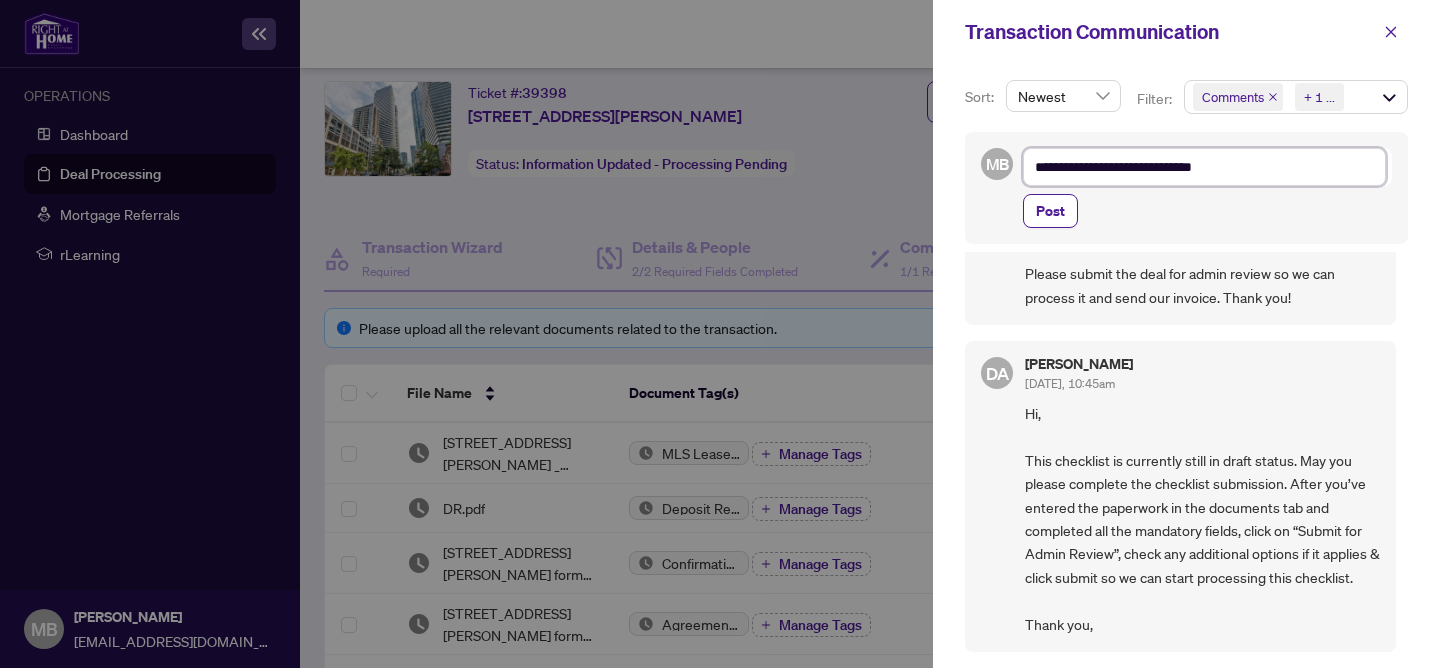 type on "**********" 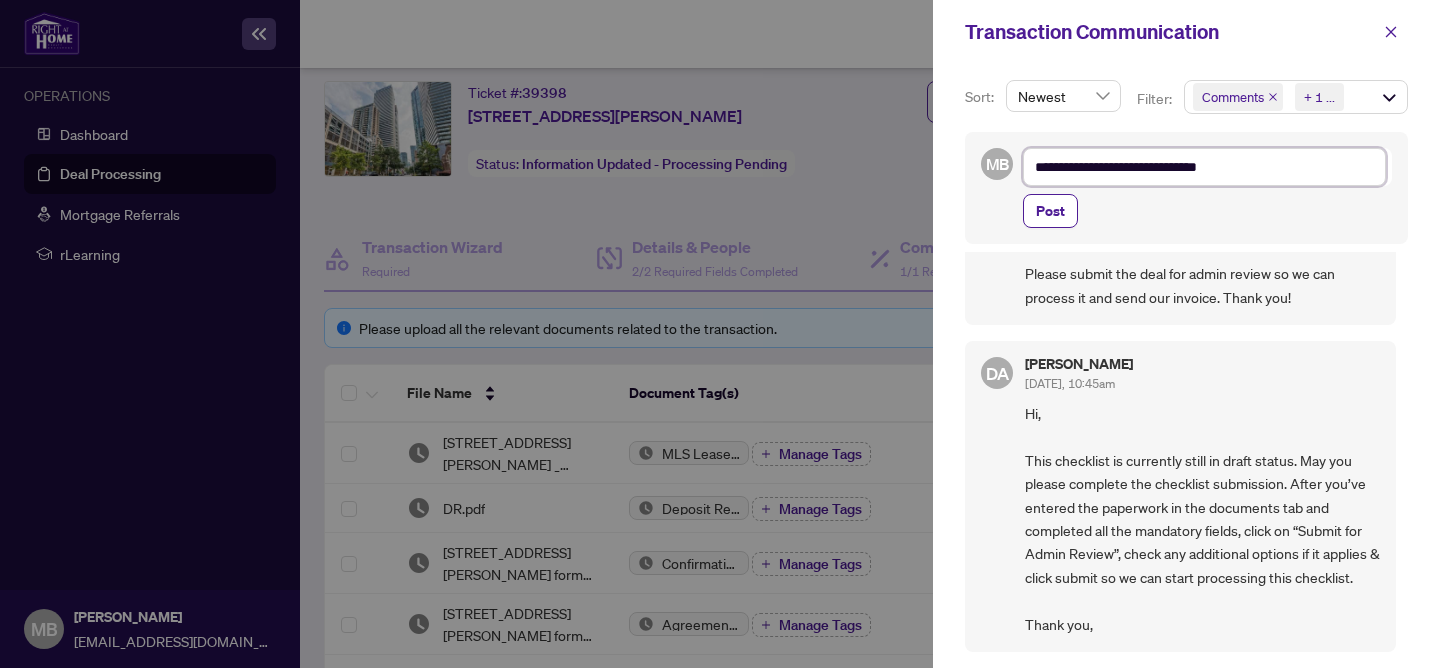 type on "**********" 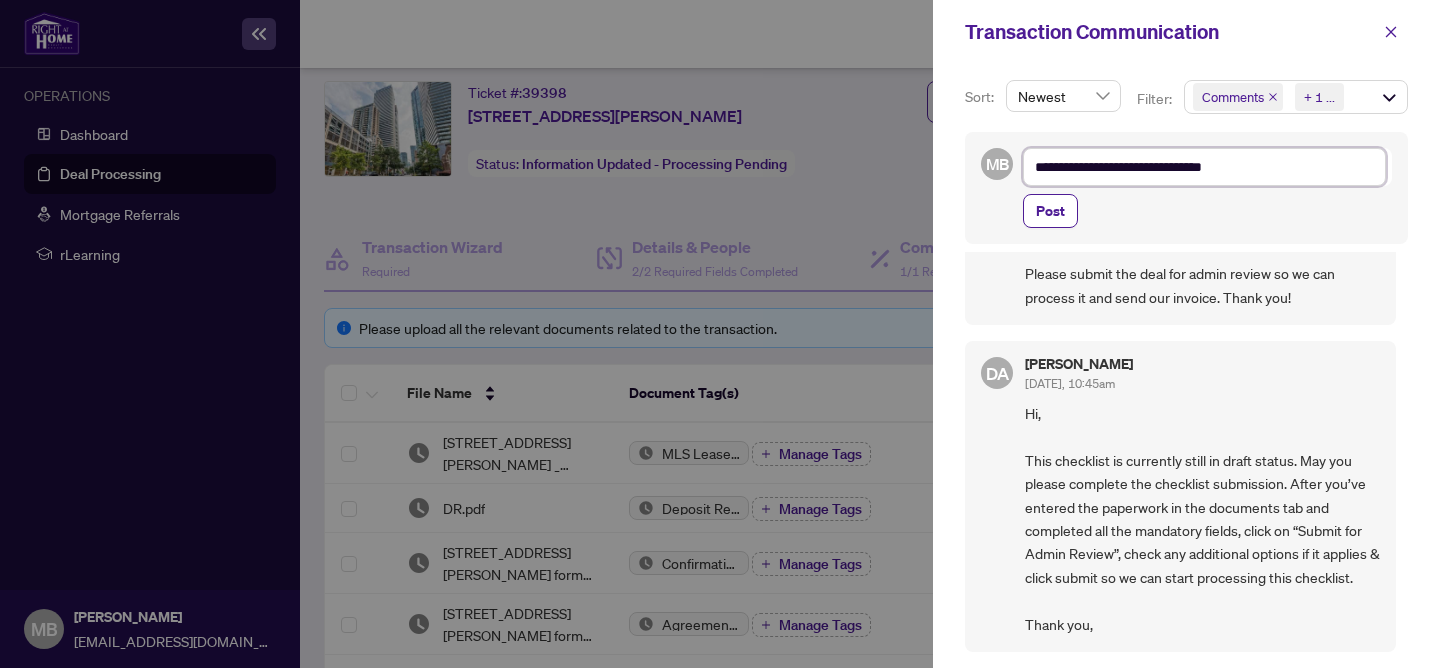 type on "**********" 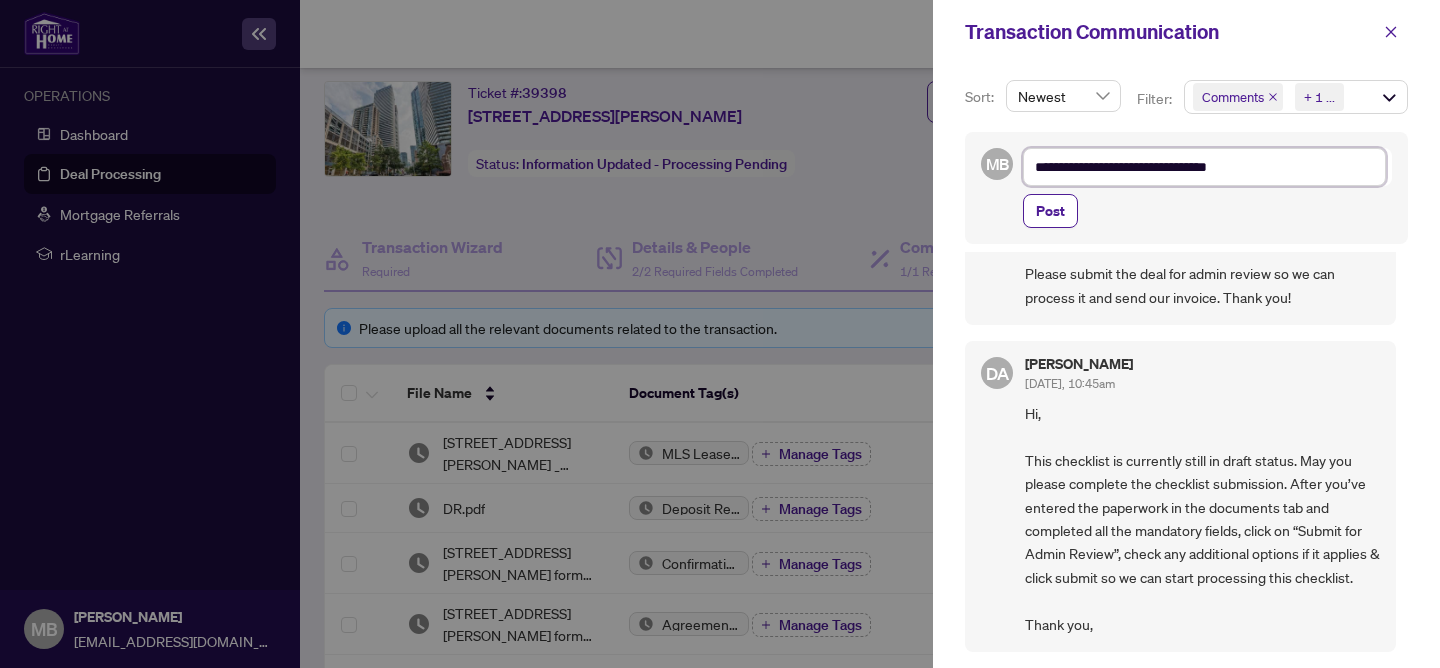type on "**********" 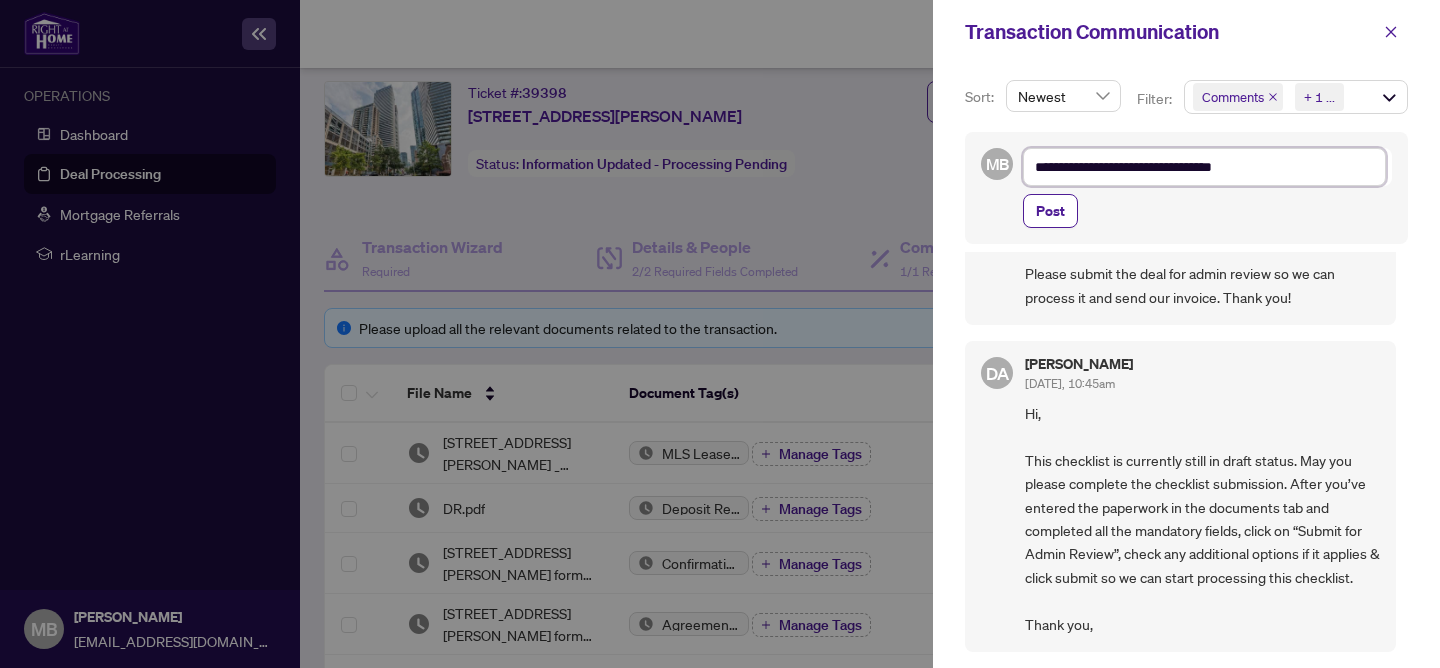 type on "**********" 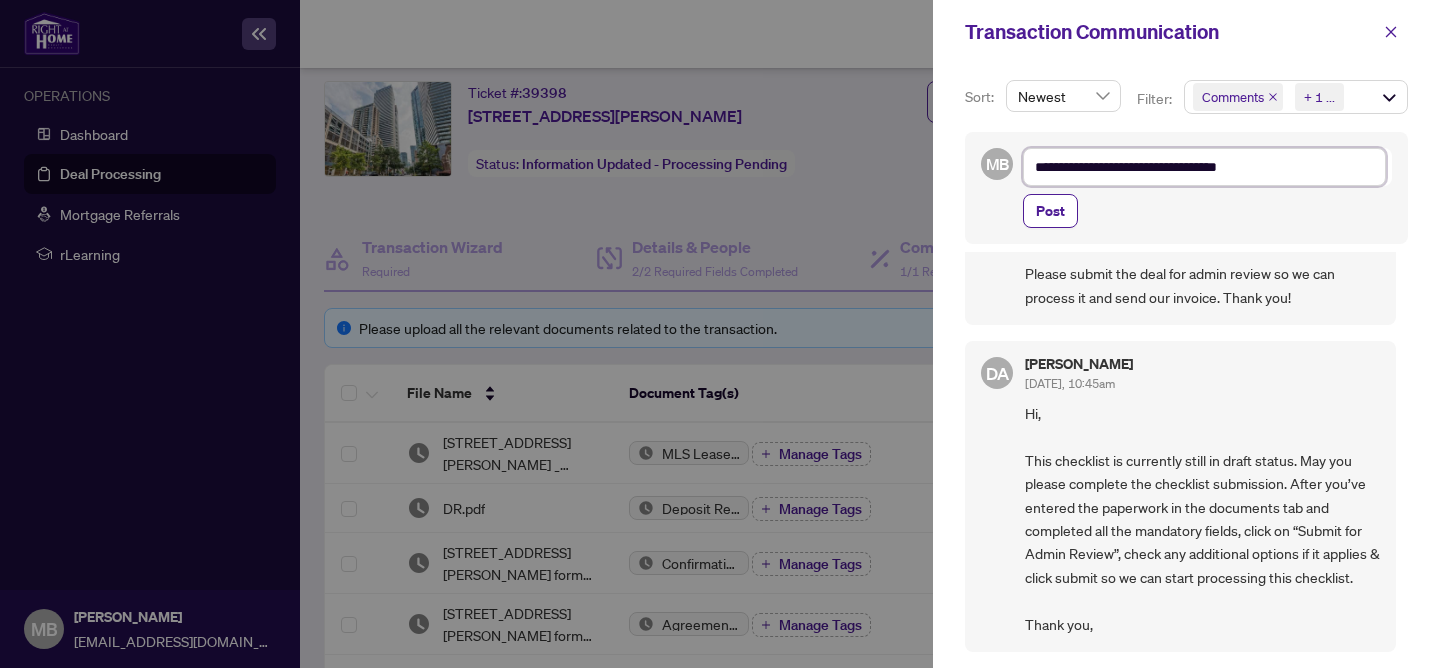 type on "**********" 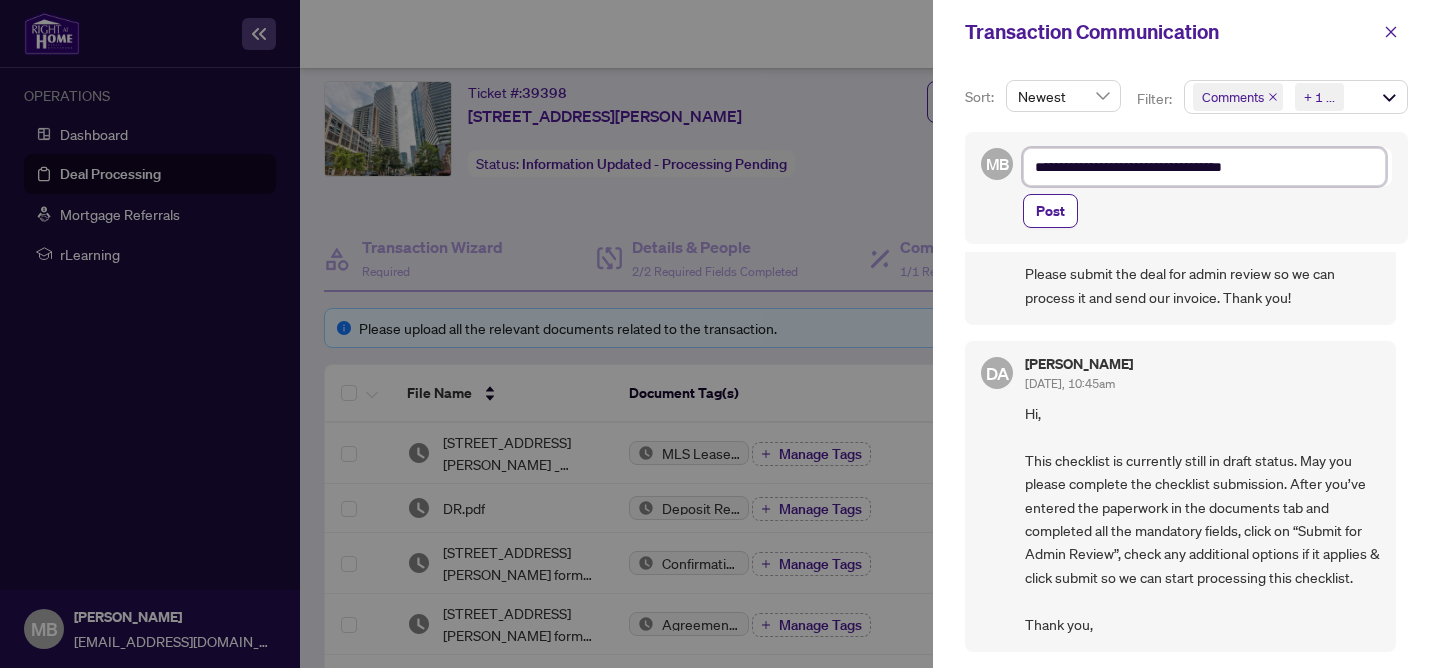 type on "**********" 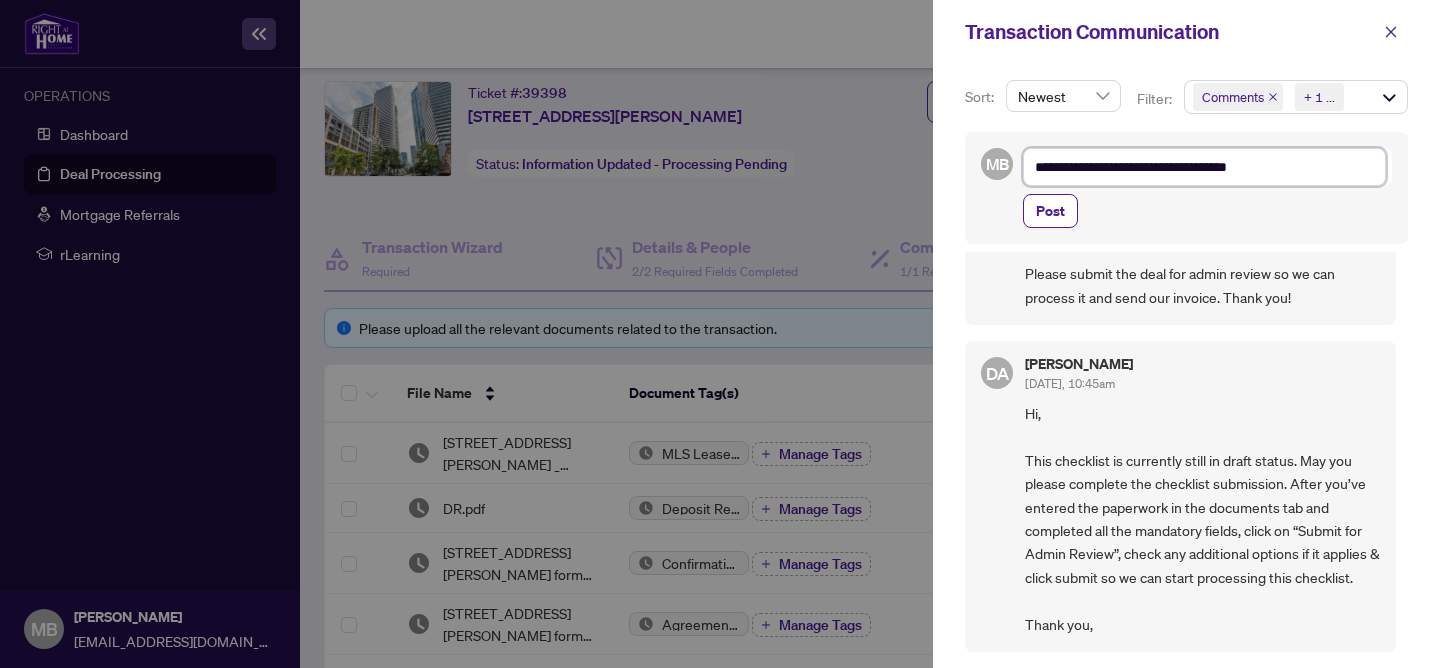 type on "**********" 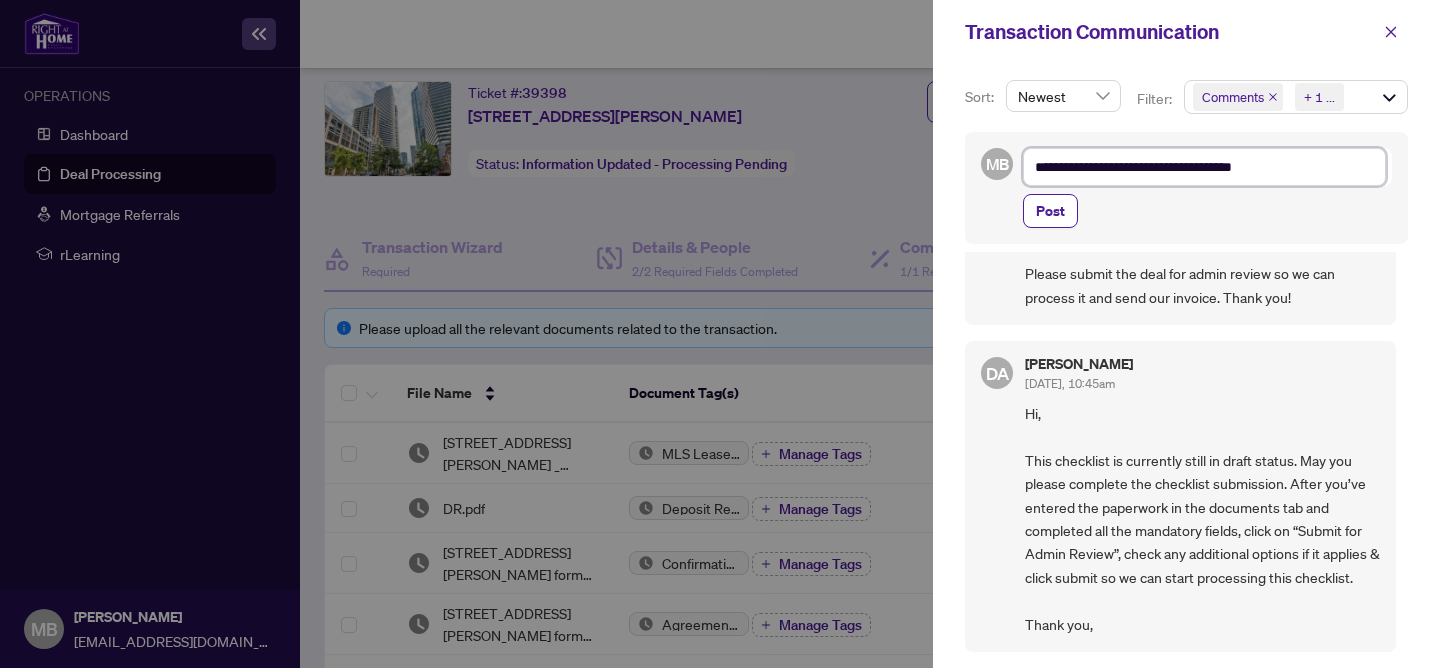 type on "**********" 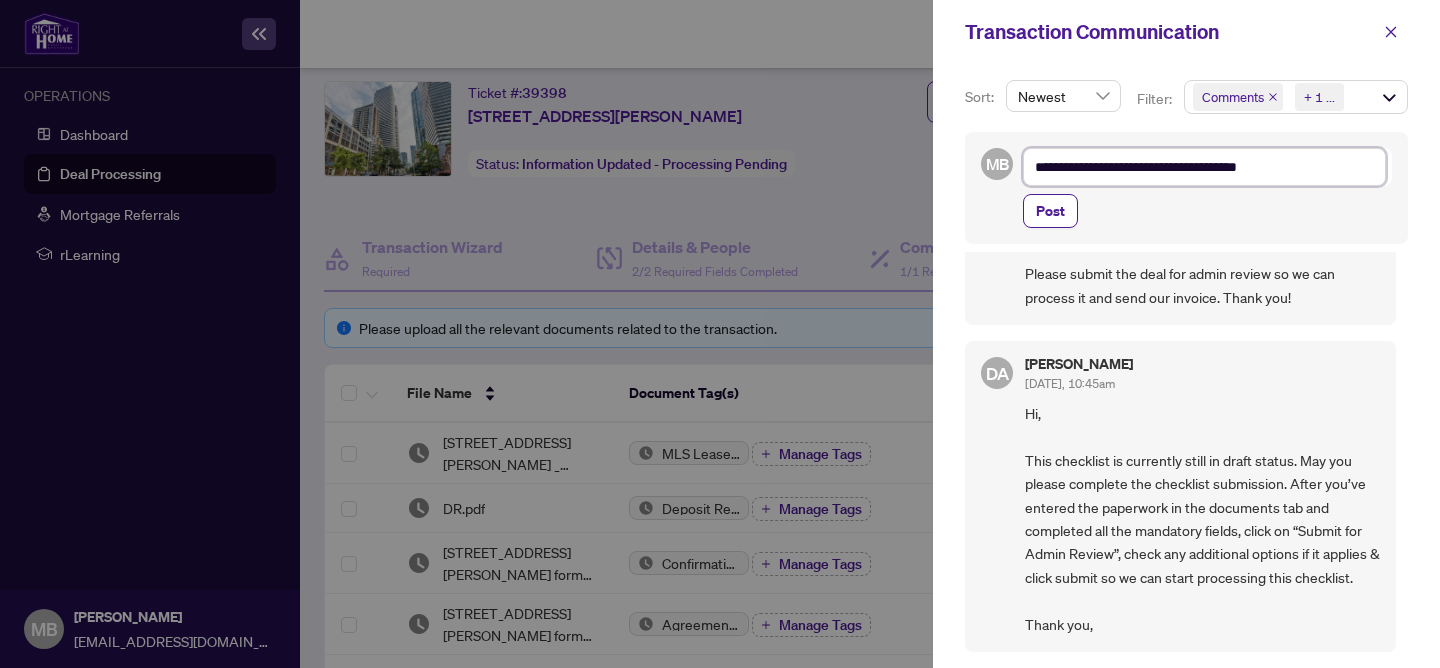 type on "**********" 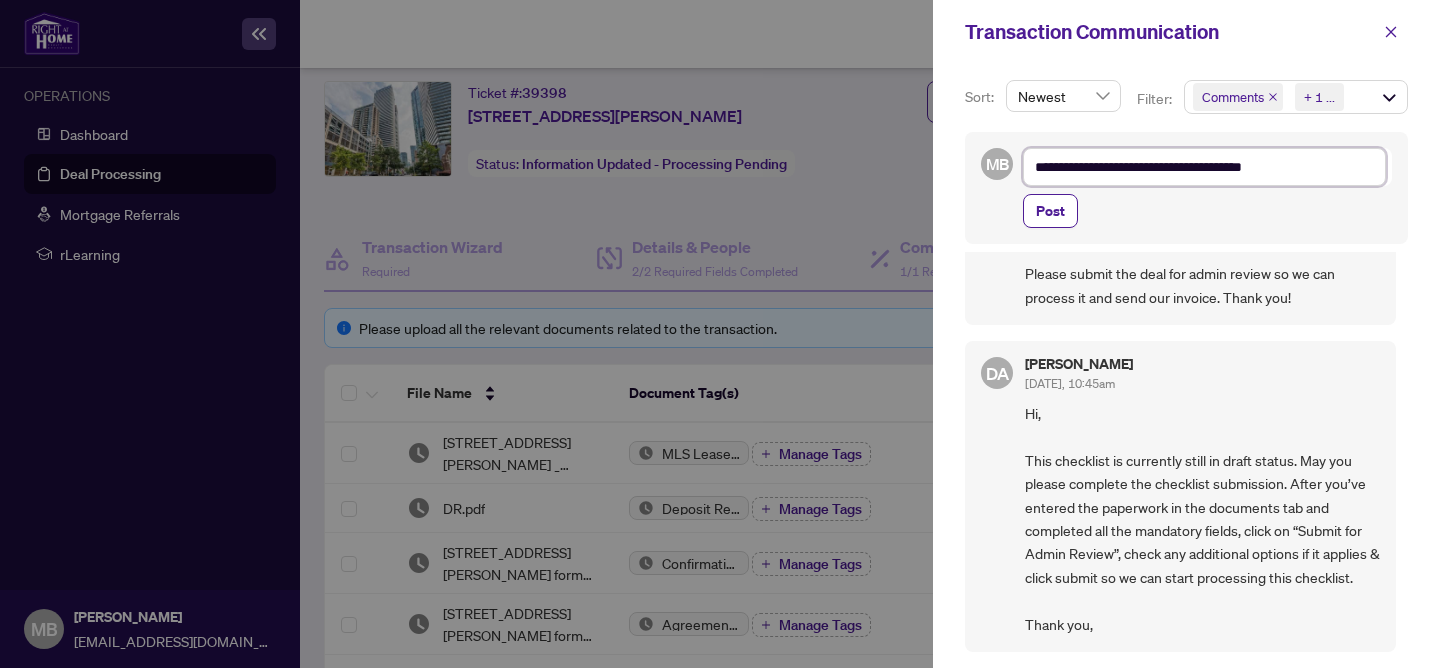 type on "**********" 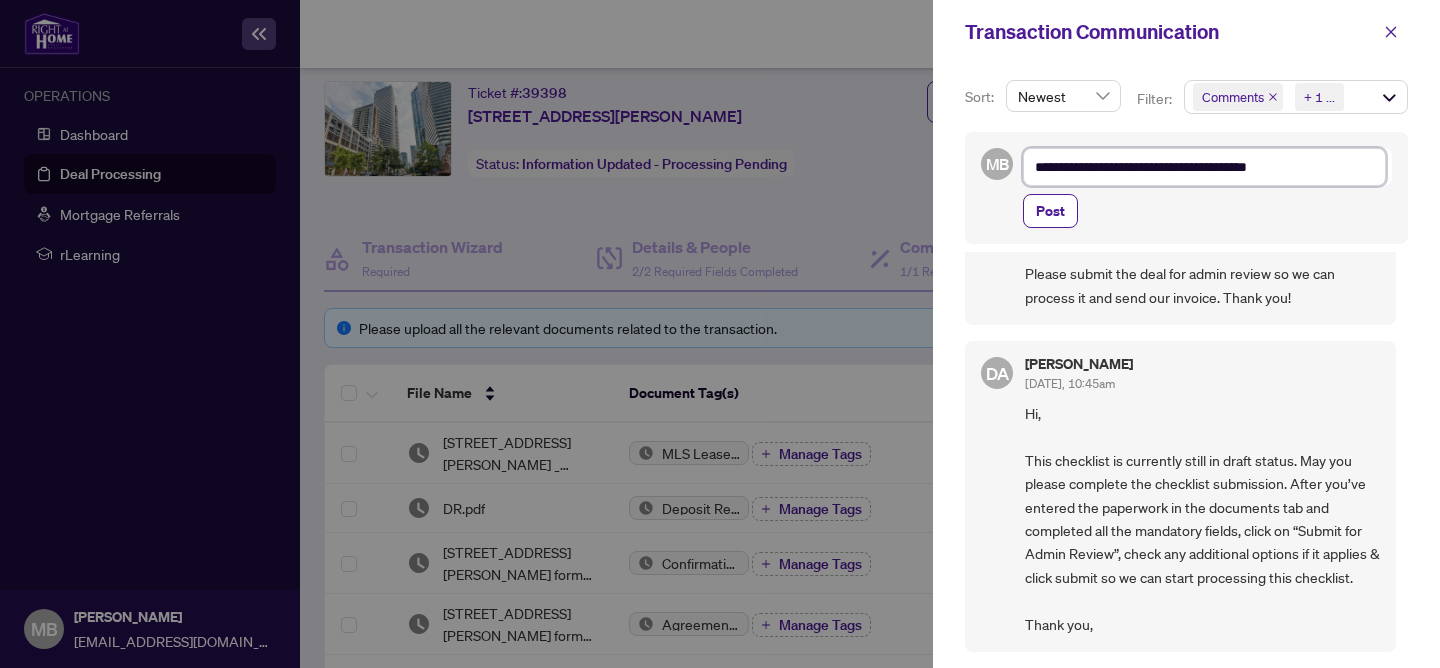 type on "**********" 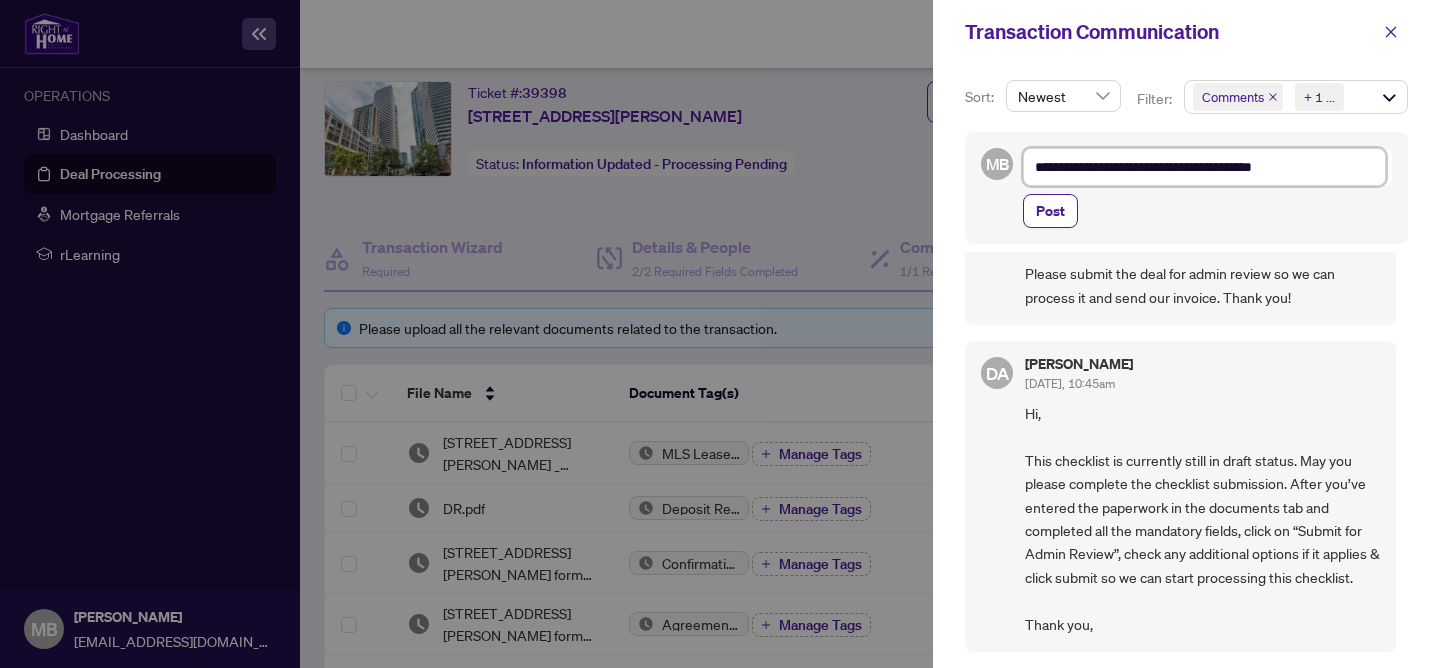 type on "**********" 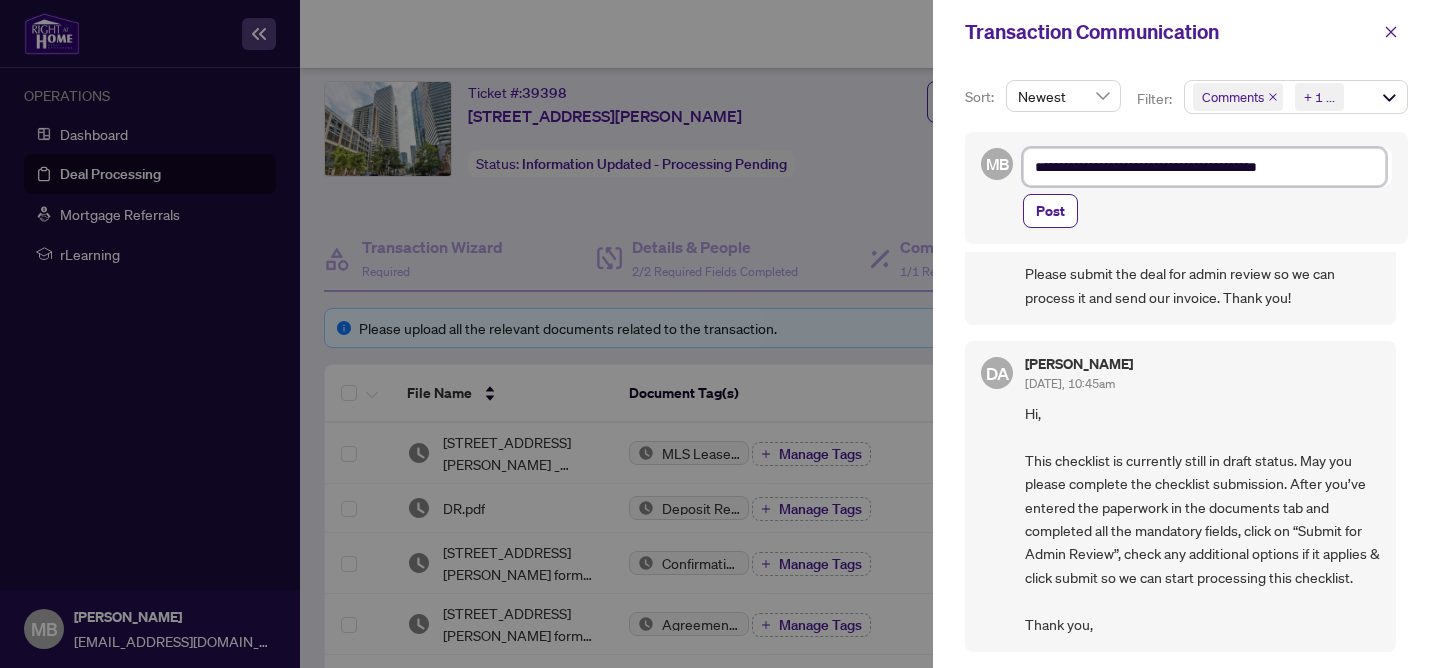 type on "**********" 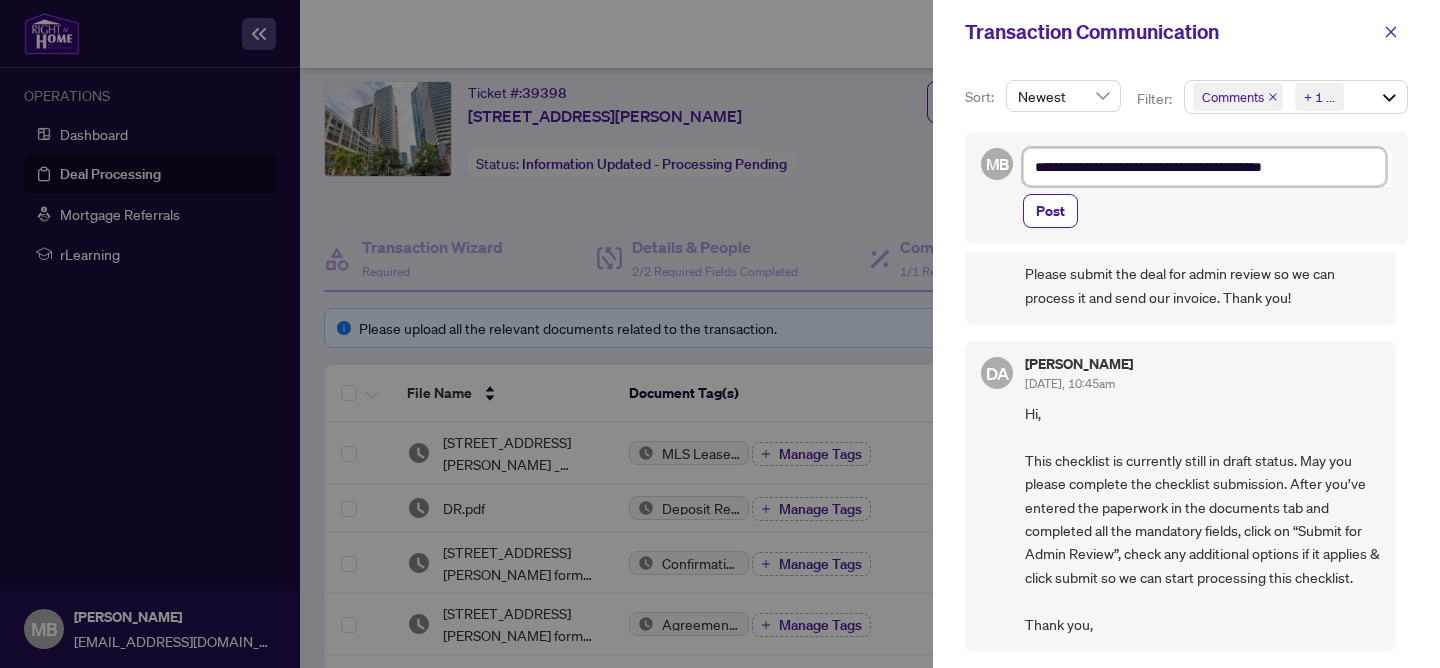 type on "**********" 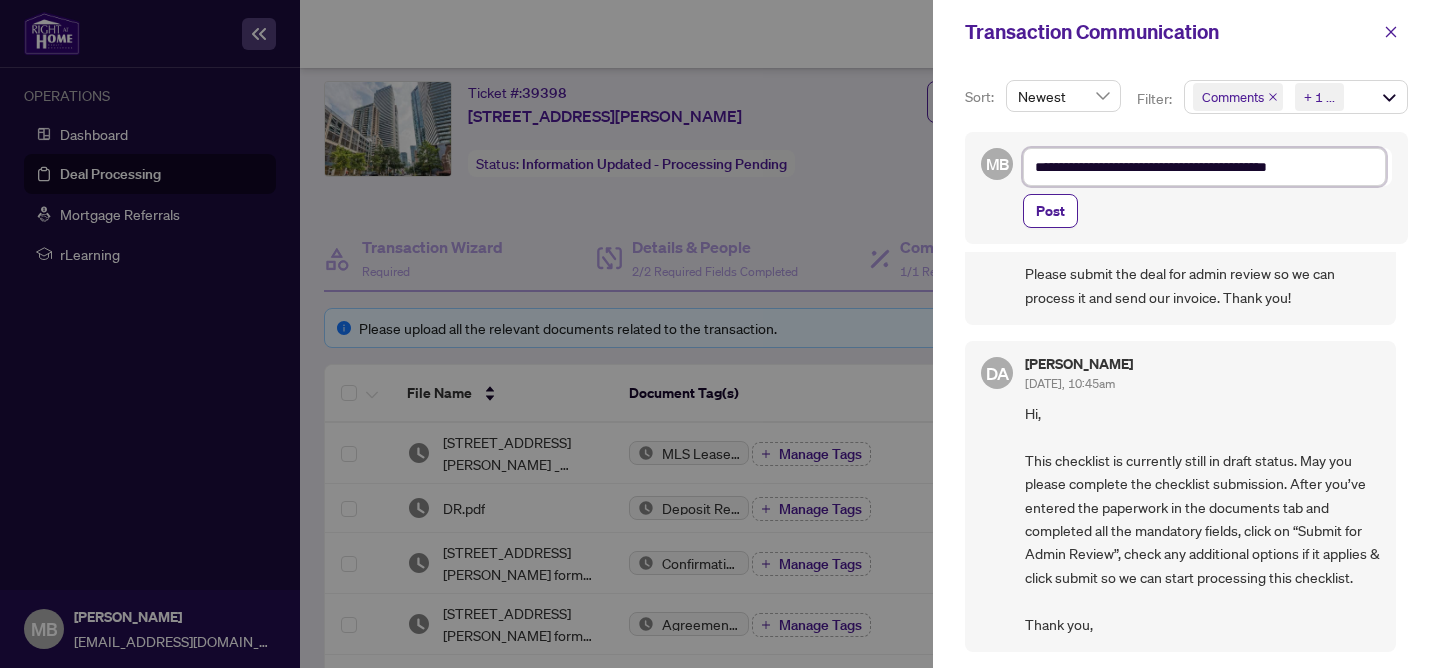 type on "**********" 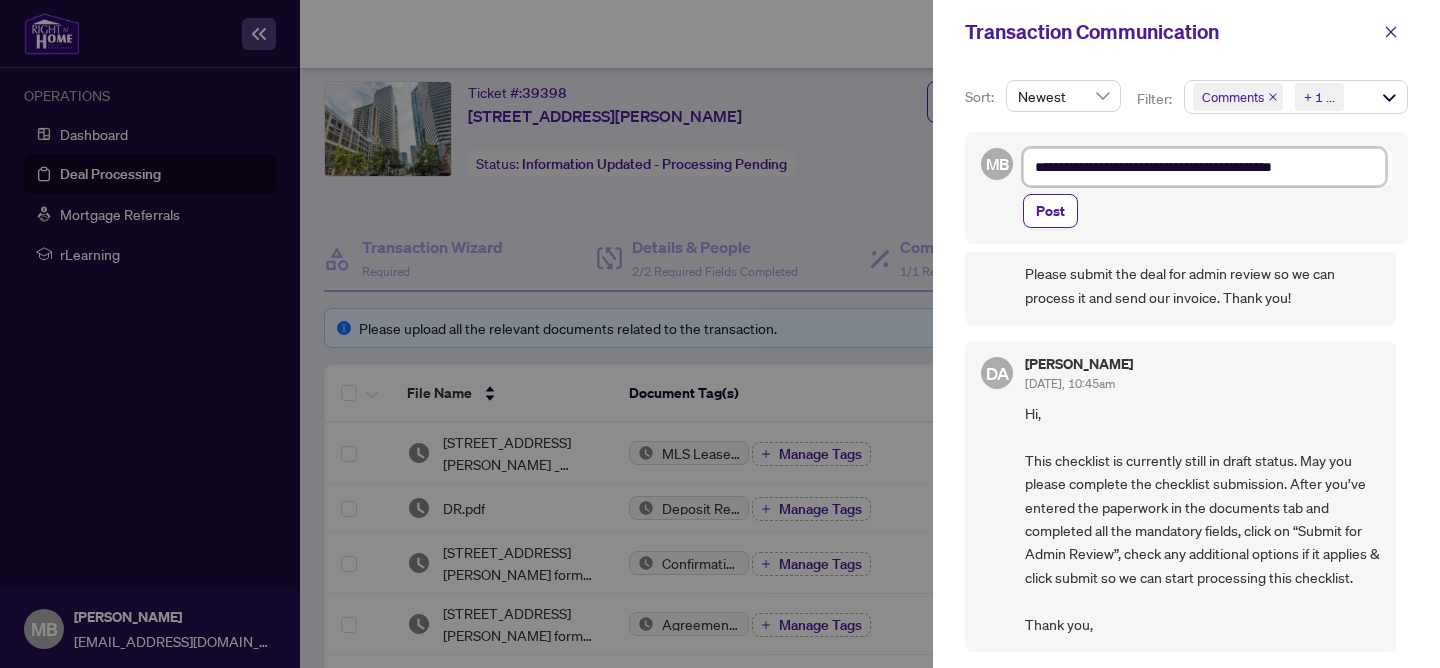 type on "**********" 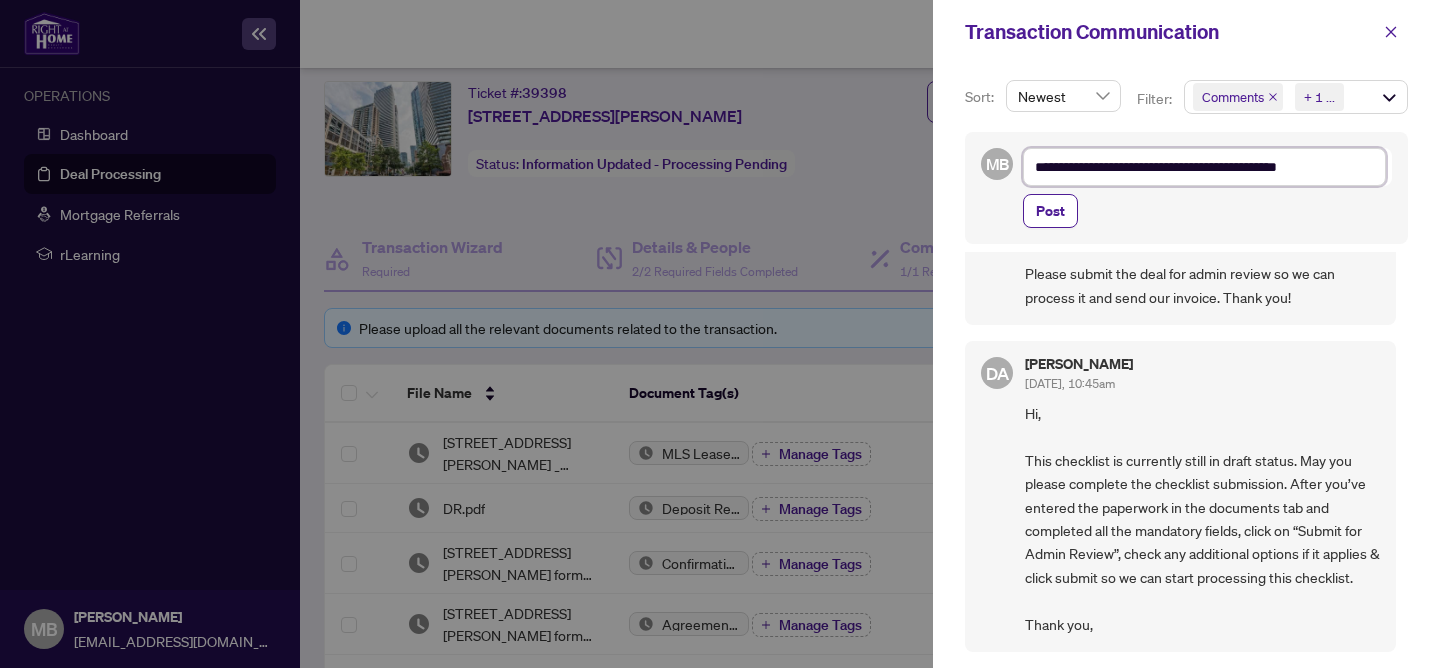 type on "**********" 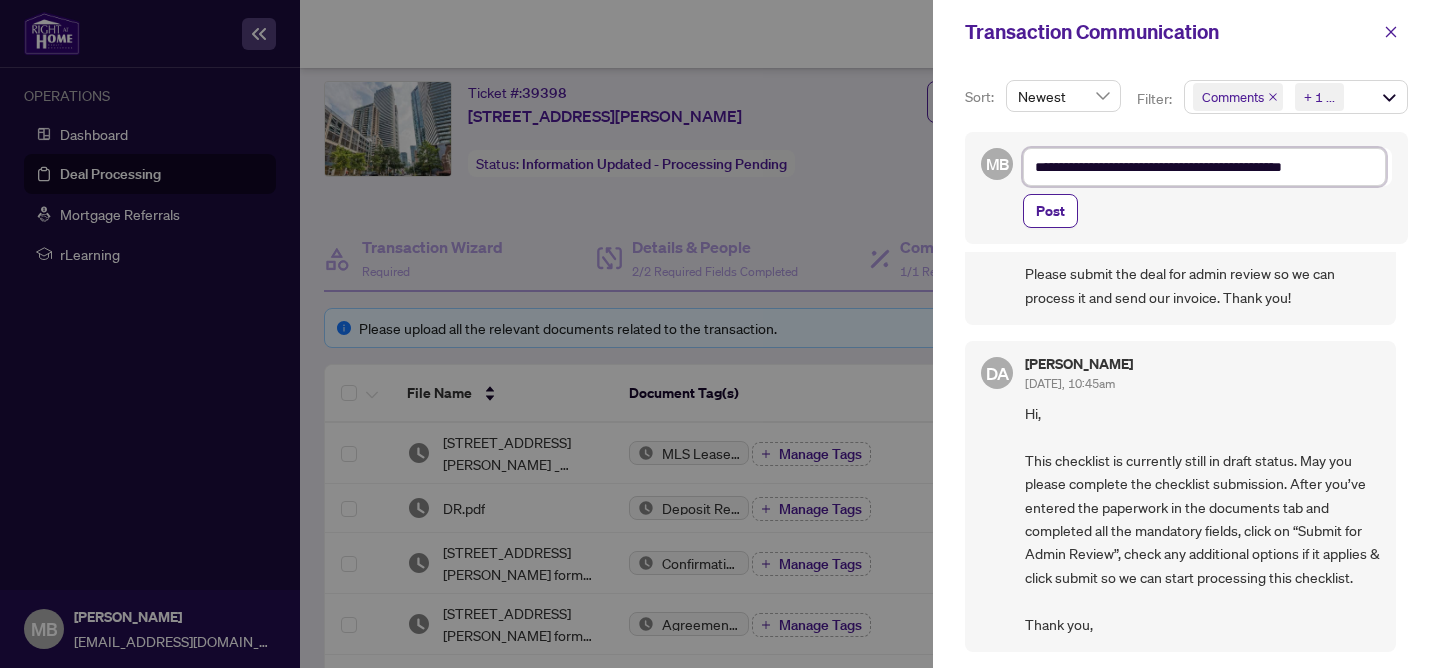 type on "**********" 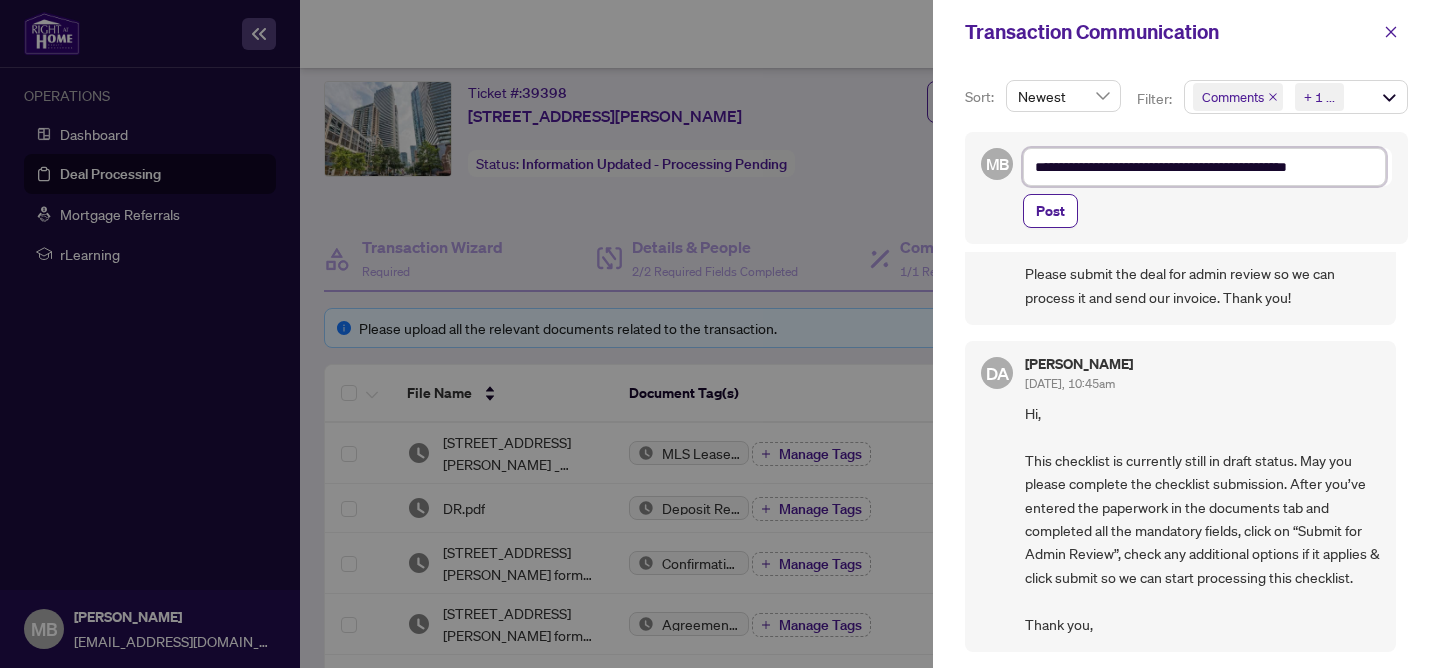 type on "**********" 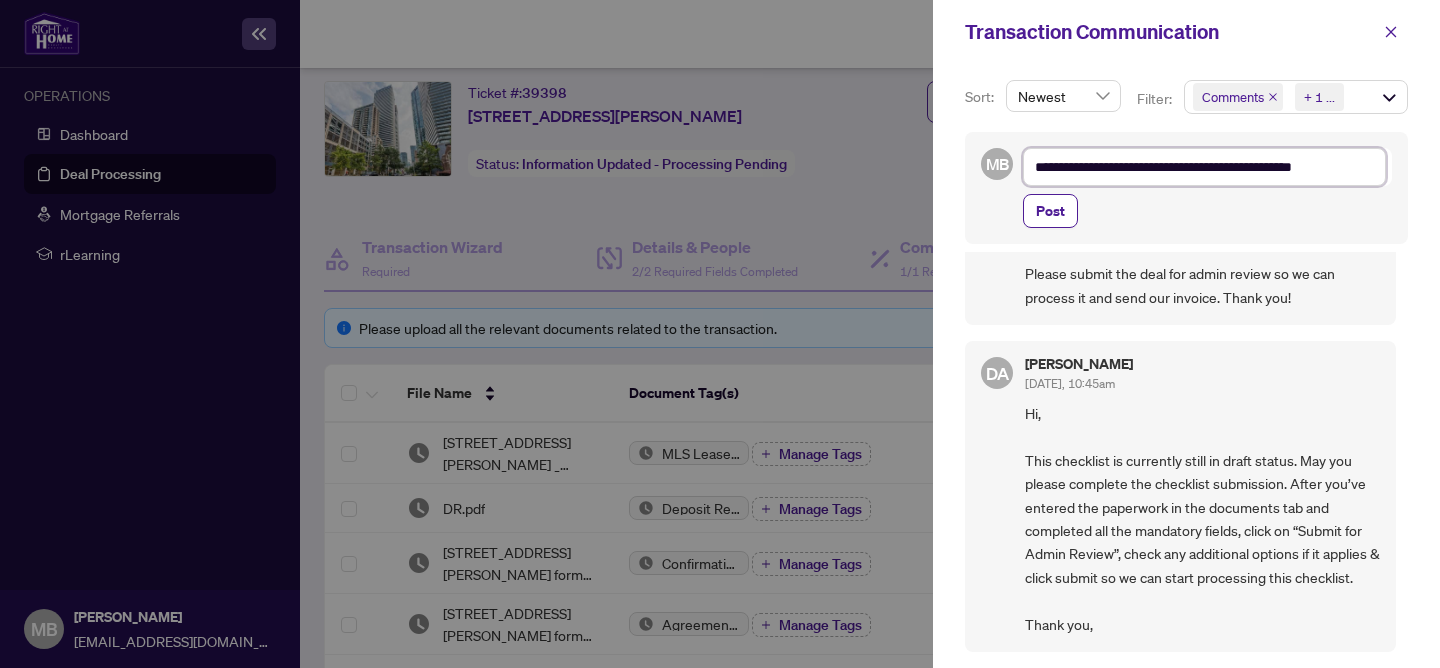 type on "**********" 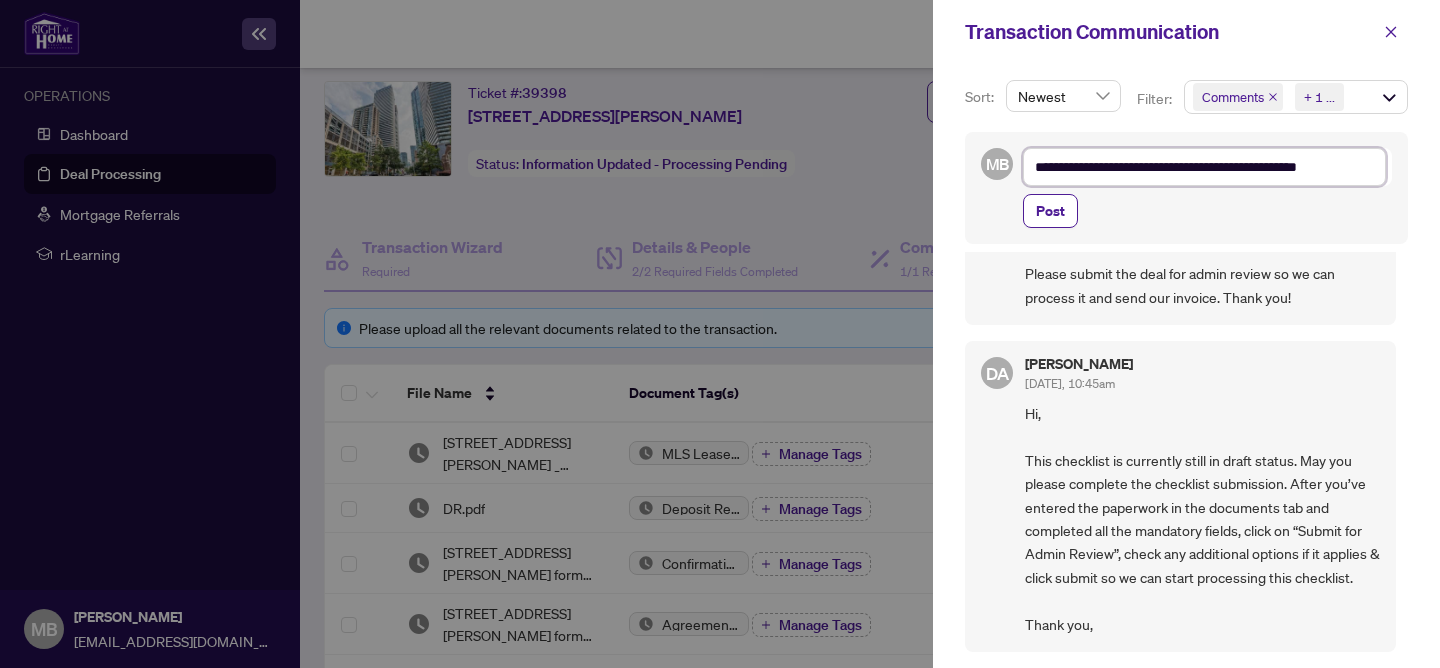 type on "**********" 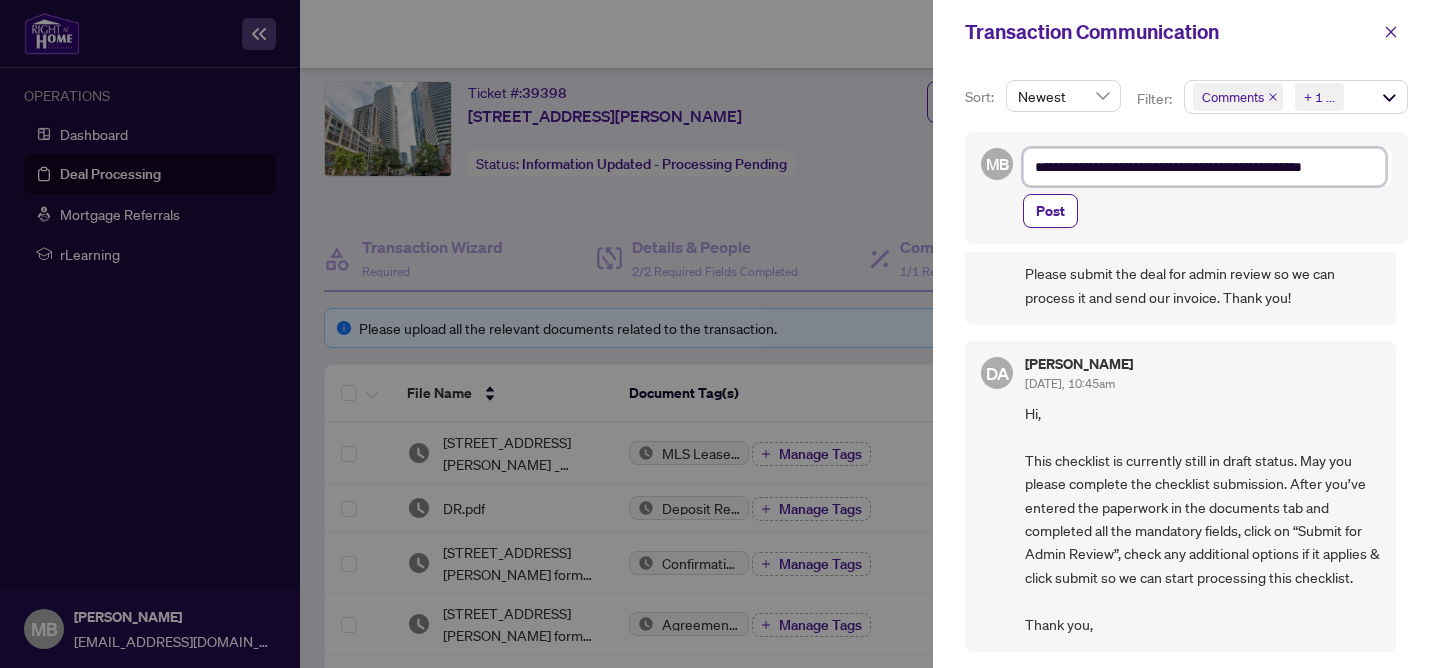 type on "**********" 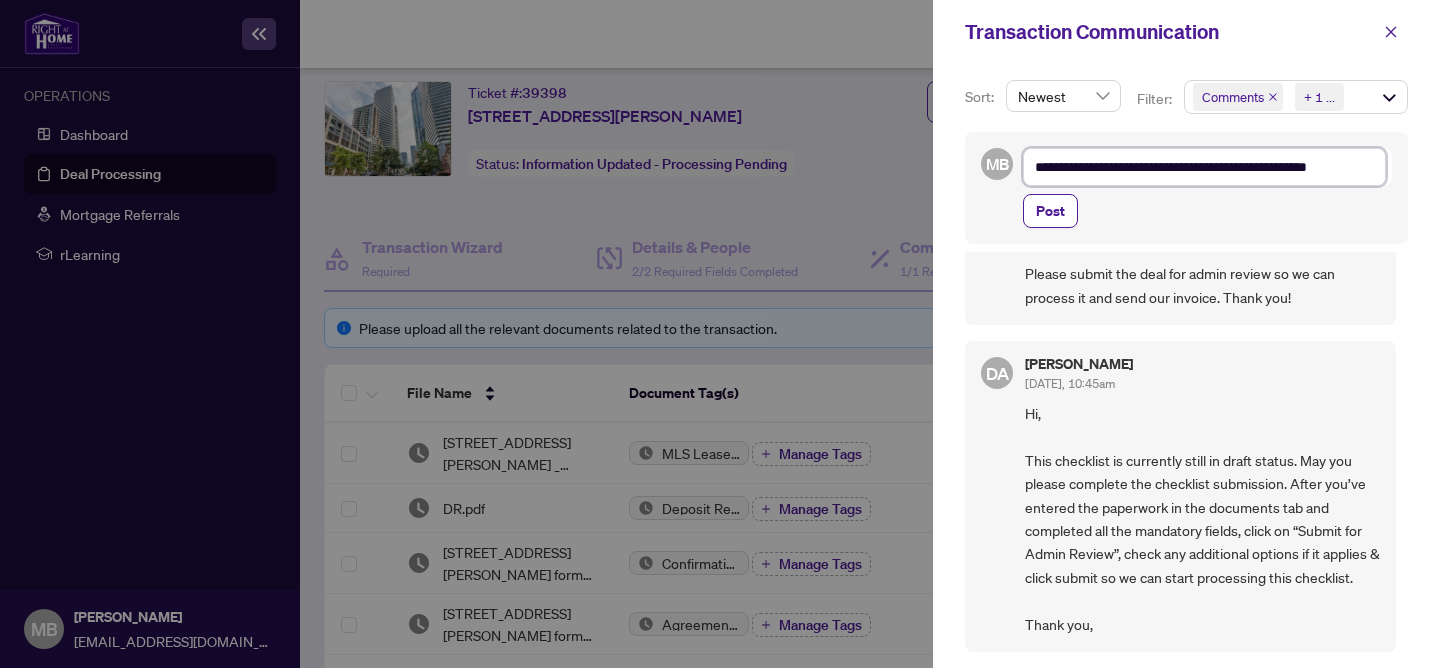 type on "**********" 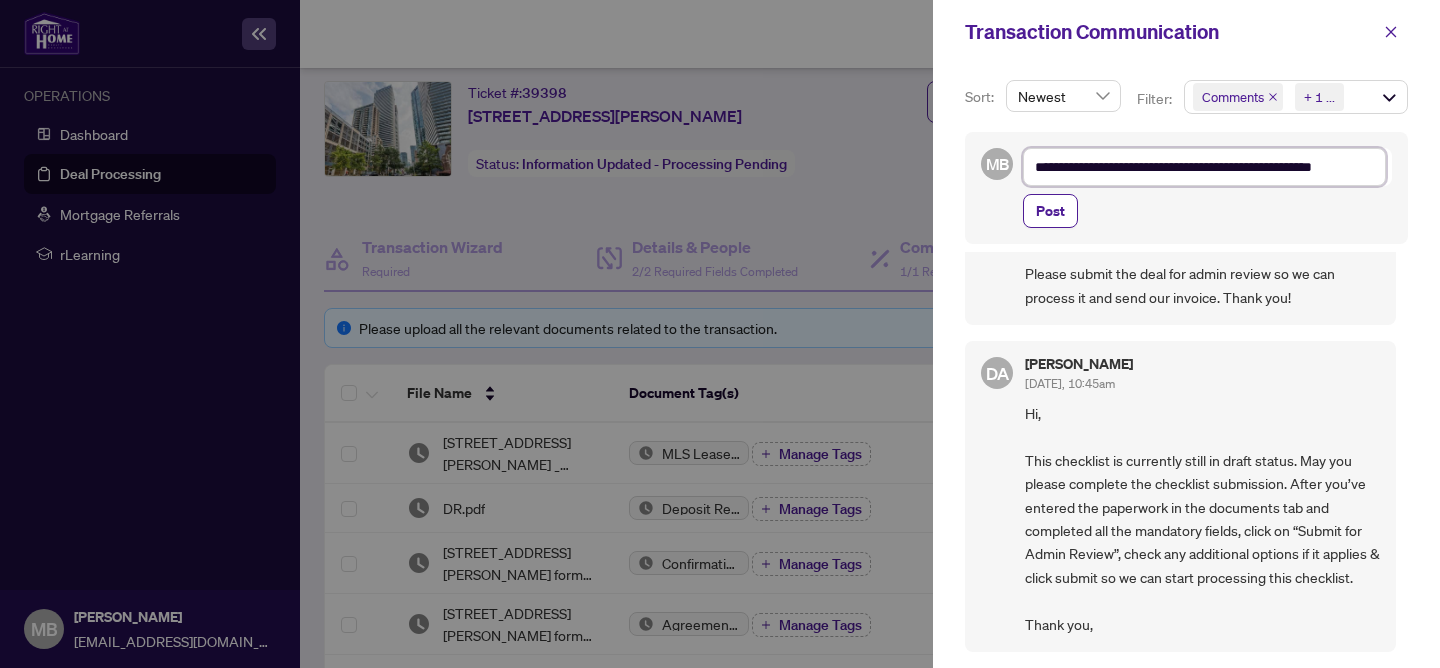 type on "**********" 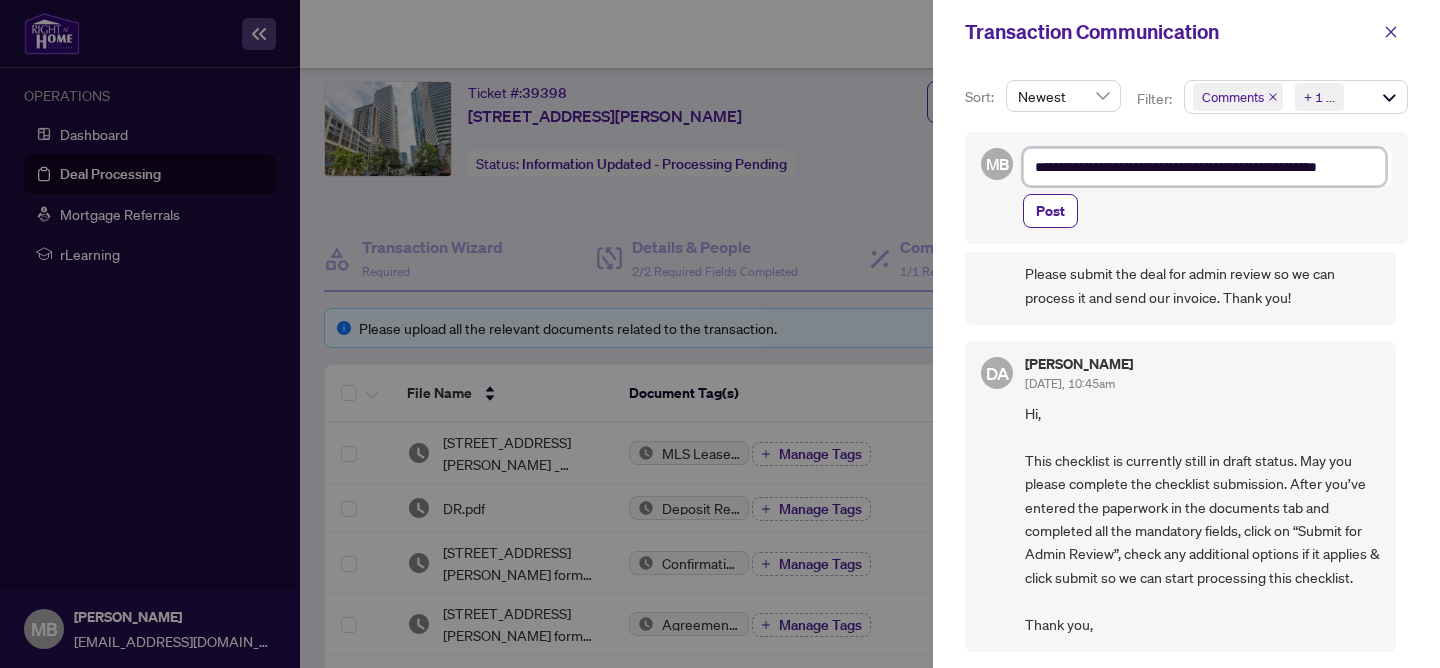 type on "**********" 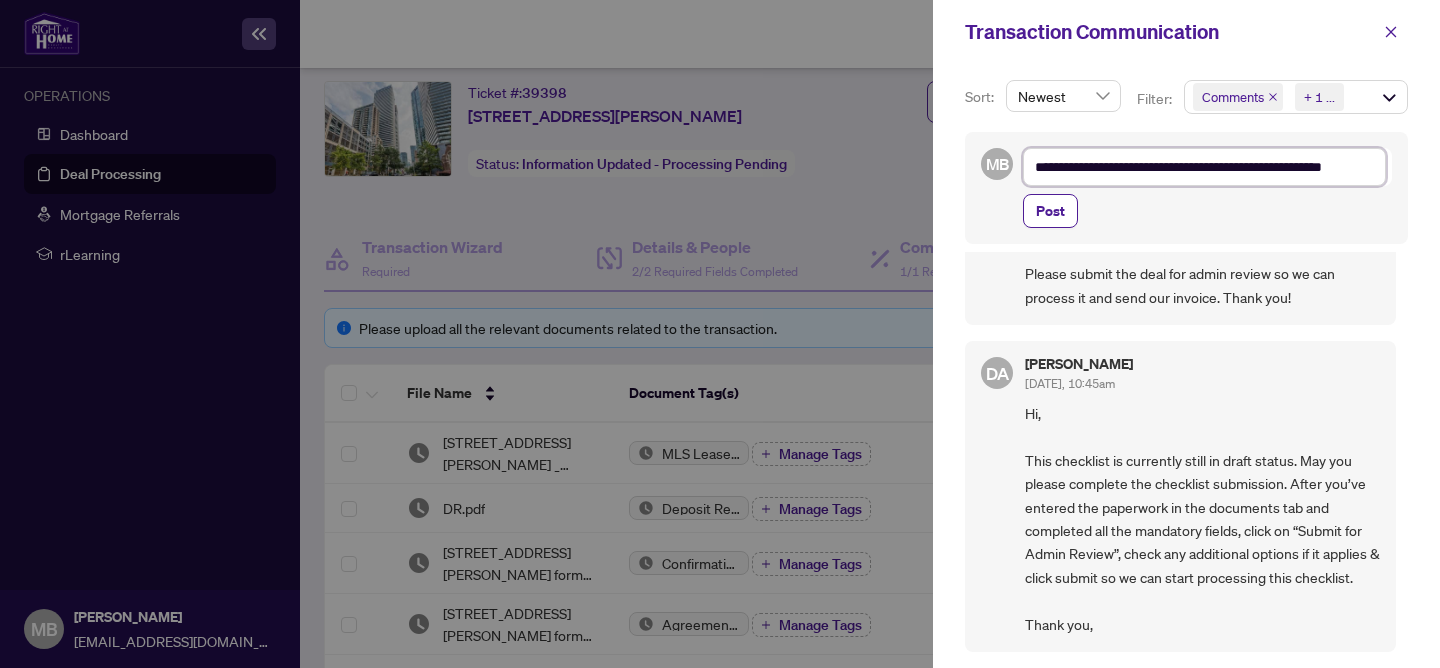 type on "**********" 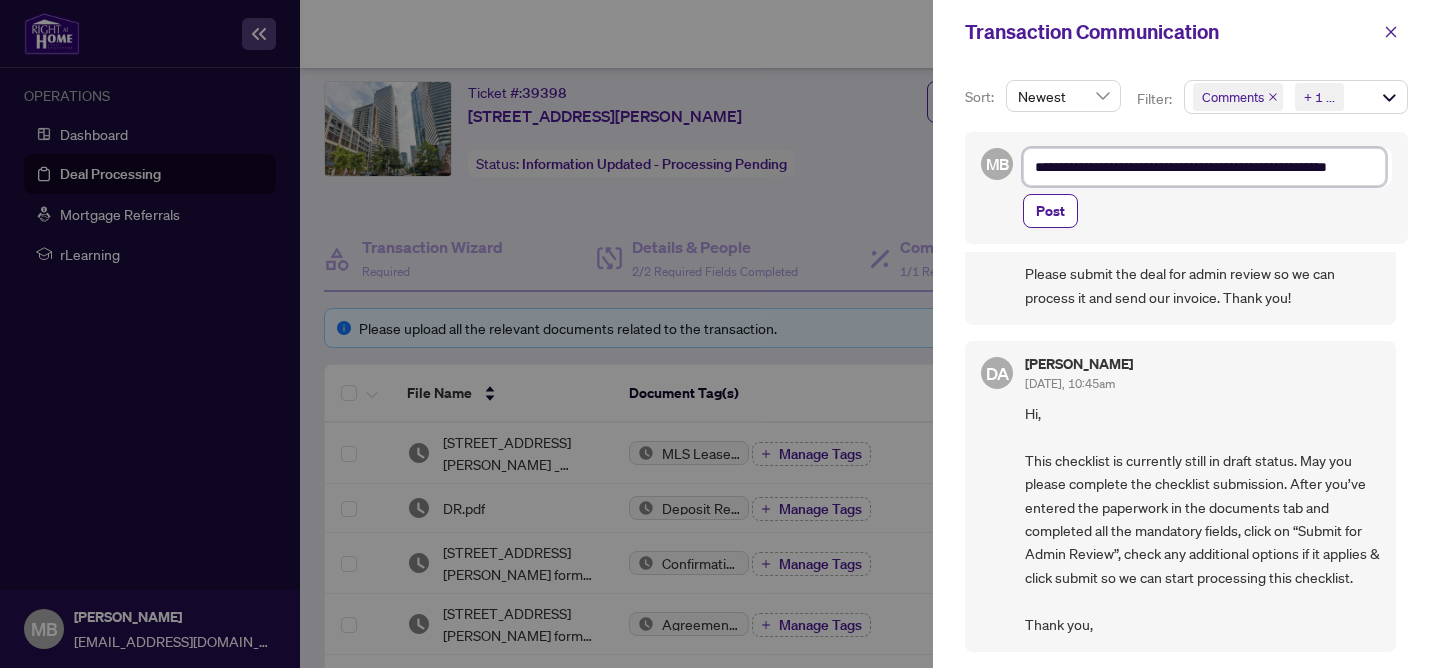 type on "**********" 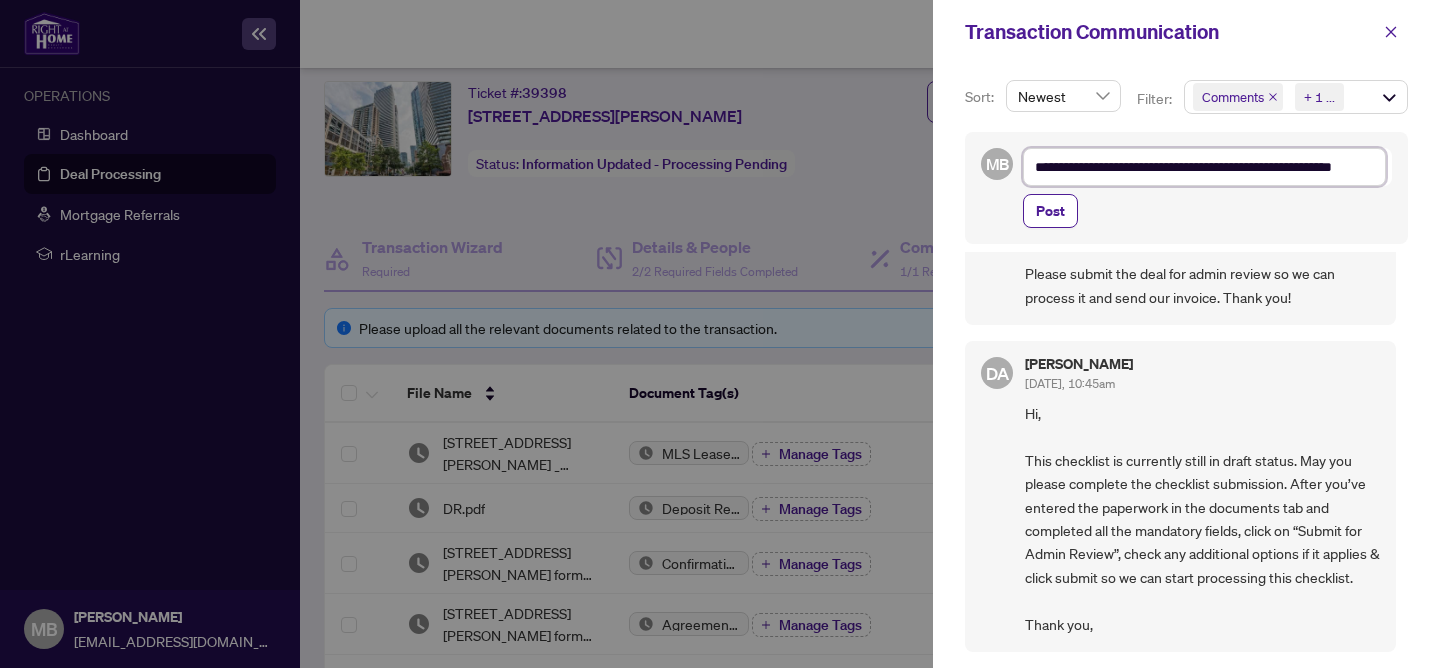 scroll, scrollTop: 26, scrollLeft: 0, axis: vertical 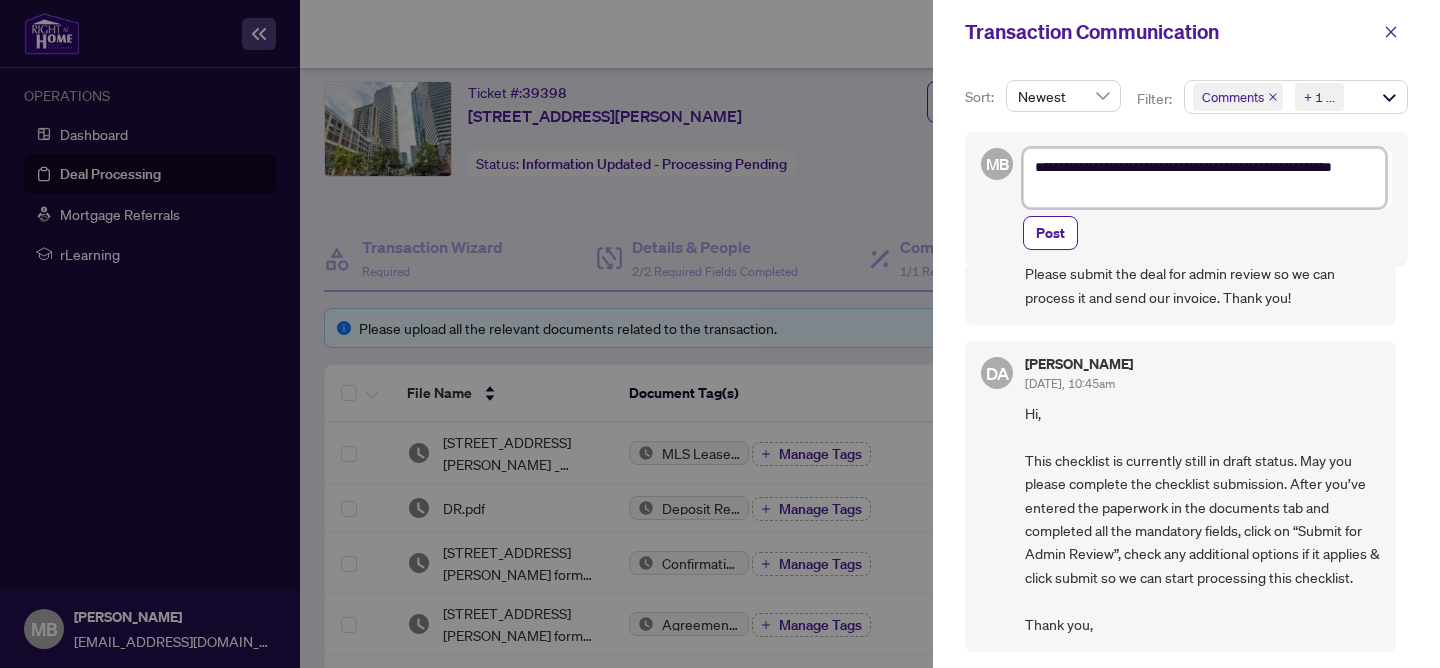 type on "**********" 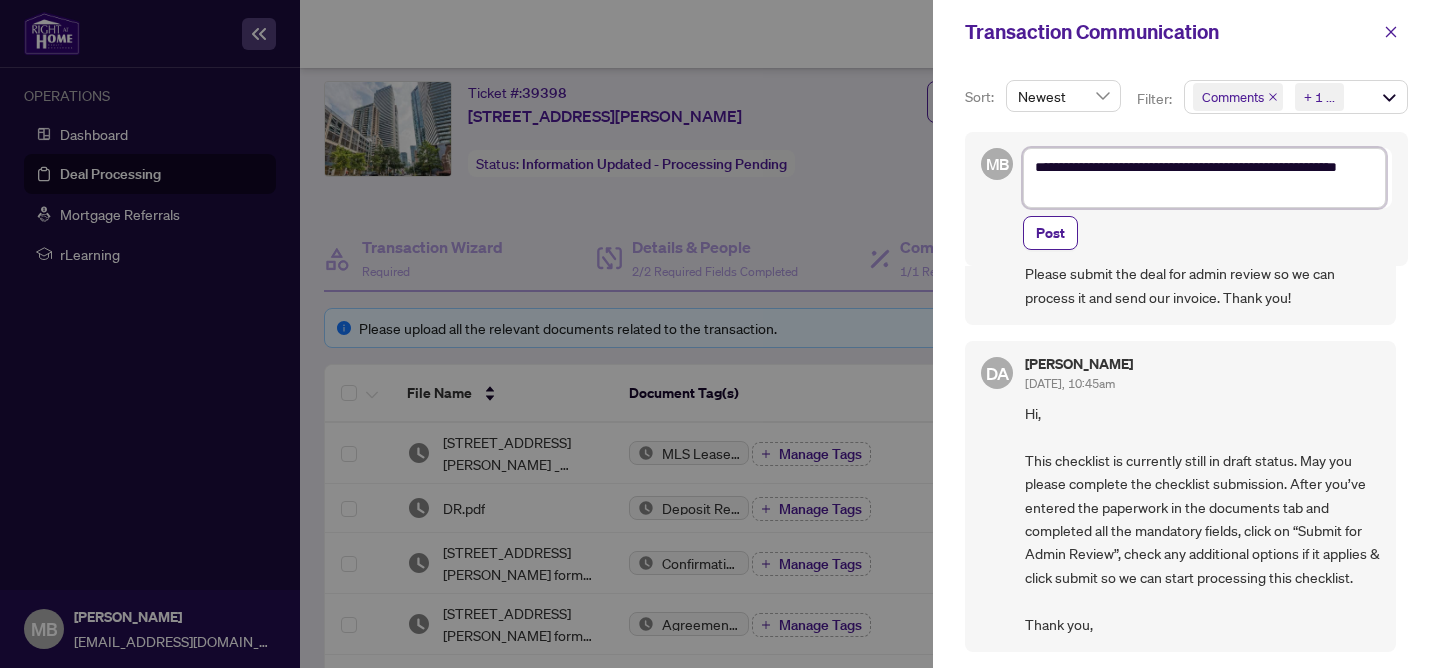 type on "**********" 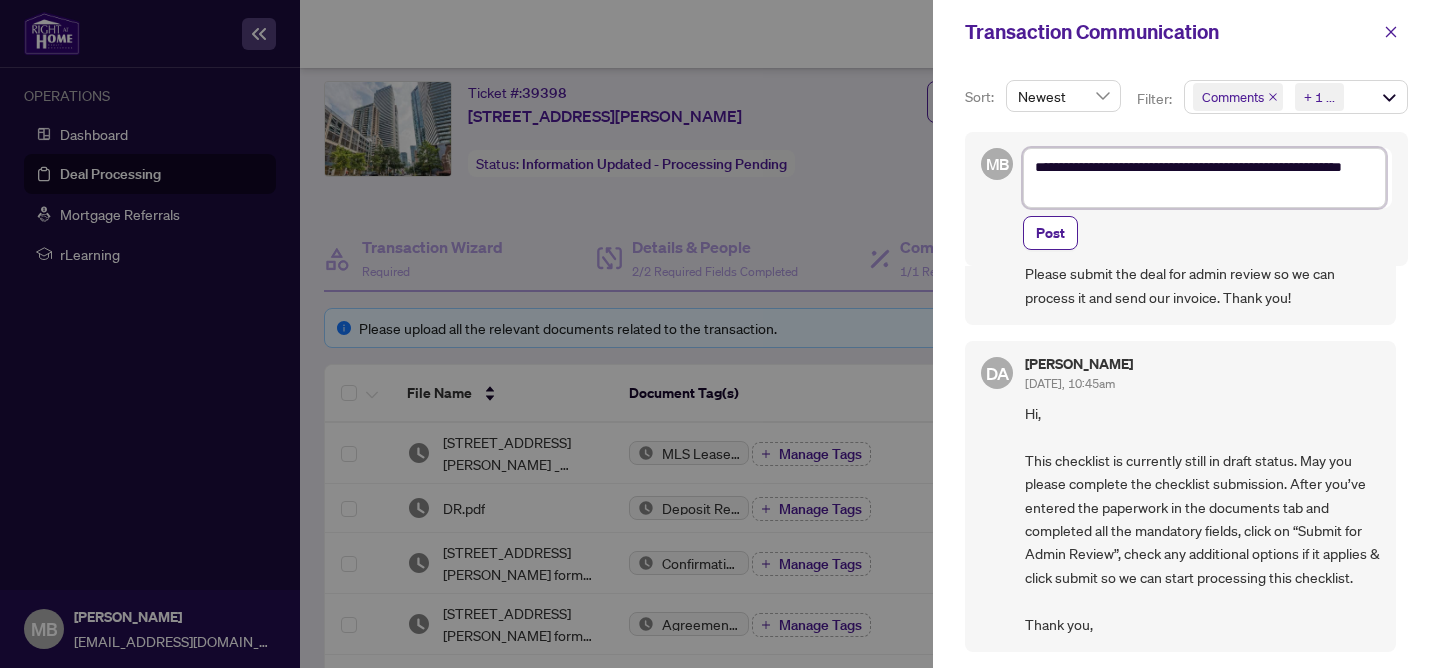 type on "**********" 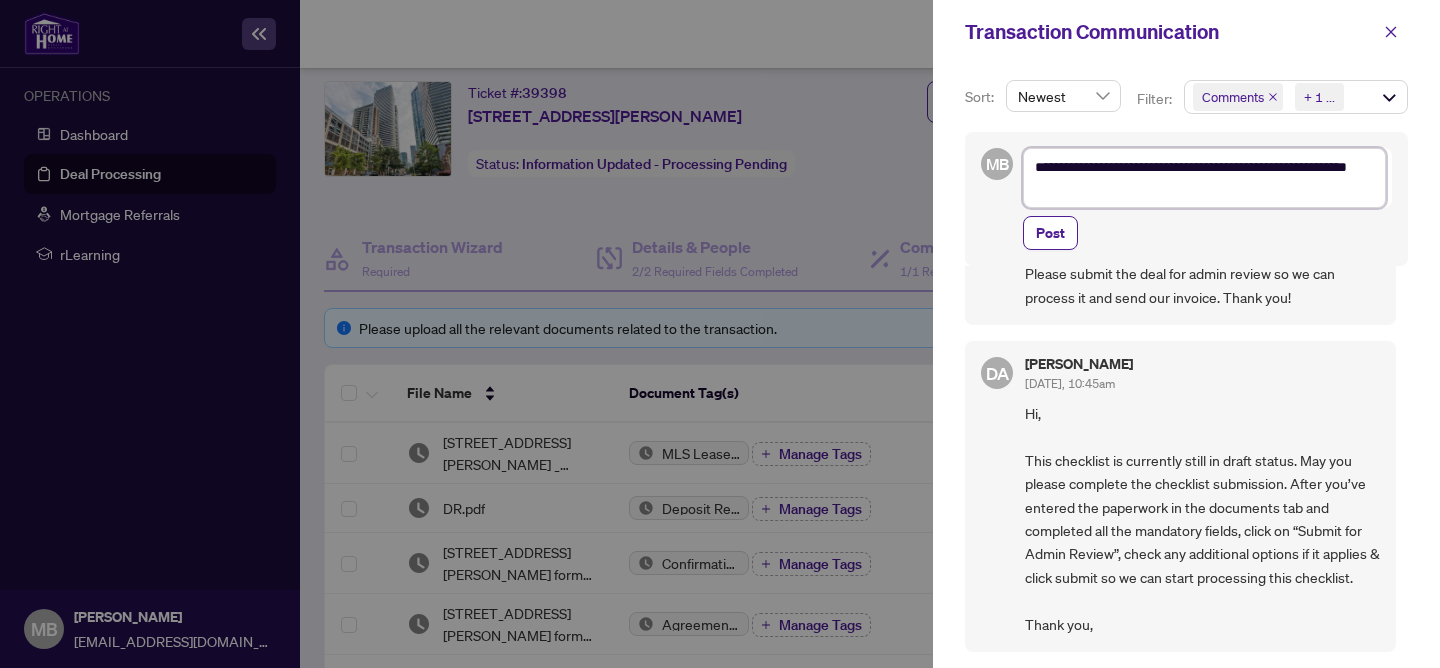 type on "**********" 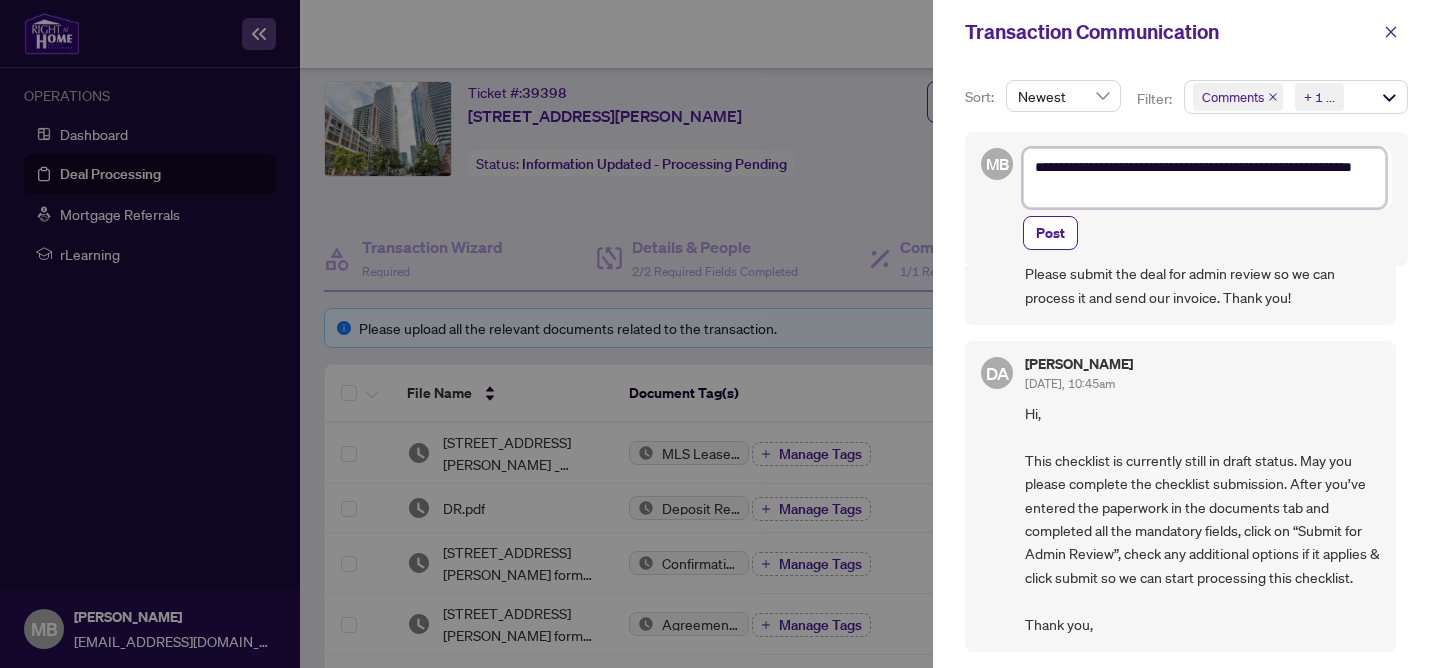 type on "**********" 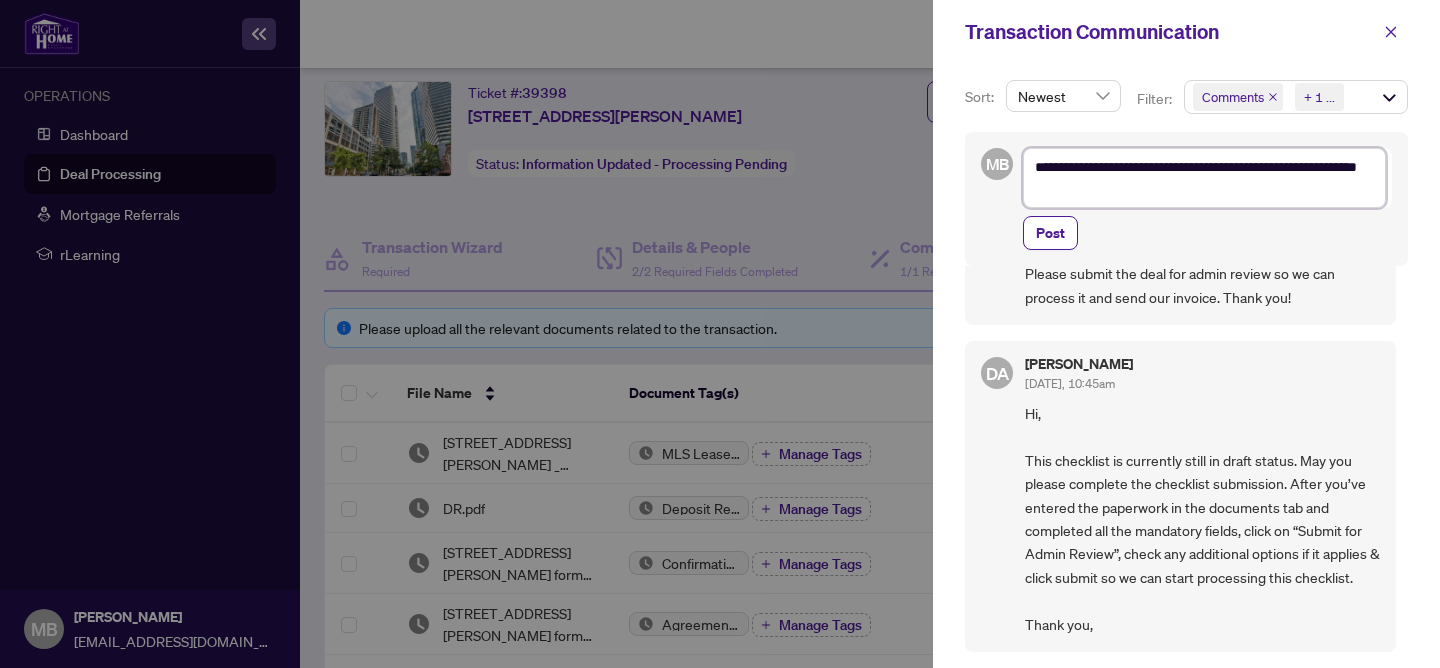 type on "**********" 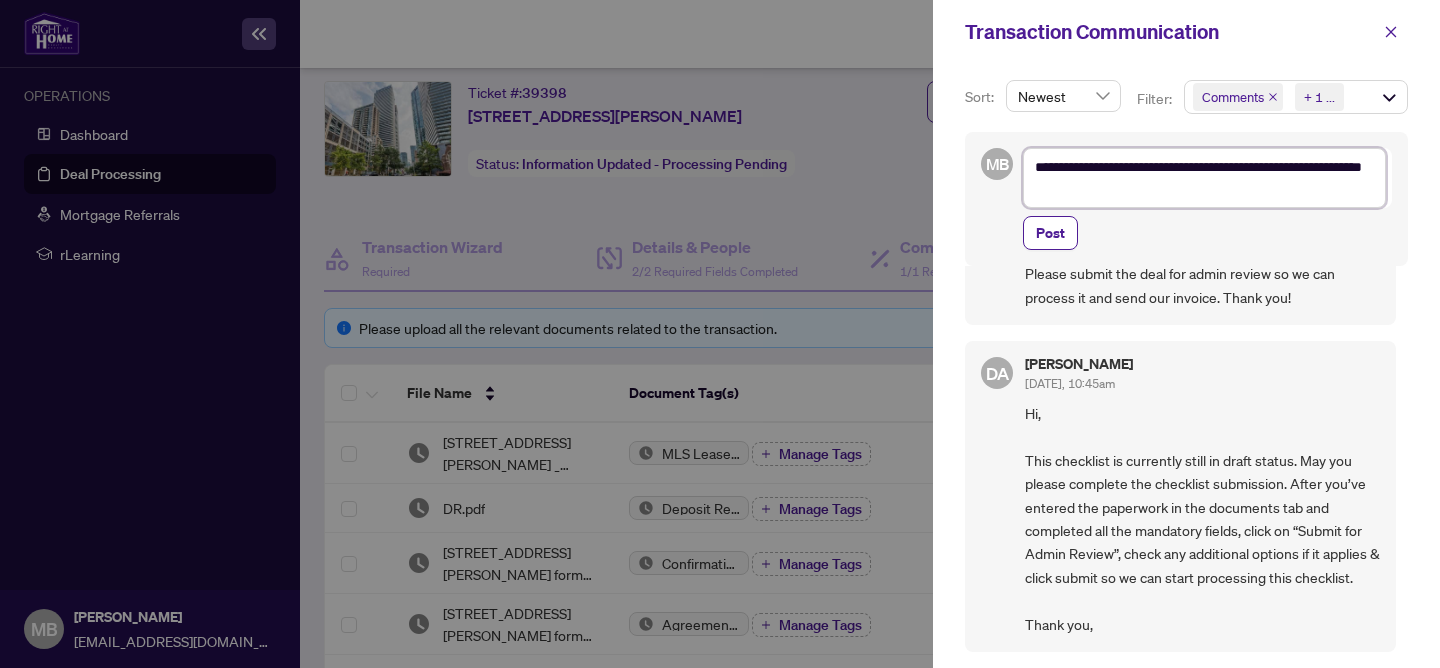 type on "**********" 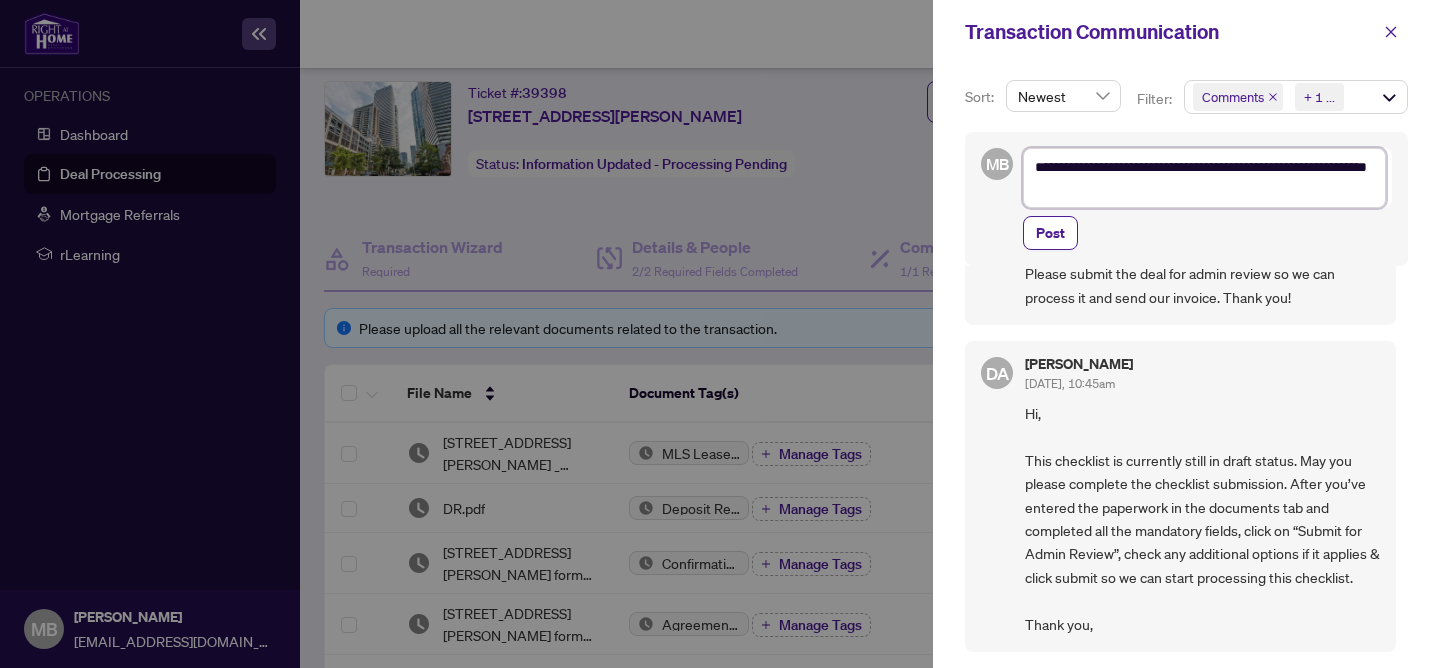 type on "**********" 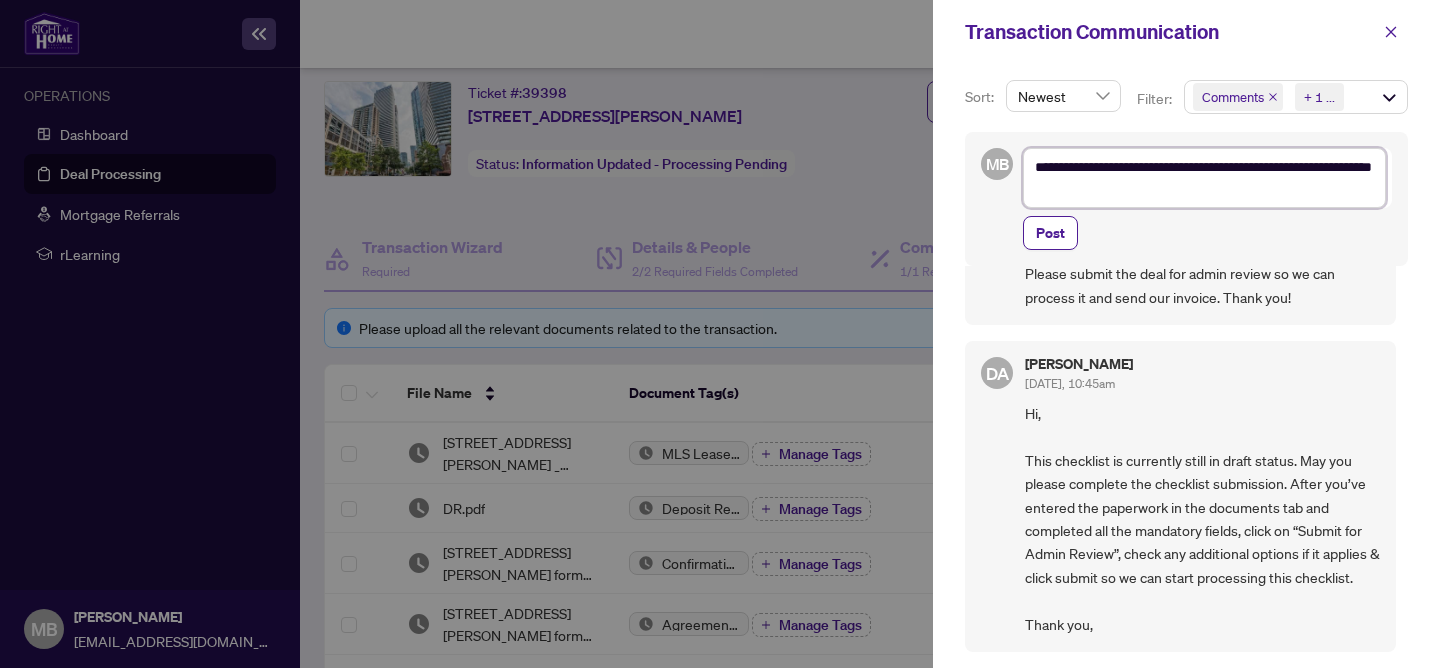 type on "**********" 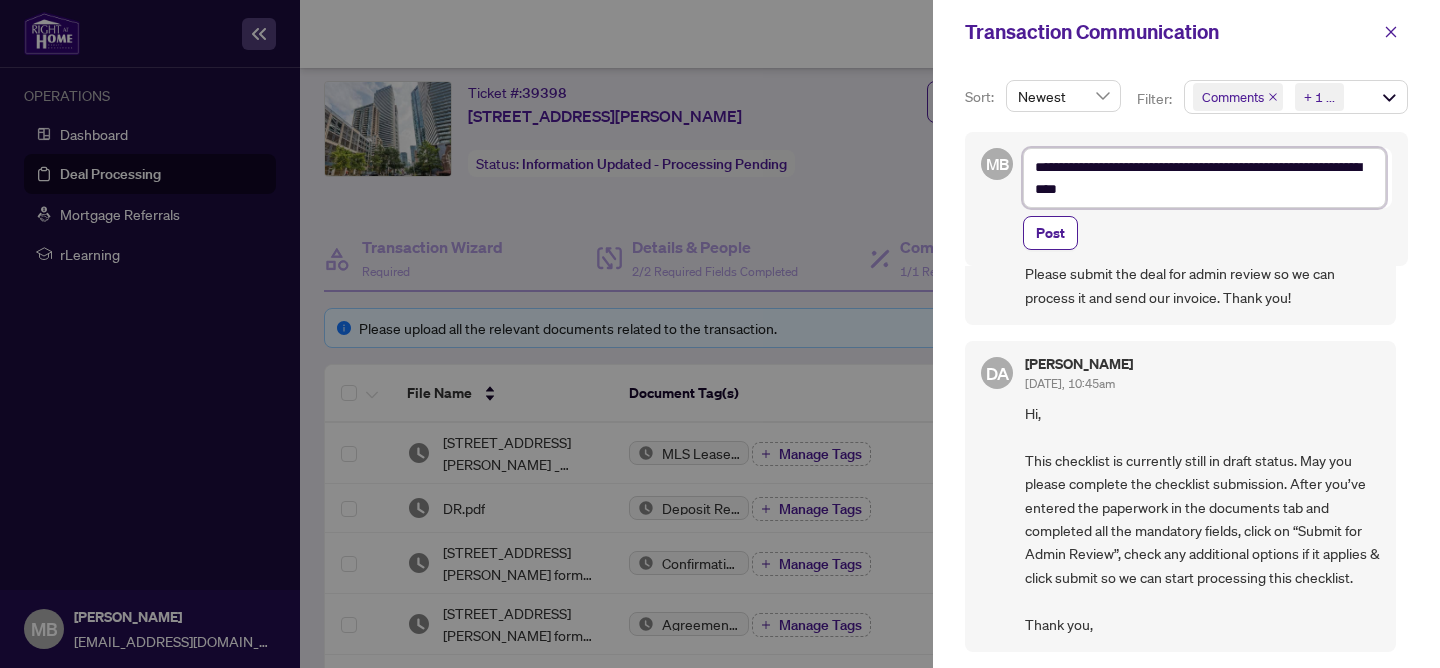 type on "**********" 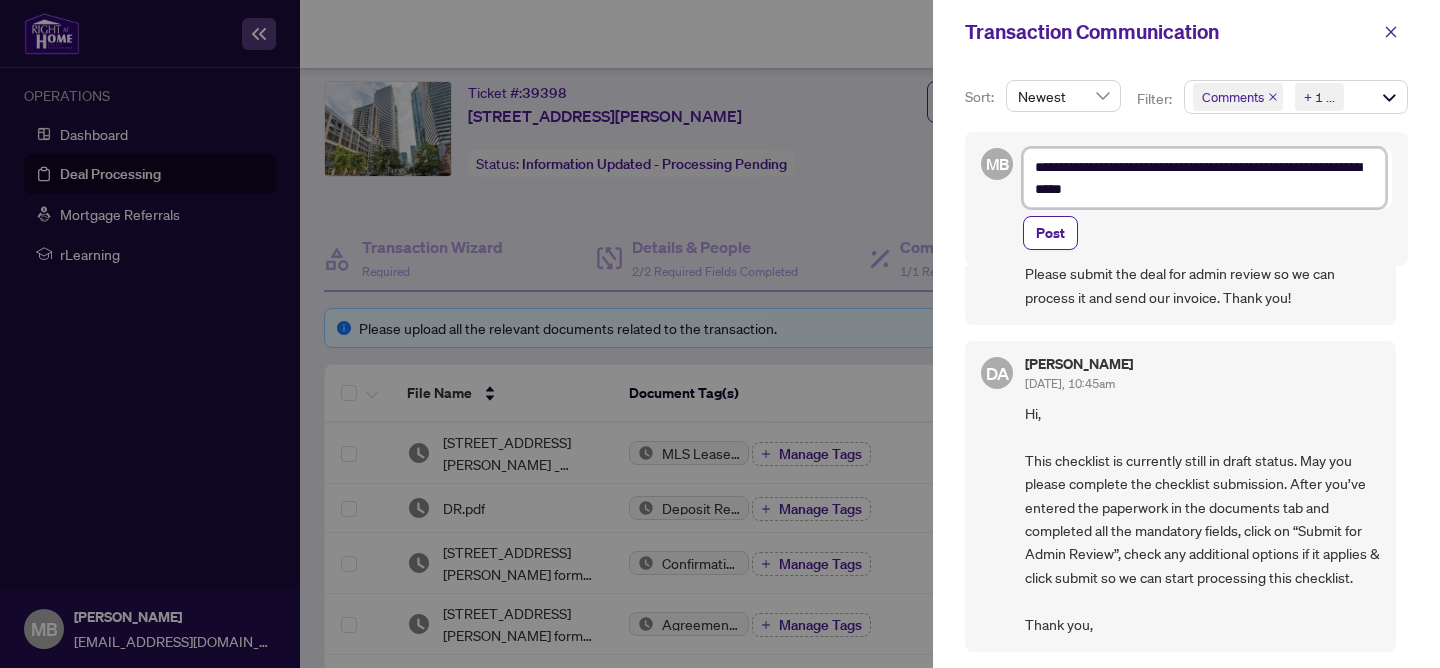 type on "**********" 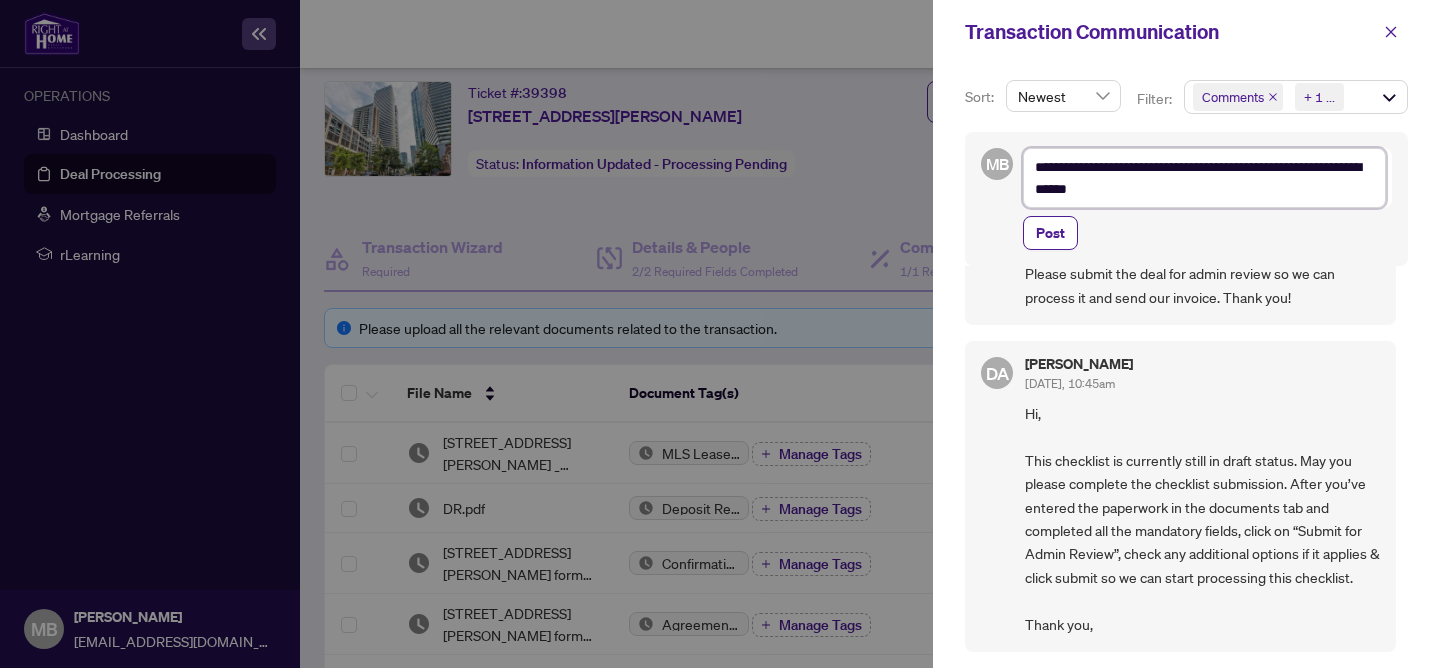 type on "**********" 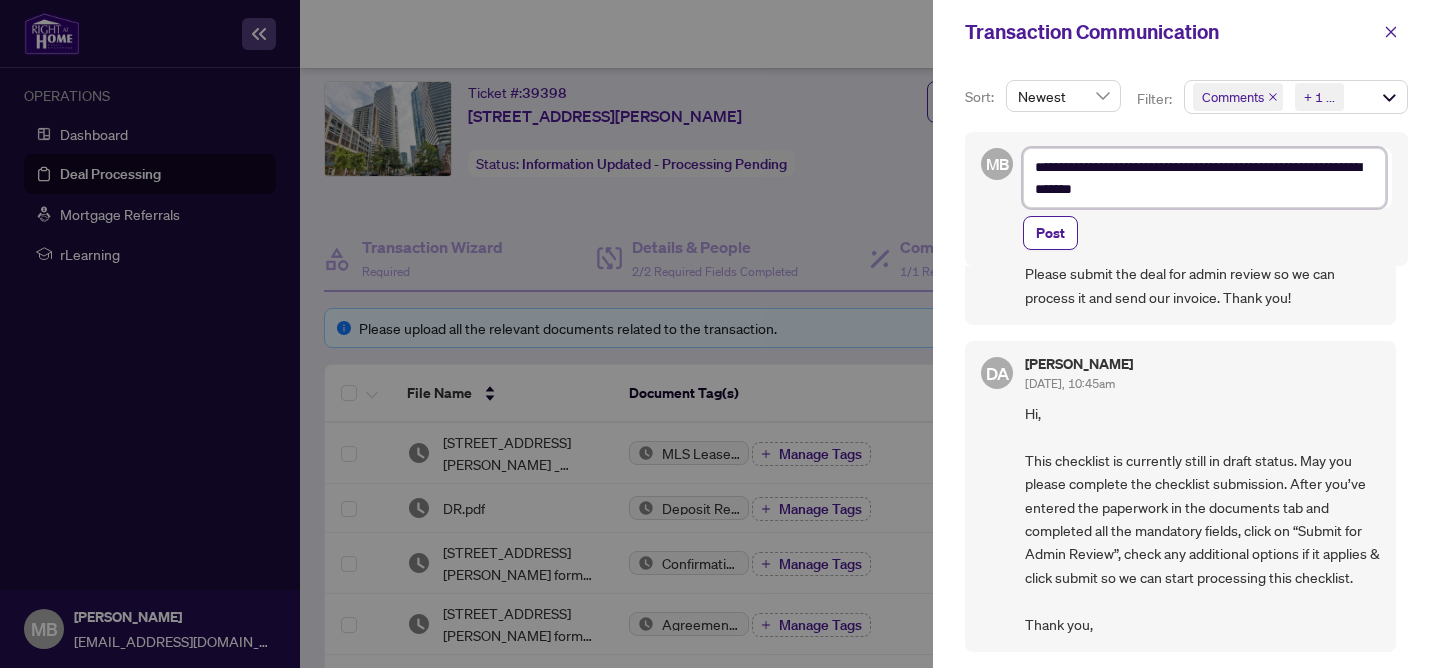 type on "**********" 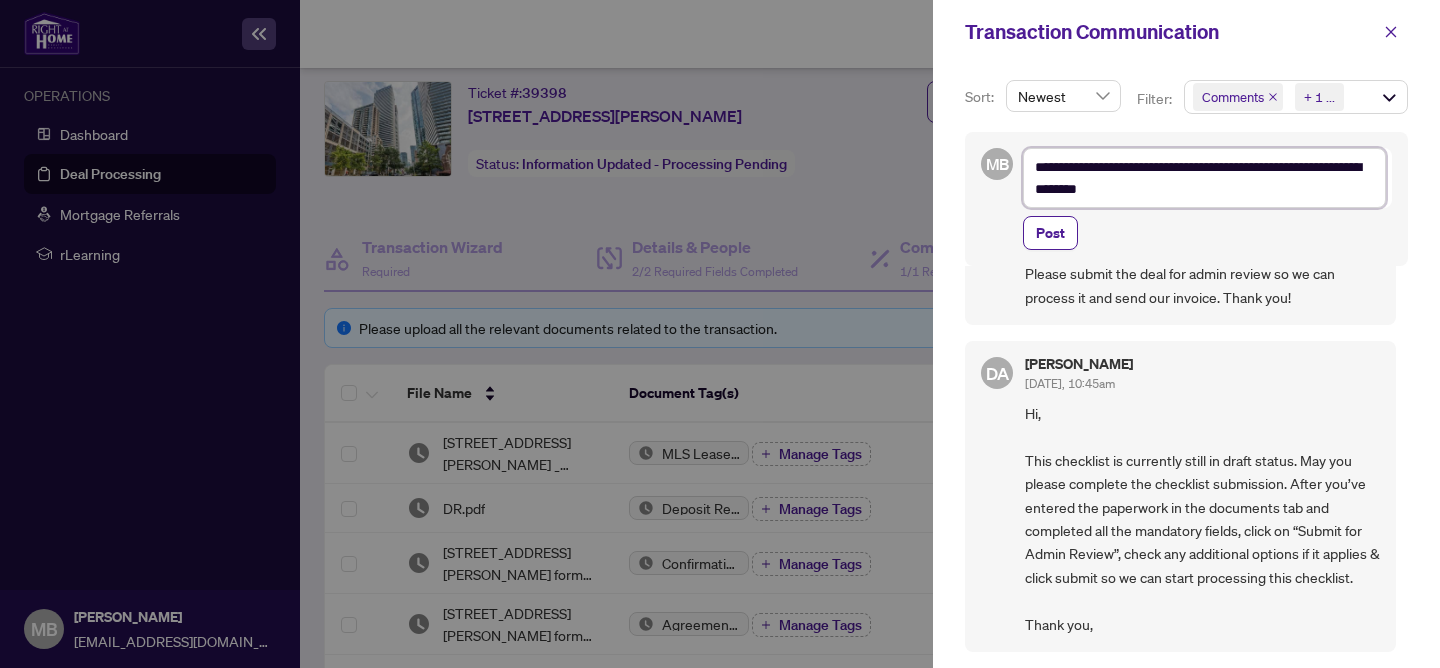 type on "**********" 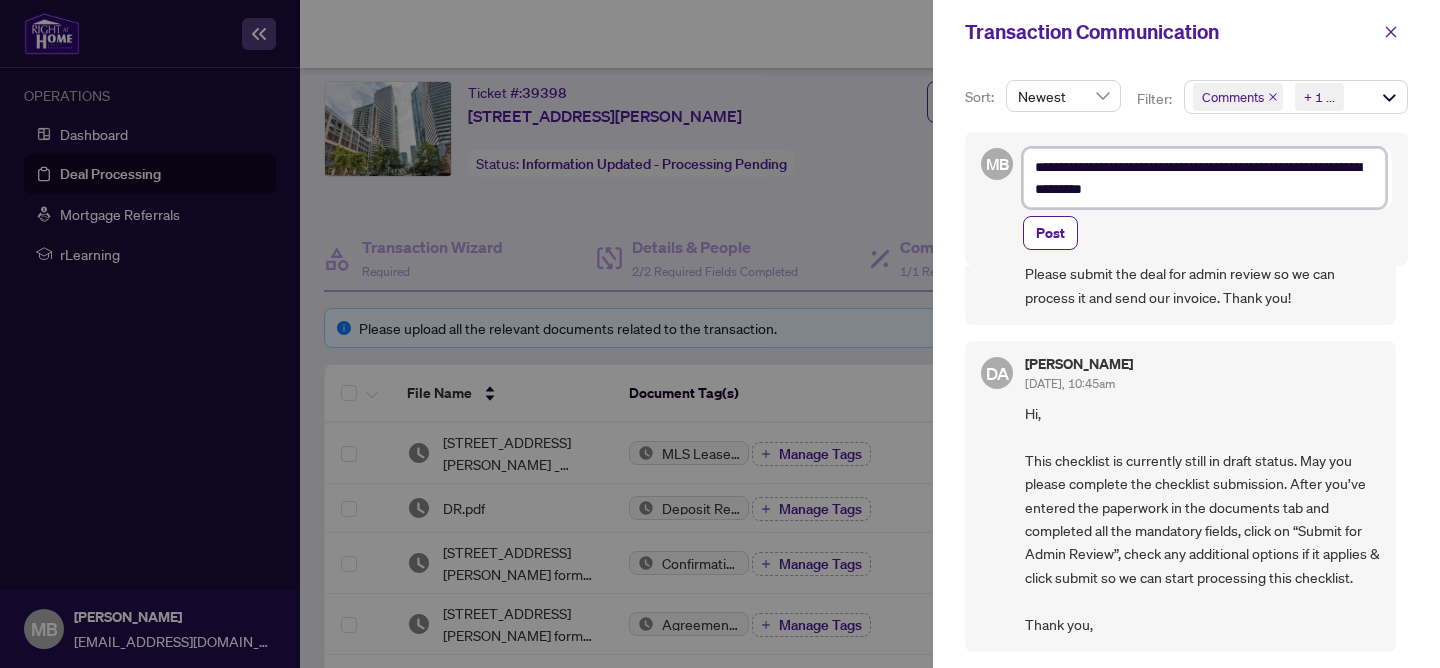 type on "**********" 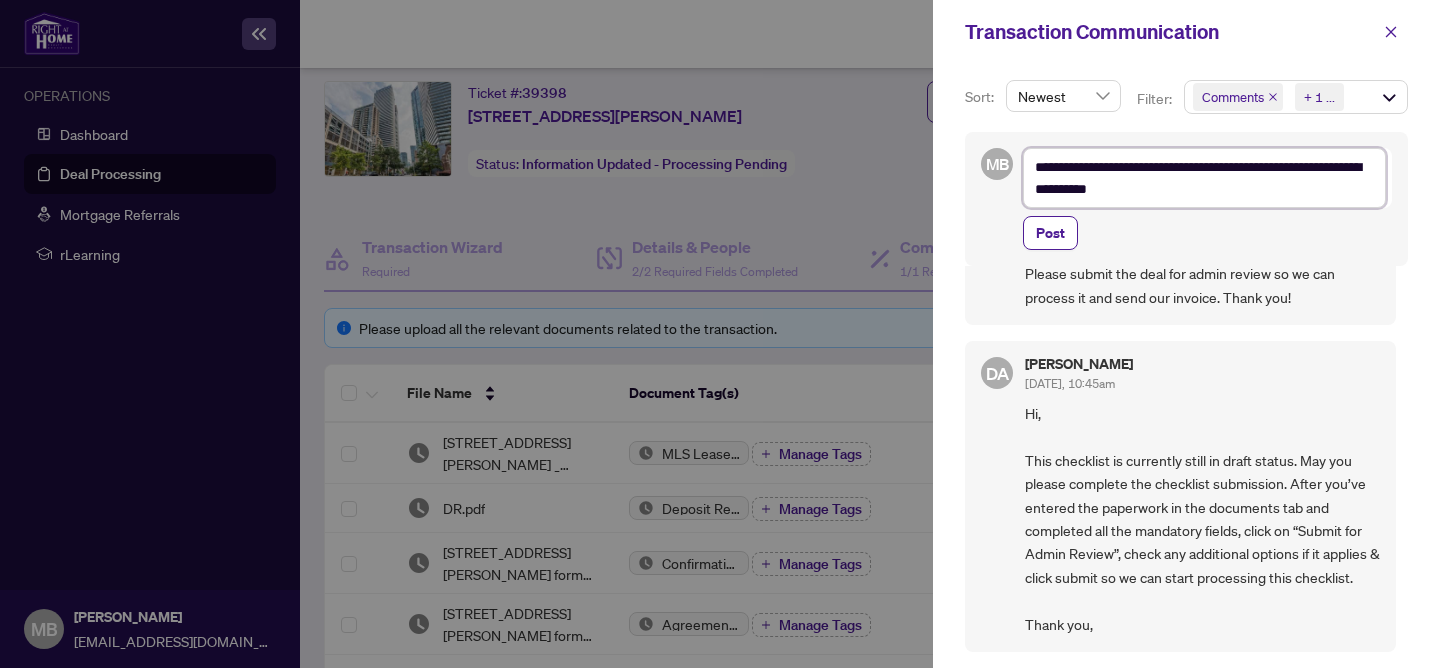 type on "**********" 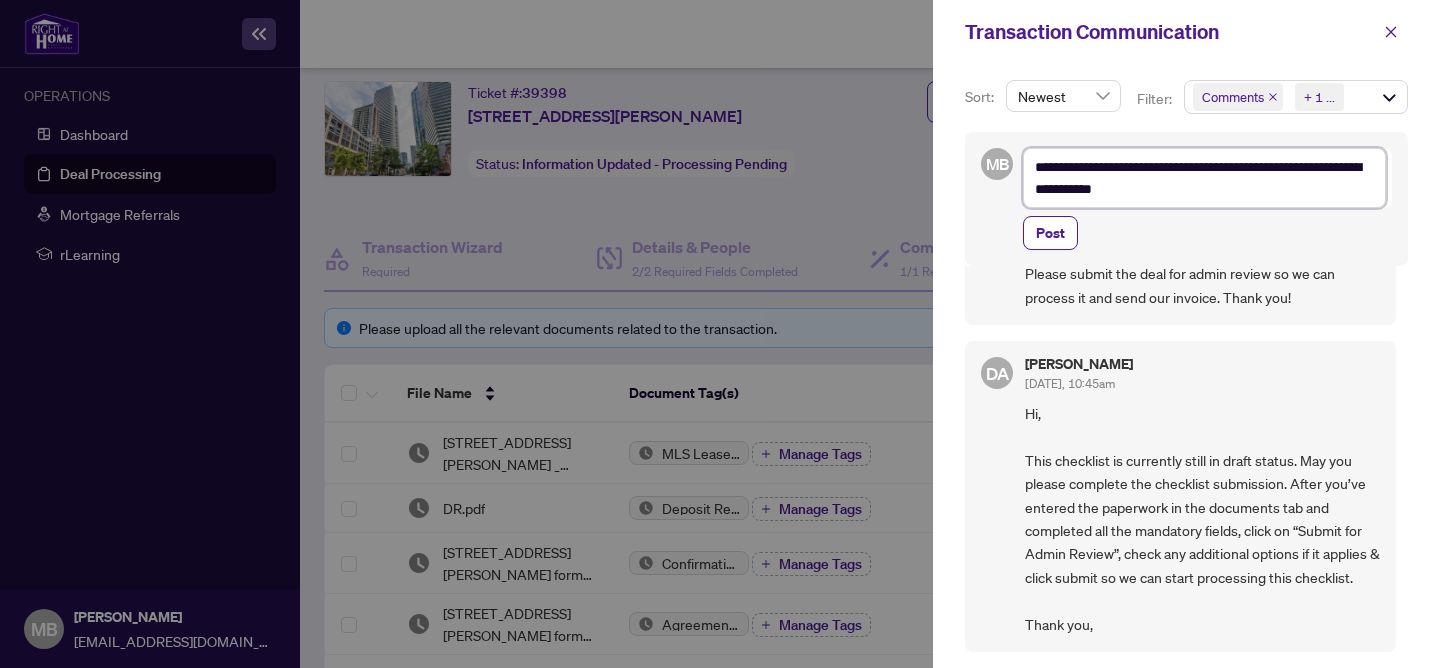 type on "**********" 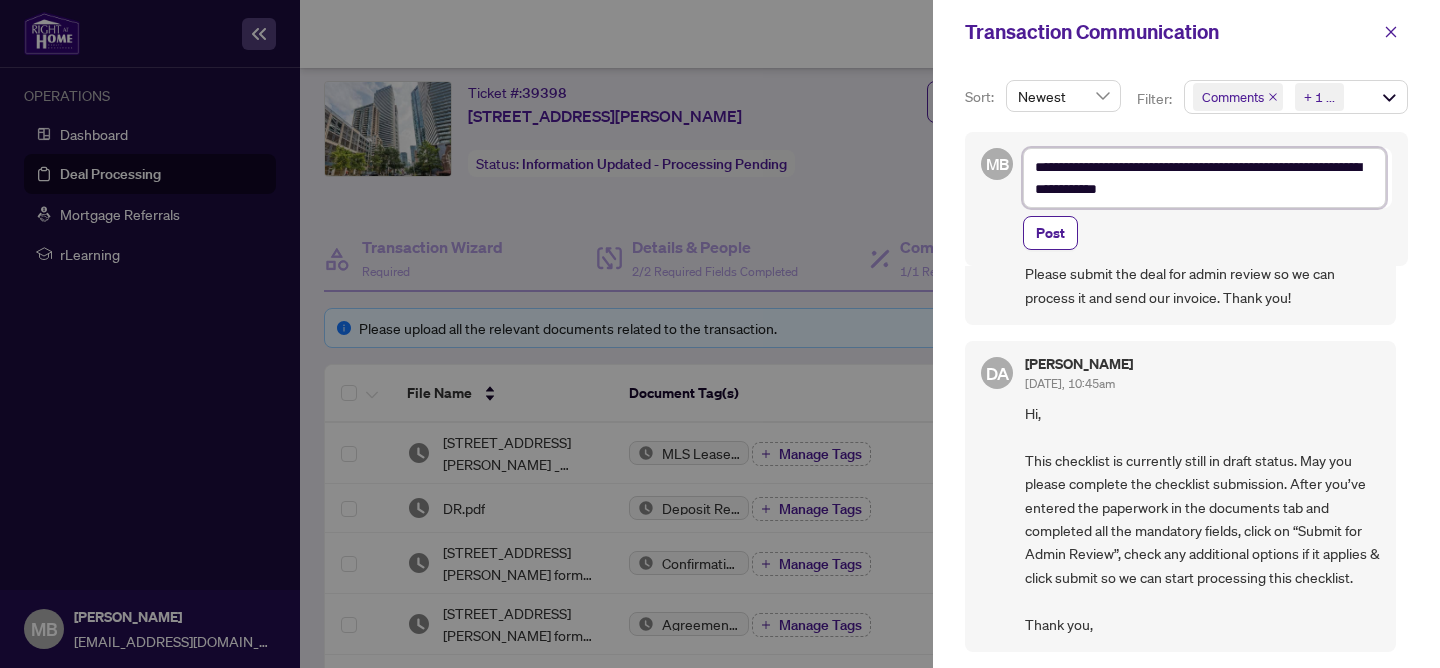 type on "**********" 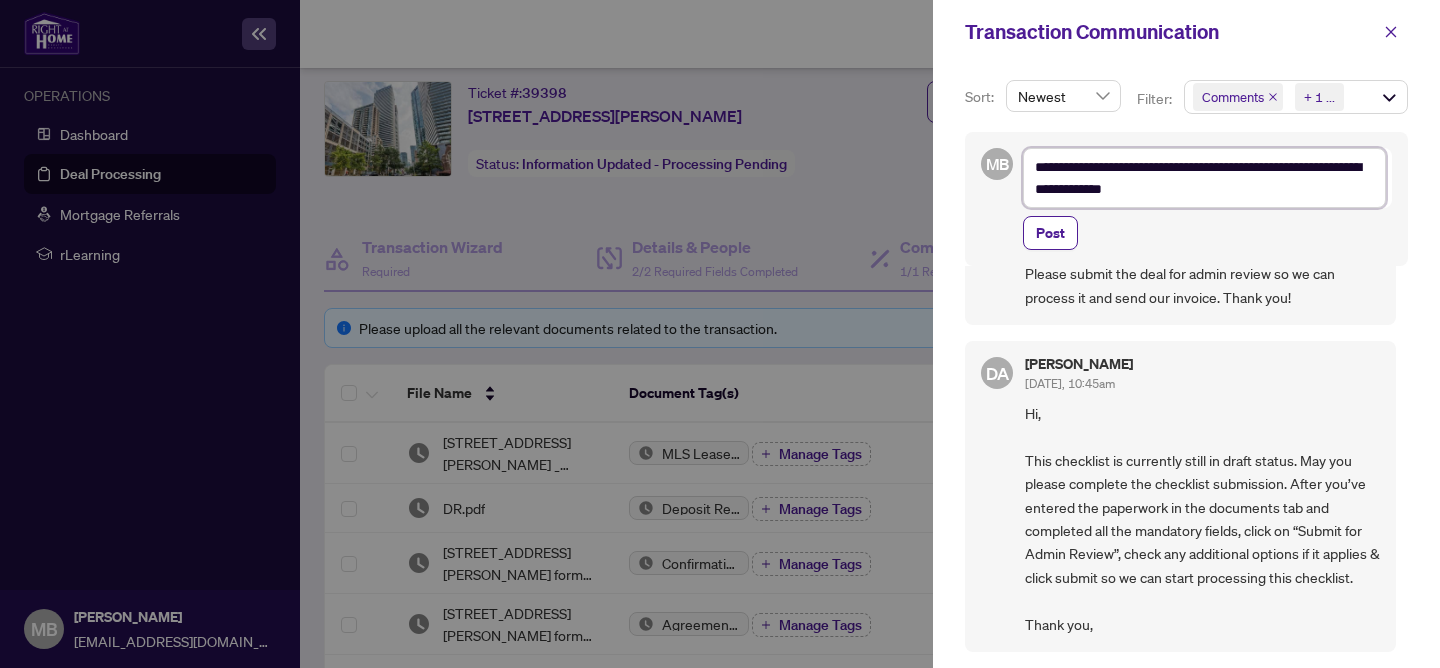 type on "**********" 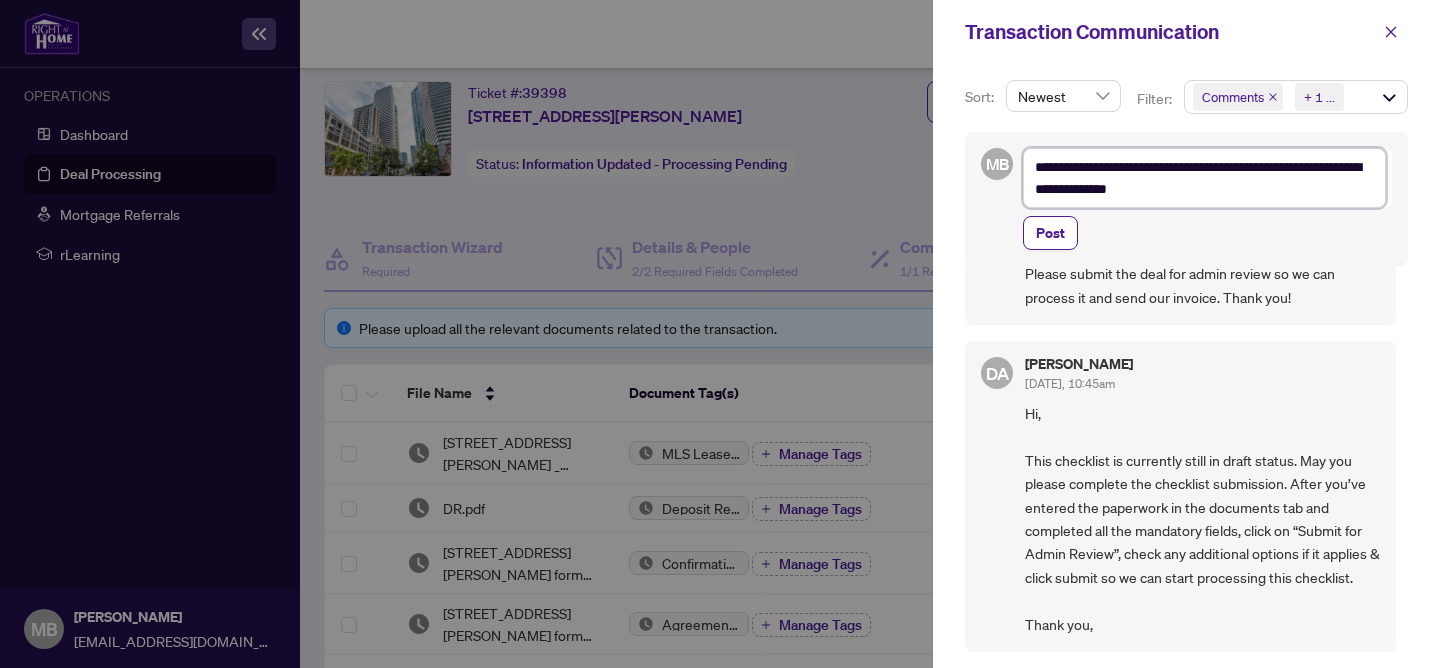 type on "**********" 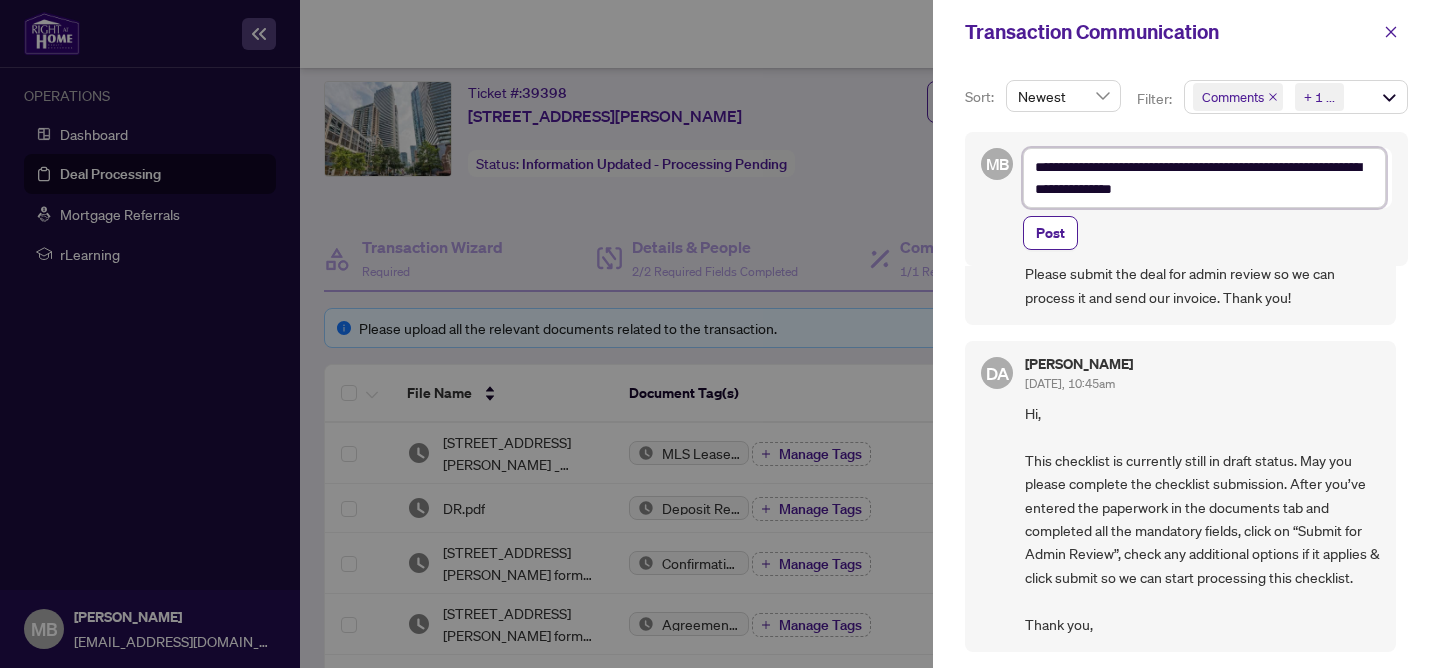type on "**********" 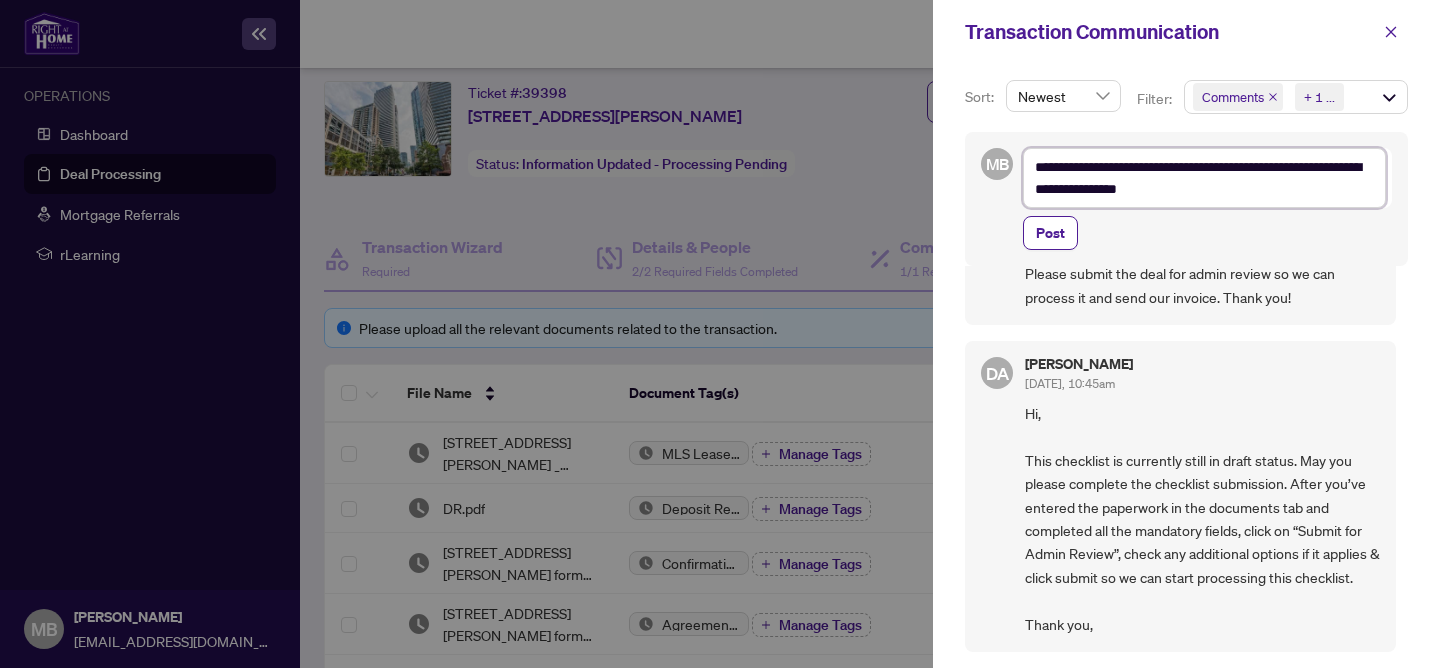 type on "**********" 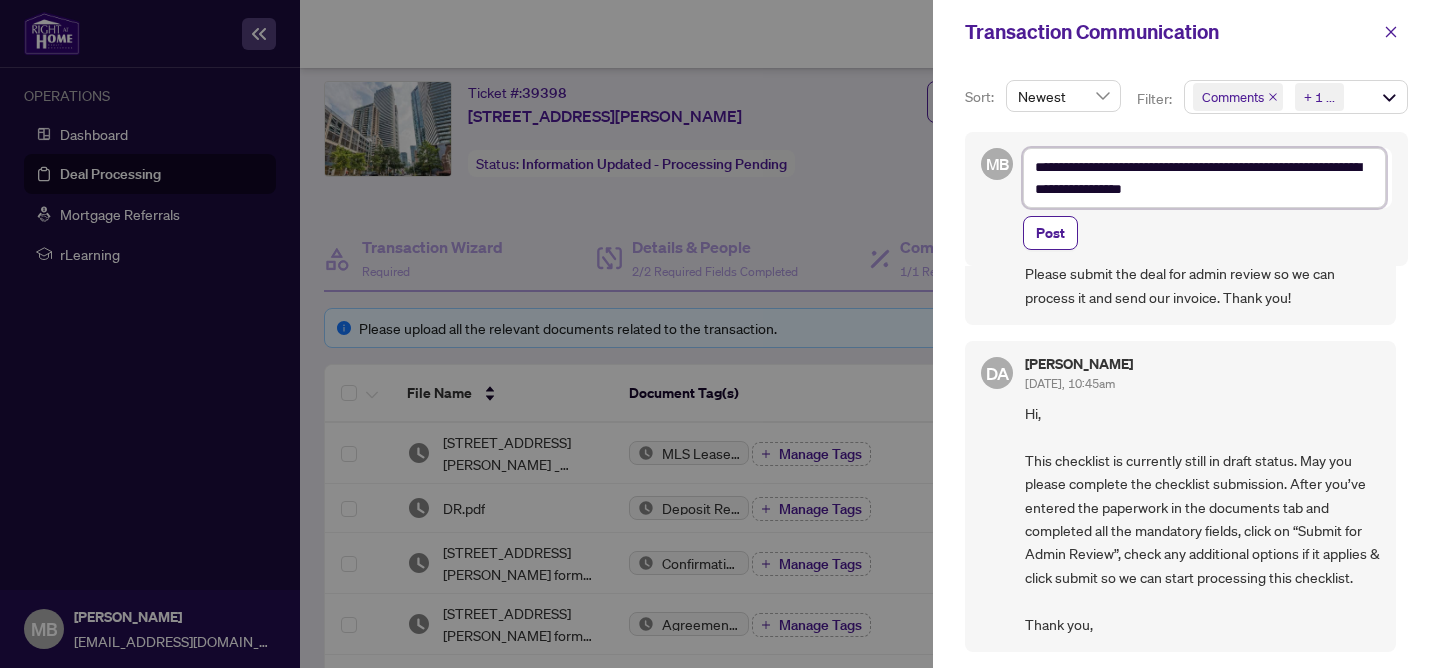 type on "**********" 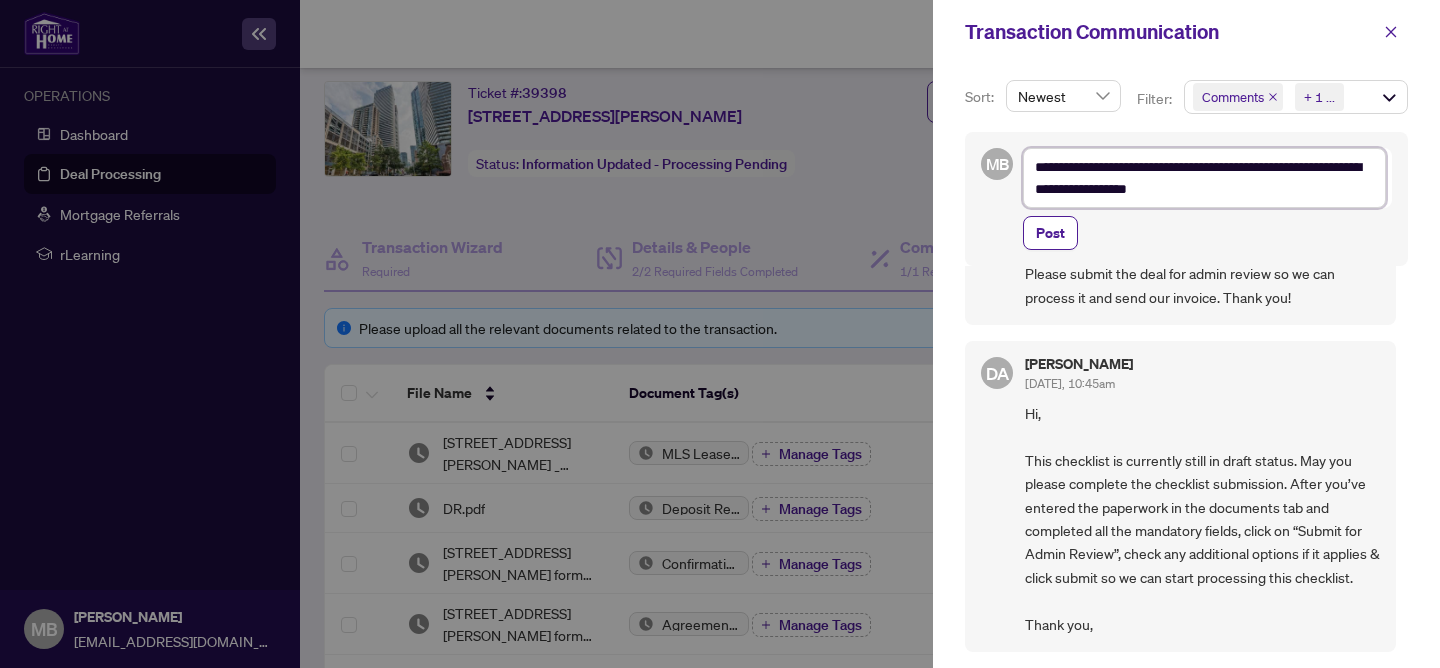 type on "**********" 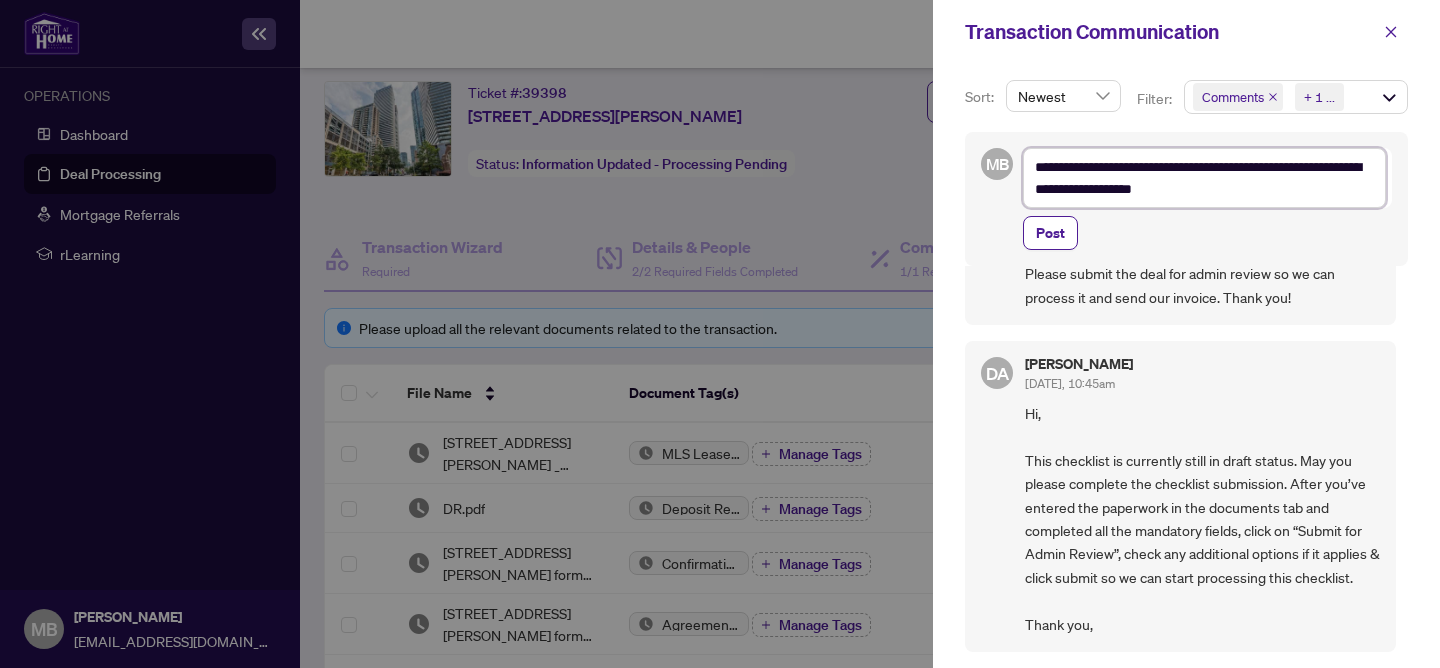 type on "**********" 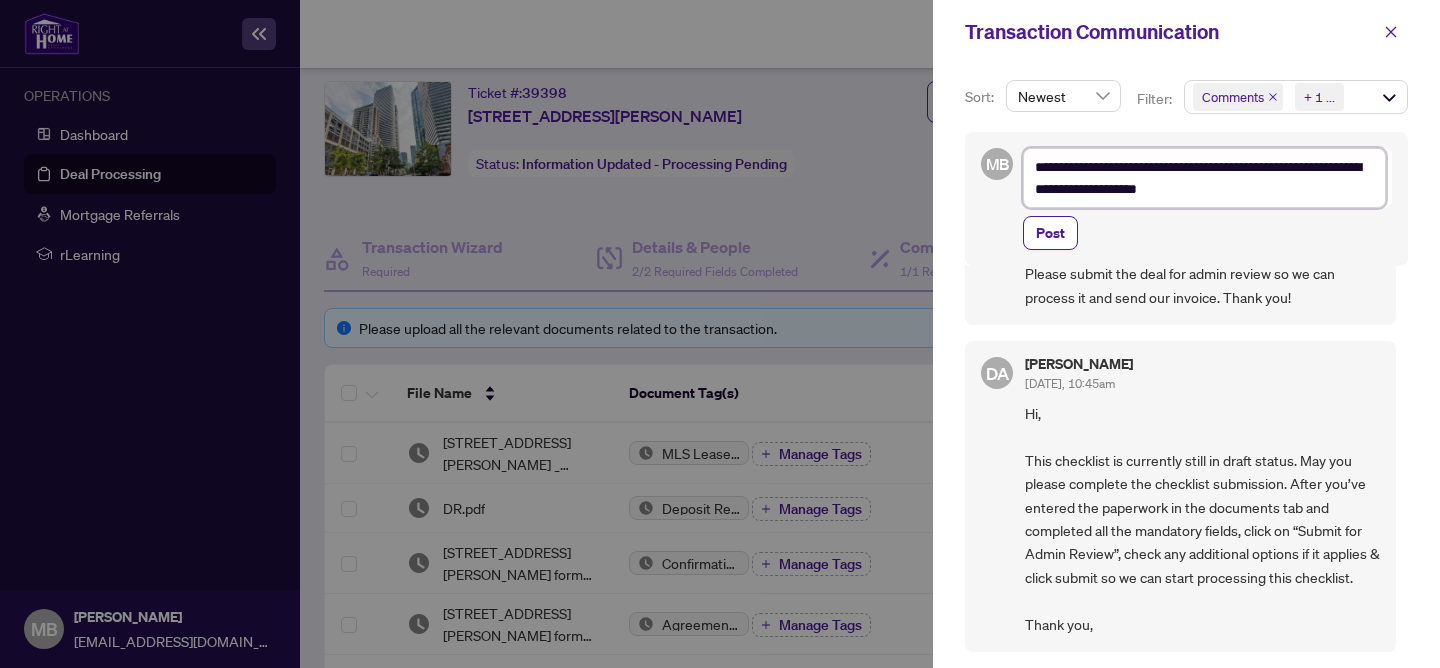 type on "**********" 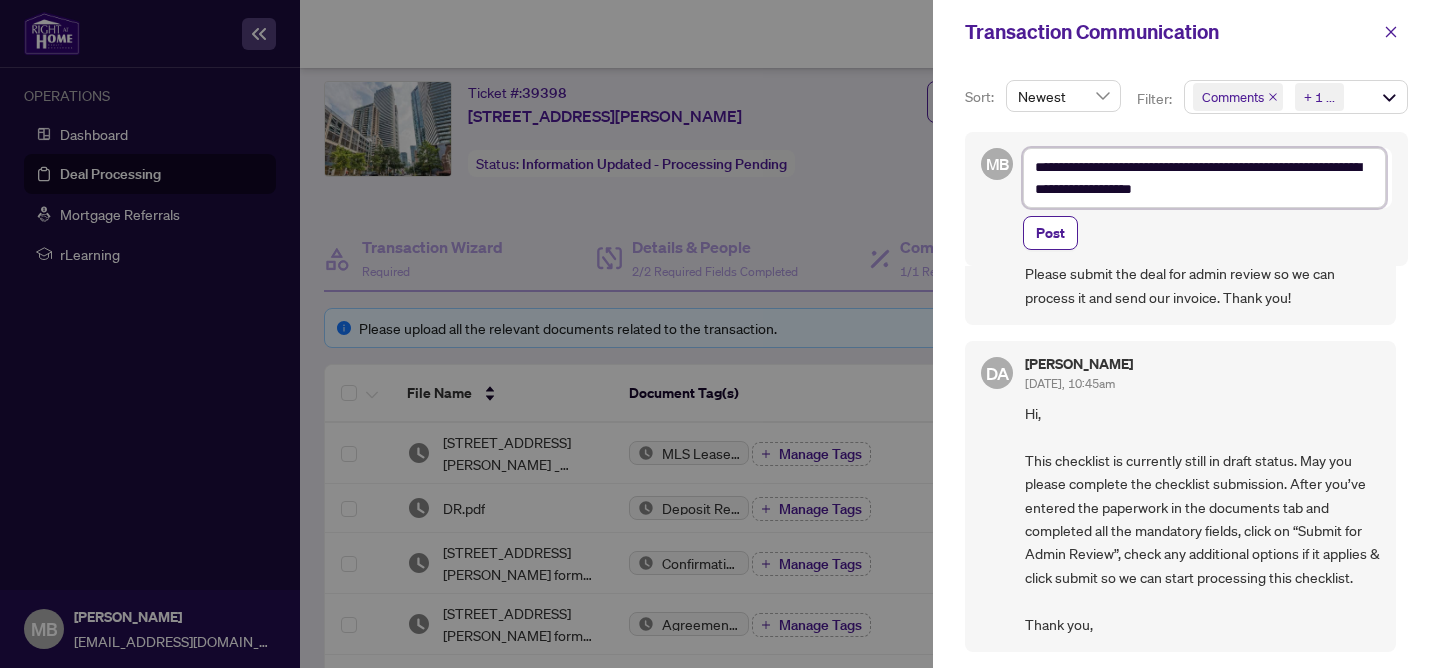 type on "**********" 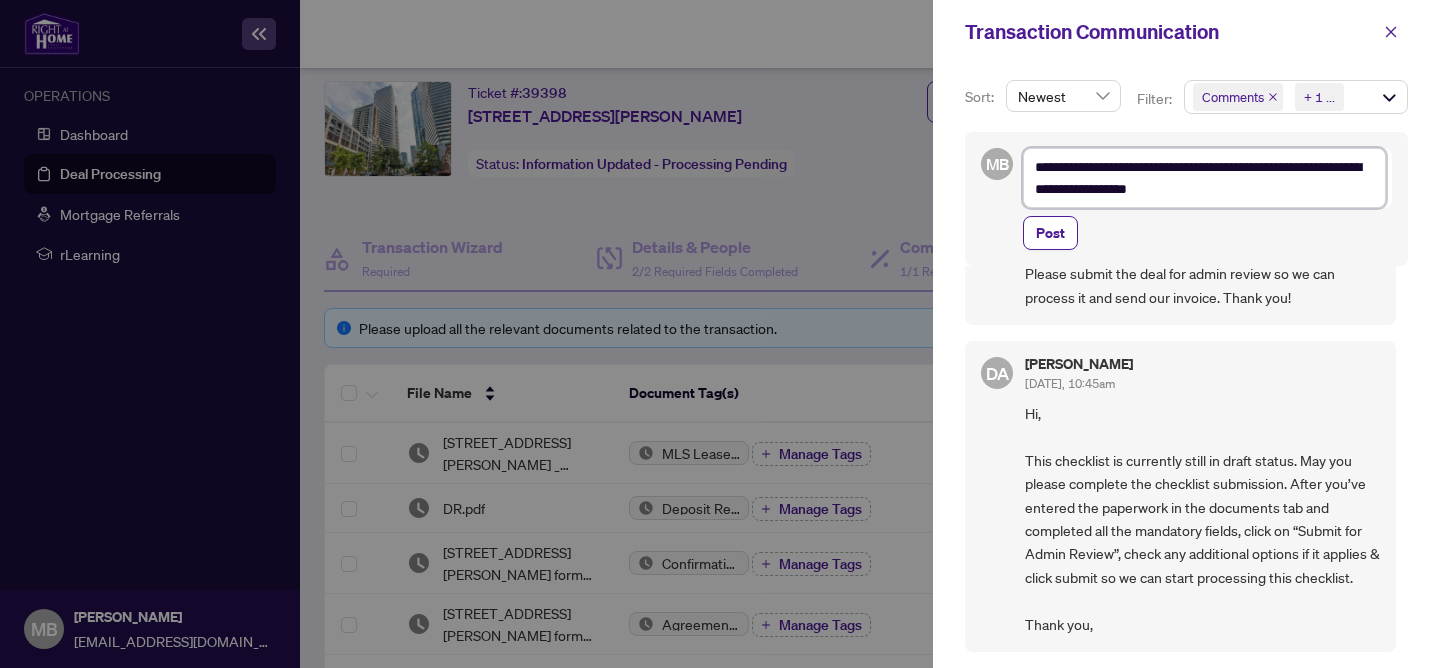 click on "**********" at bounding box center (1204, 178) 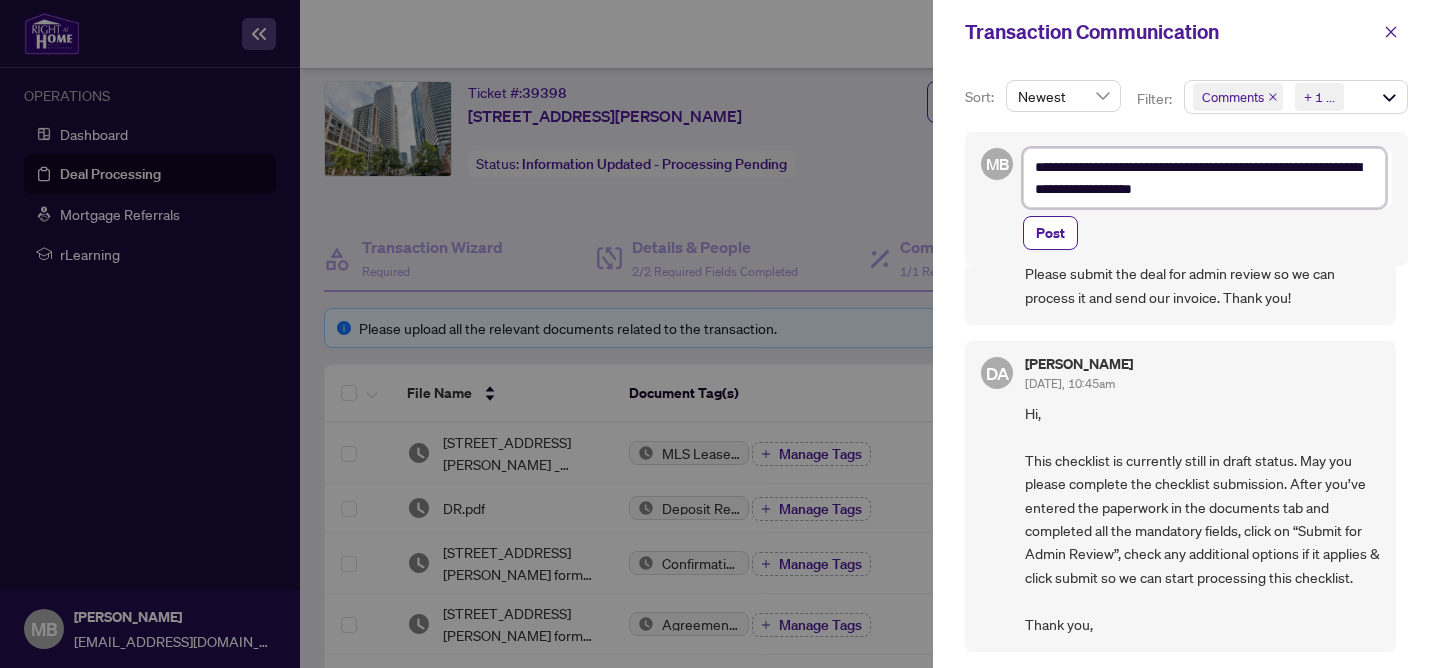 type on "**********" 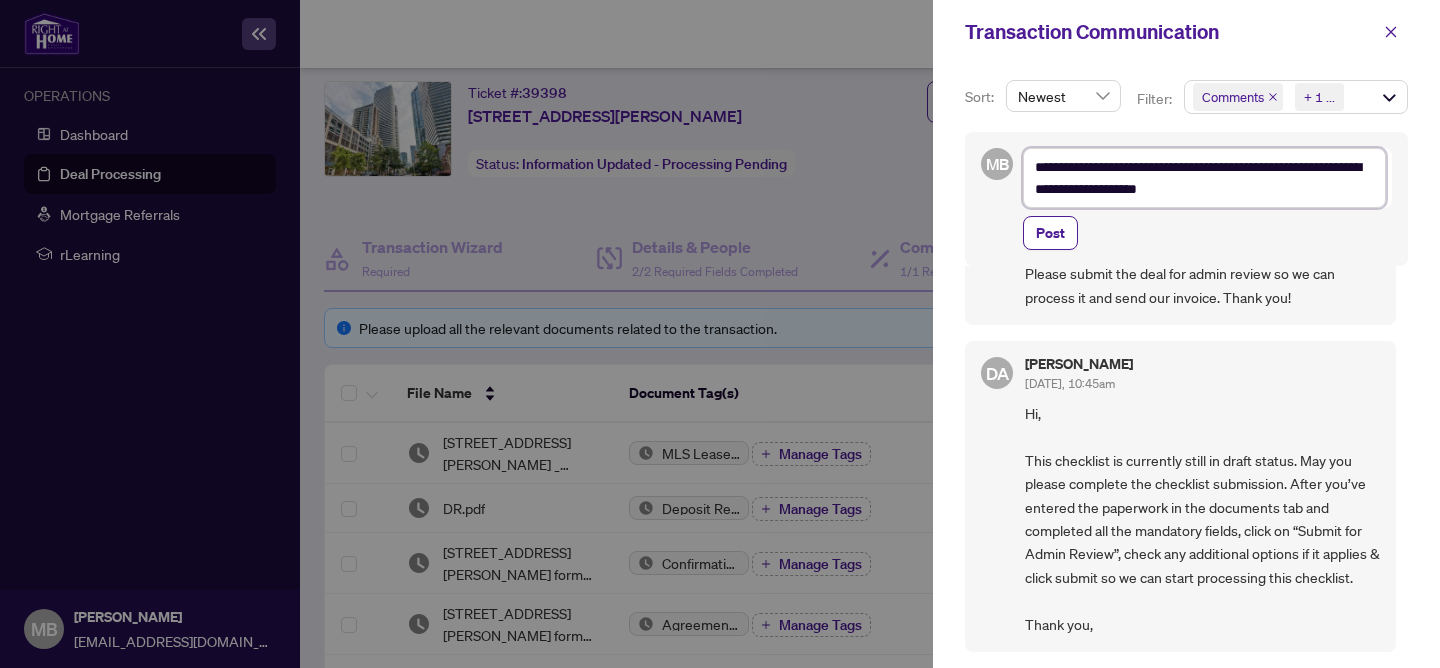 type on "**********" 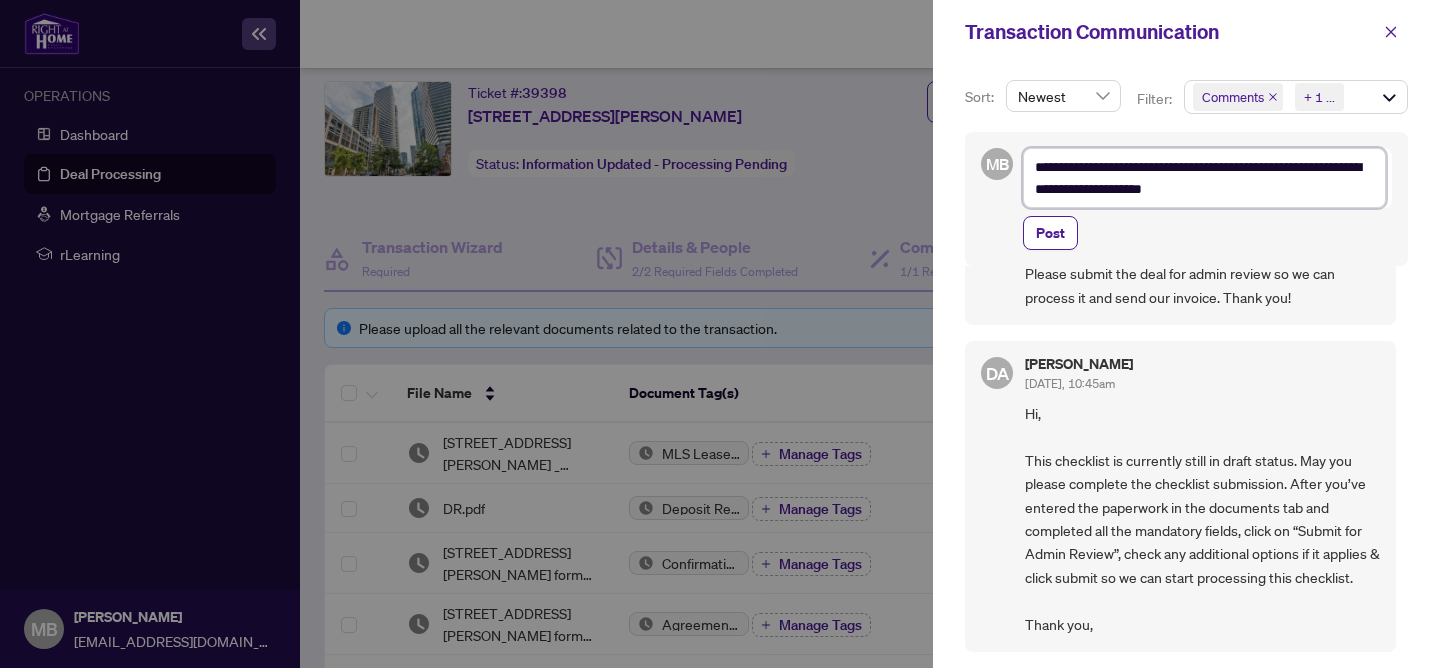 type on "**********" 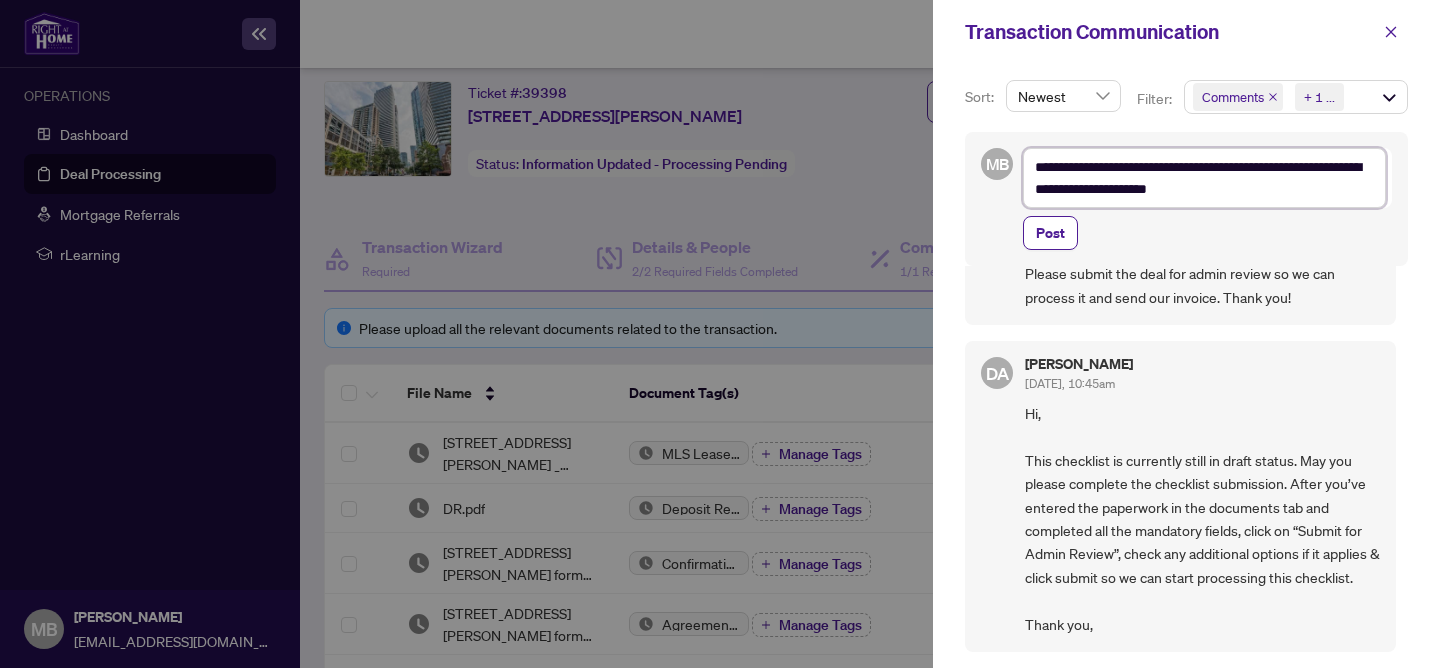 type on "**********" 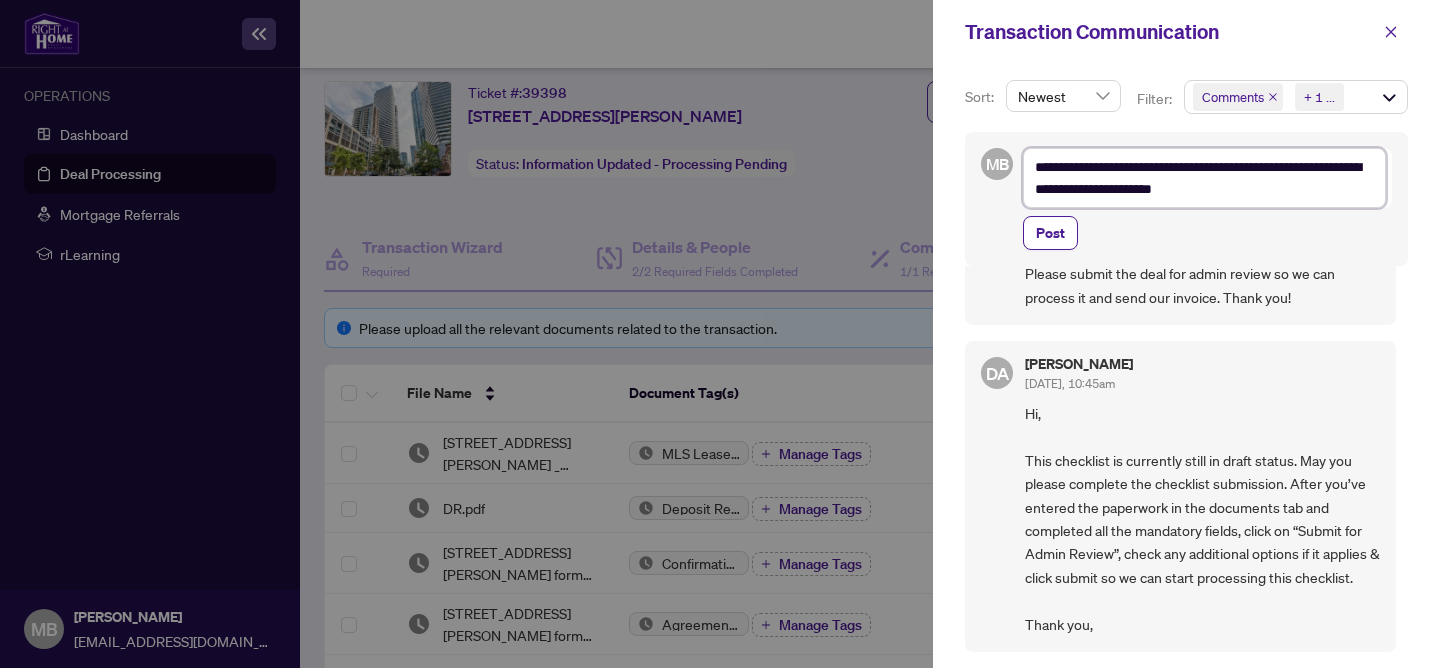 type on "**********" 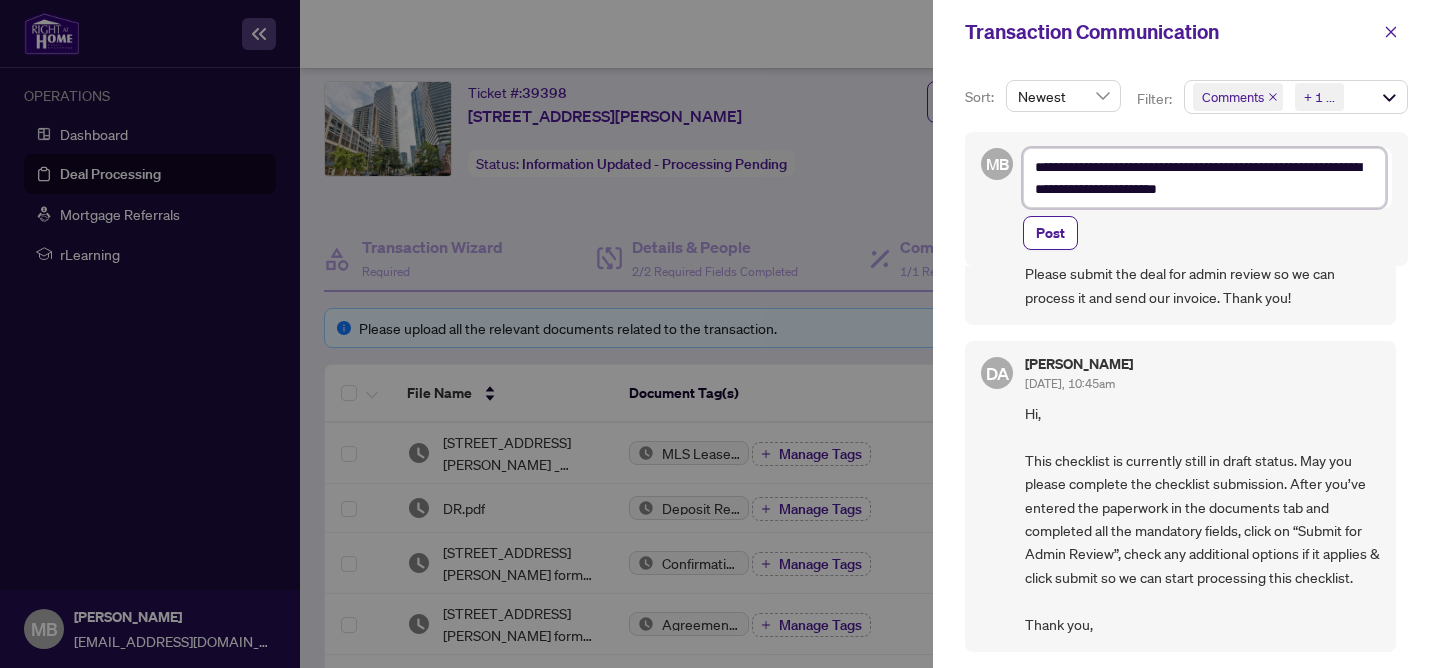 type on "**********" 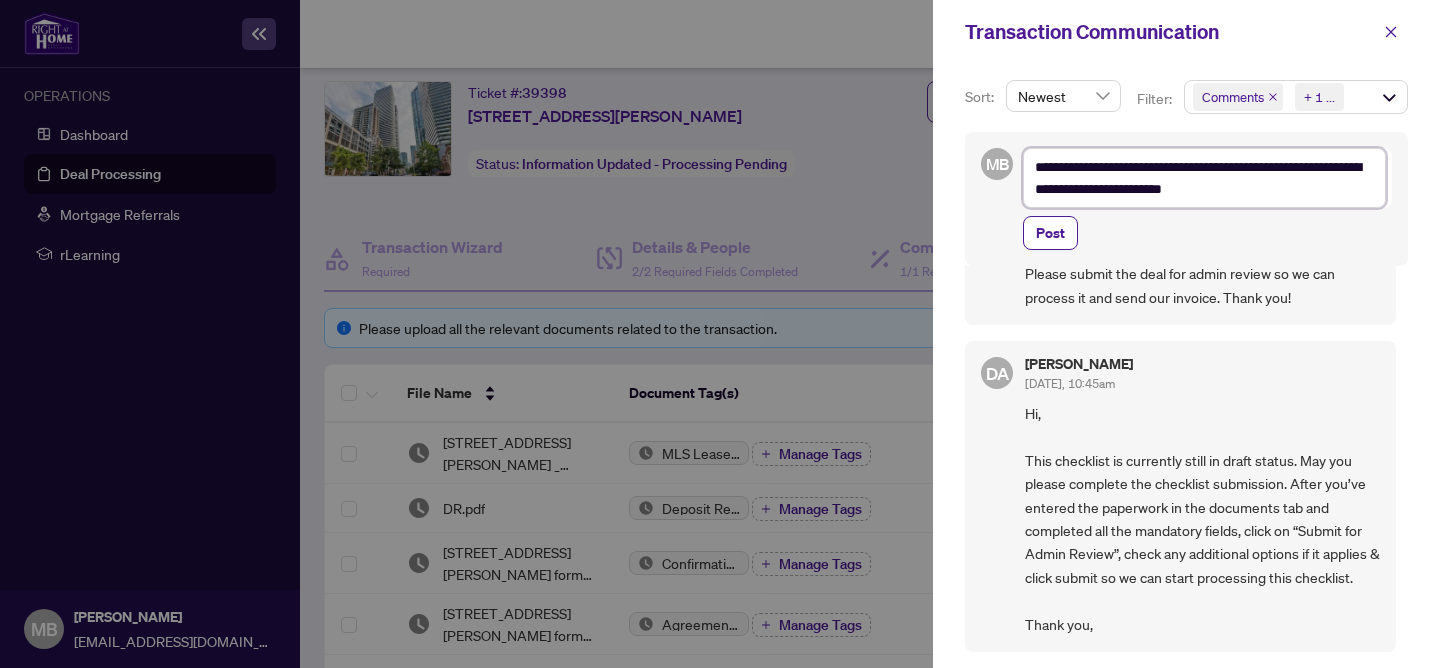 type on "**********" 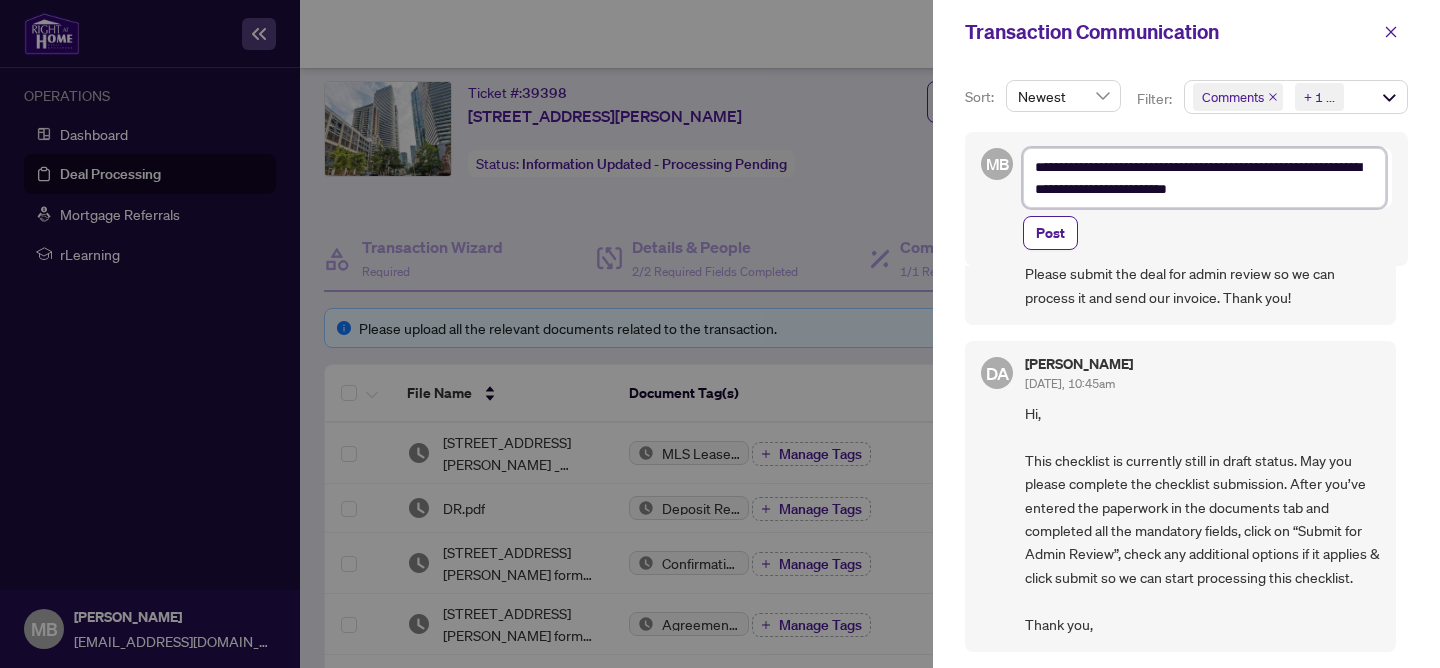 type on "**********" 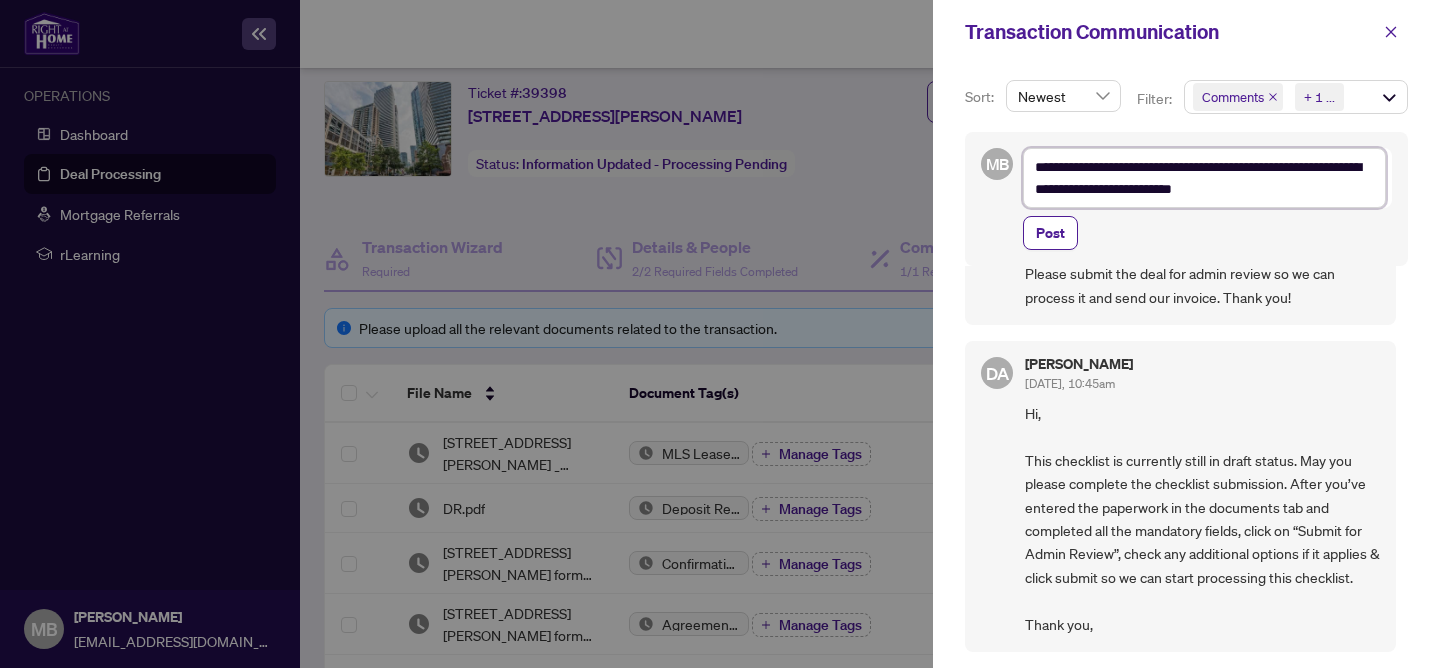 type on "**********" 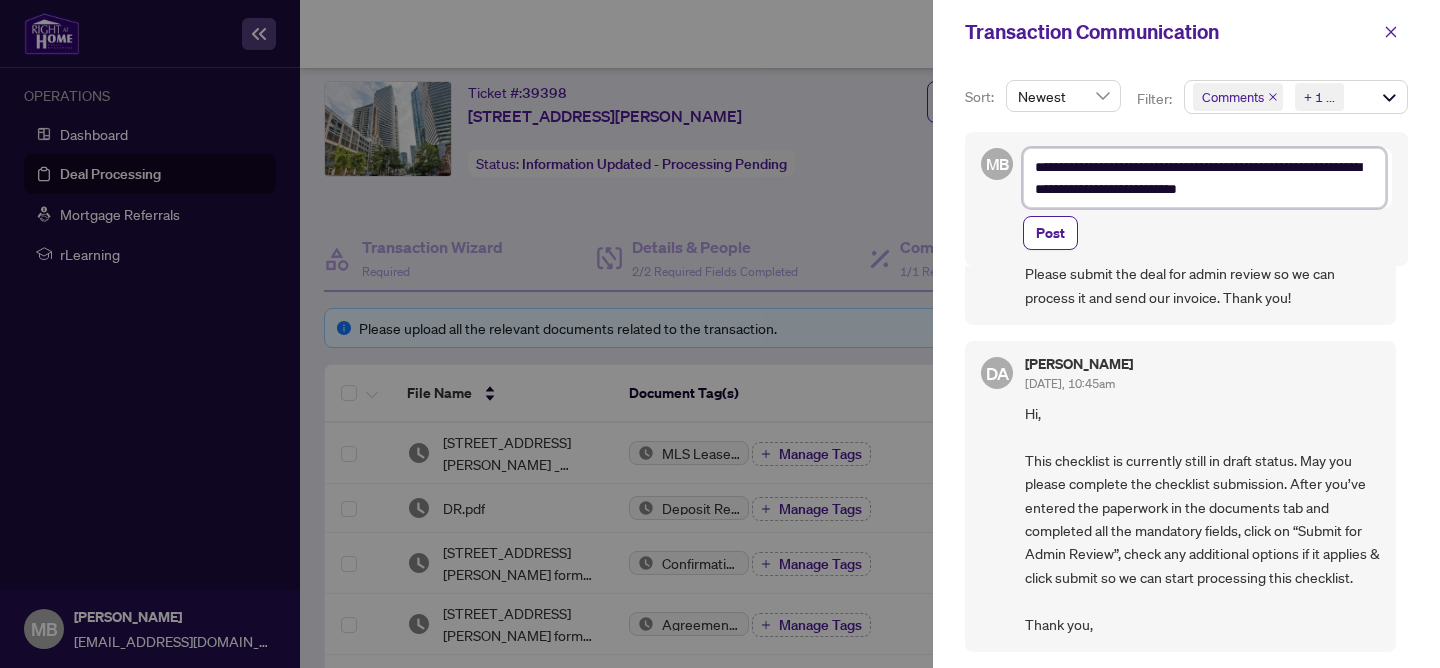 type 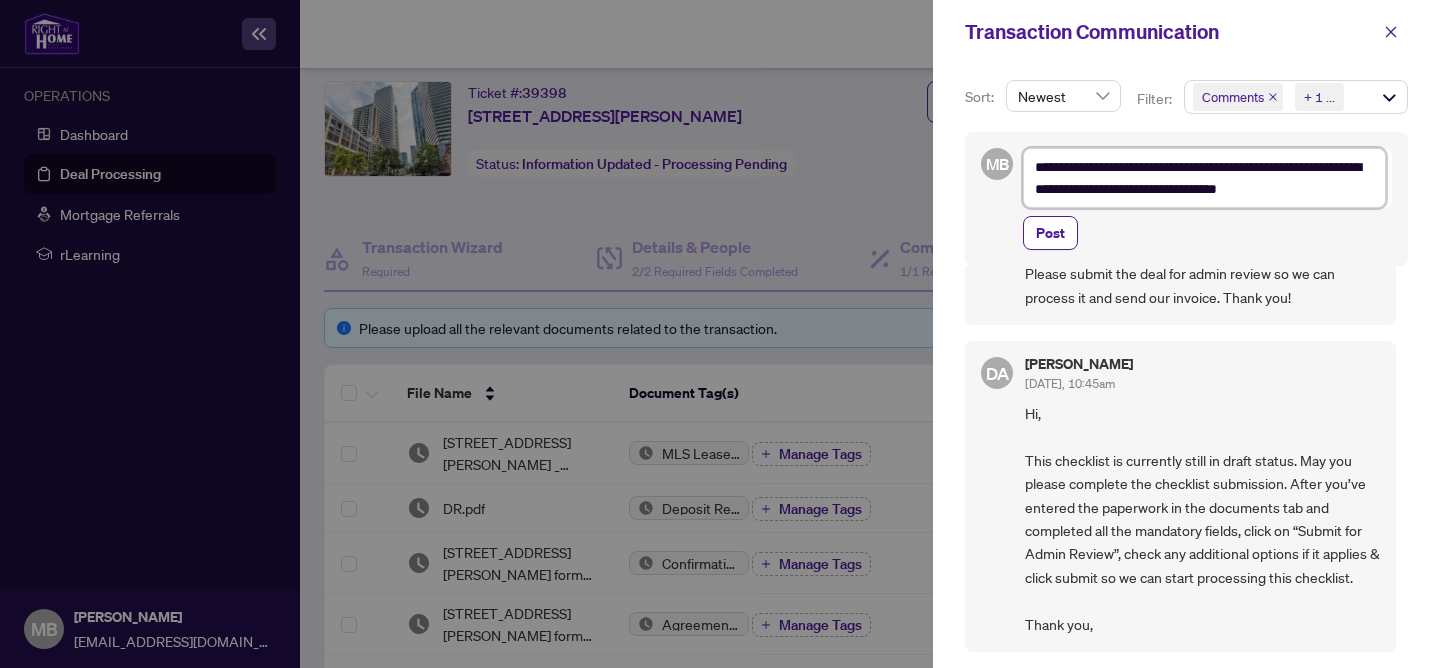 click on "**********" at bounding box center [1204, 178] 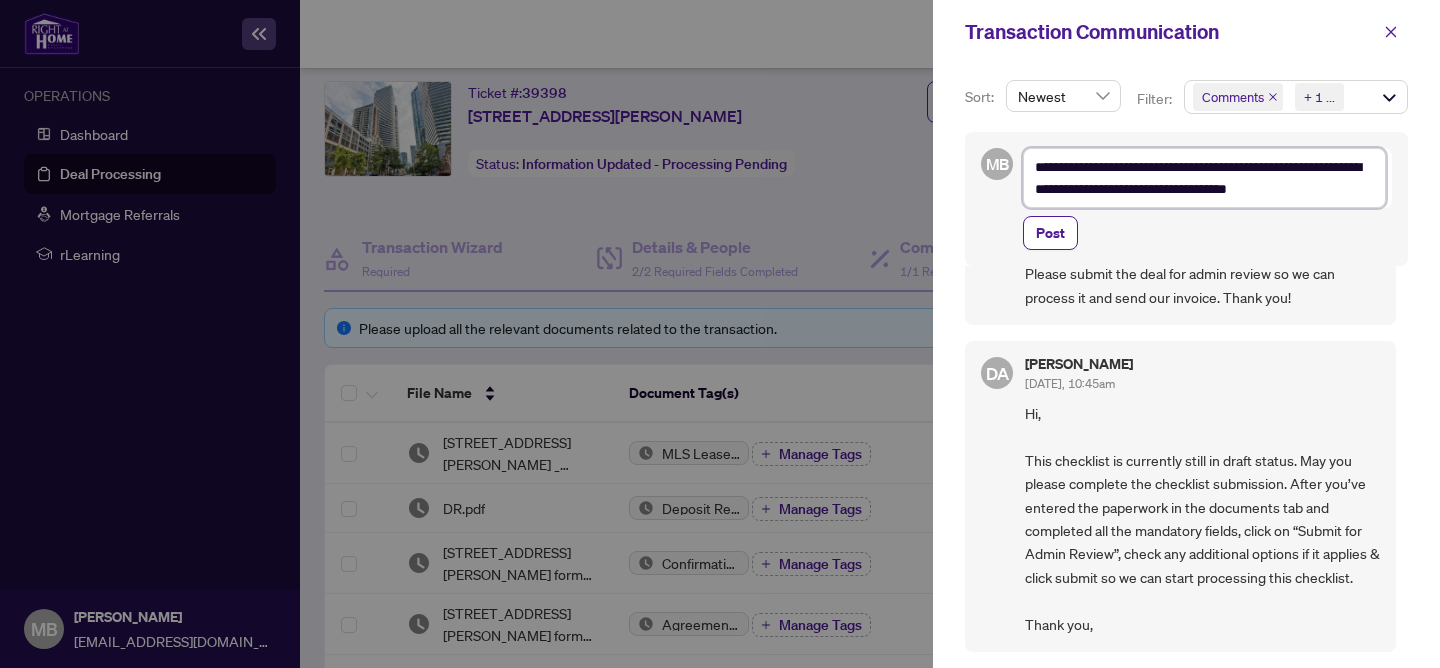 scroll, scrollTop: 409, scrollLeft: 0, axis: vertical 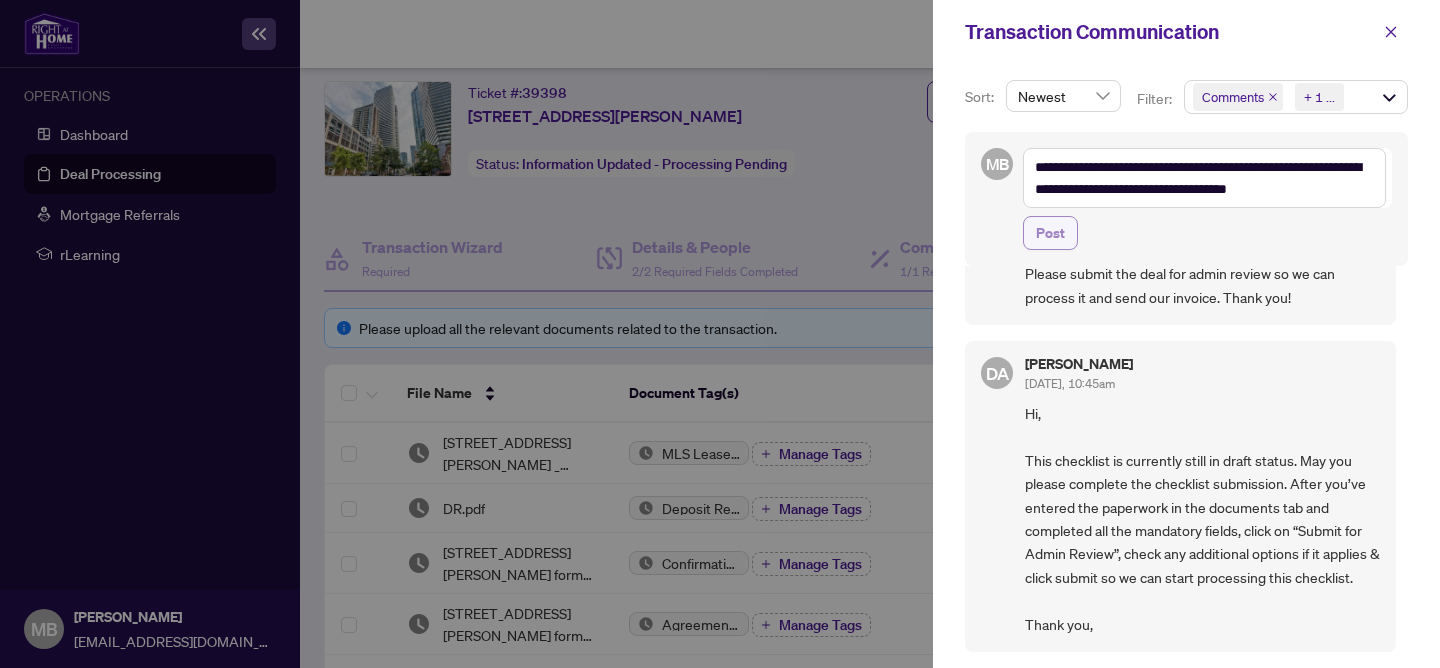click on "Post" at bounding box center [1050, 233] 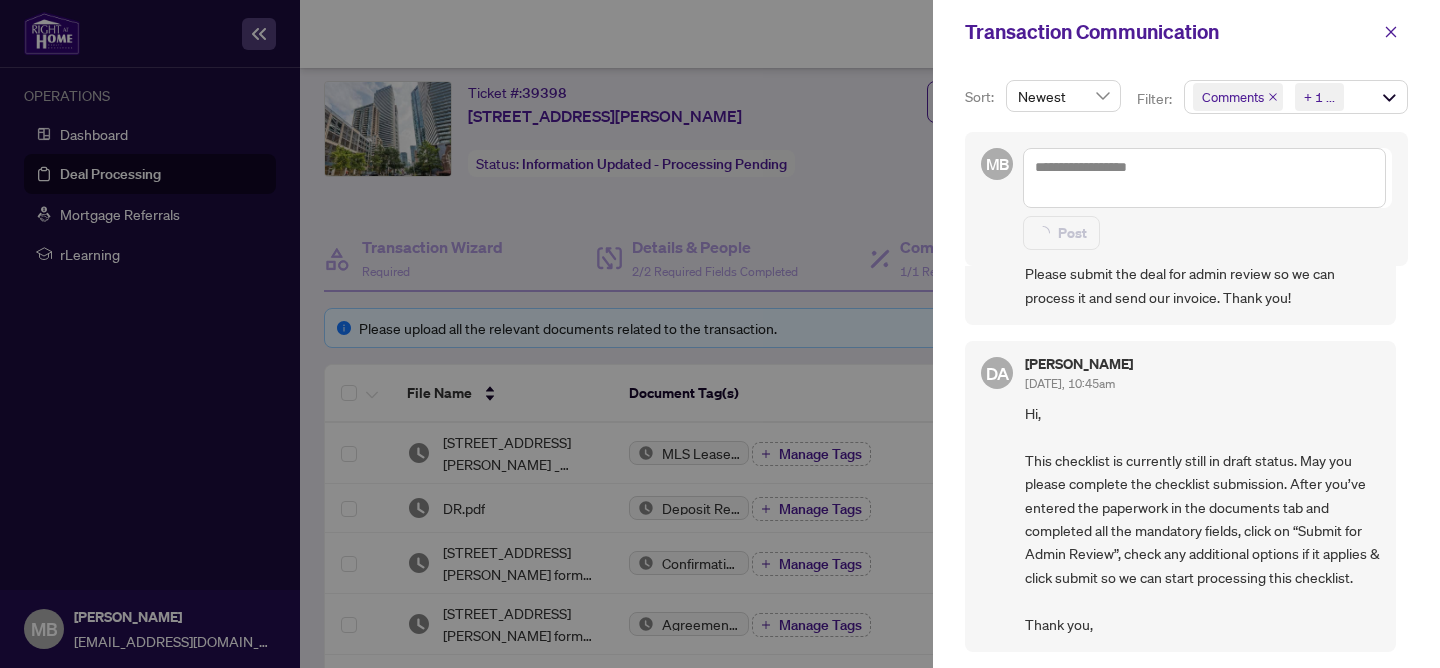 scroll, scrollTop: 0, scrollLeft: 0, axis: both 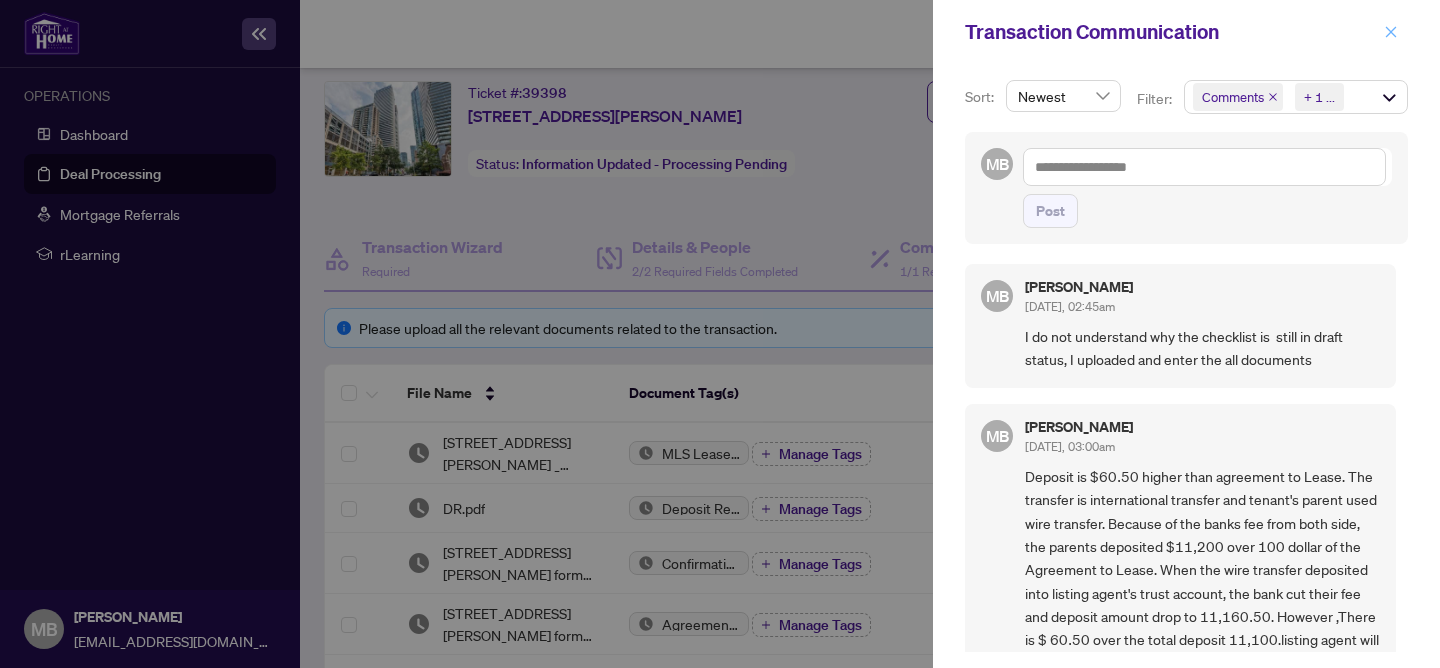 click 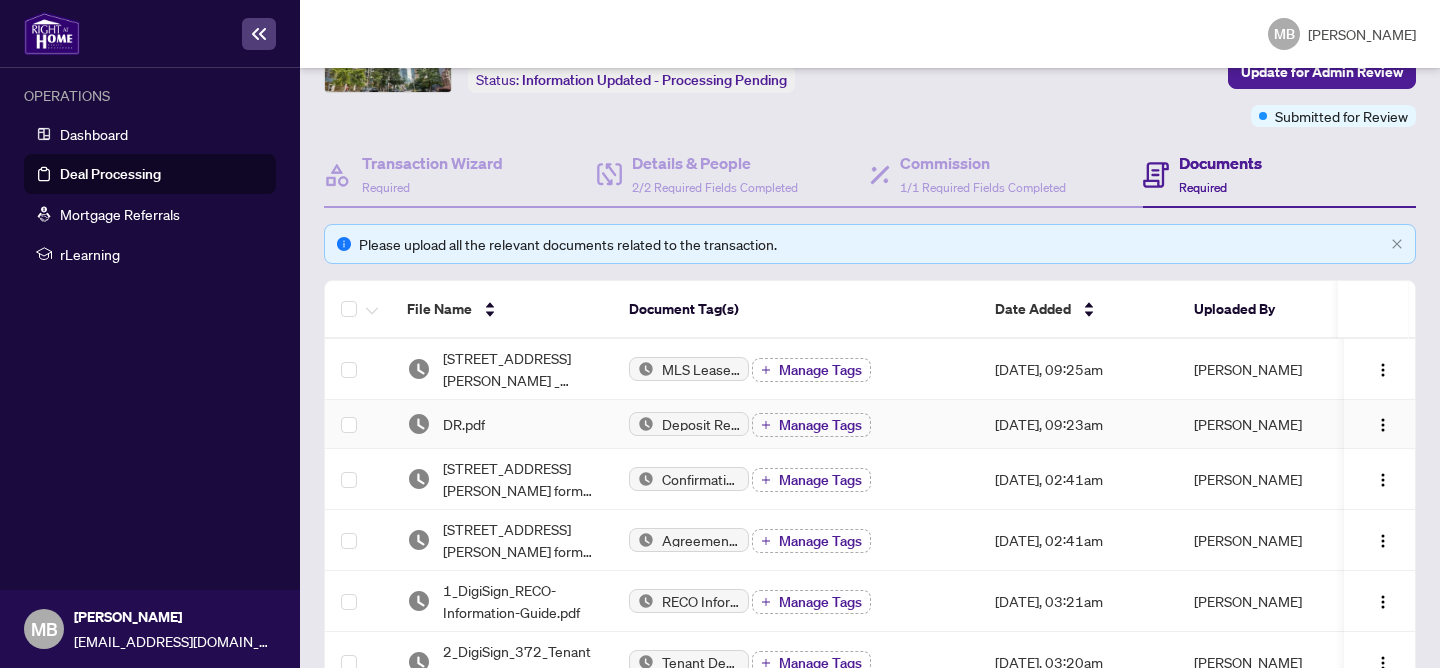 scroll, scrollTop: 0, scrollLeft: 0, axis: both 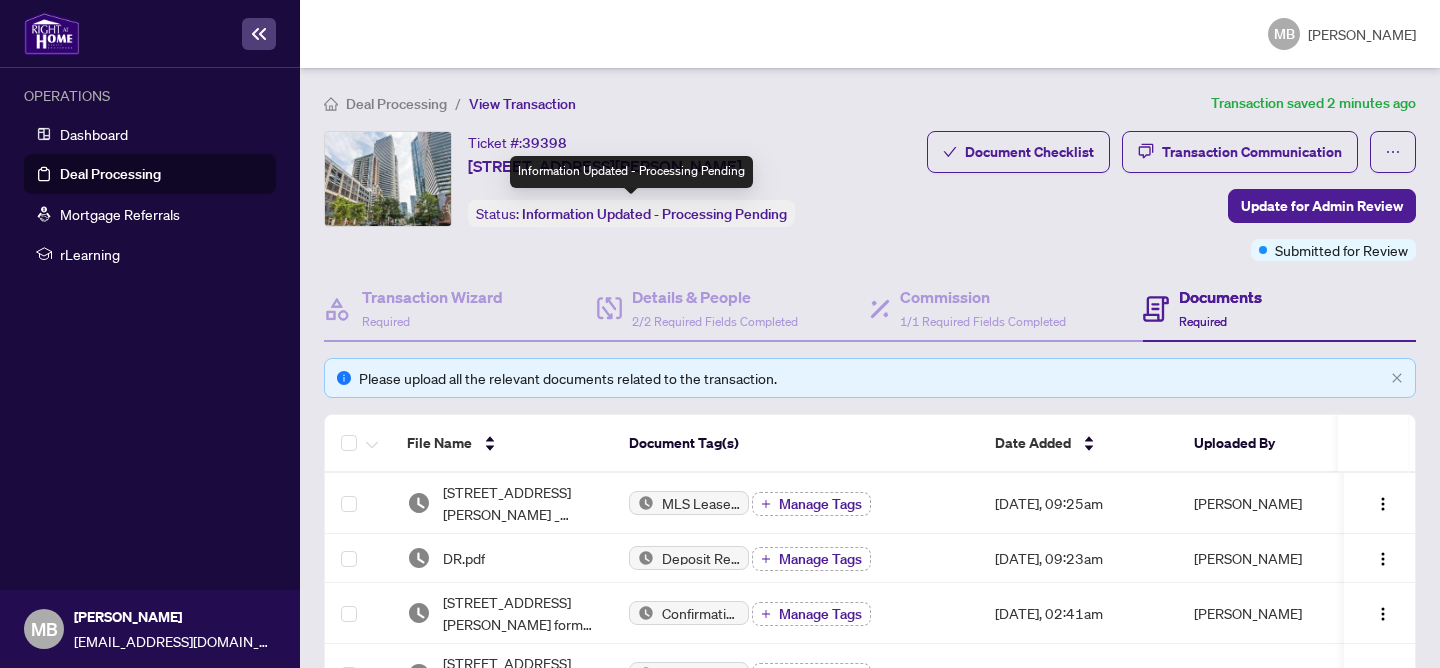 click on "Information Updated - Processing Pending" at bounding box center (654, 214) 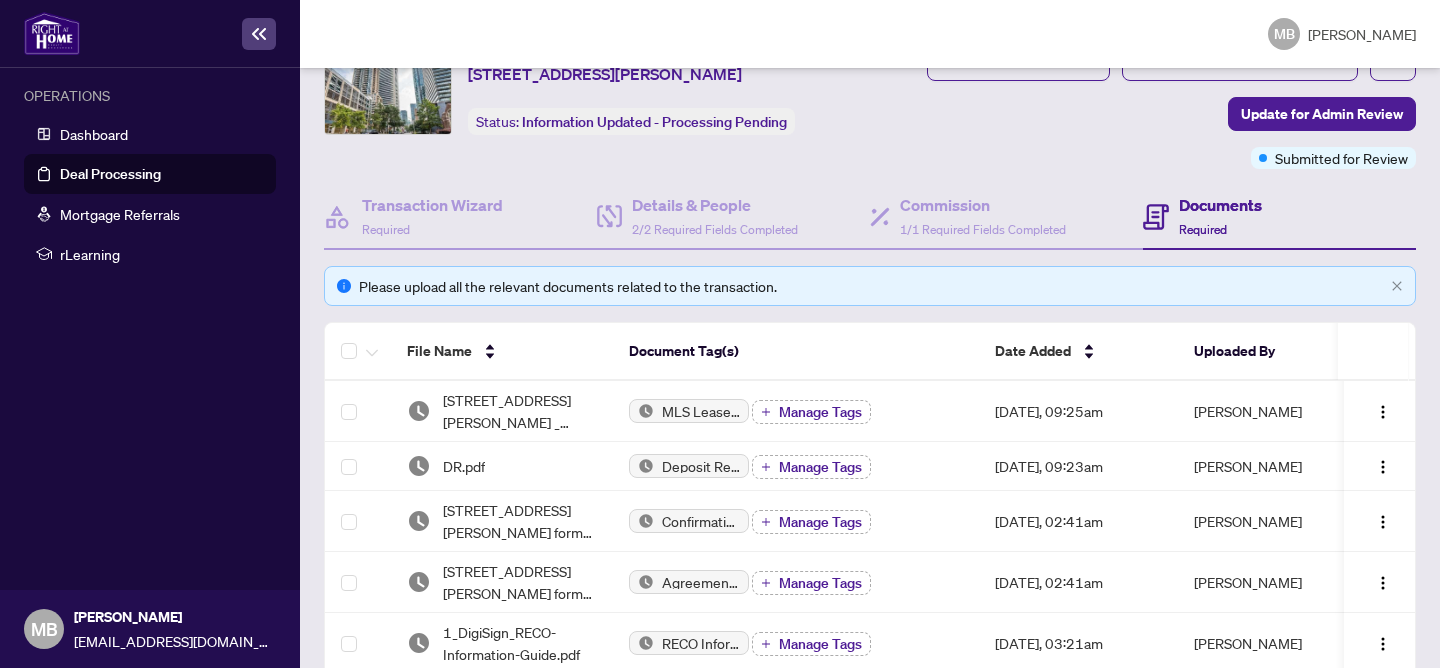 scroll, scrollTop: 0, scrollLeft: 0, axis: both 